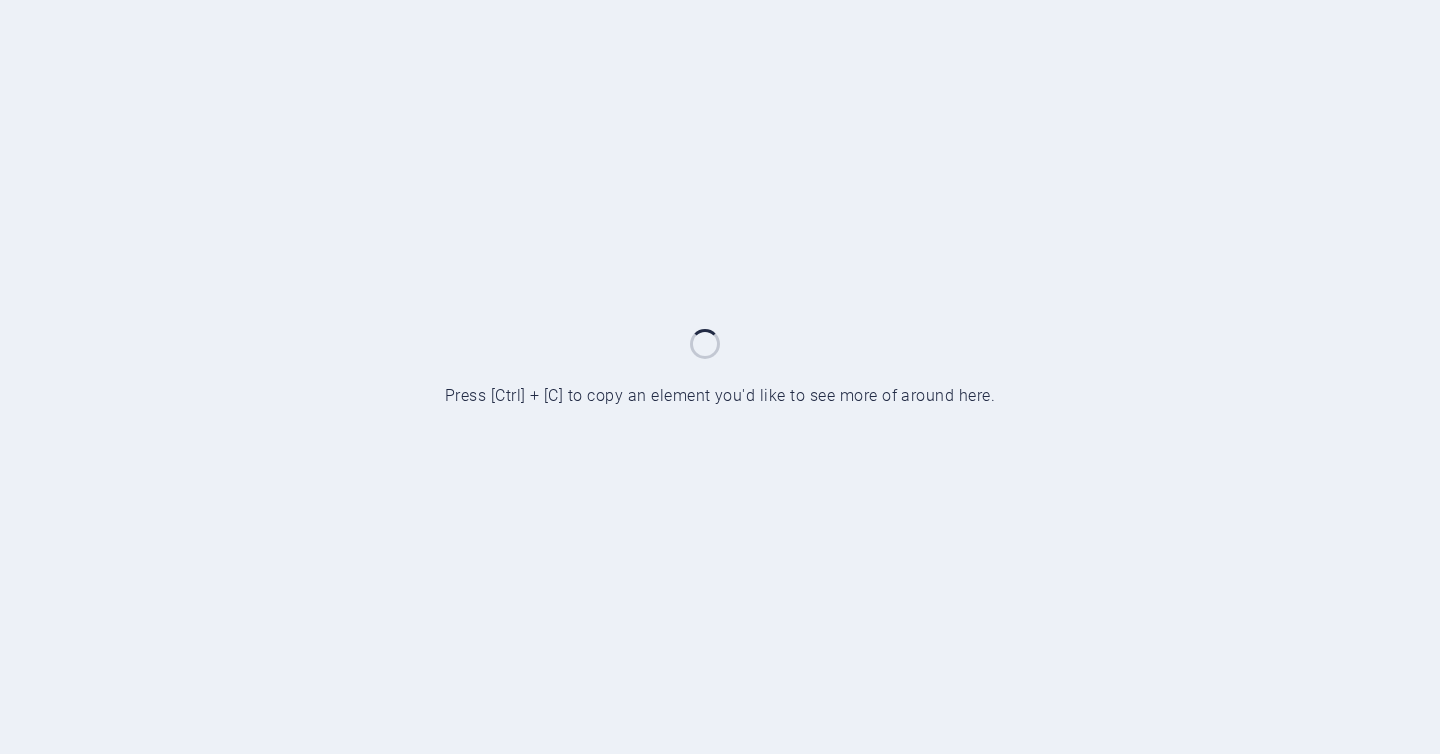 scroll, scrollTop: 0, scrollLeft: 0, axis: both 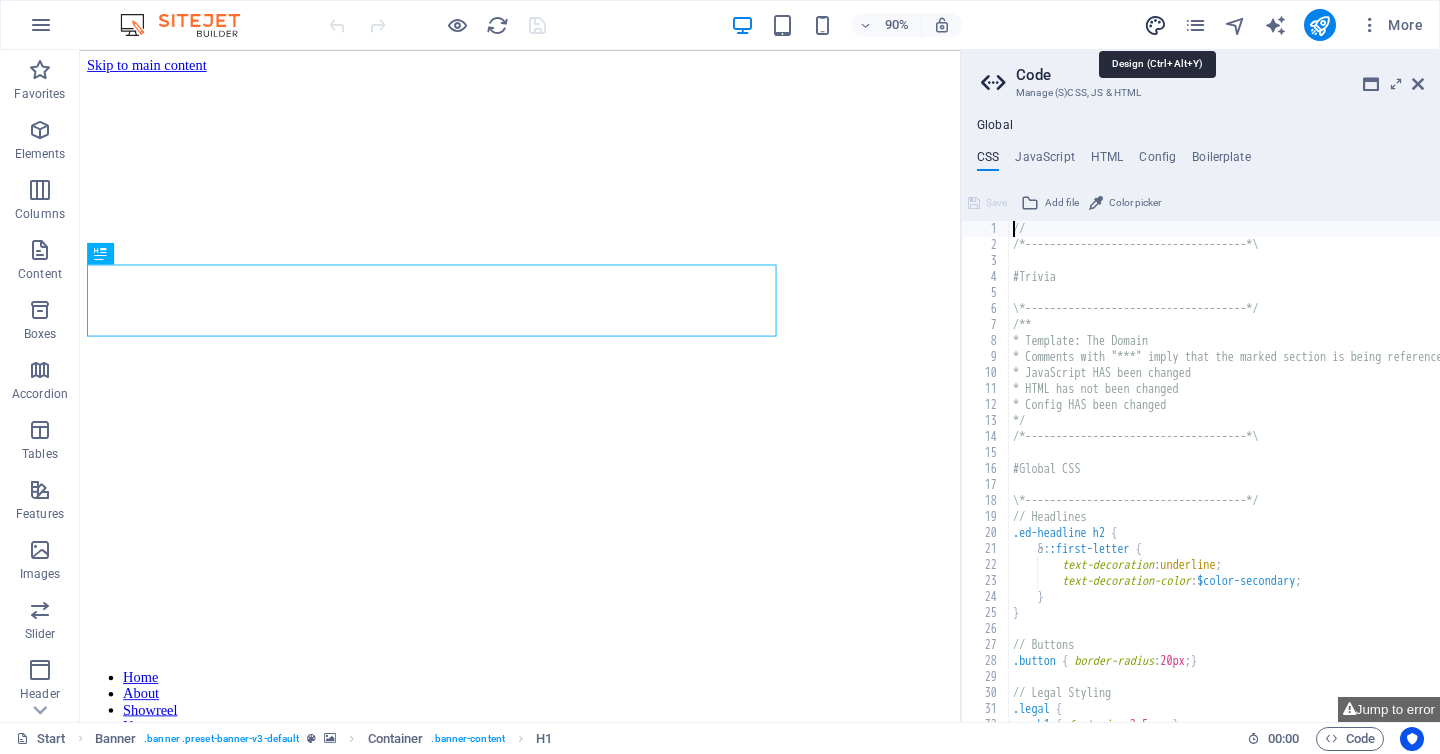 click at bounding box center [1155, 25] 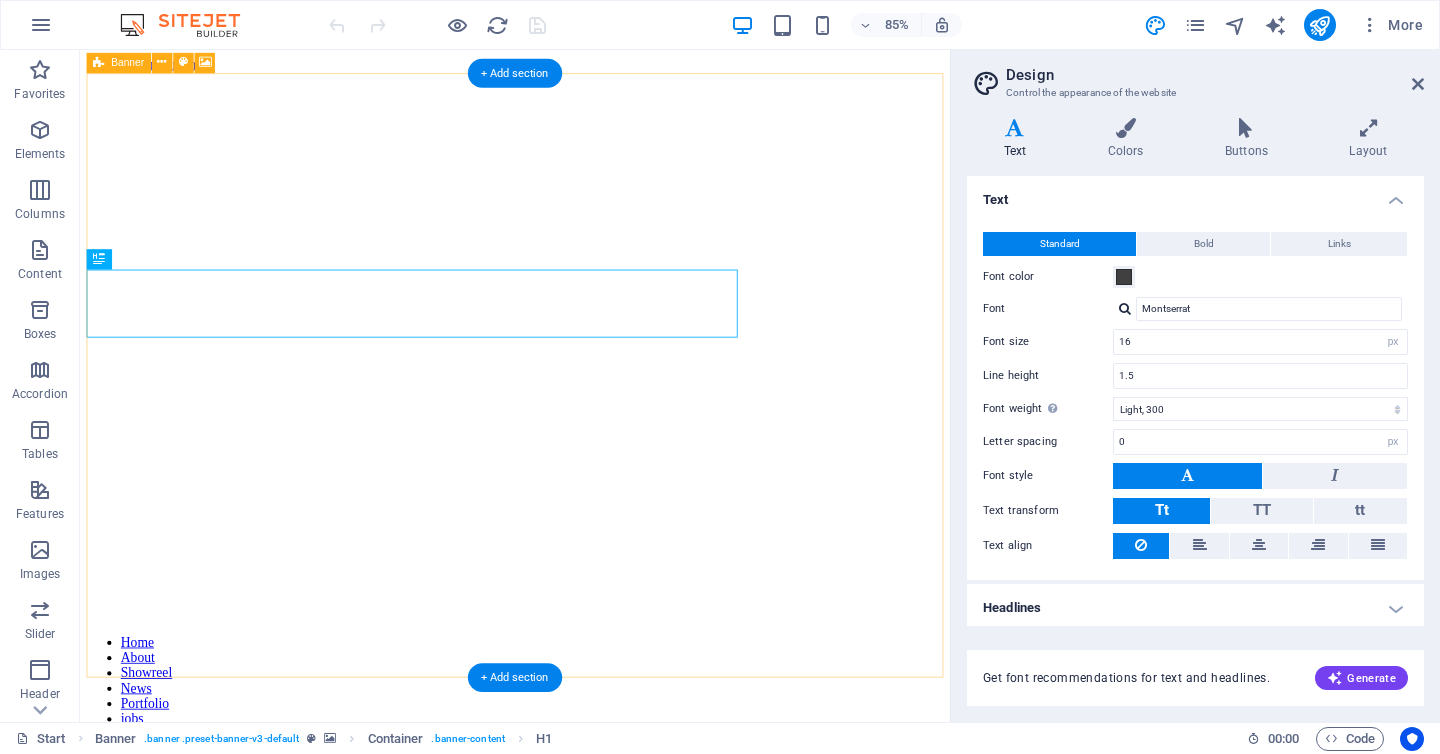 click on "Home About Showreel News Portfolio jobs Contact Us winterbusinesssolutions.com Project Management and Consultancy Services" at bounding box center [592, 675] 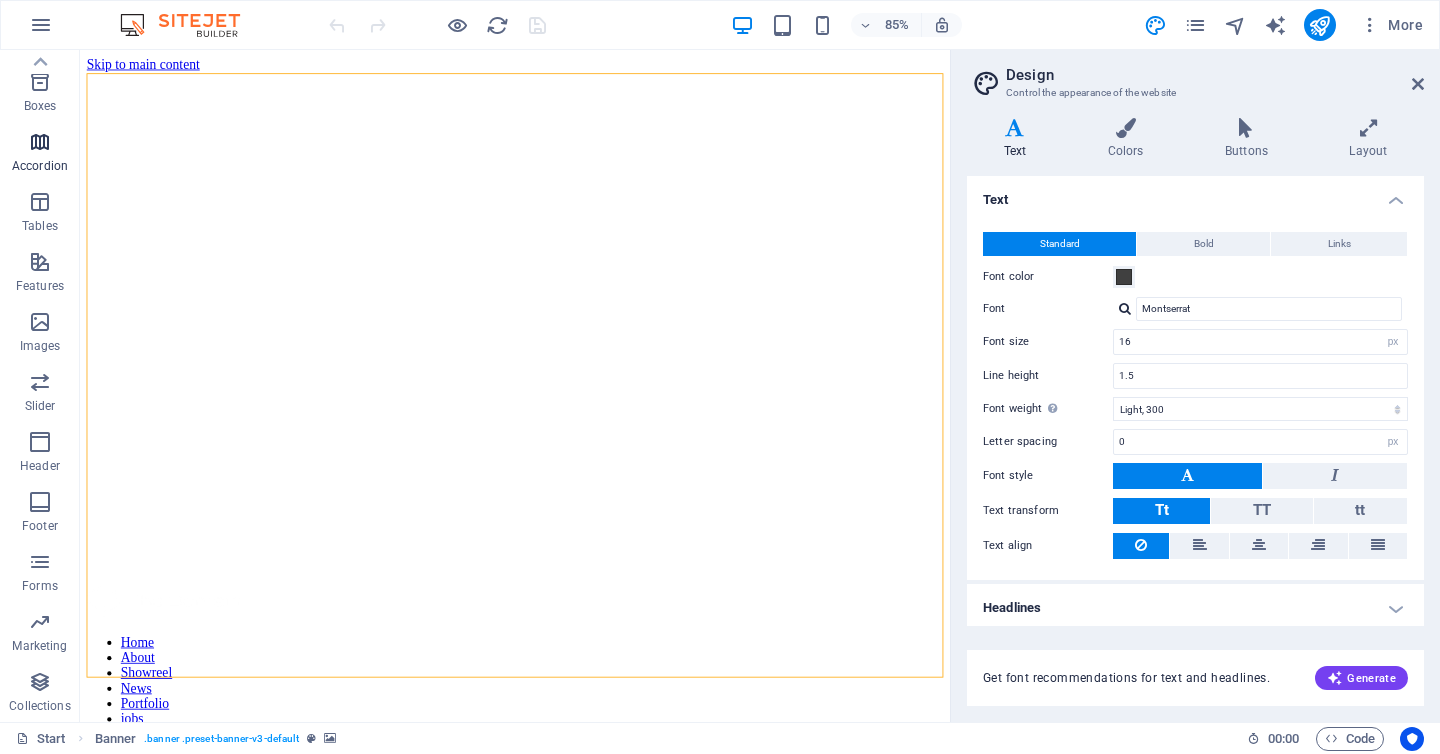 scroll, scrollTop: 0, scrollLeft: 0, axis: both 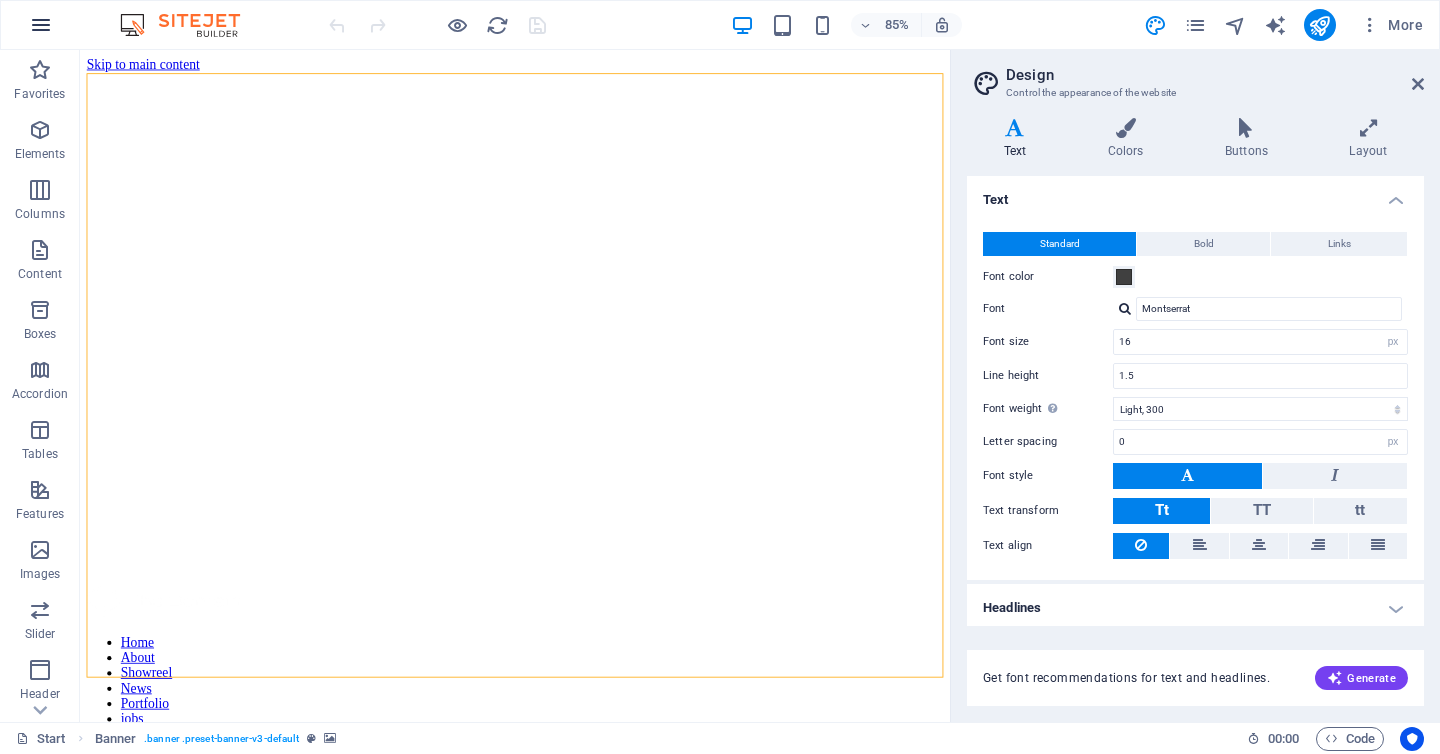 click at bounding box center (41, 25) 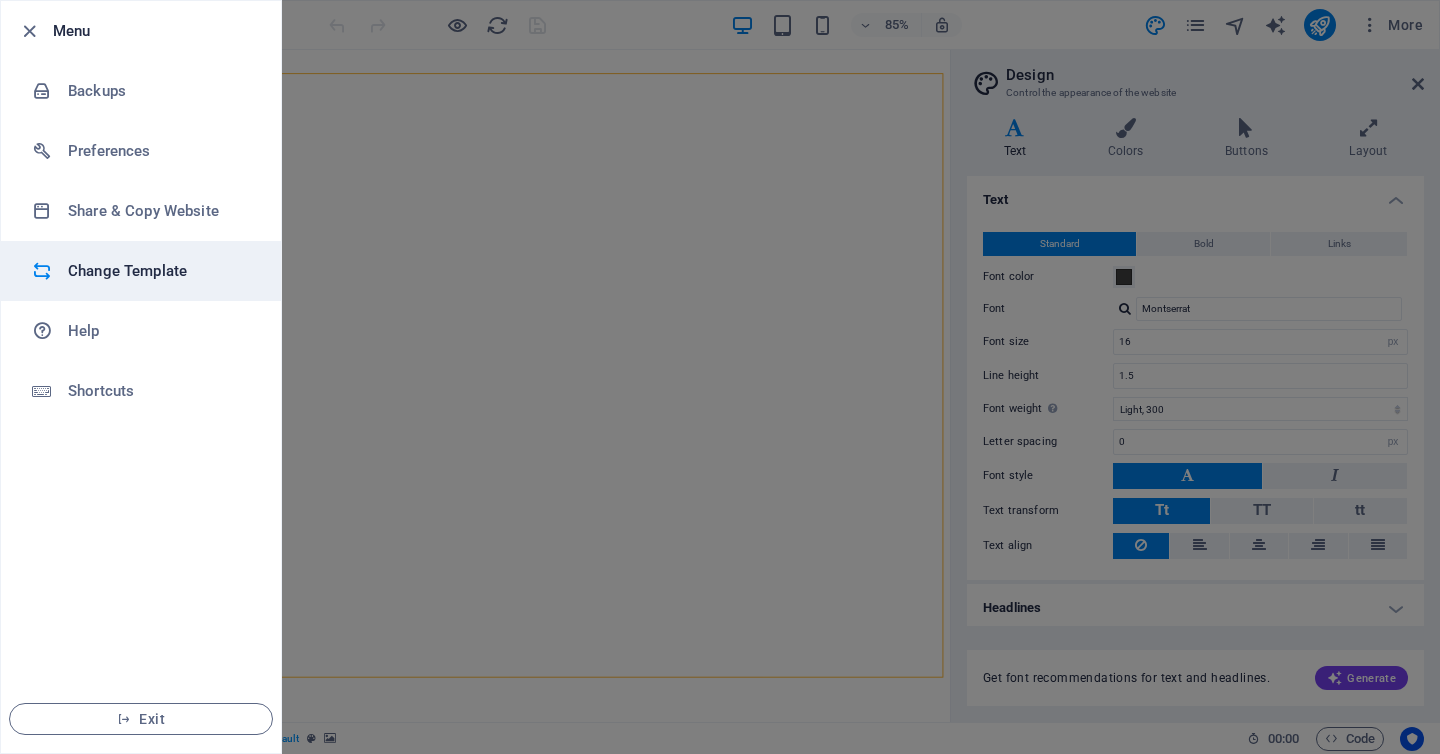click on "Change Template" at bounding box center (160, 271) 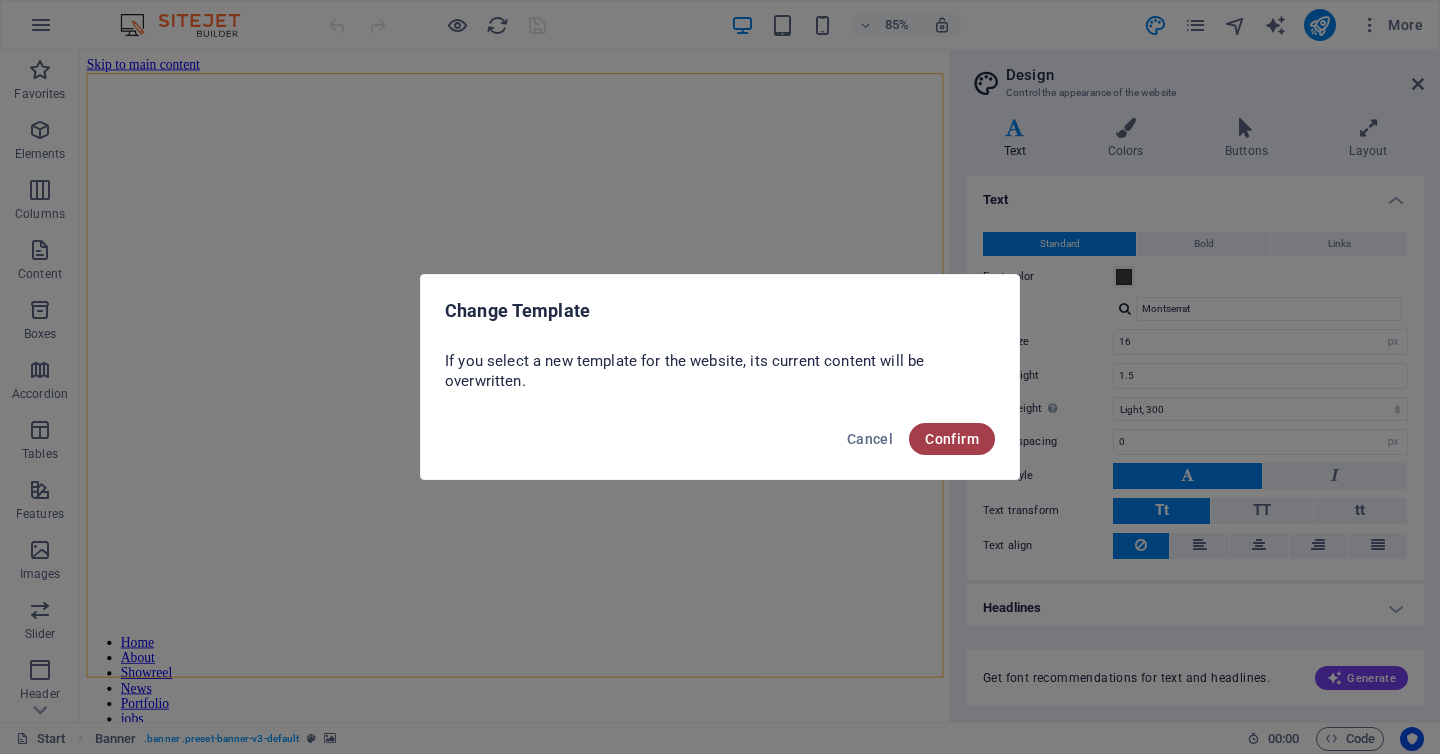 click on "Confirm" at bounding box center (952, 439) 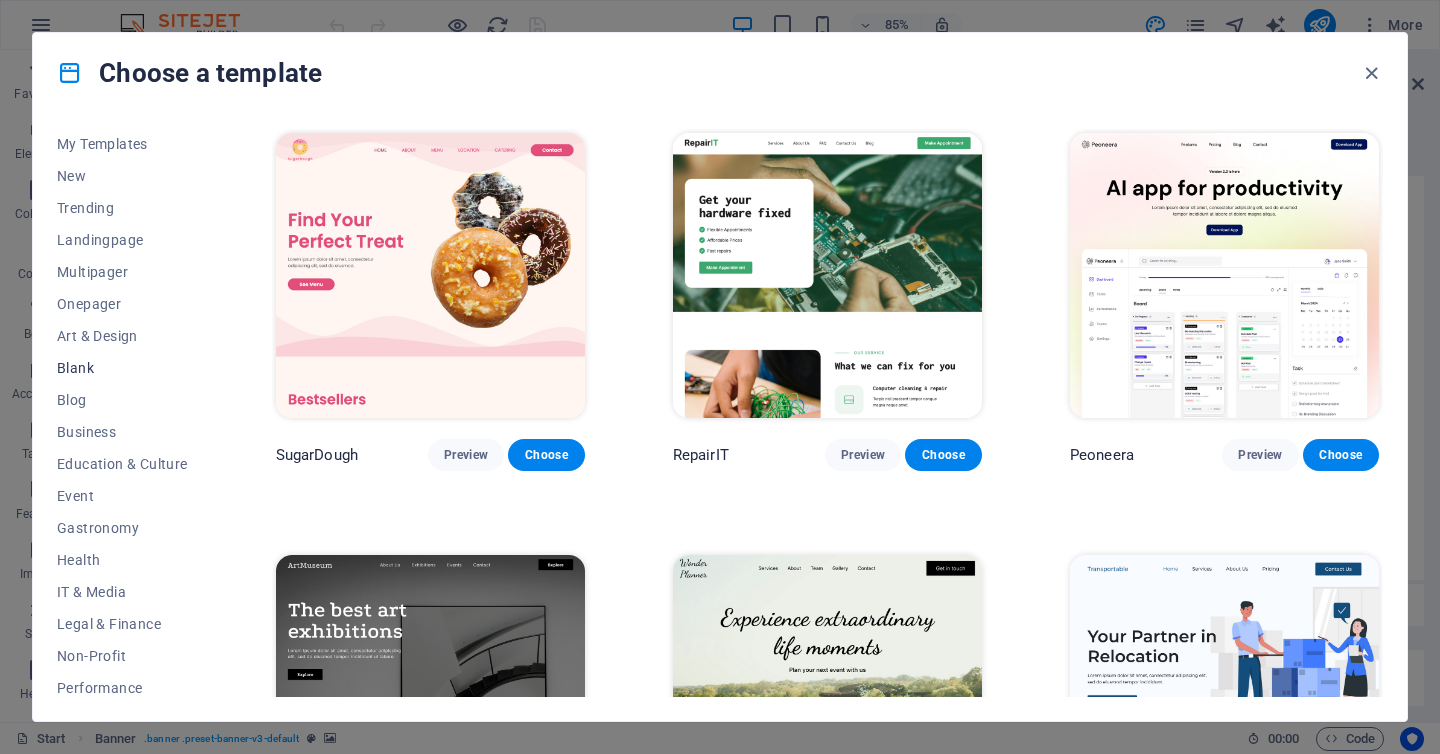 scroll, scrollTop: 0, scrollLeft: 0, axis: both 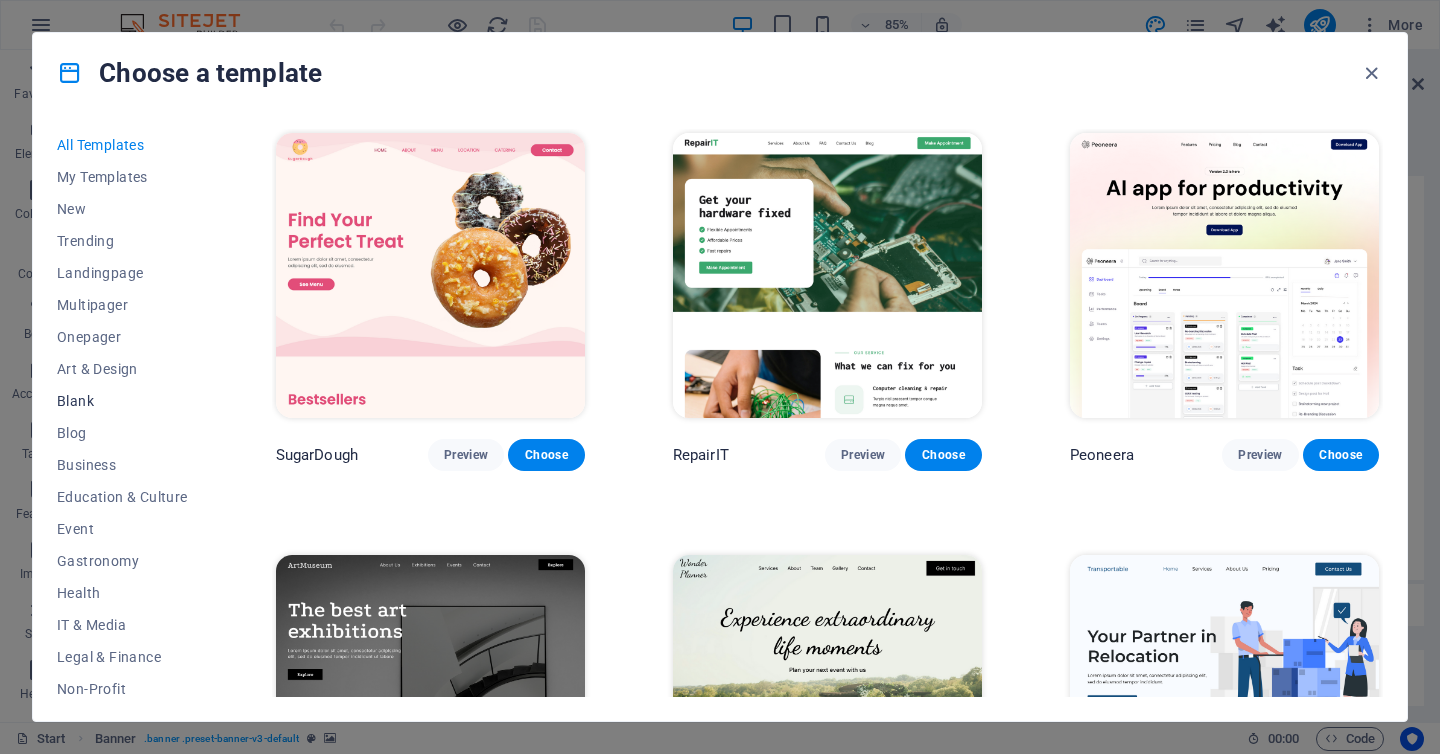 click on "Blank" at bounding box center (122, 401) 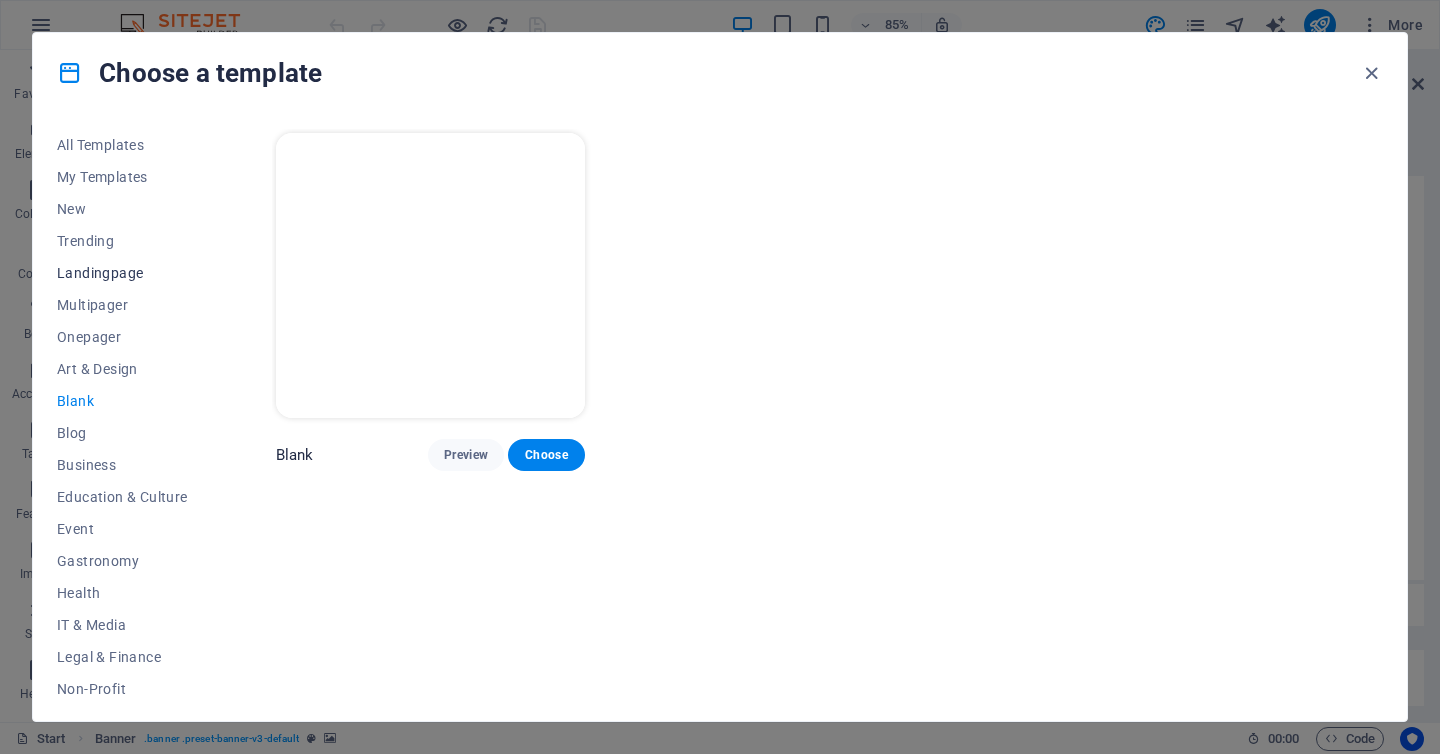 click on "Landingpage" at bounding box center [122, 273] 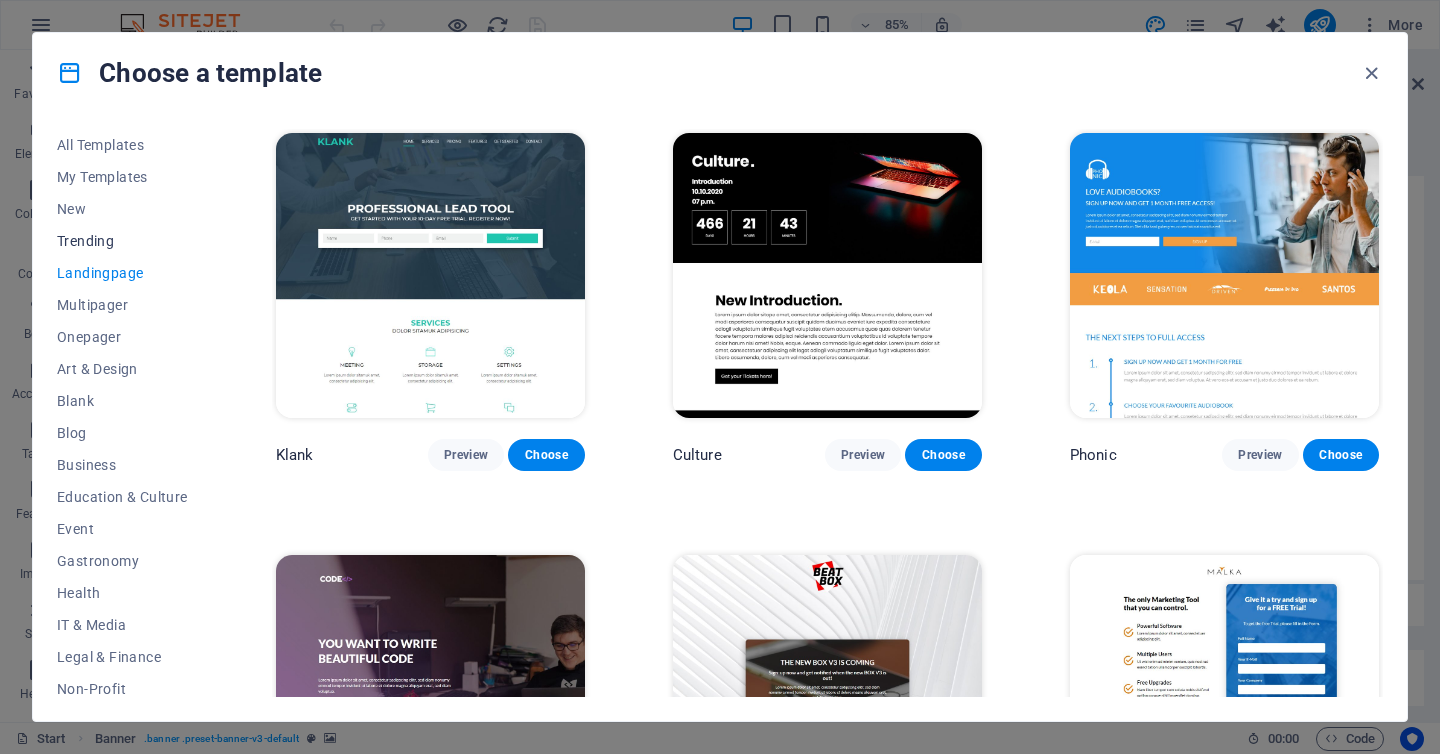 click on "Trending" at bounding box center [122, 241] 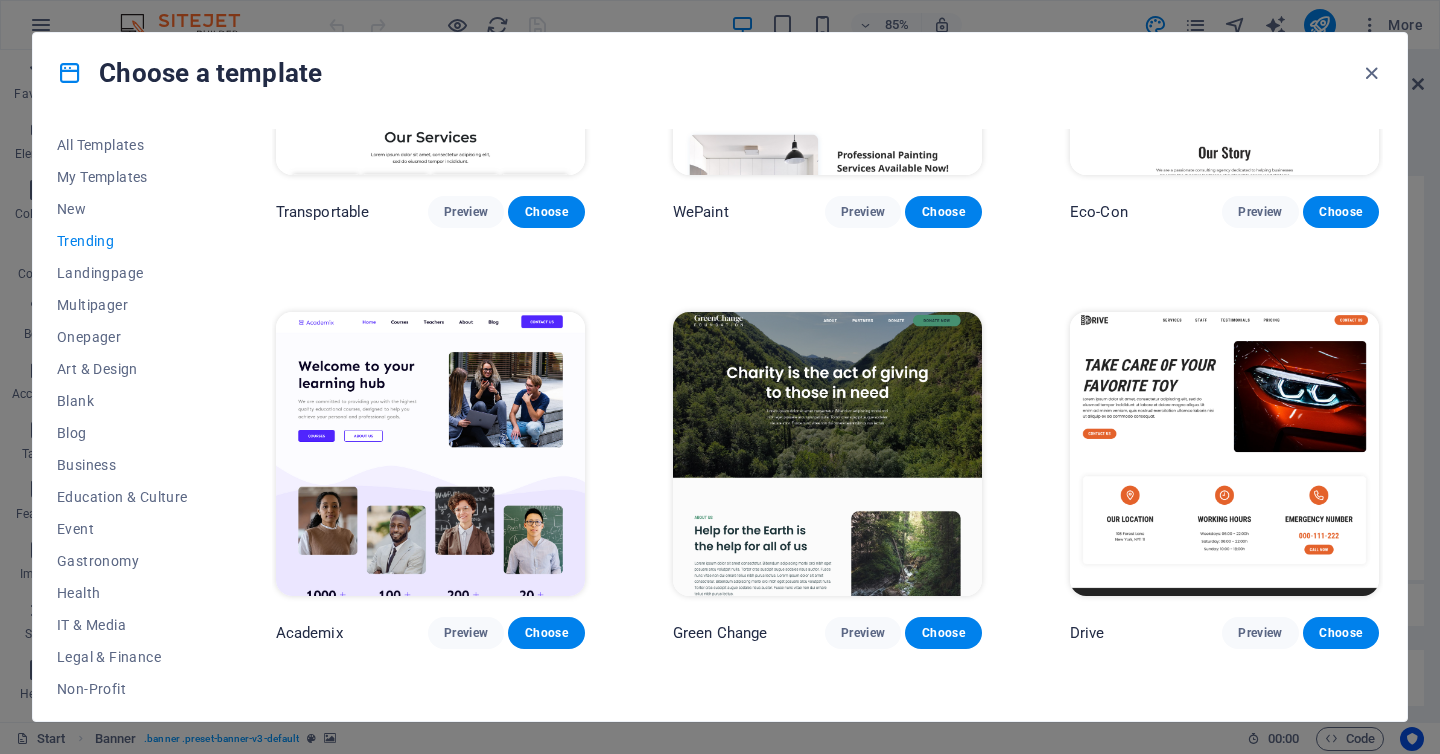scroll, scrollTop: 669, scrollLeft: 0, axis: vertical 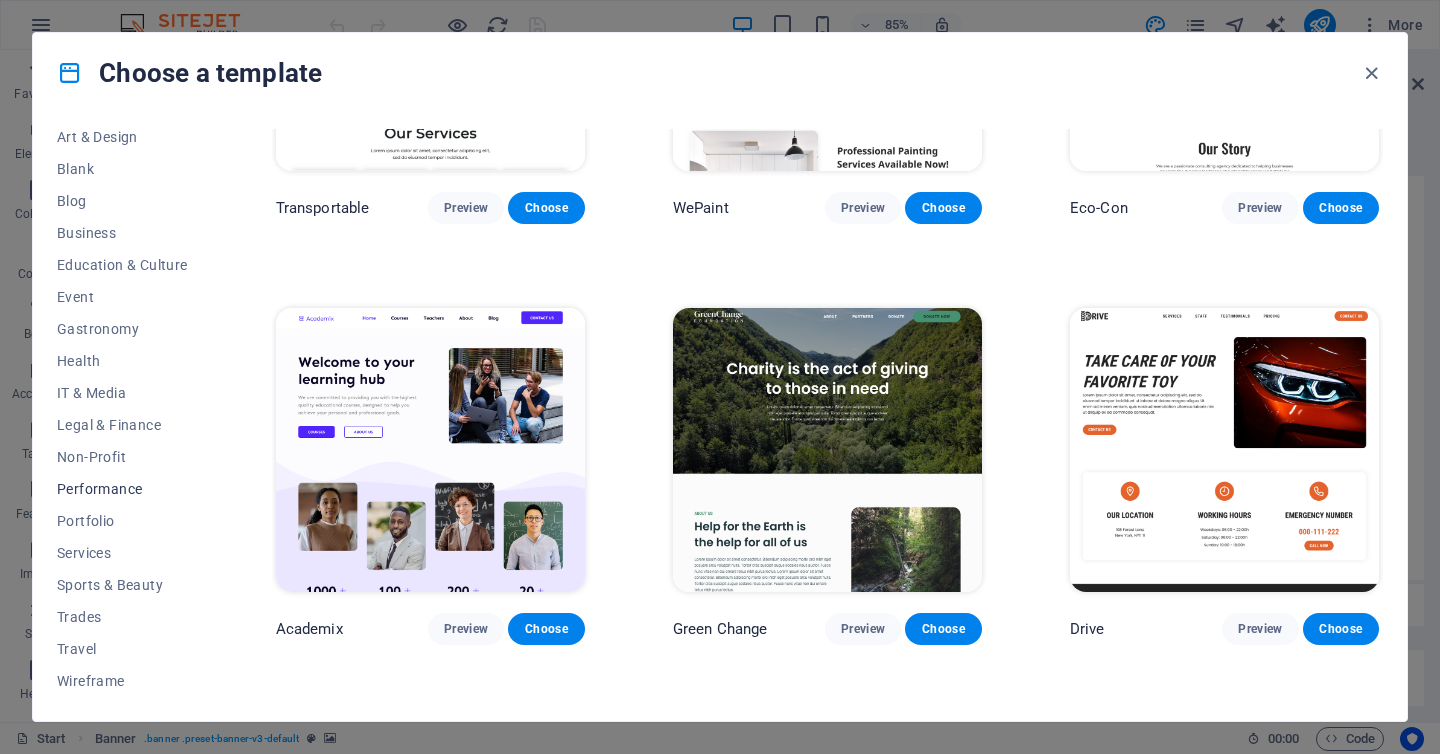 click on "Performance" at bounding box center [122, 489] 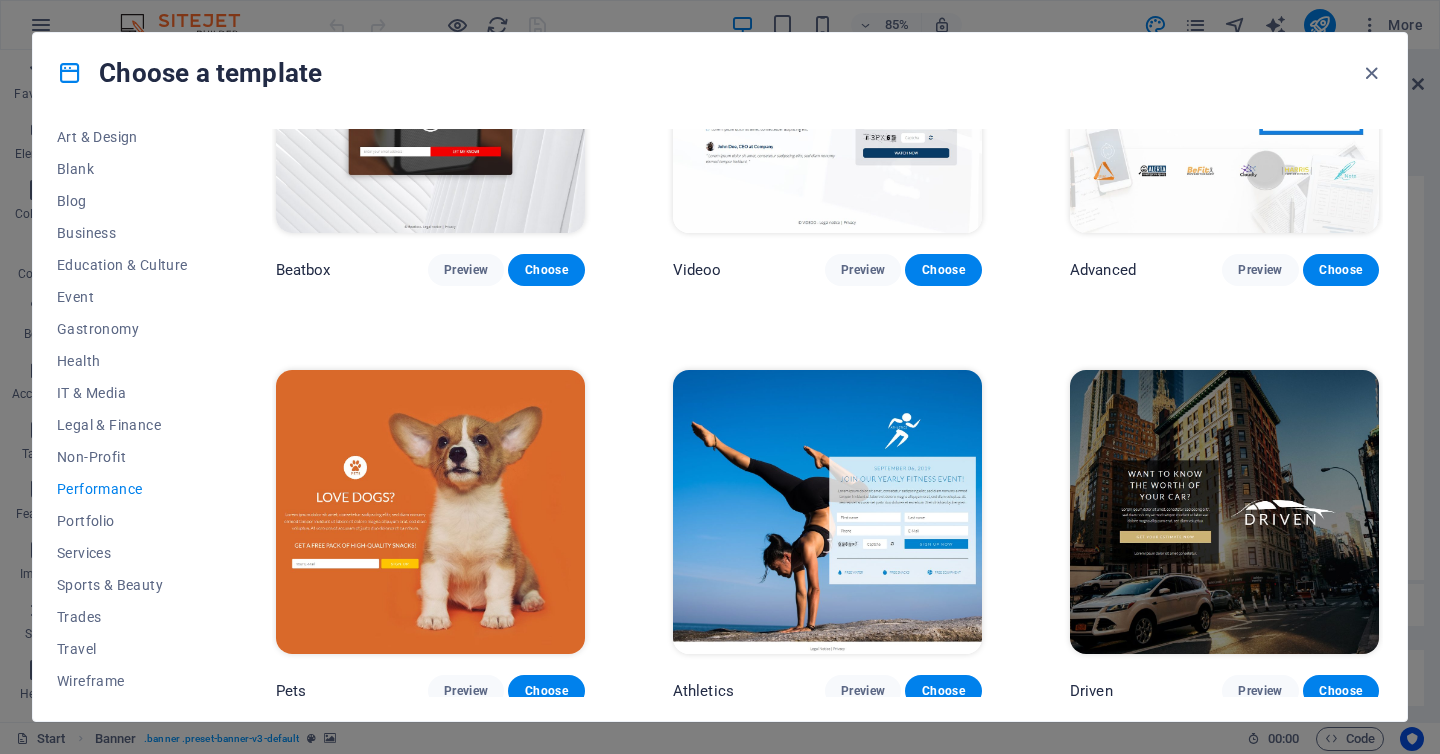 scroll, scrollTop: 0, scrollLeft: 0, axis: both 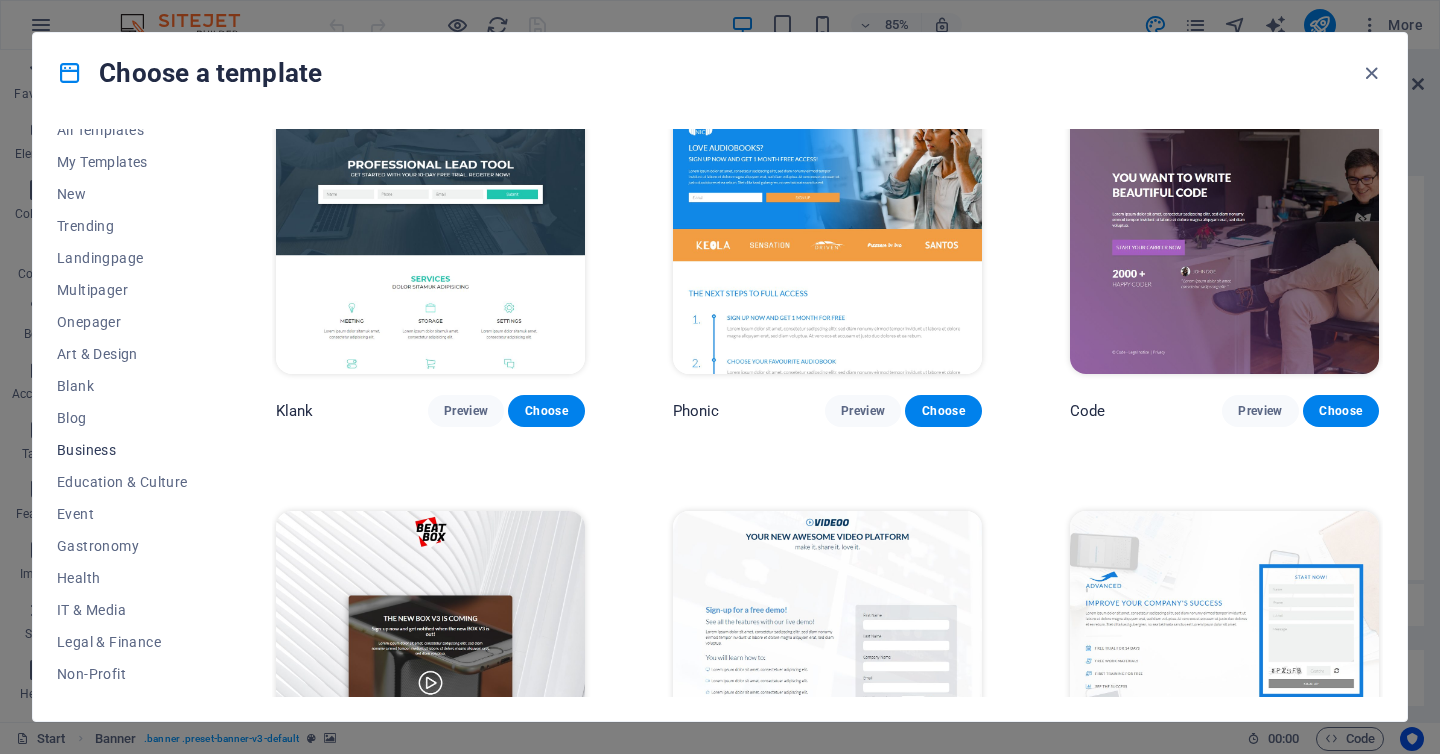 click on "Business" at bounding box center [122, 450] 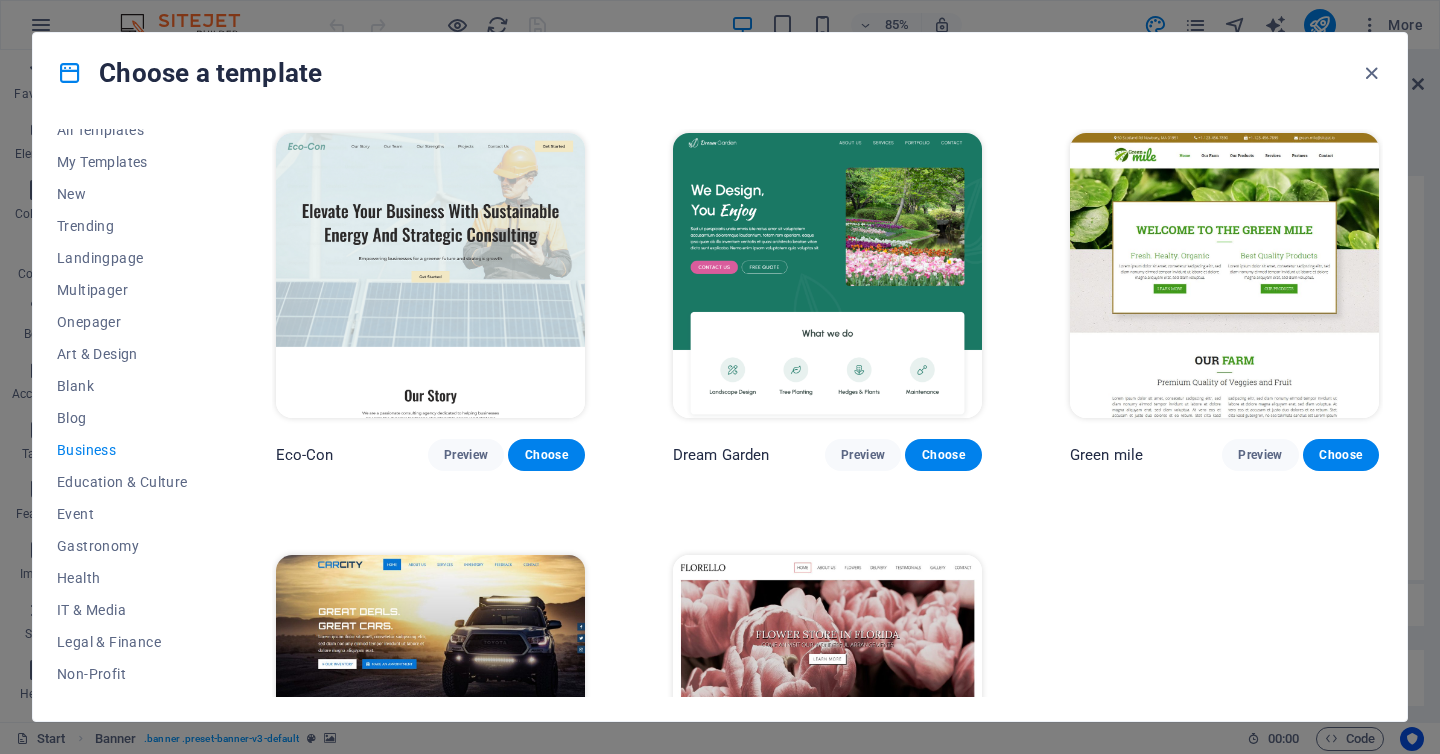 scroll, scrollTop: 190, scrollLeft: 0, axis: vertical 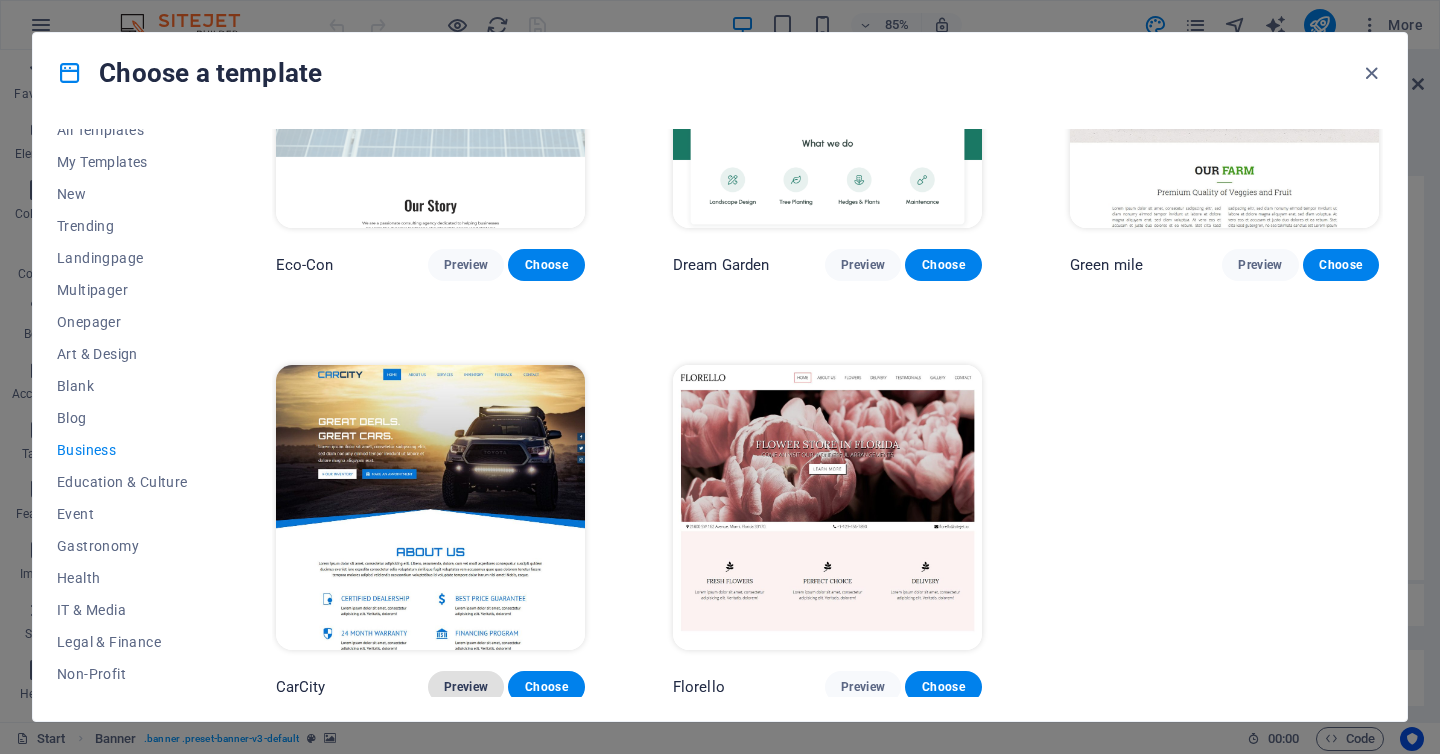 click on "Preview" at bounding box center [466, 687] 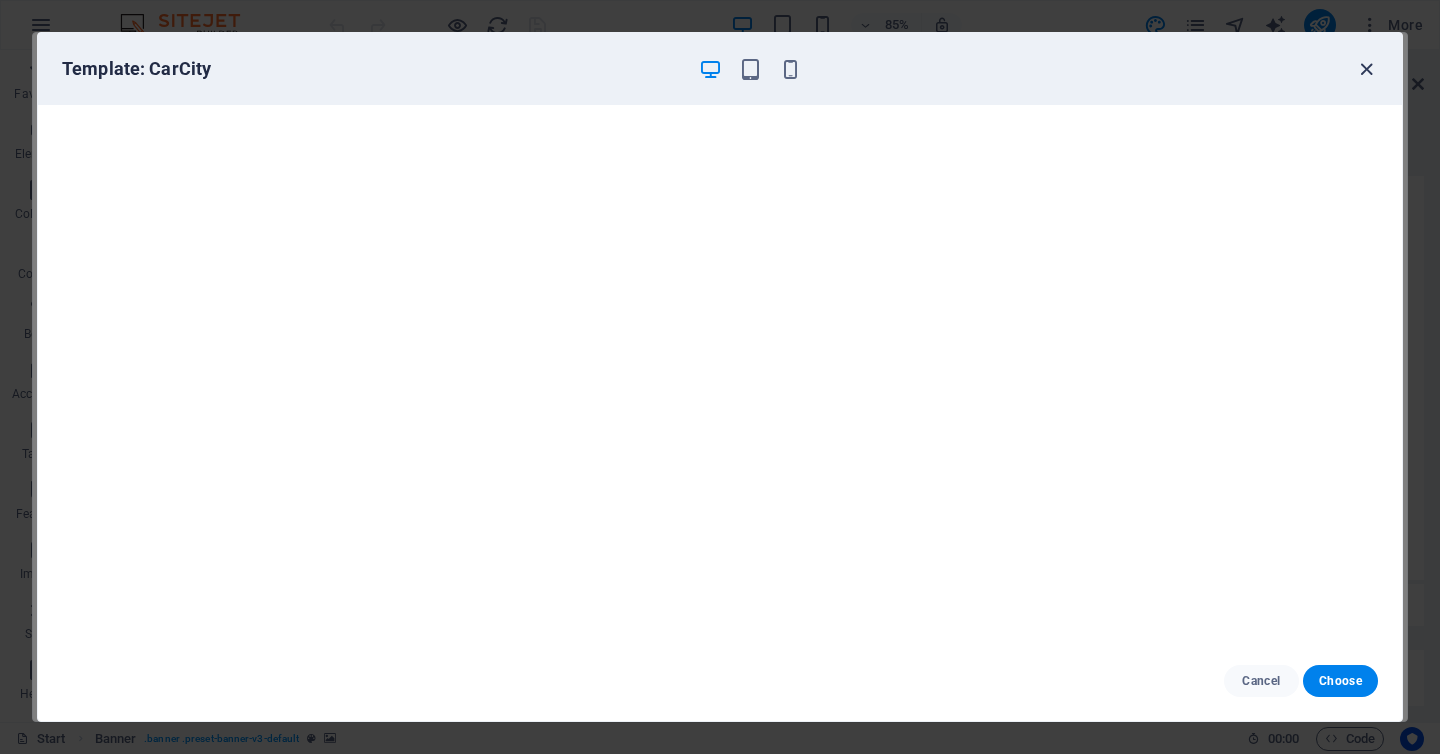 click at bounding box center [1366, 69] 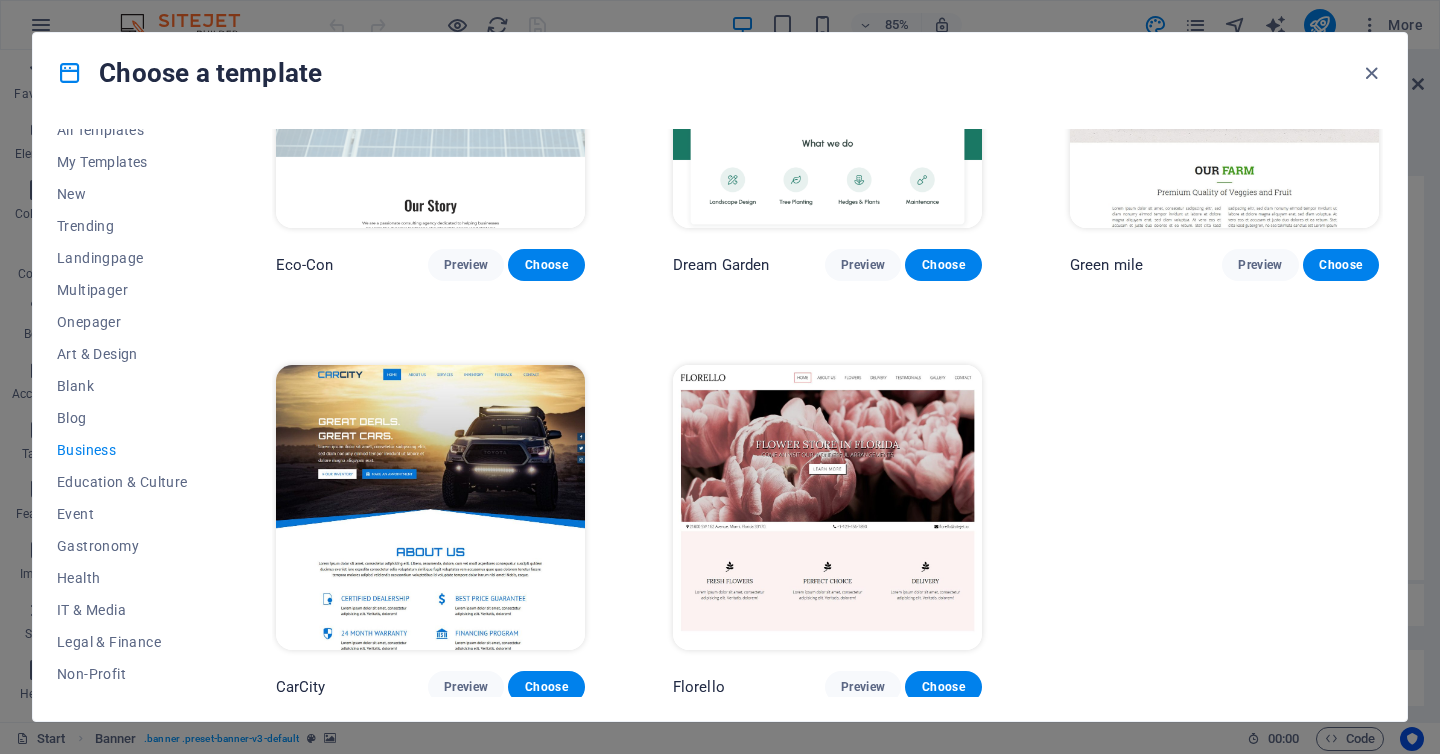 scroll, scrollTop: 0, scrollLeft: 0, axis: both 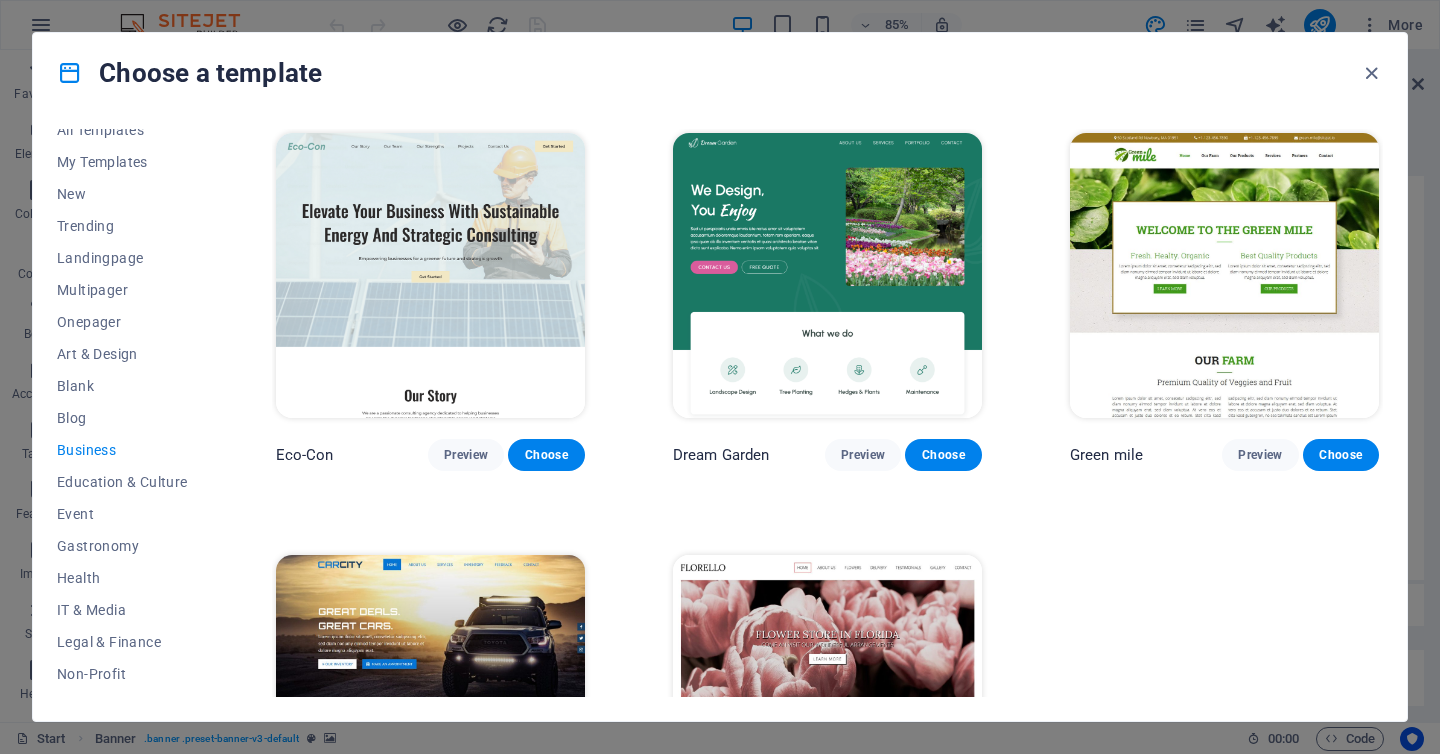 click on "Business" at bounding box center [122, 450] 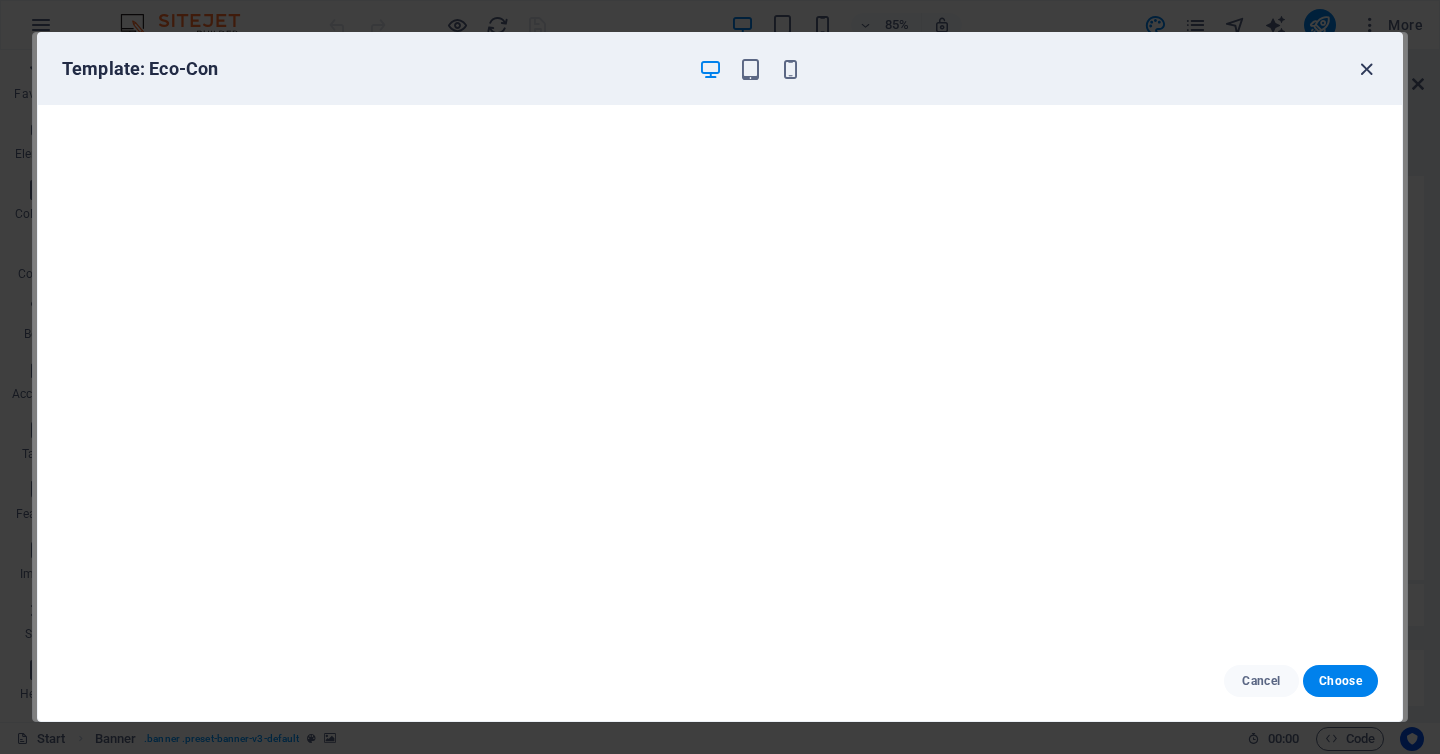 click at bounding box center [1366, 69] 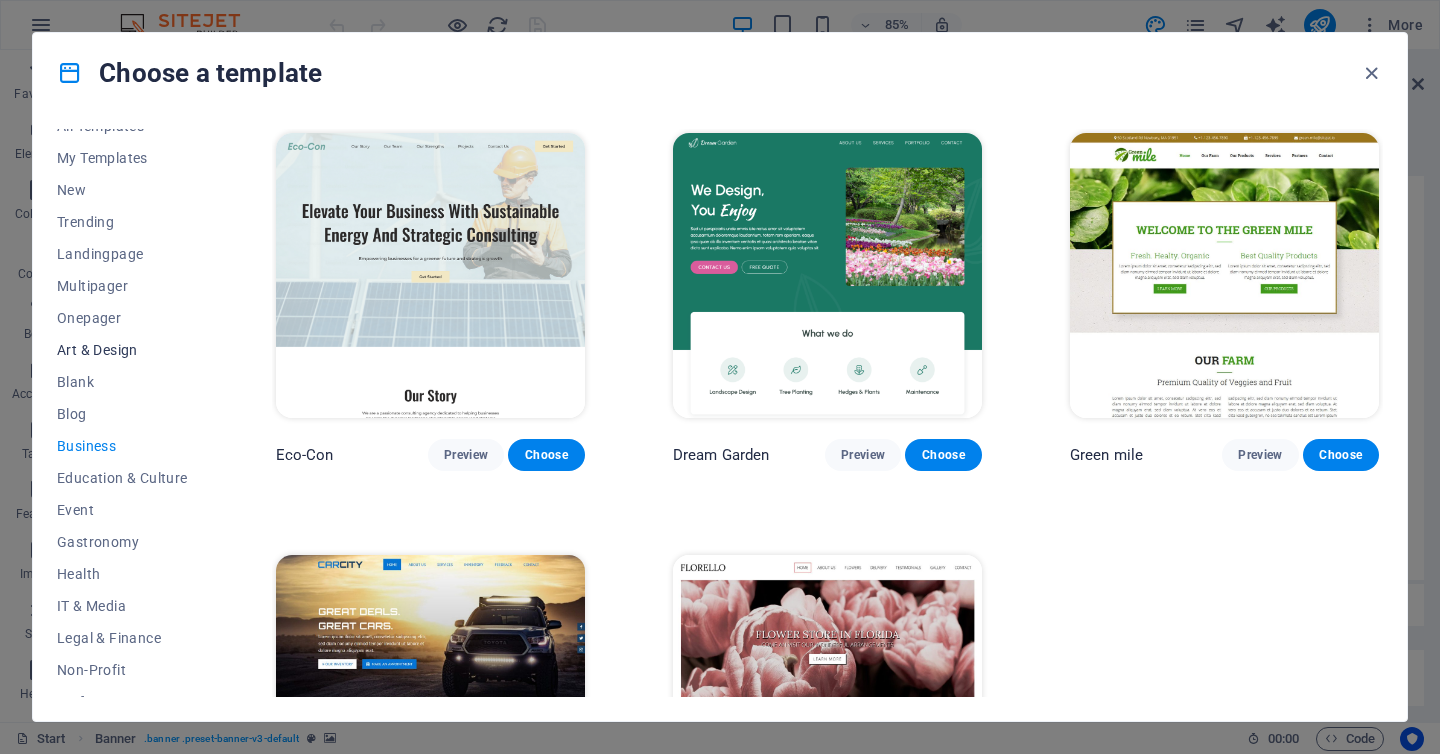 scroll, scrollTop: 26, scrollLeft: 0, axis: vertical 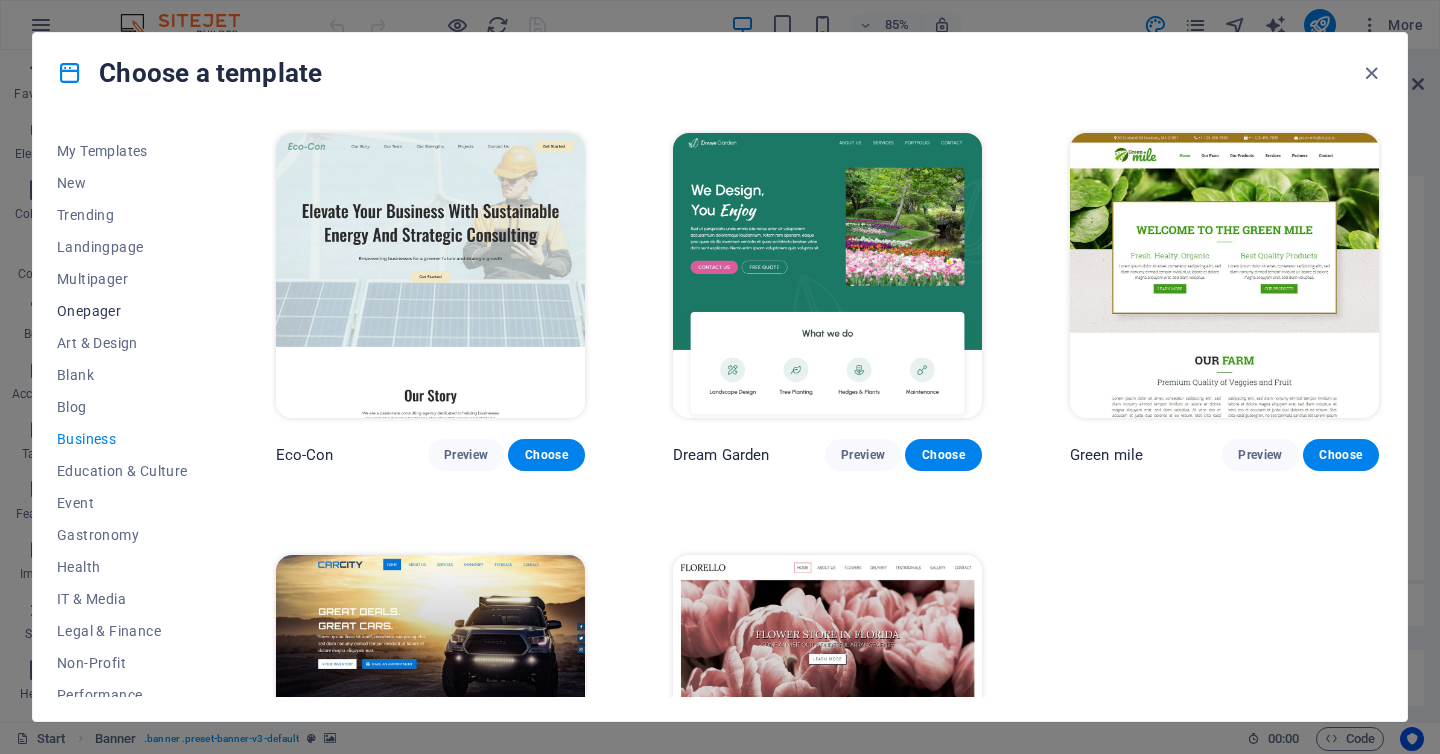 click on "Onepager" at bounding box center (122, 311) 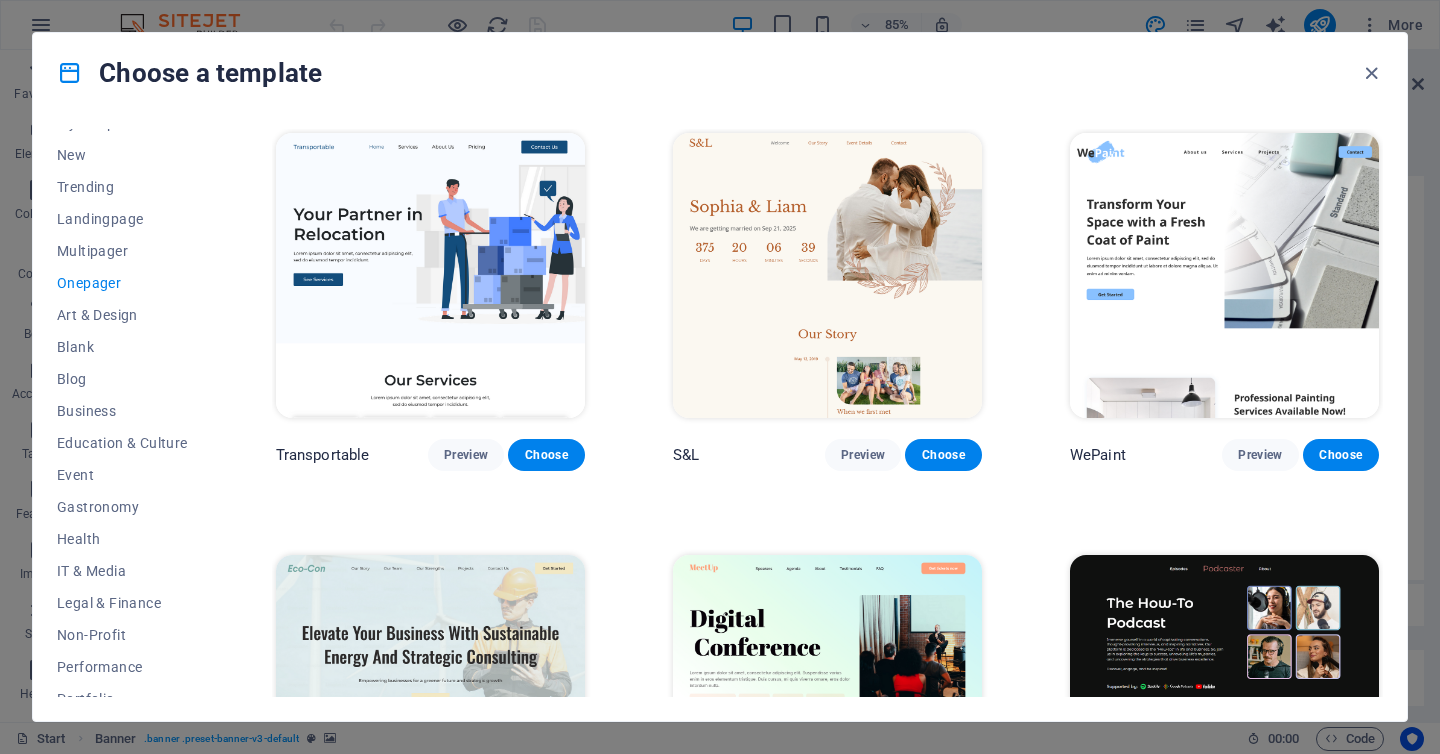 scroll, scrollTop: 57, scrollLeft: 0, axis: vertical 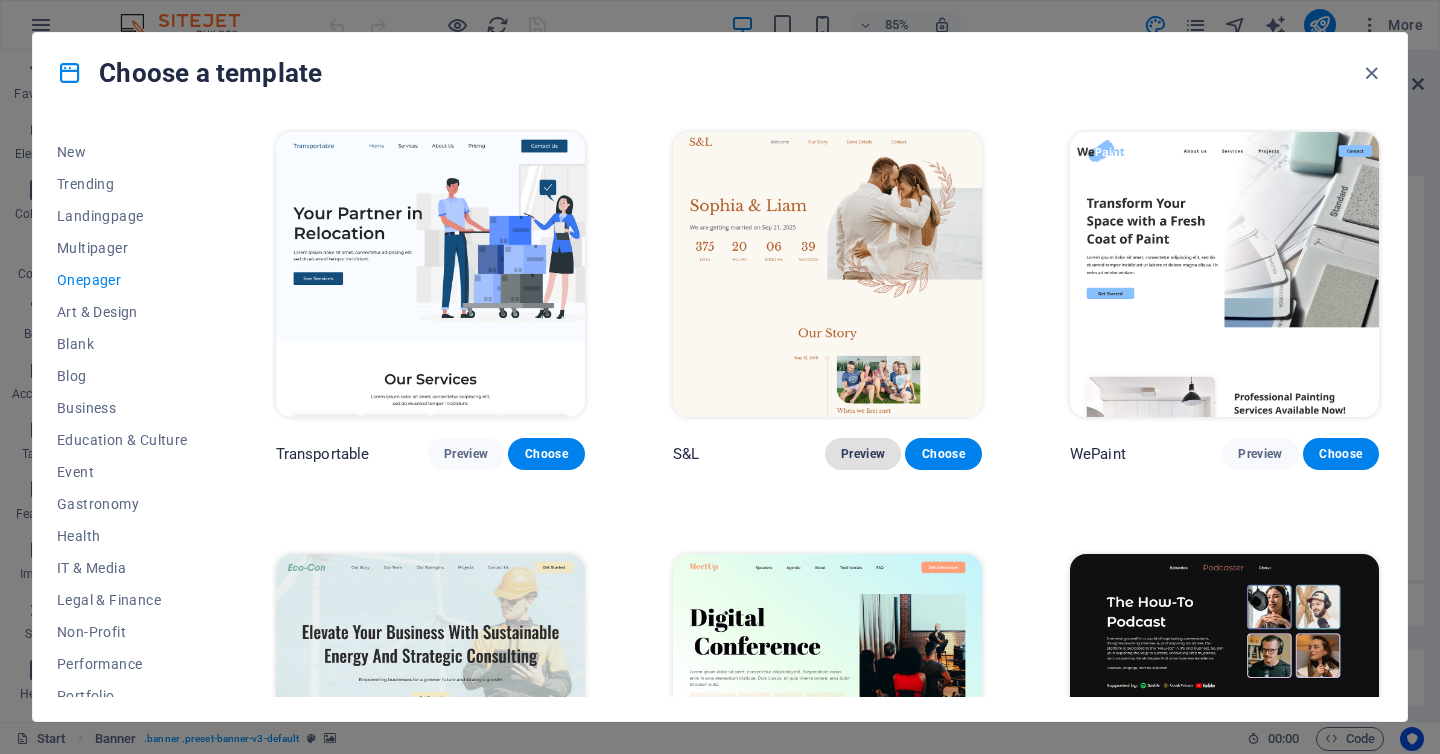 click on "Preview" at bounding box center (863, 454) 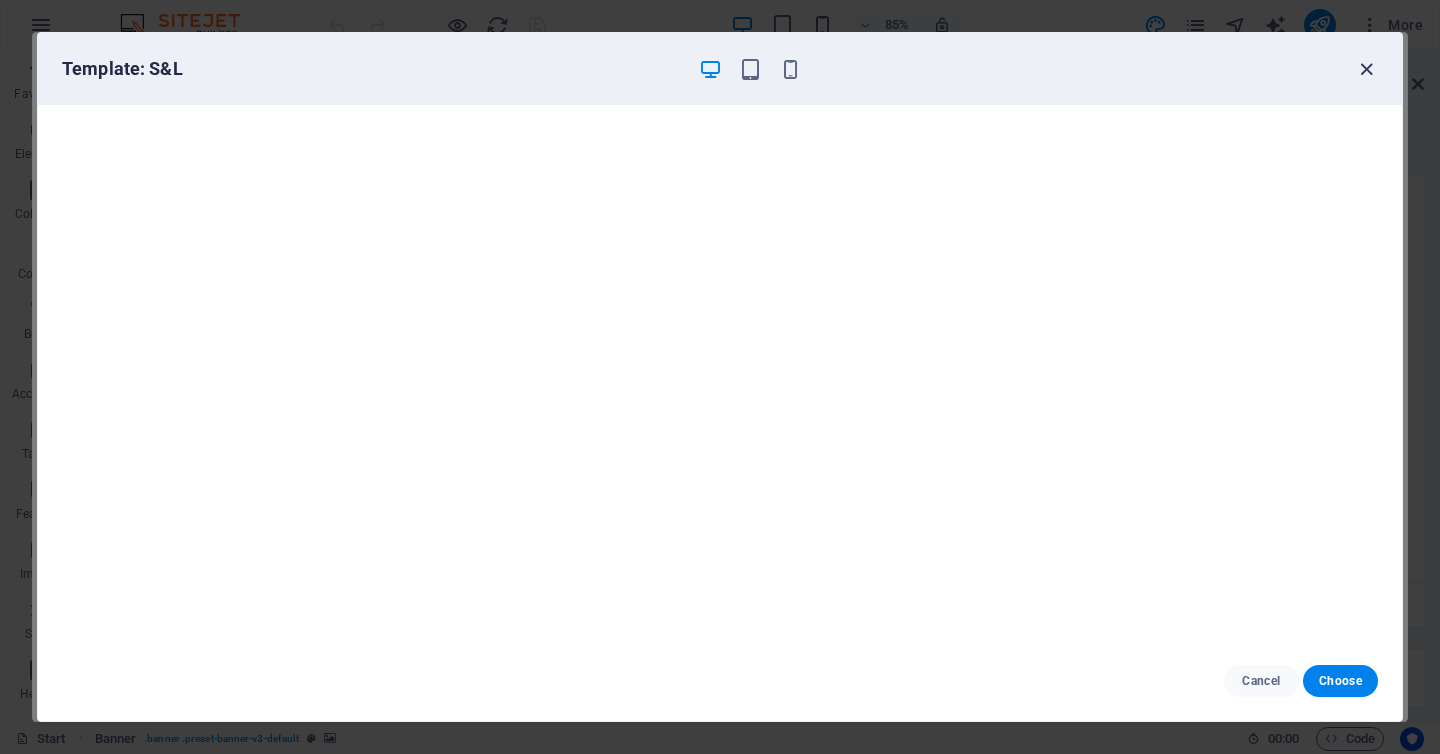 click at bounding box center [1366, 69] 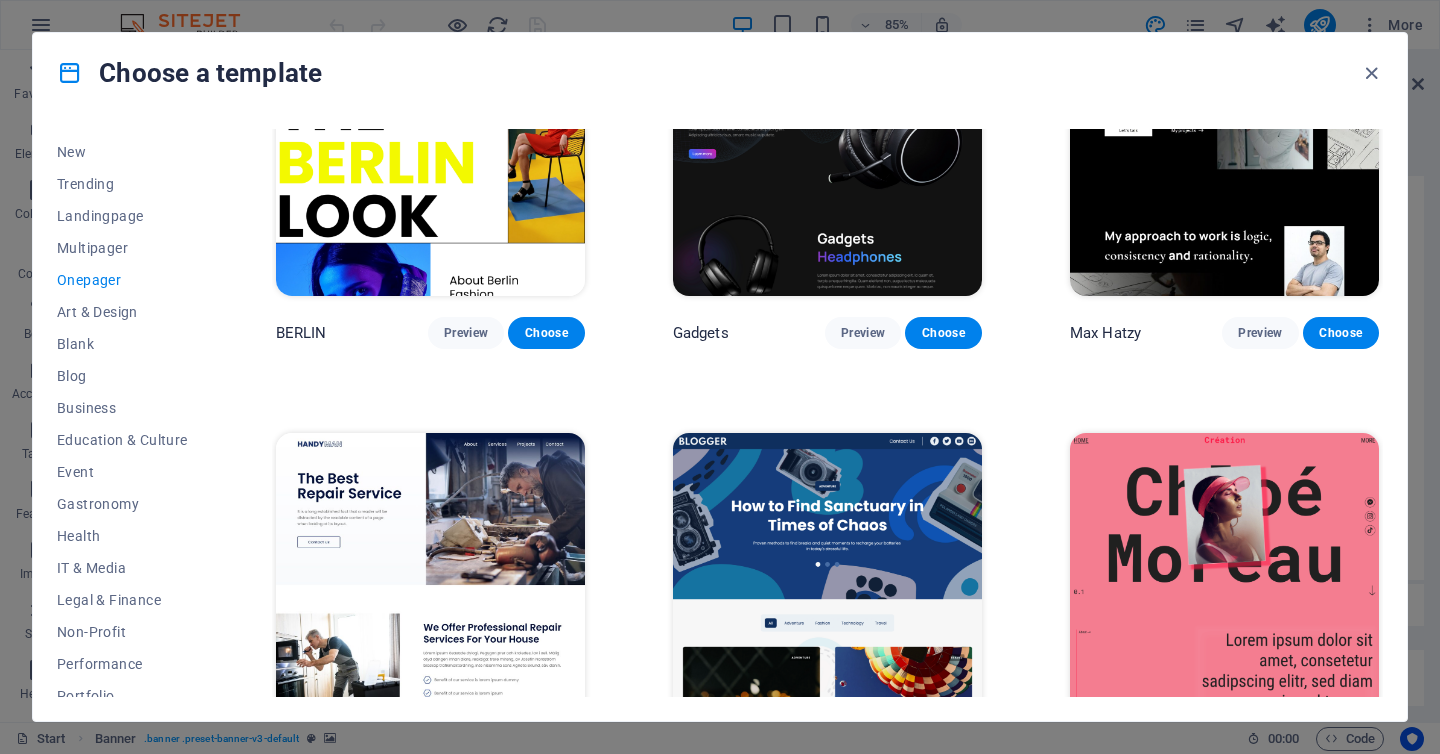 scroll, scrollTop: 1833, scrollLeft: 0, axis: vertical 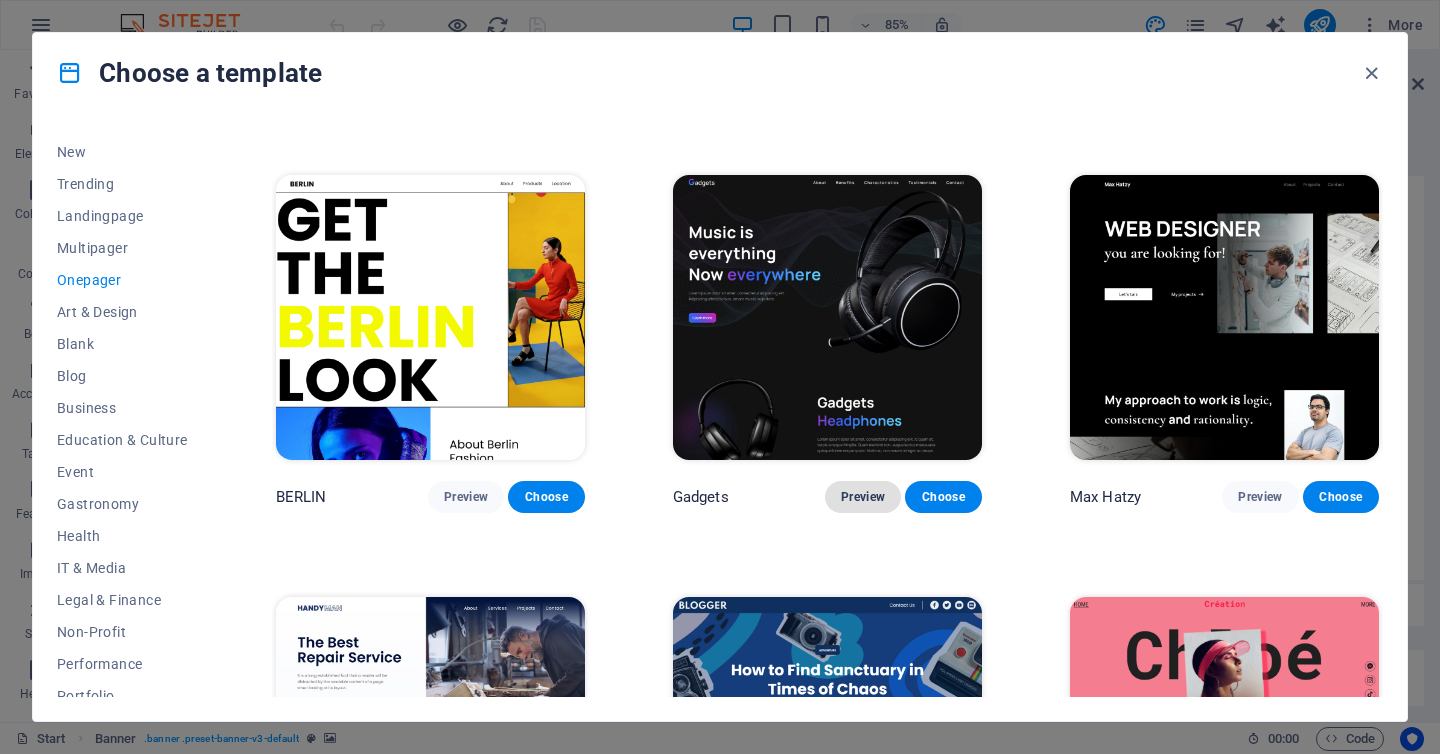 click on "Preview" at bounding box center (863, 497) 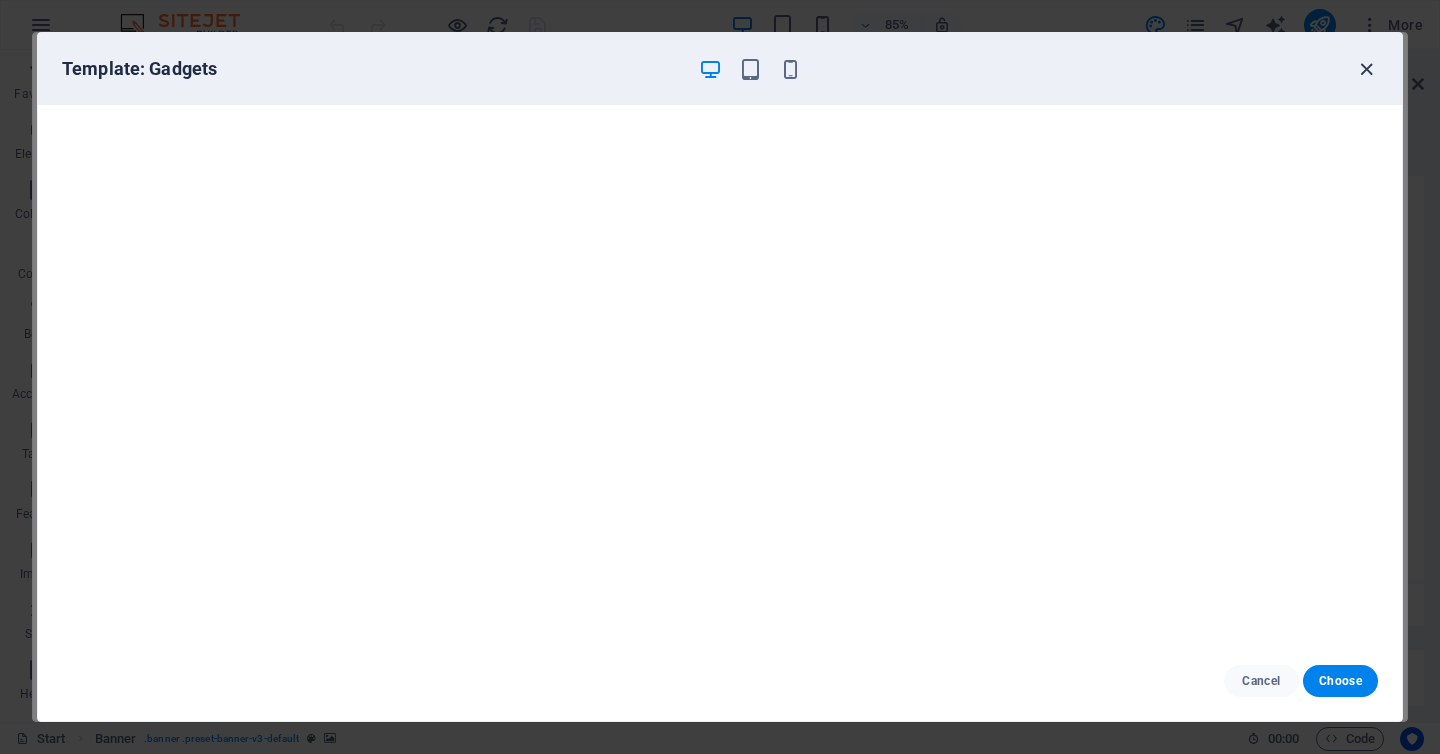click at bounding box center (1366, 69) 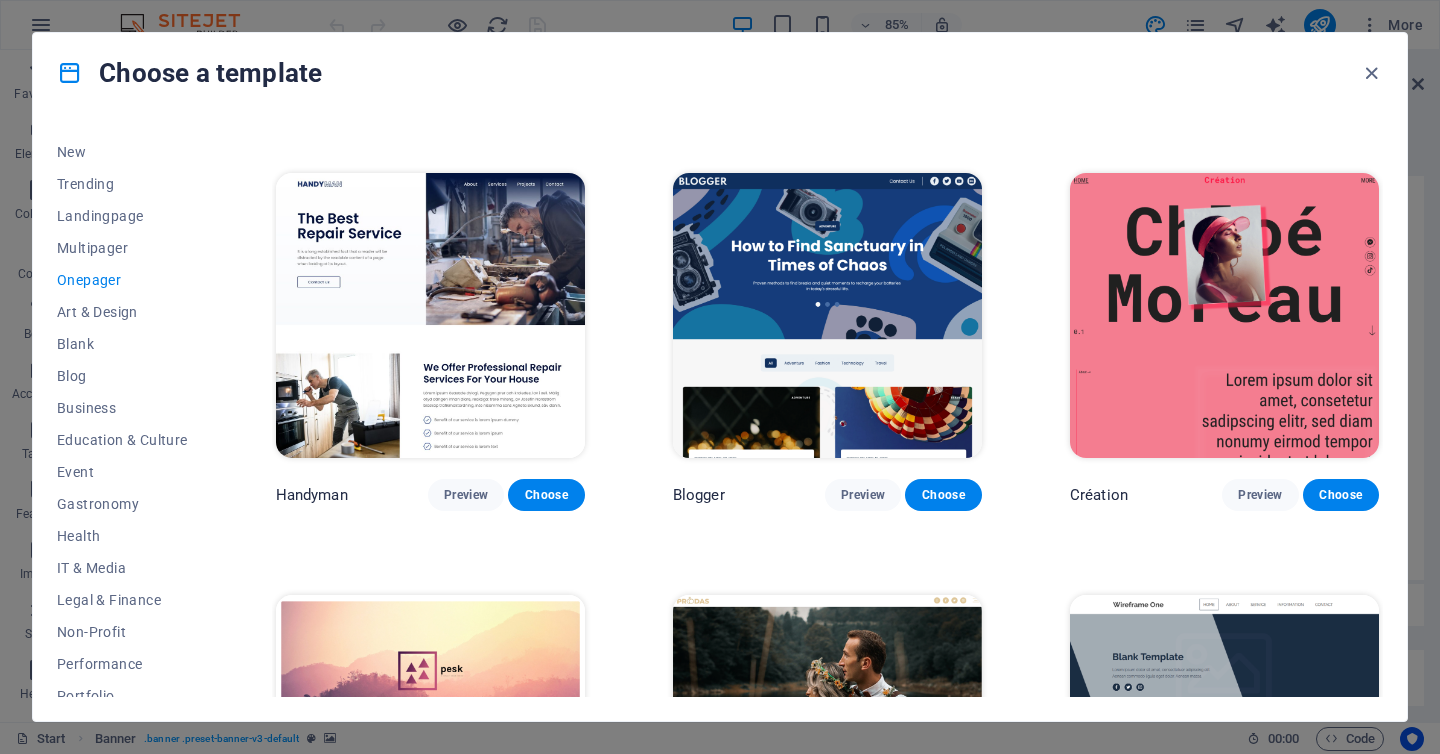 scroll, scrollTop: 2070, scrollLeft: 0, axis: vertical 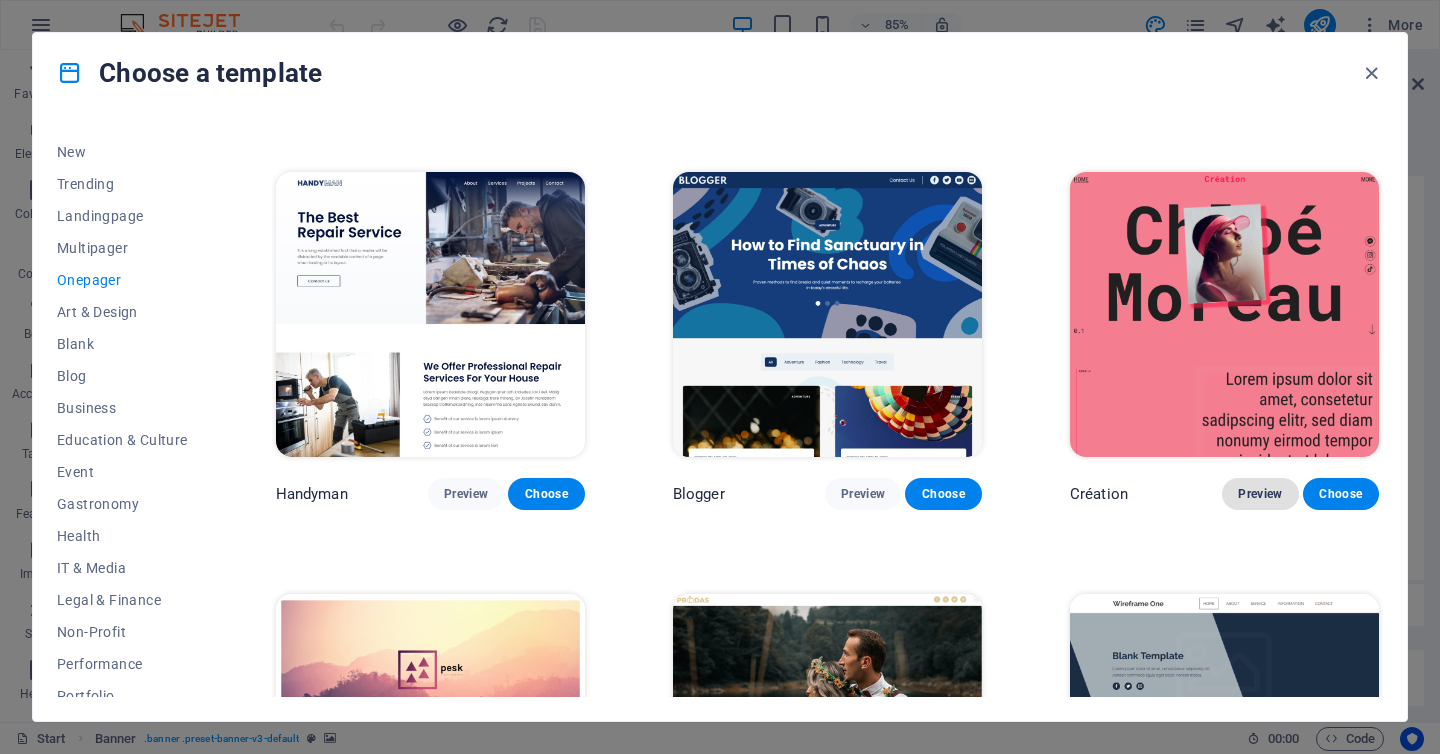 click on "Preview" at bounding box center (1260, 494) 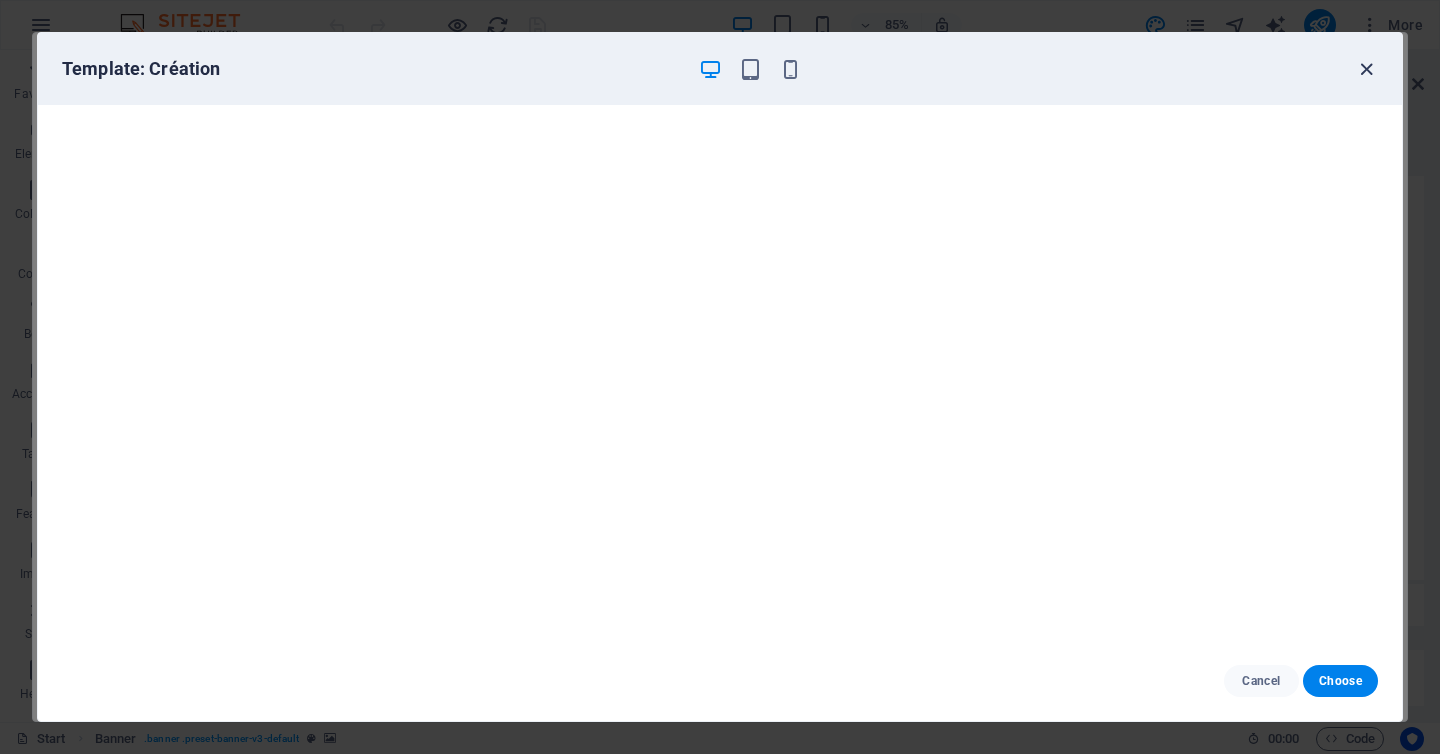 click at bounding box center (1366, 69) 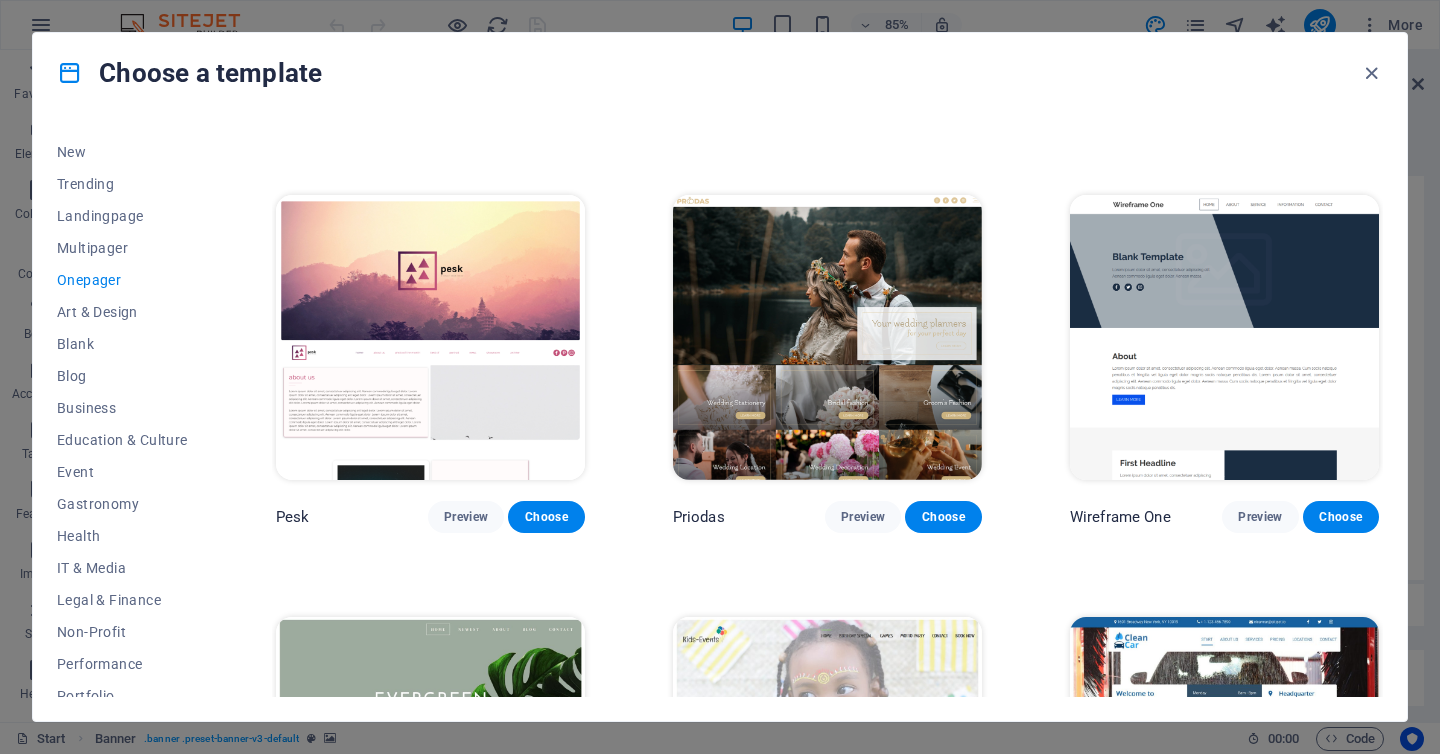 scroll, scrollTop: 2473, scrollLeft: 0, axis: vertical 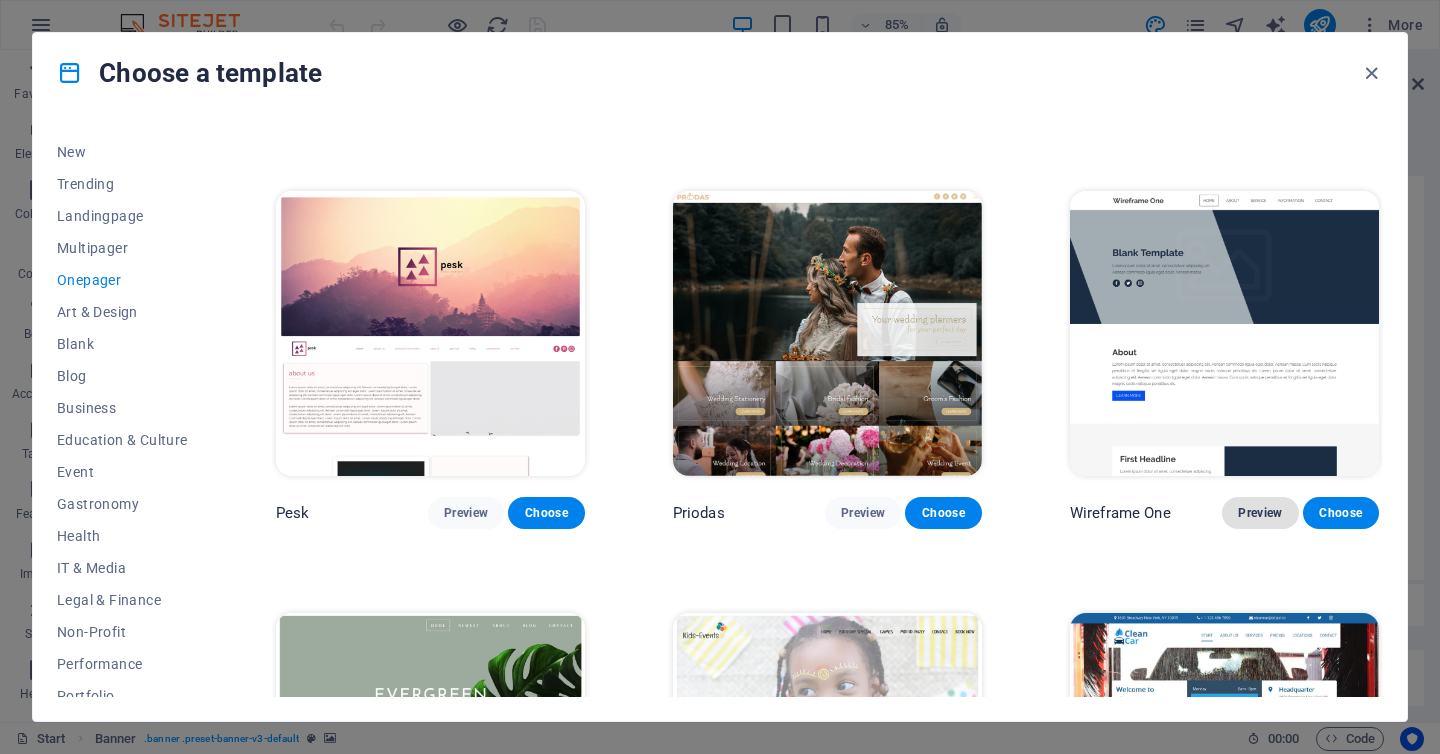 click on "Preview" at bounding box center [1260, 513] 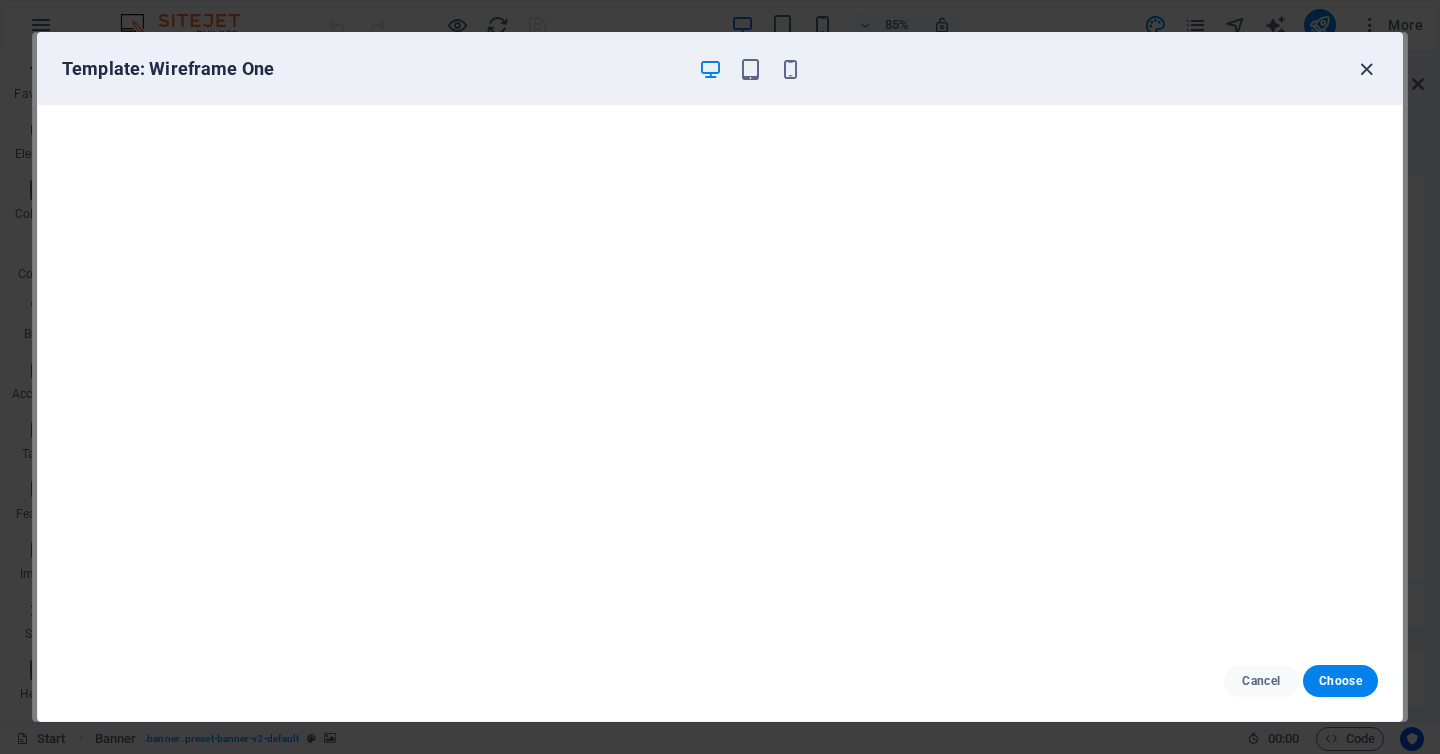 click at bounding box center (1366, 69) 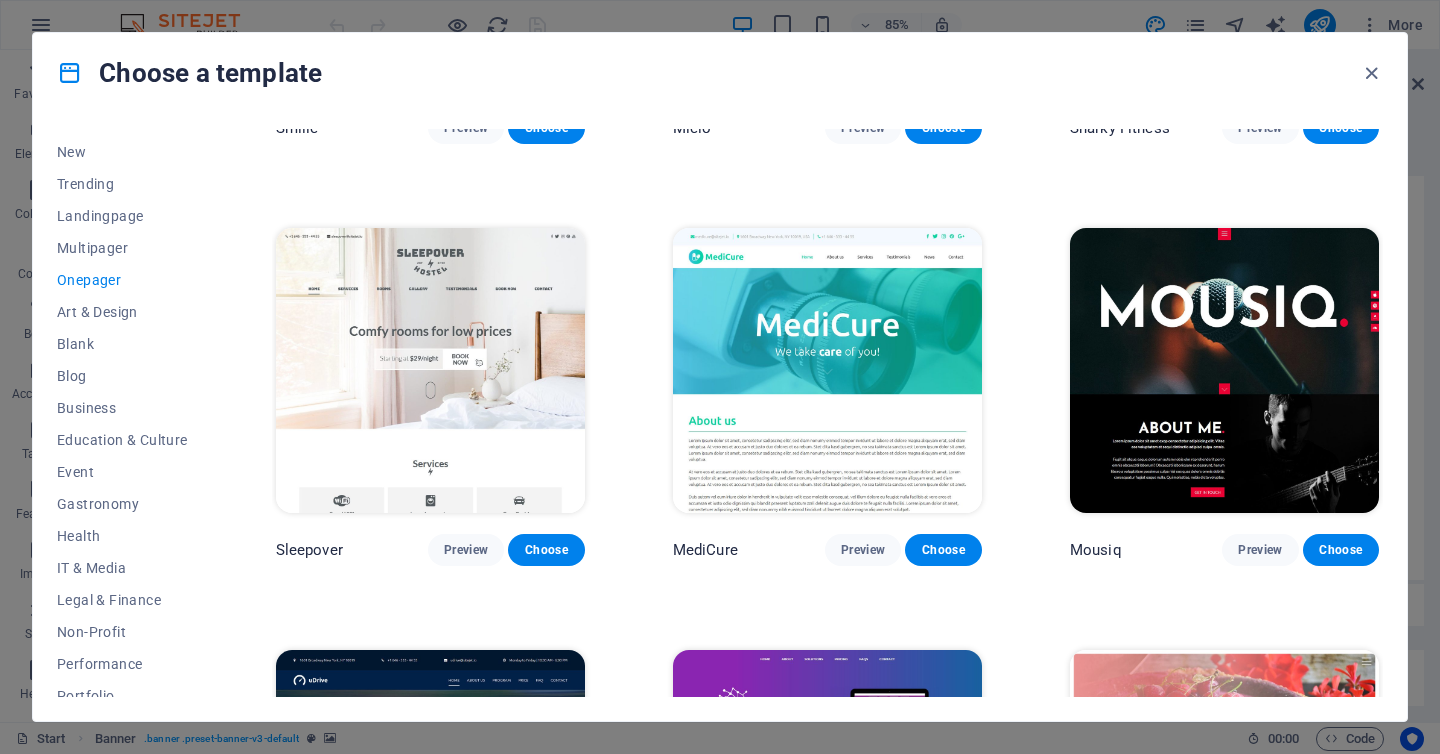 scroll, scrollTop: 5812, scrollLeft: 0, axis: vertical 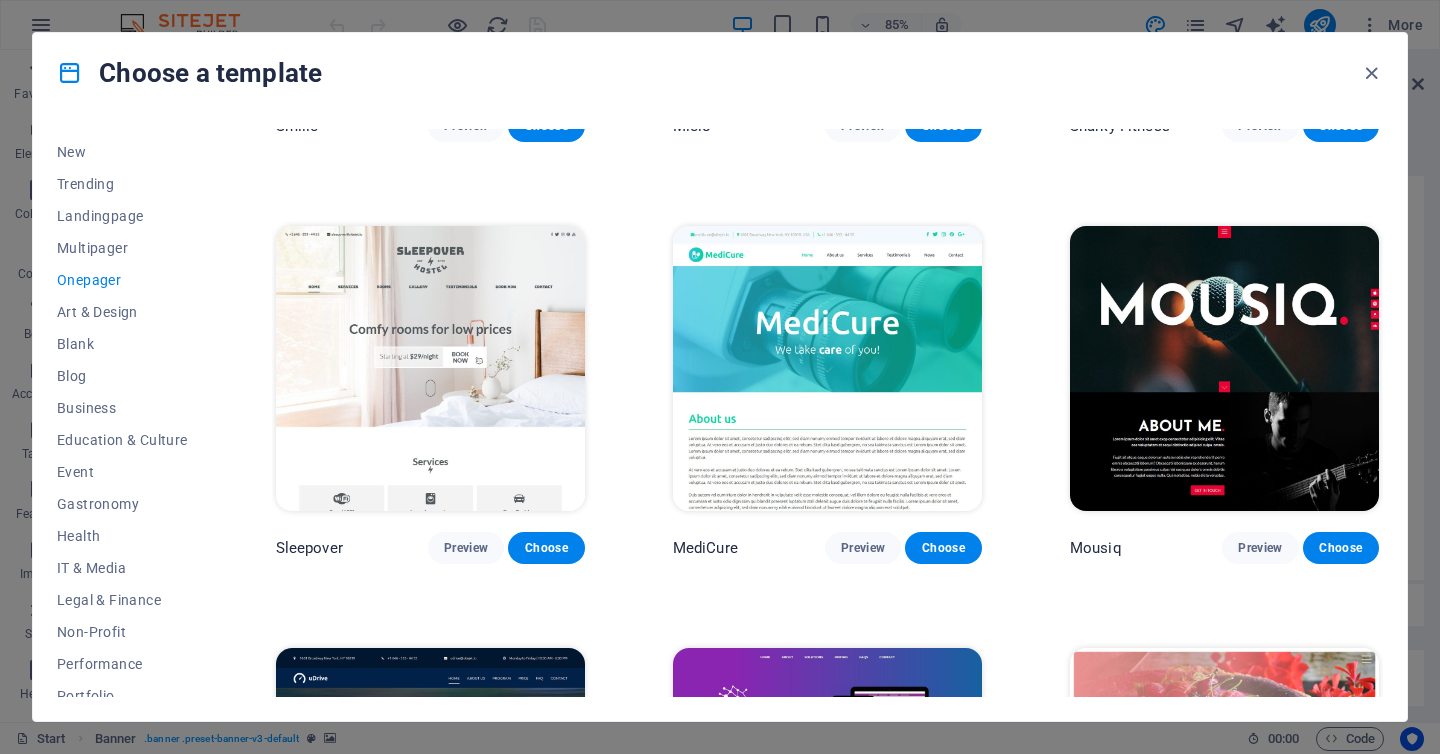 click at bounding box center [1224, 368] 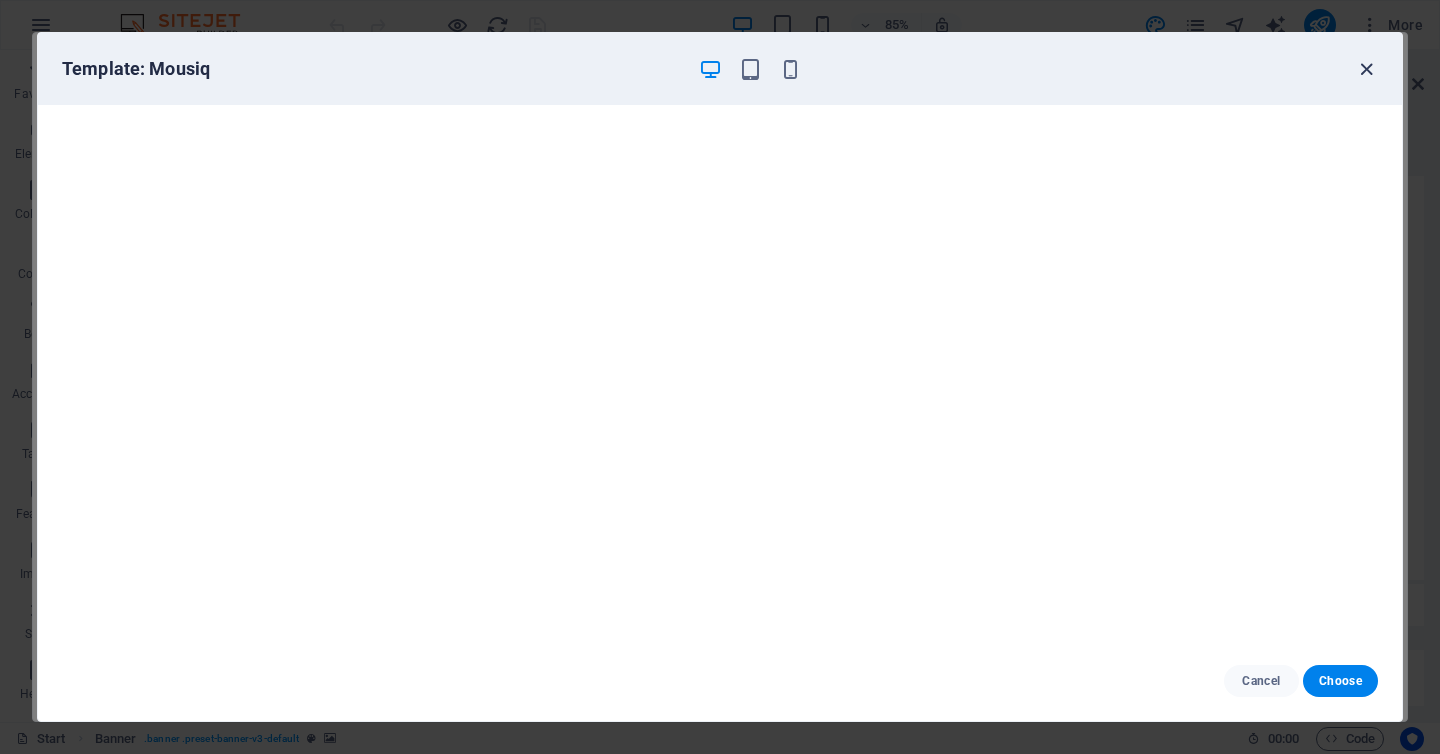 click at bounding box center (1366, 69) 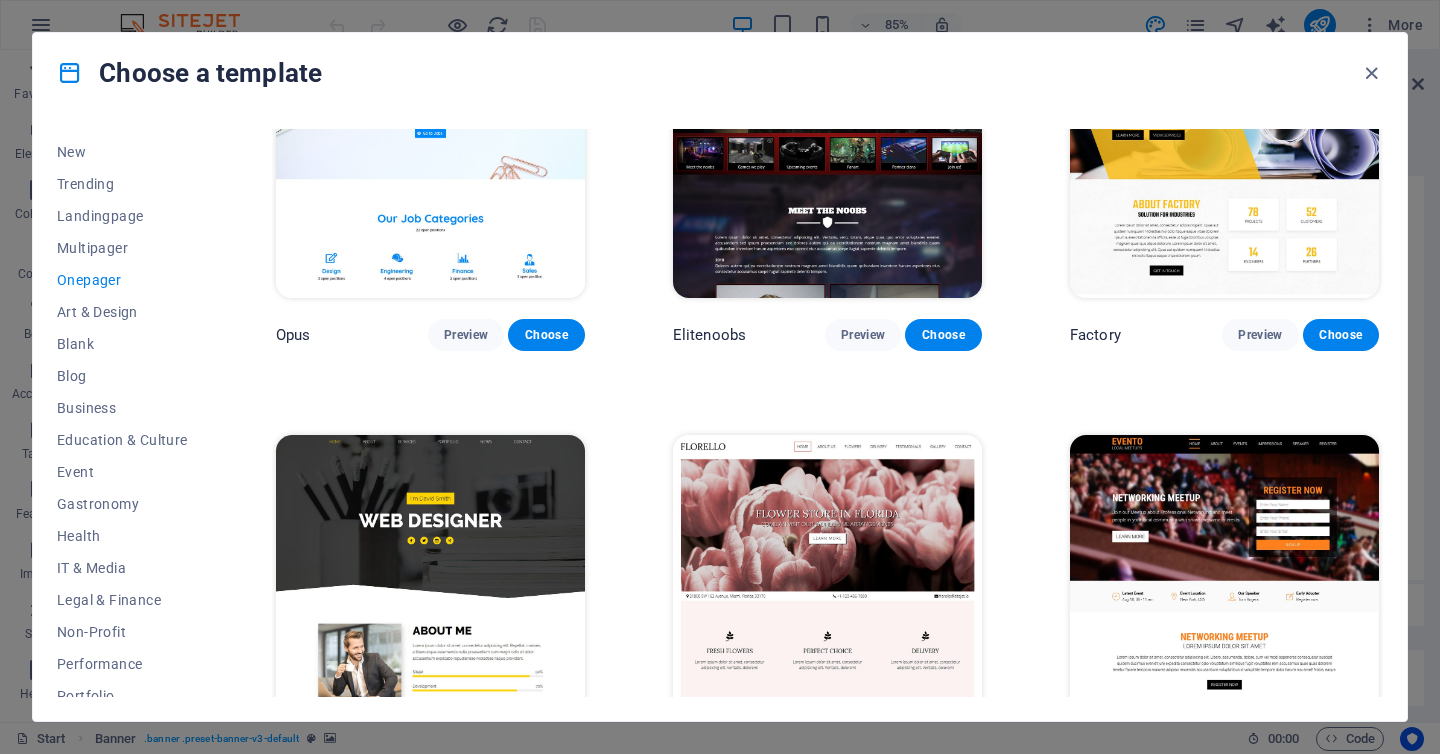 scroll, scrollTop: 7285, scrollLeft: 0, axis: vertical 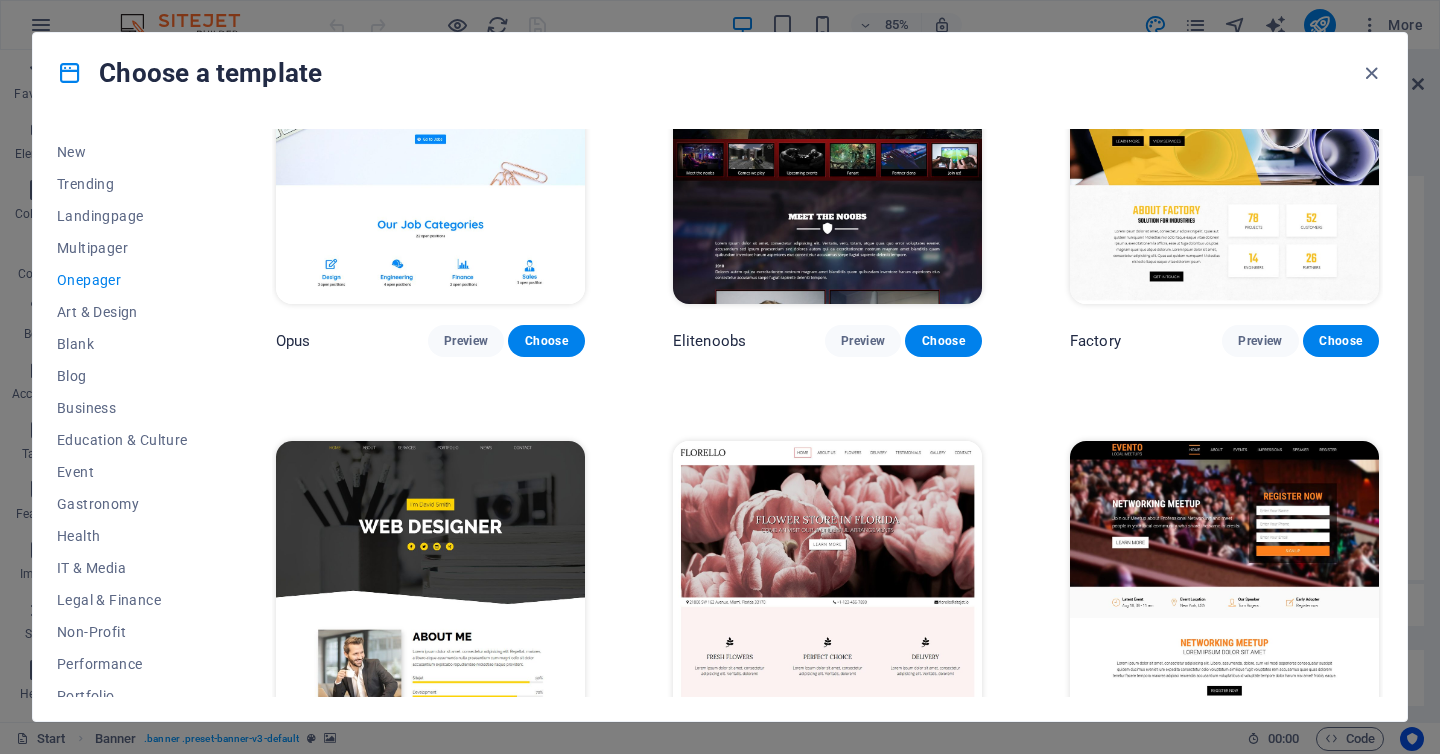 click at bounding box center [430, 583] 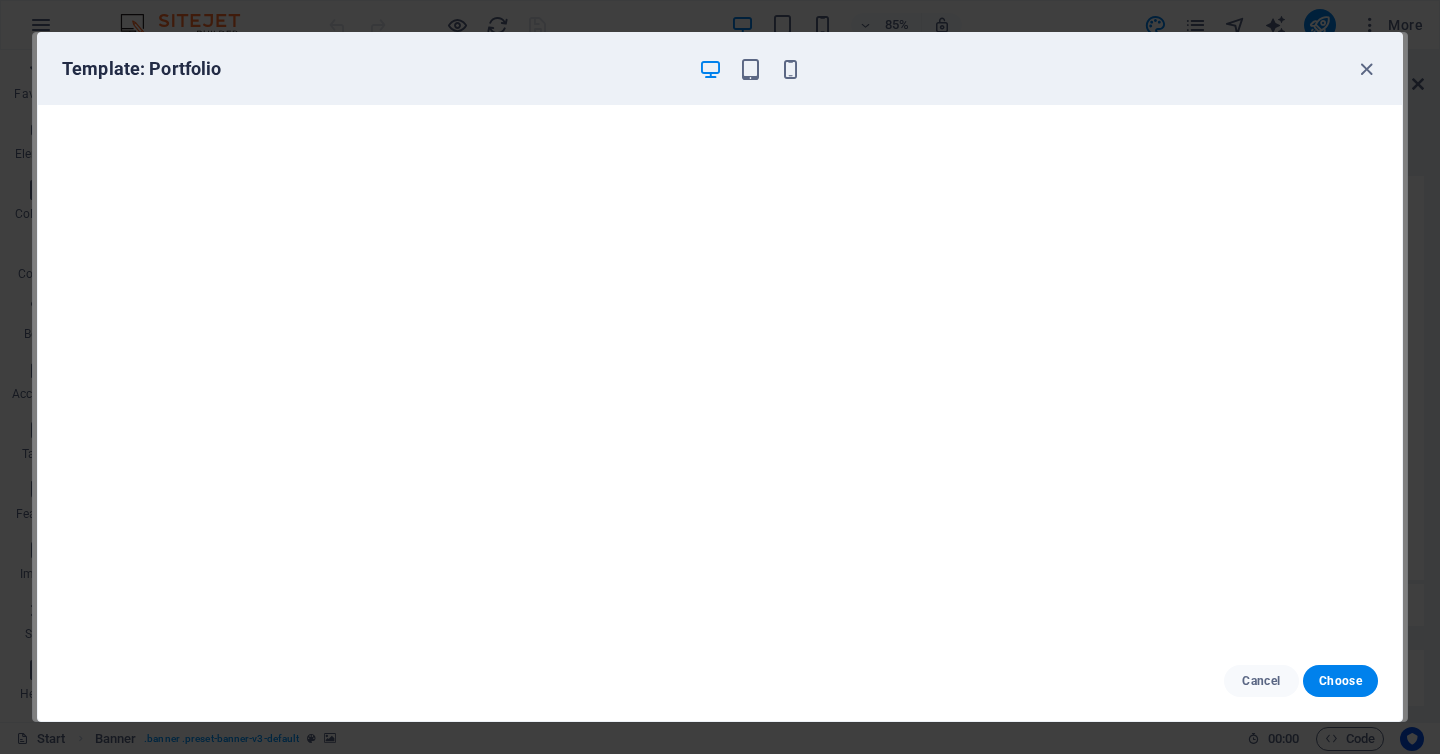 scroll, scrollTop: 4, scrollLeft: 0, axis: vertical 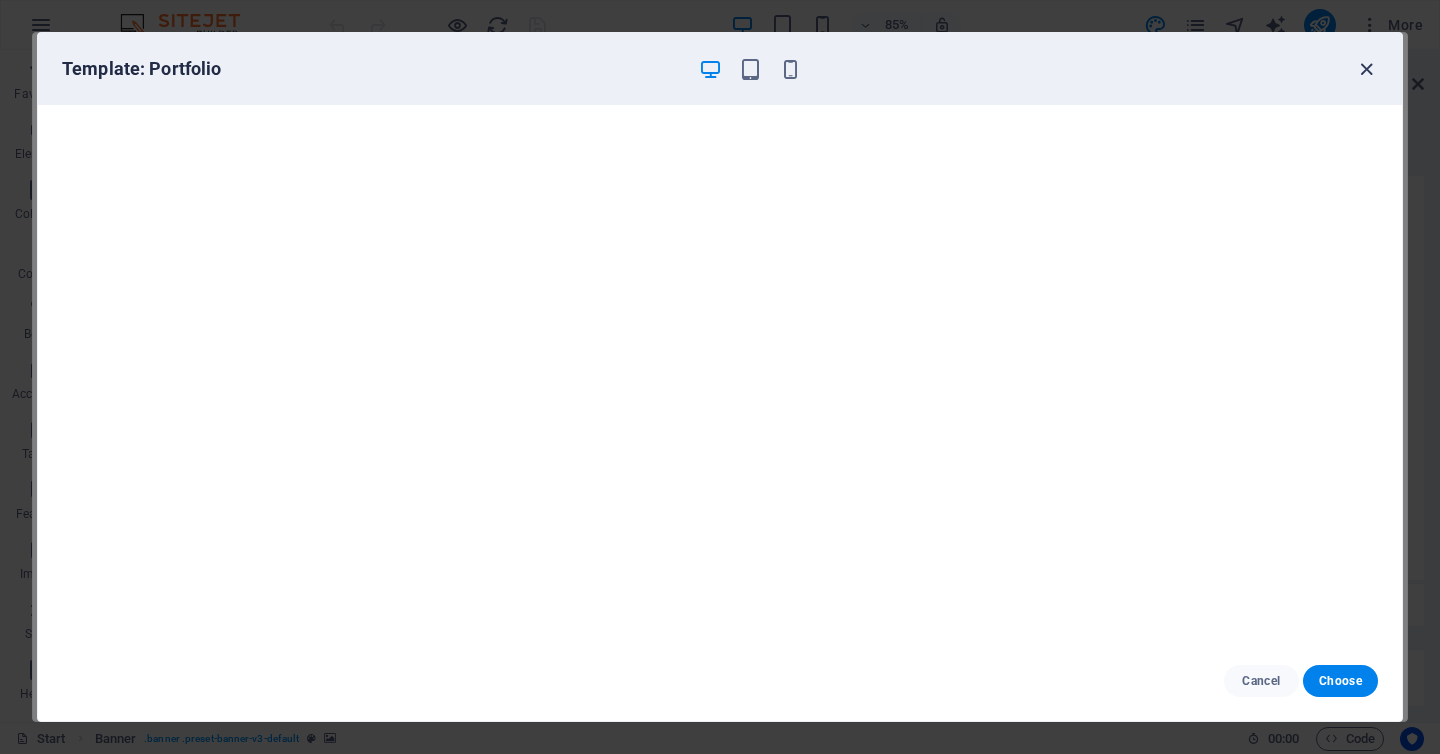 click at bounding box center (1366, 69) 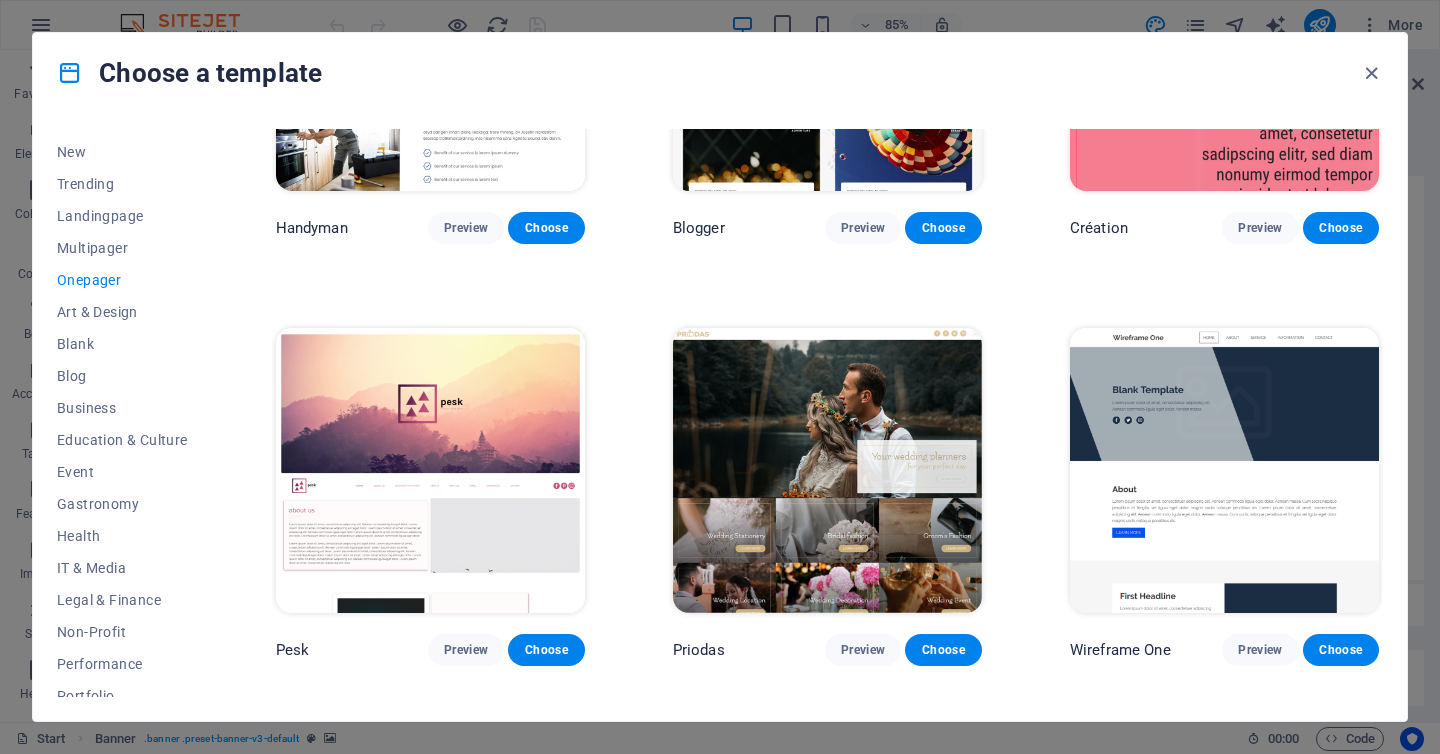 scroll, scrollTop: 2359, scrollLeft: 0, axis: vertical 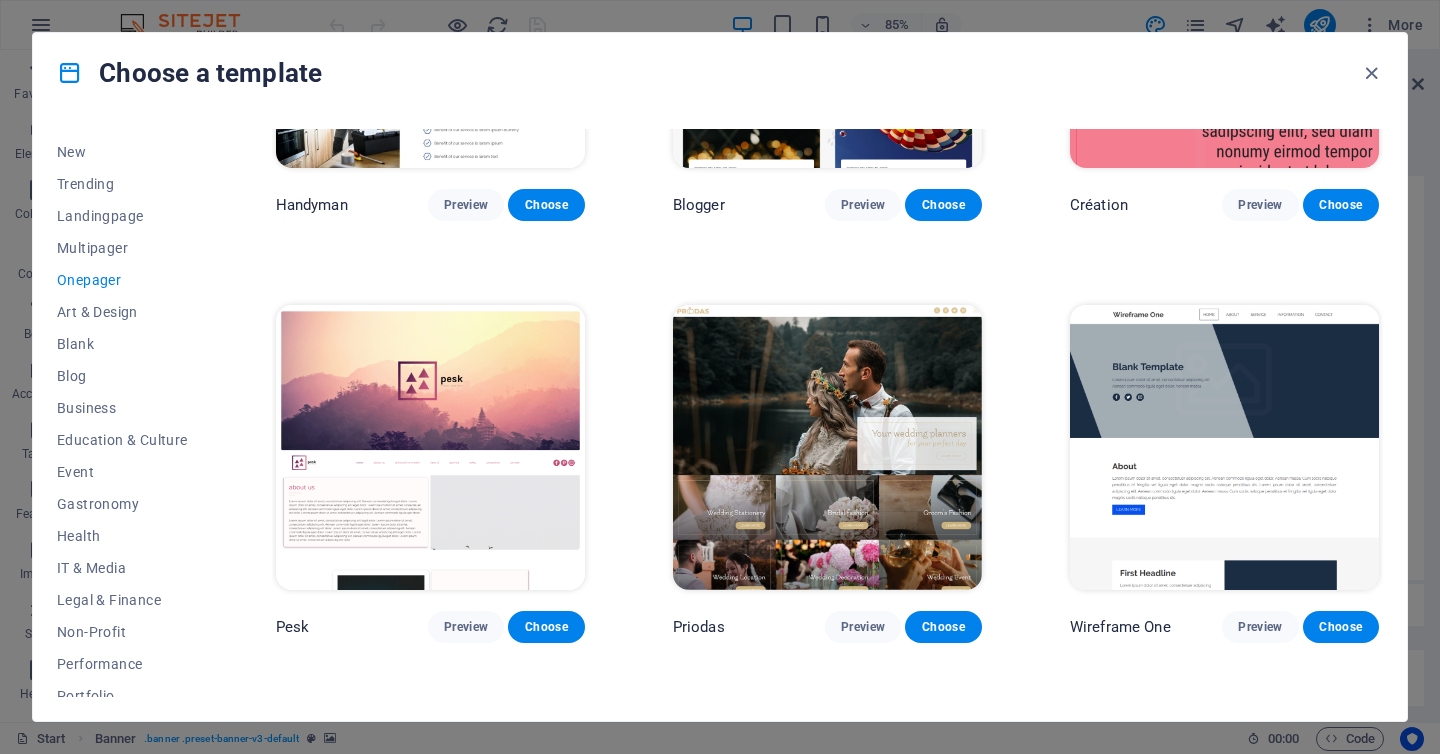click at bounding box center (1224, 447) 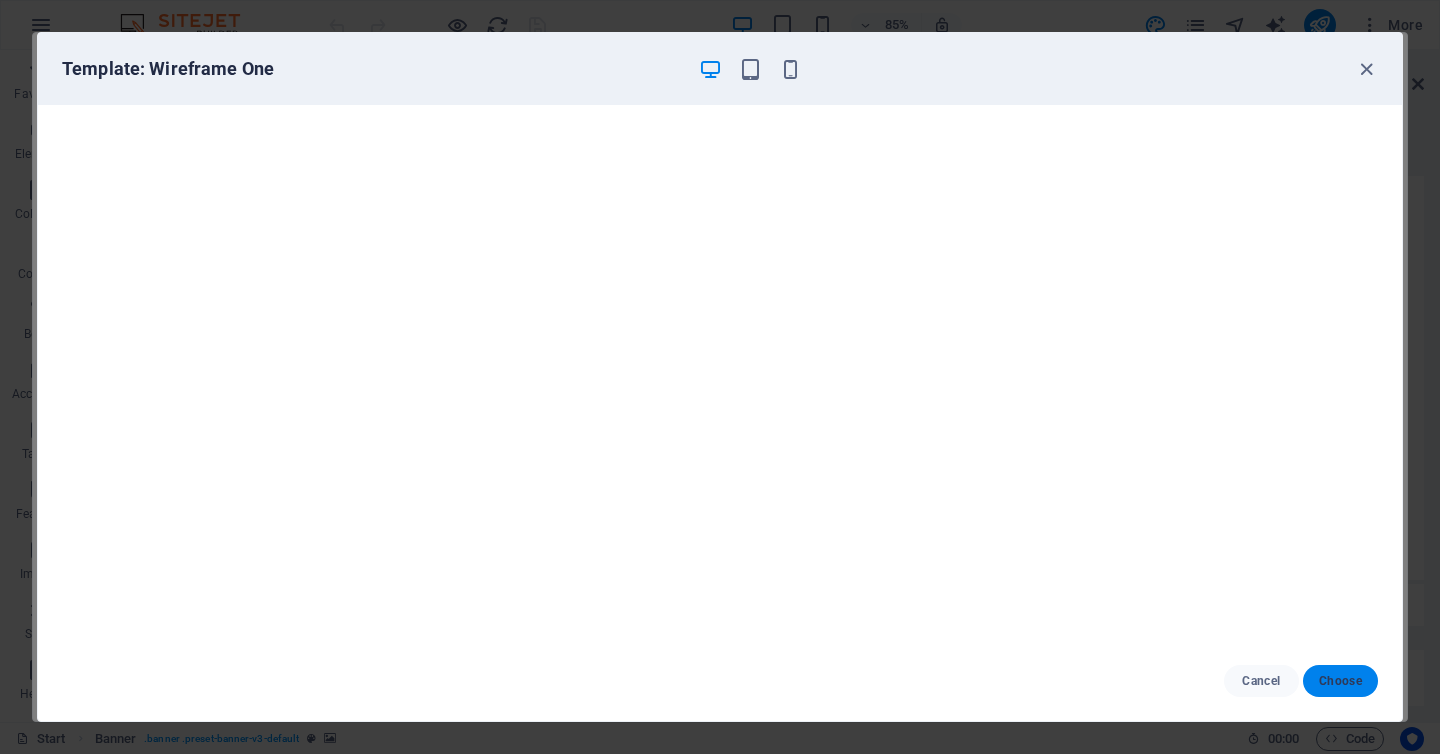 click on "Choose" at bounding box center (1340, 681) 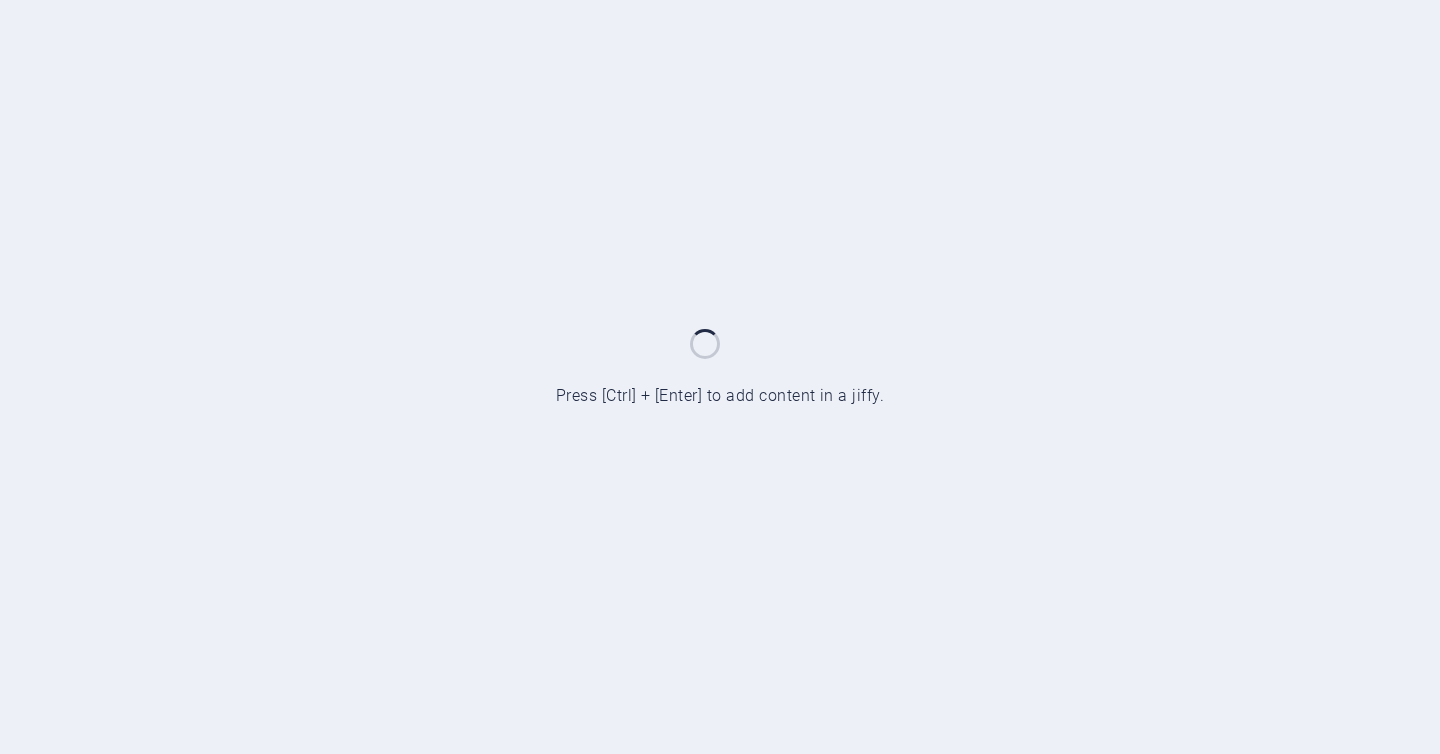 scroll, scrollTop: 0, scrollLeft: 0, axis: both 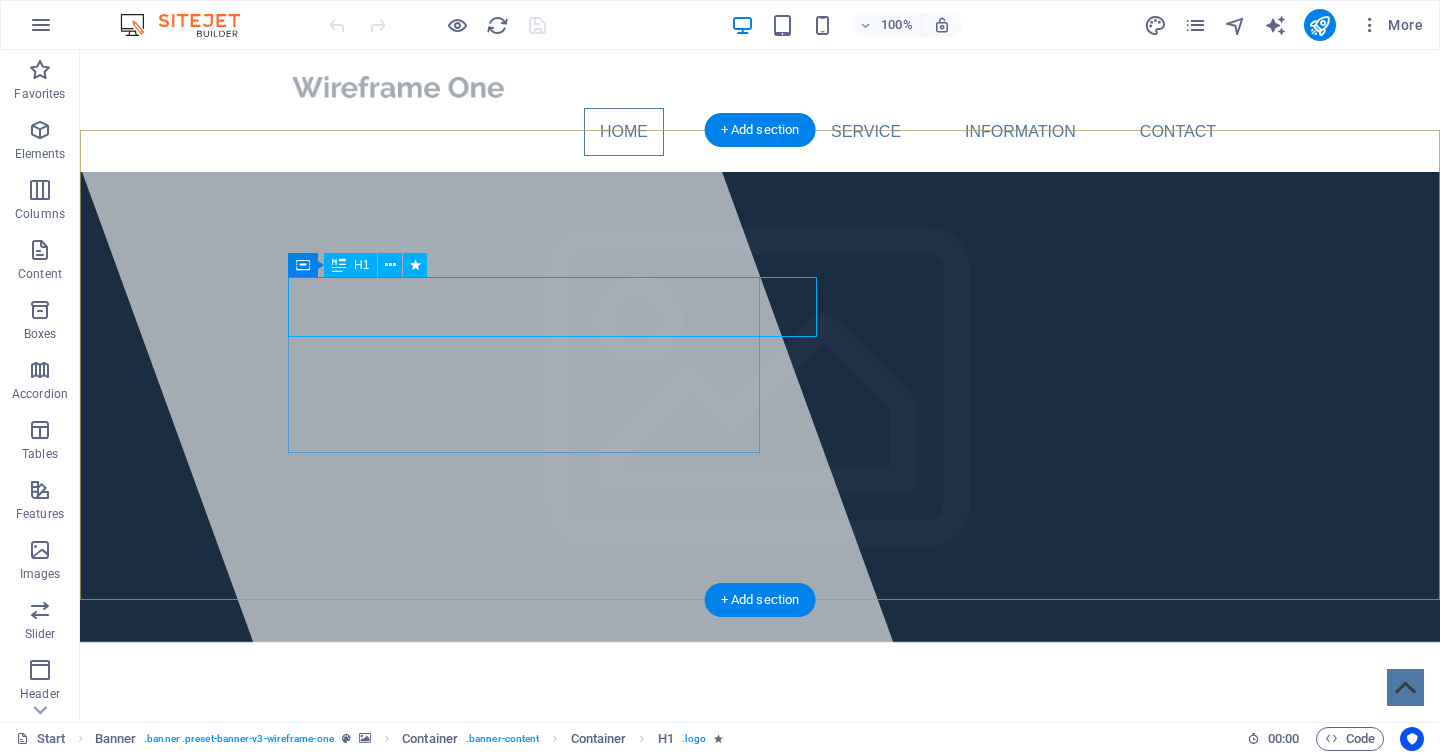click on "winterbusinesssolutions.com" at bounding box center (569, 752) 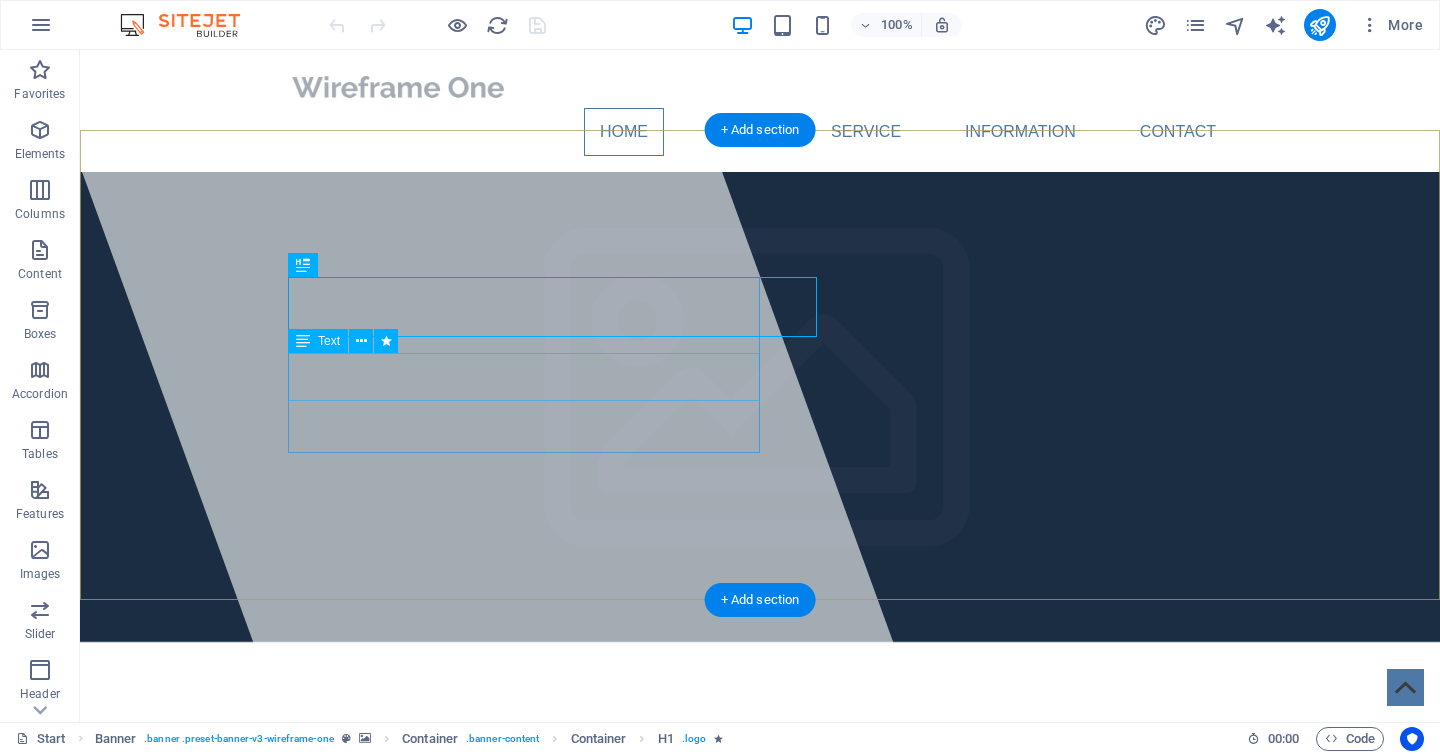 click on "Lorem ipsum dolor sit amet, consectetuer adipiscing elit. Aenean commodo ligula eget dolor. Aenean massa." at bounding box center [760, 822] 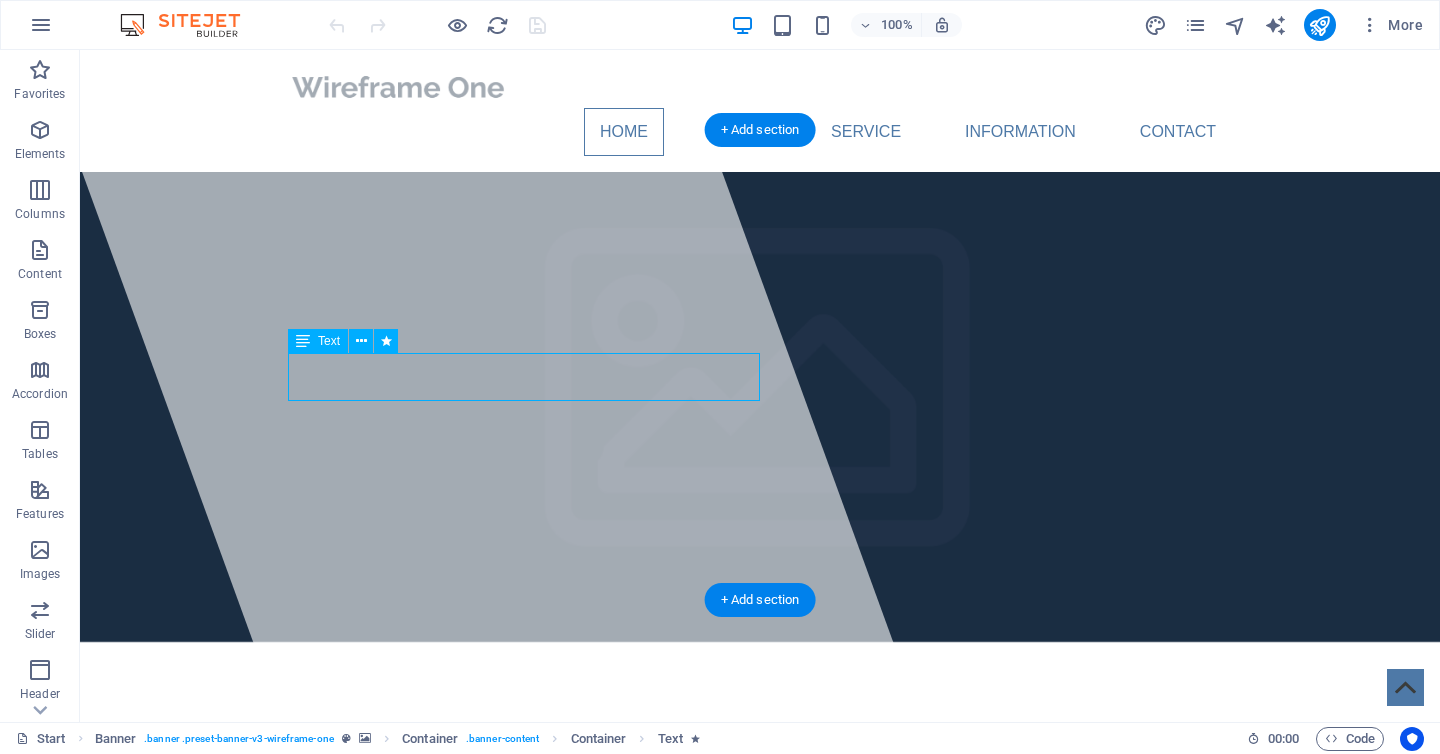 click on "Lorem ipsum dolor sit amet, consectetuer adipiscing elit. Aenean commodo ligula eget dolor. Aenean massa." at bounding box center (760, 822) 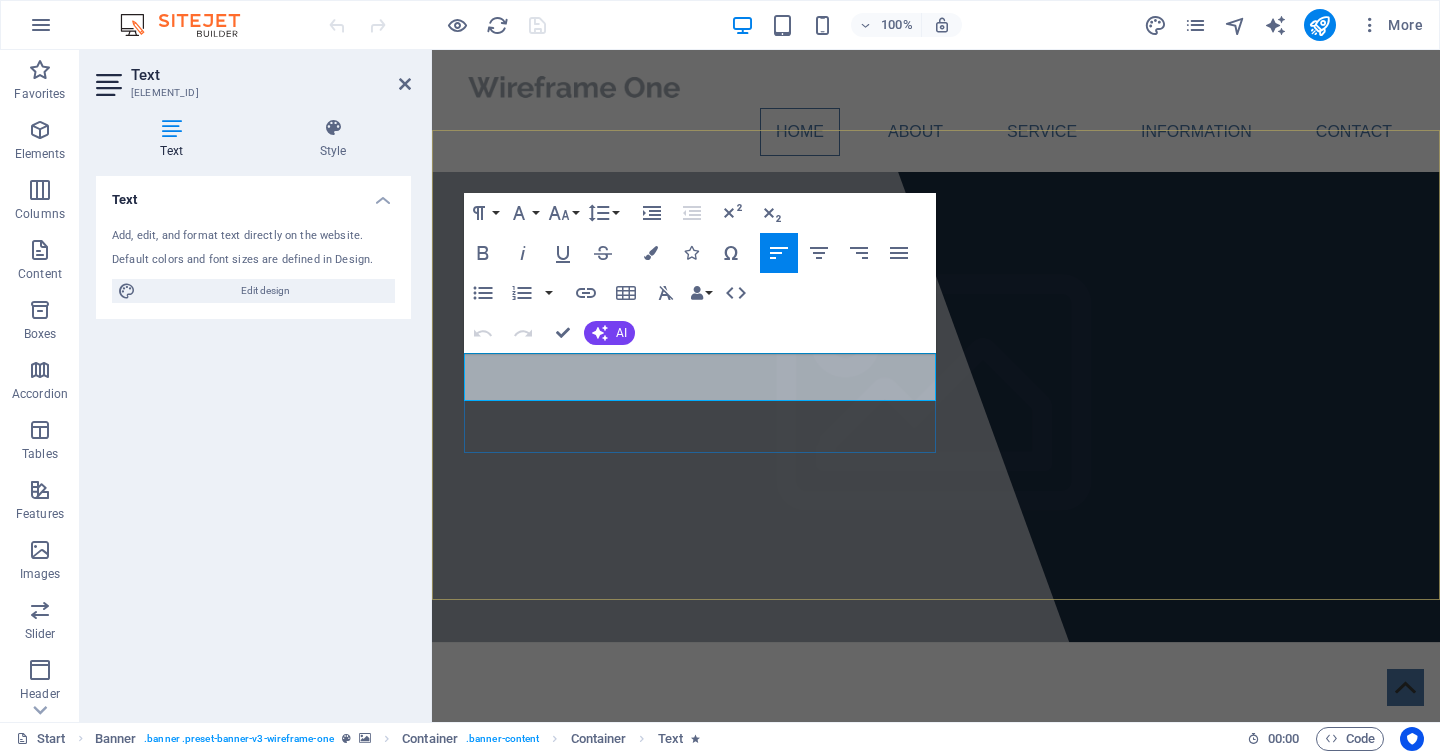 click on "Aenean commodo ligula eget dolor. Aenean massa." at bounding box center [647, 833] 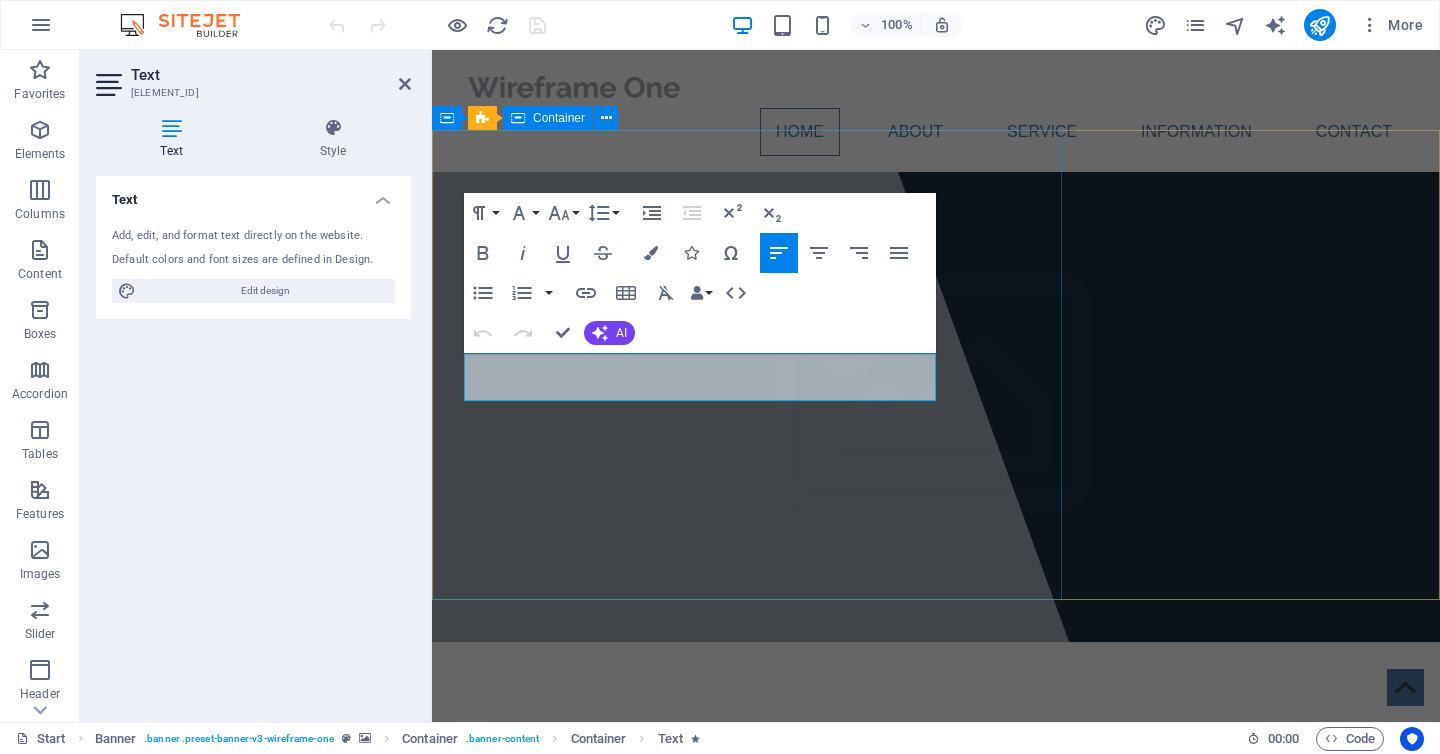 drag, startPoint x: 838, startPoint y: 391, endPoint x: 434, endPoint y: 366, distance: 404.77277 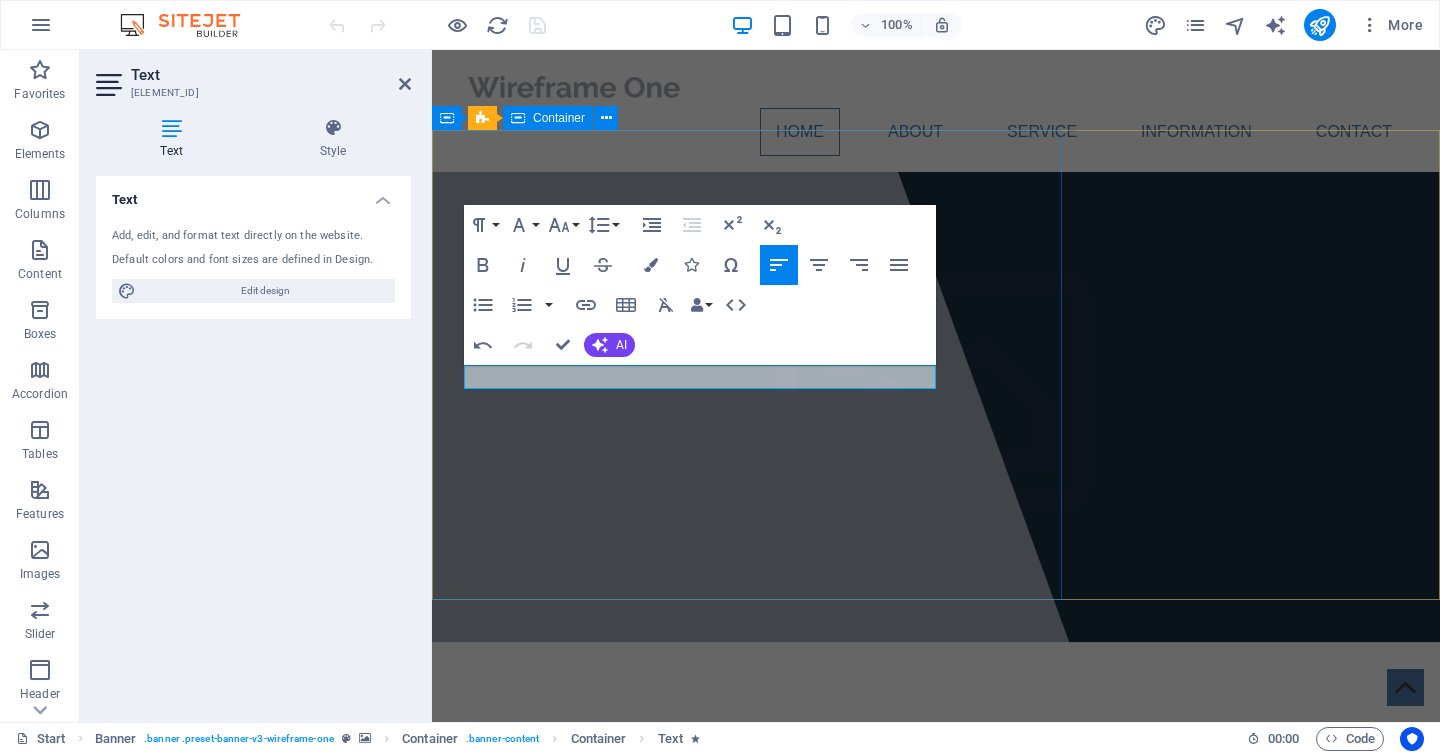 type 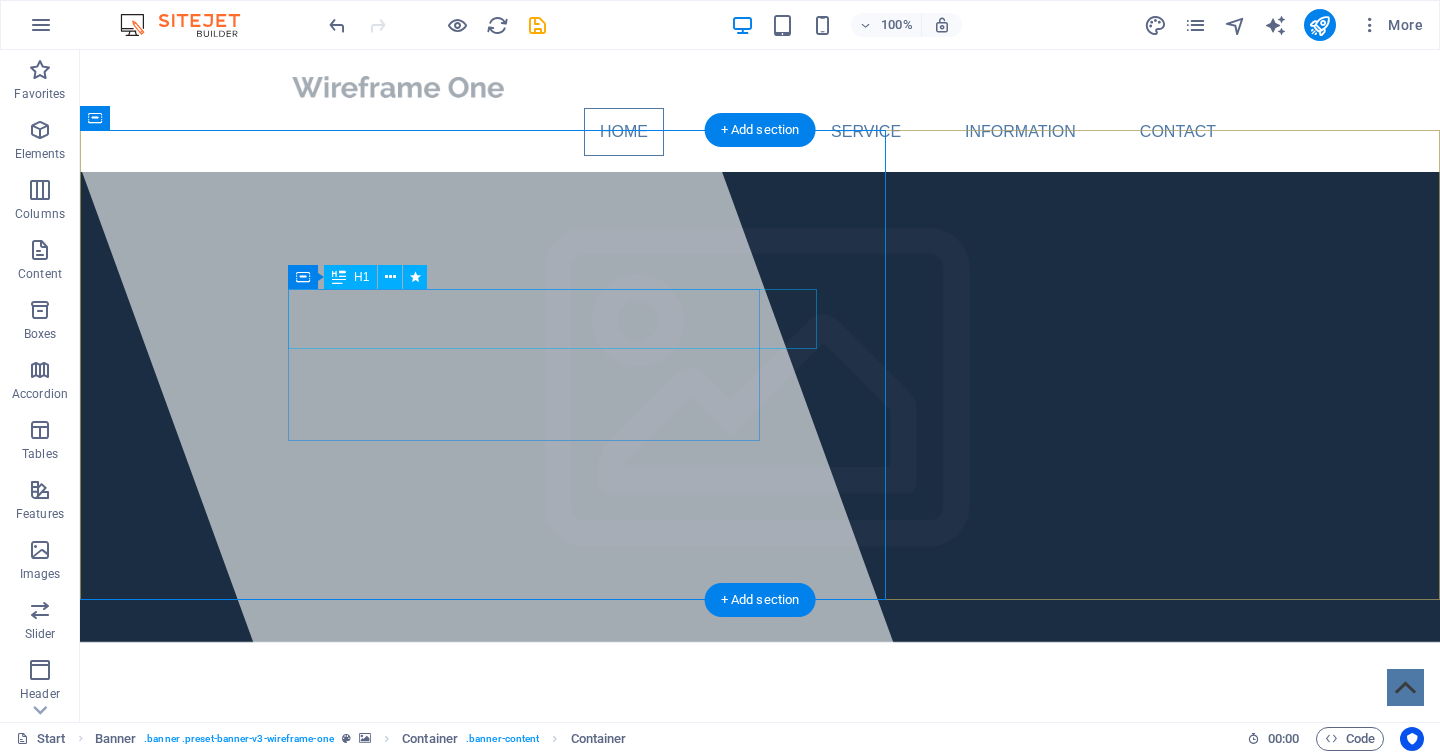 click on "winterbusinesssolutions.com" at bounding box center (569, 752) 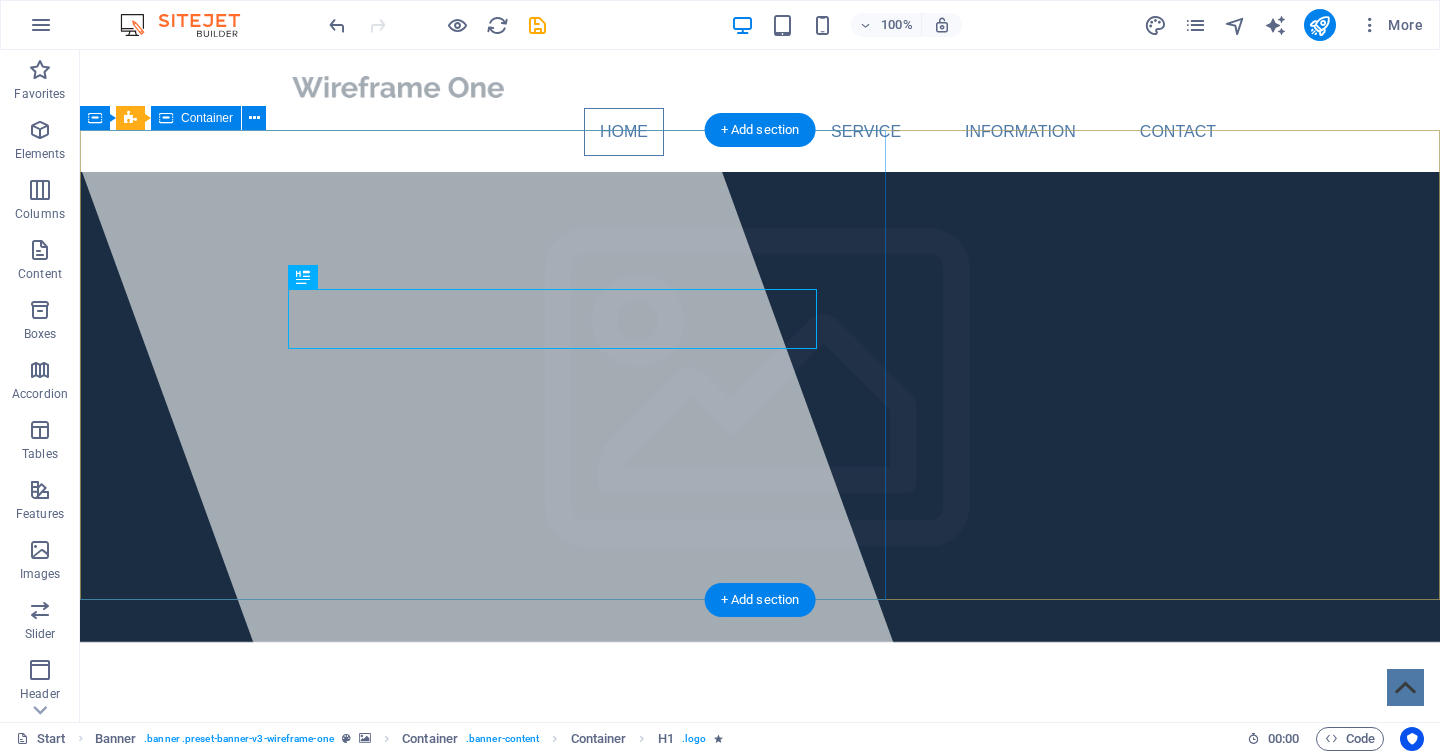 click at bounding box center (480, 386) 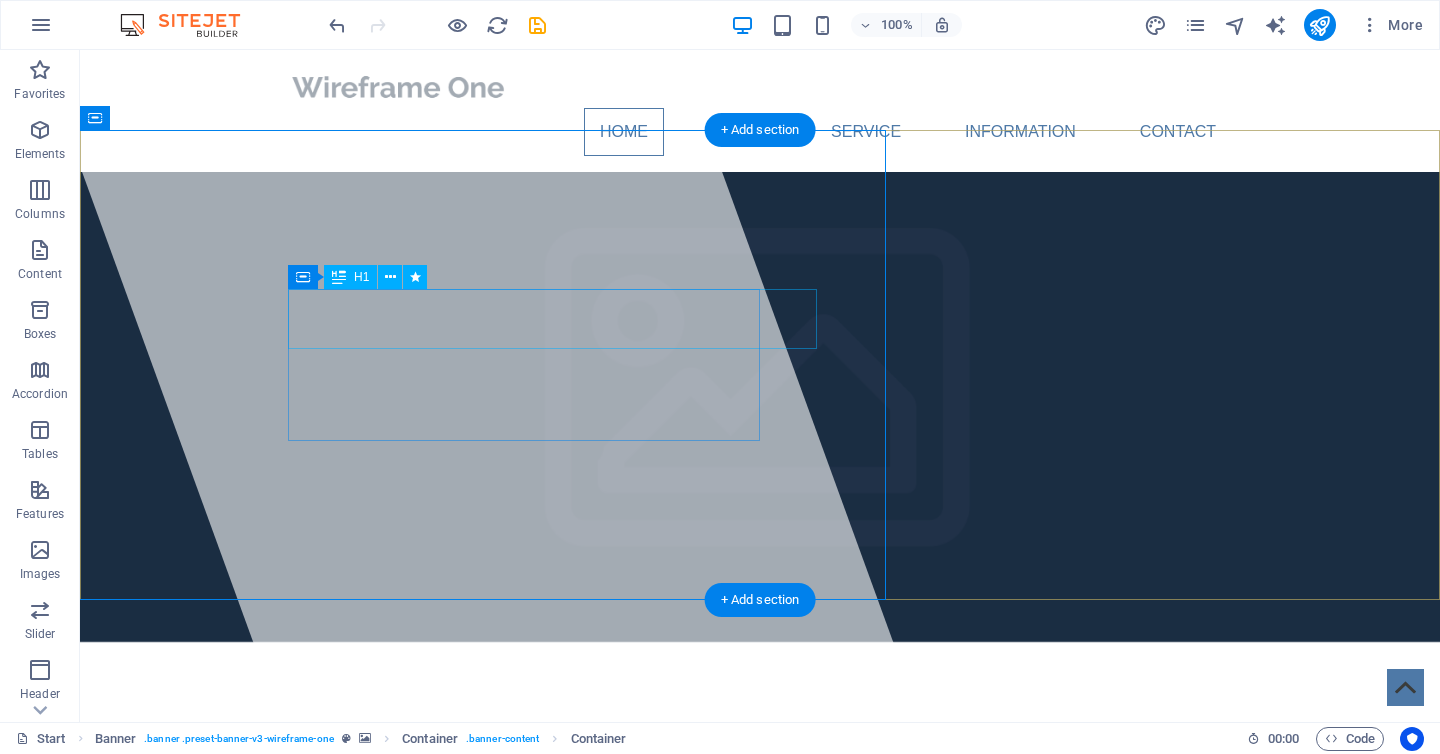 click on "winterbusinesssolutions.com" at bounding box center (569, 752) 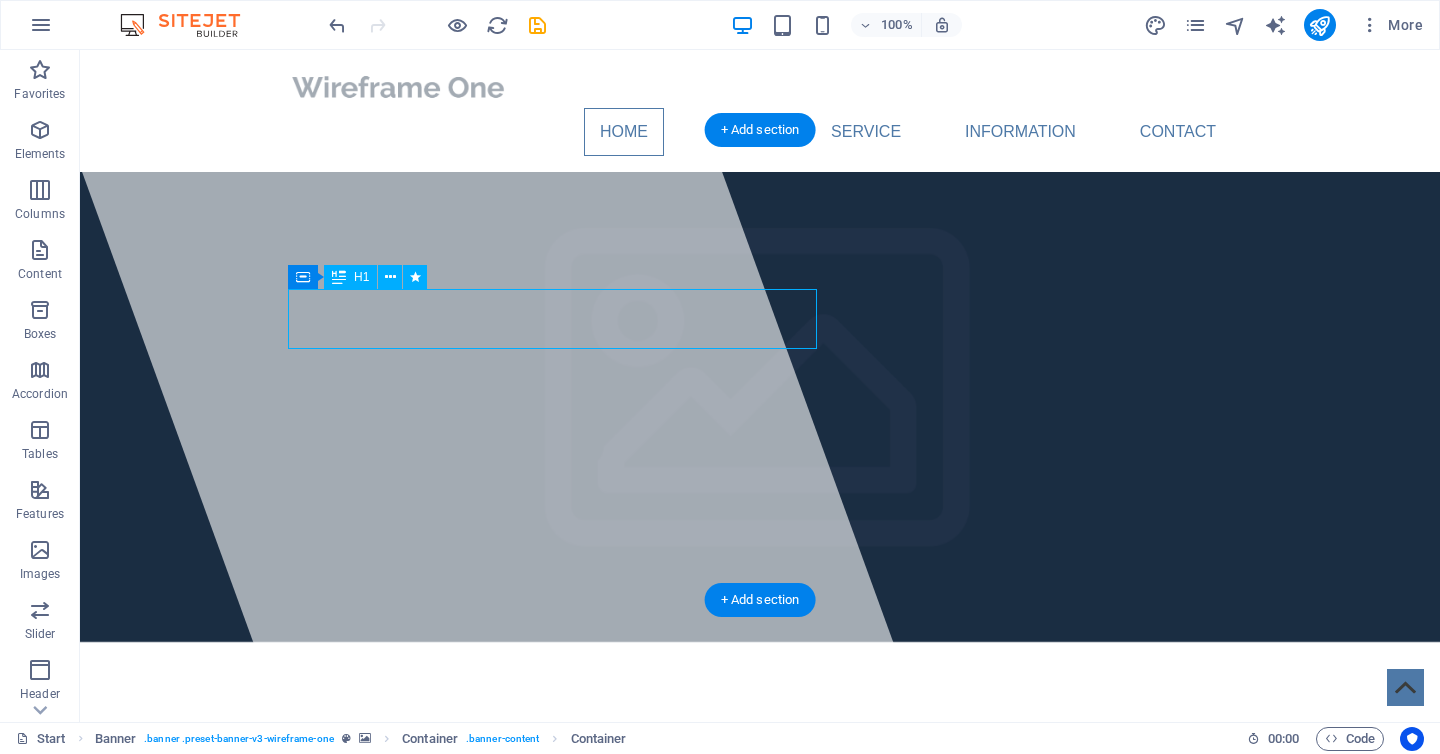 click on "winterbusinesssolutions.com" at bounding box center (569, 752) 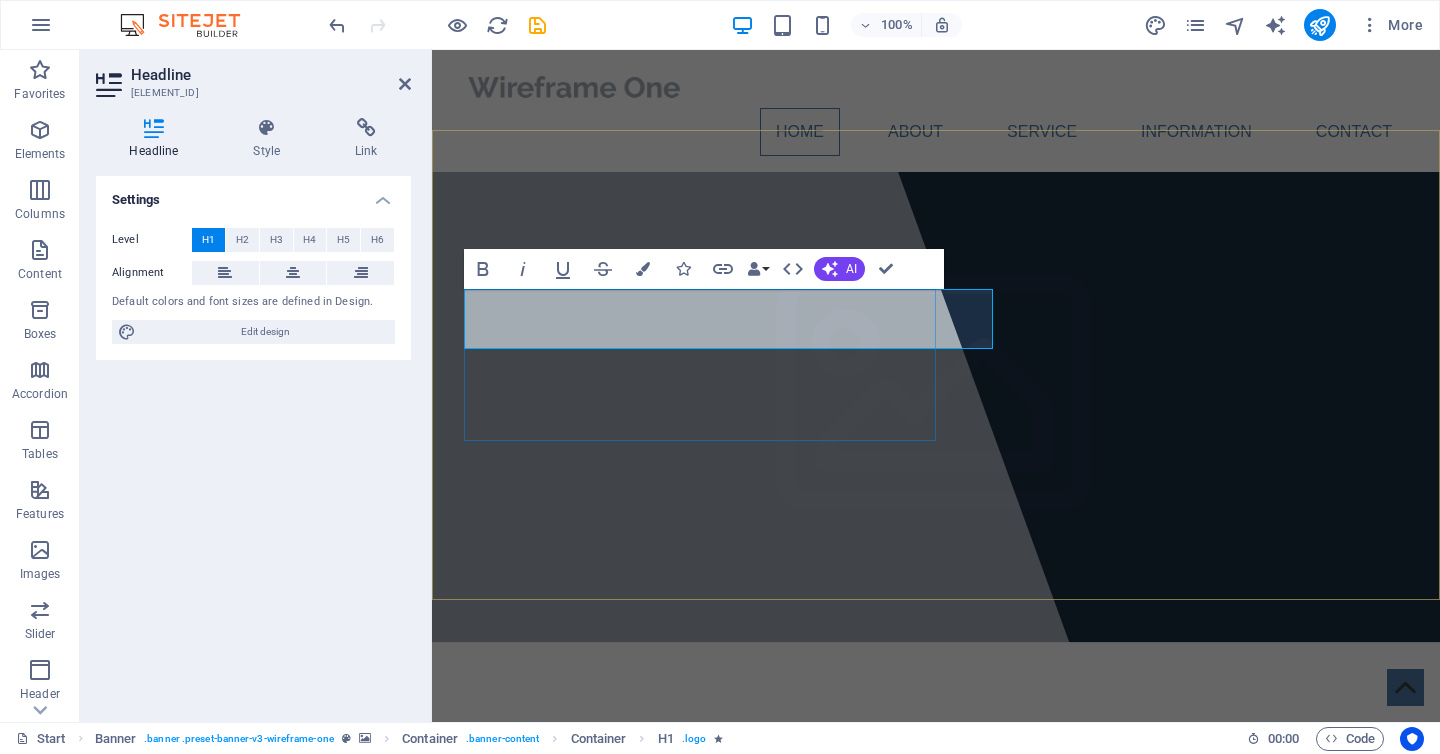 click on "winterbusinesssolutions.com" at bounding box center [745, 752] 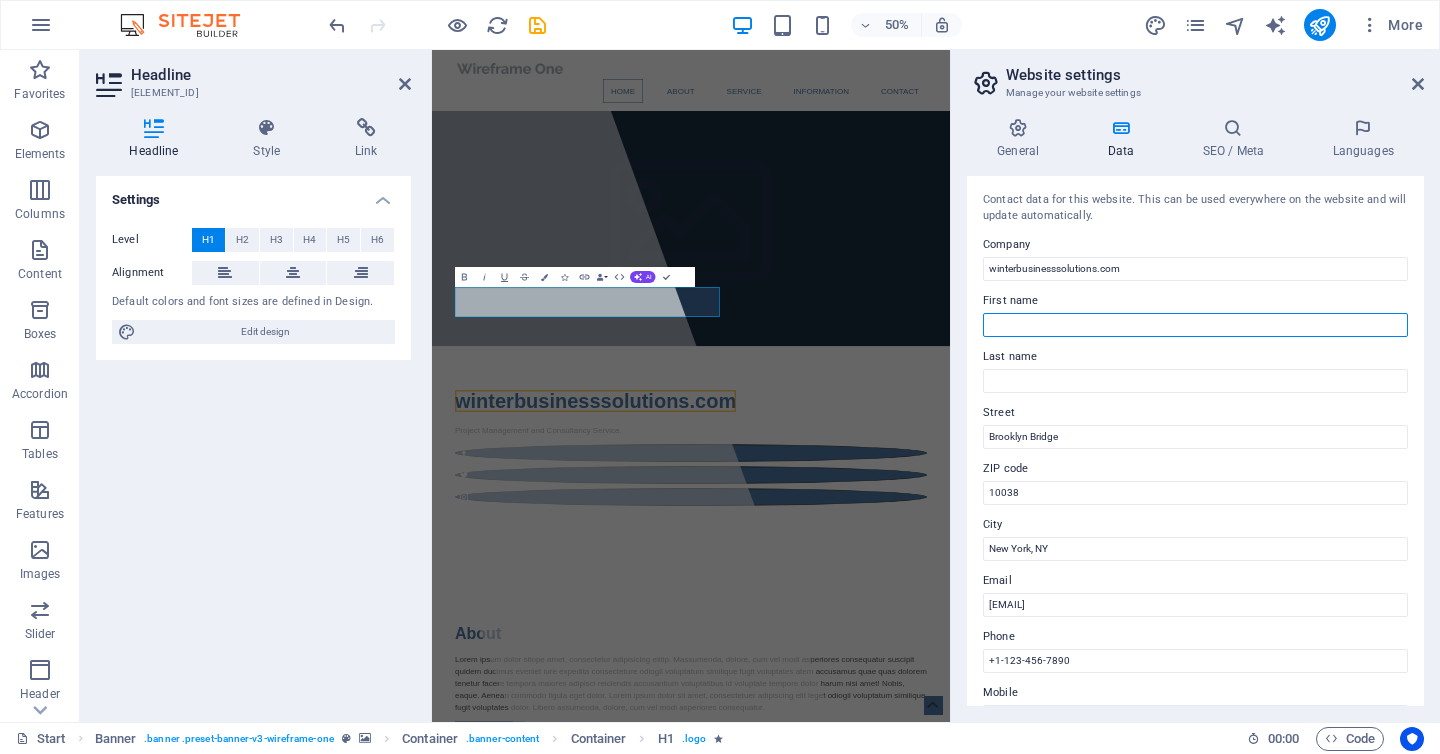 click on "First name" at bounding box center [1195, 325] 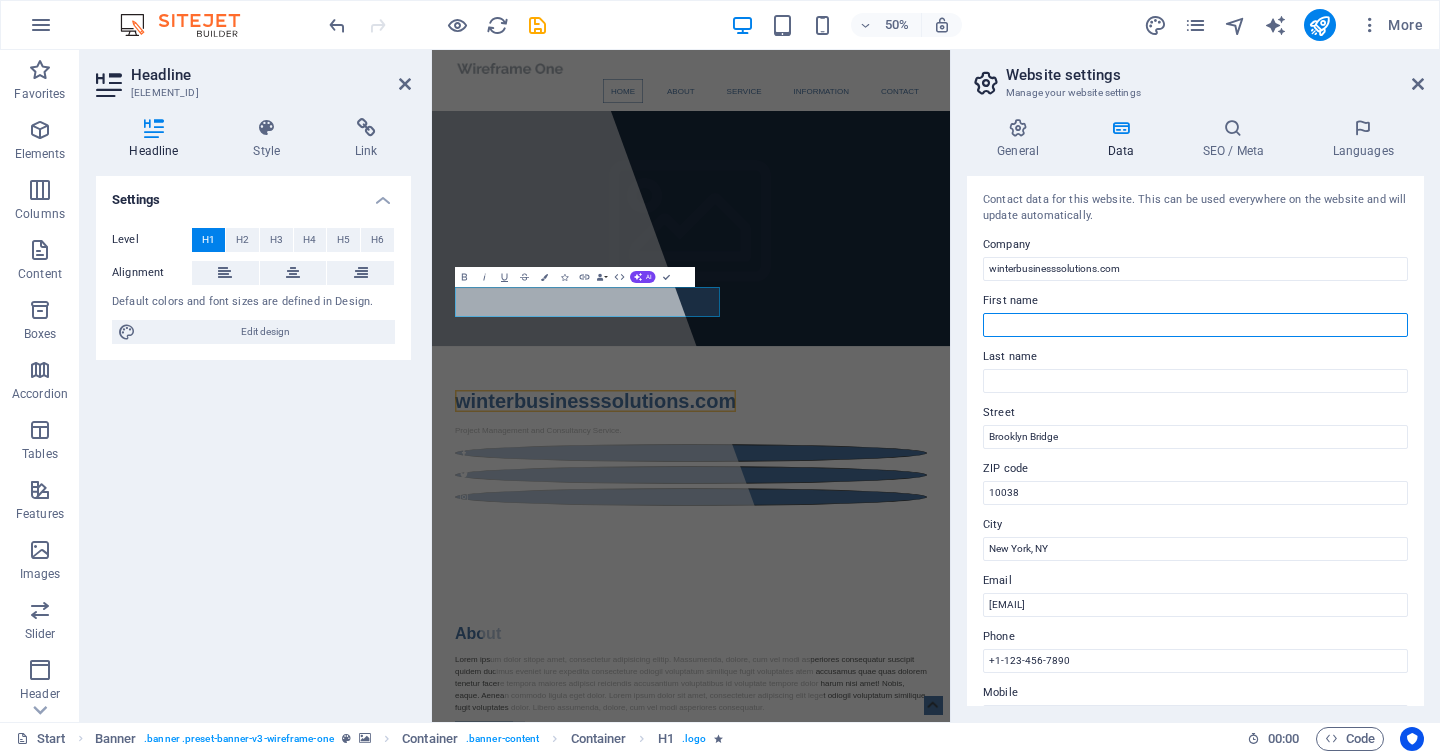 type on "David" 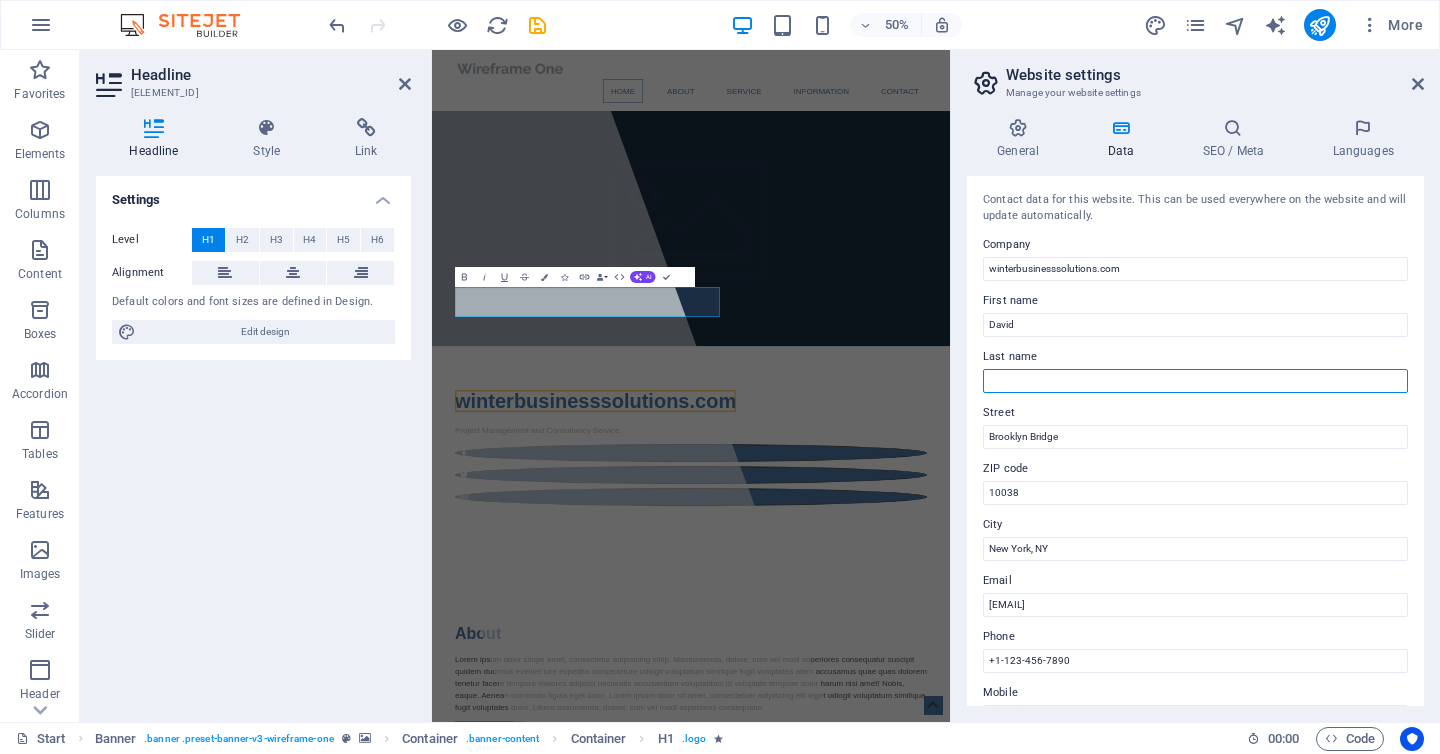type on "Winter" 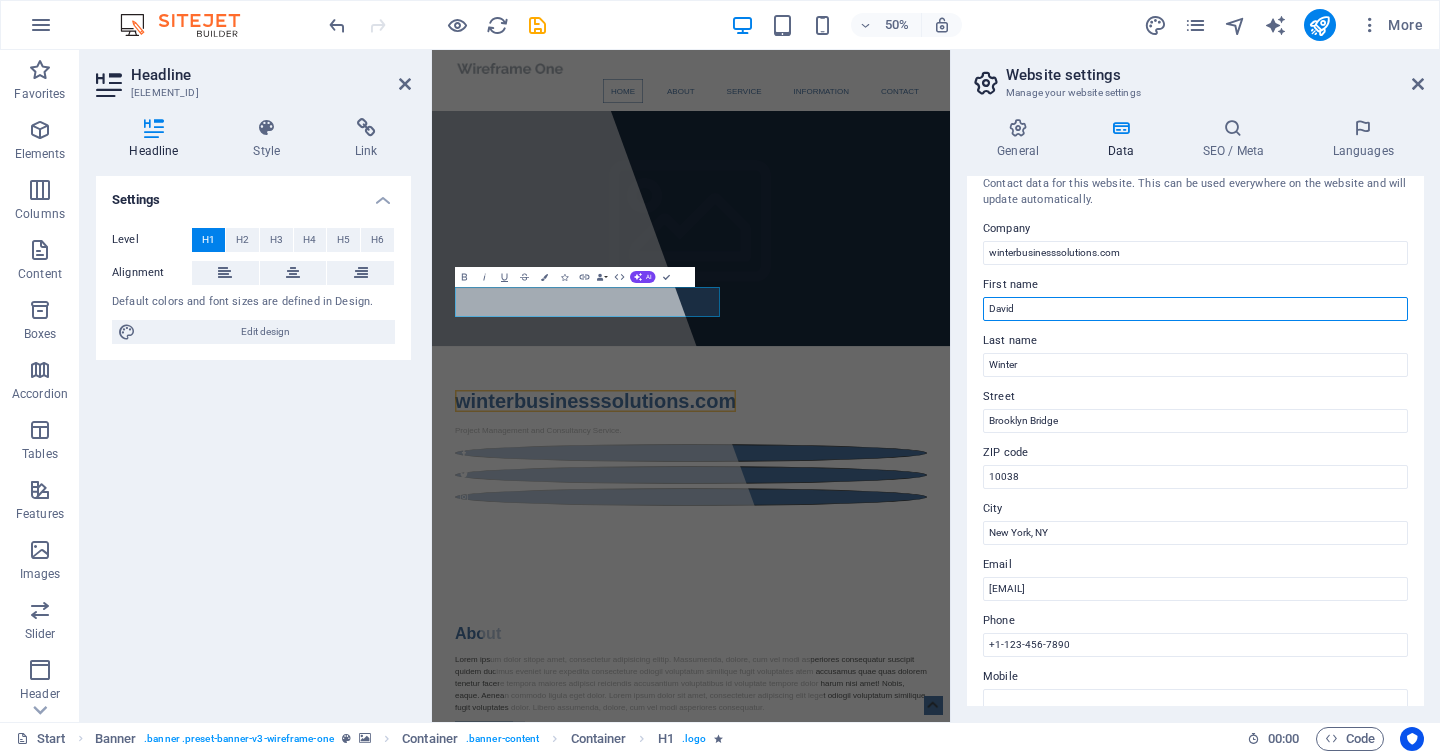 scroll, scrollTop: 17, scrollLeft: 0, axis: vertical 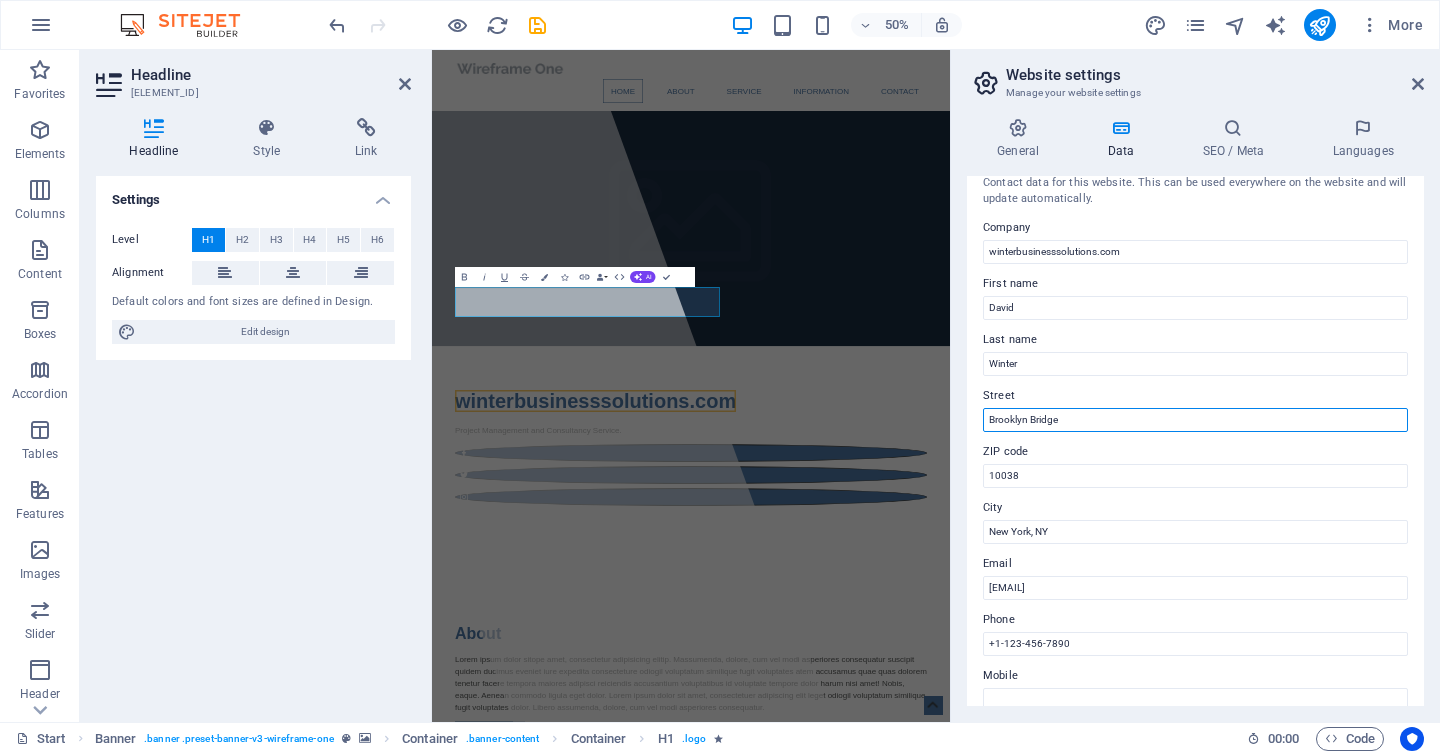 drag, startPoint x: 1514, startPoint y: 467, endPoint x: 1447, endPoint y: 772, distance: 312.2723 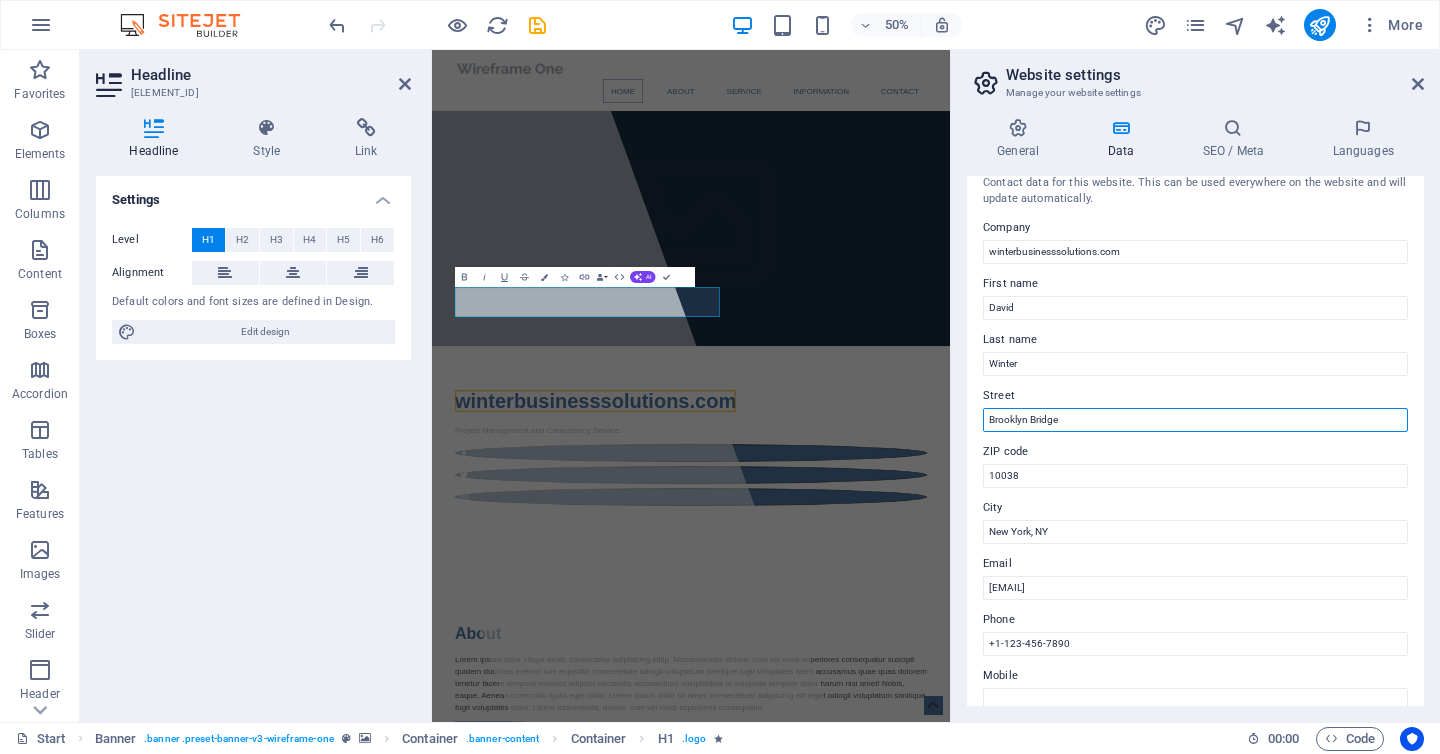 drag, startPoint x: 1070, startPoint y: 419, endPoint x: 972, endPoint y: 409, distance: 98.50888 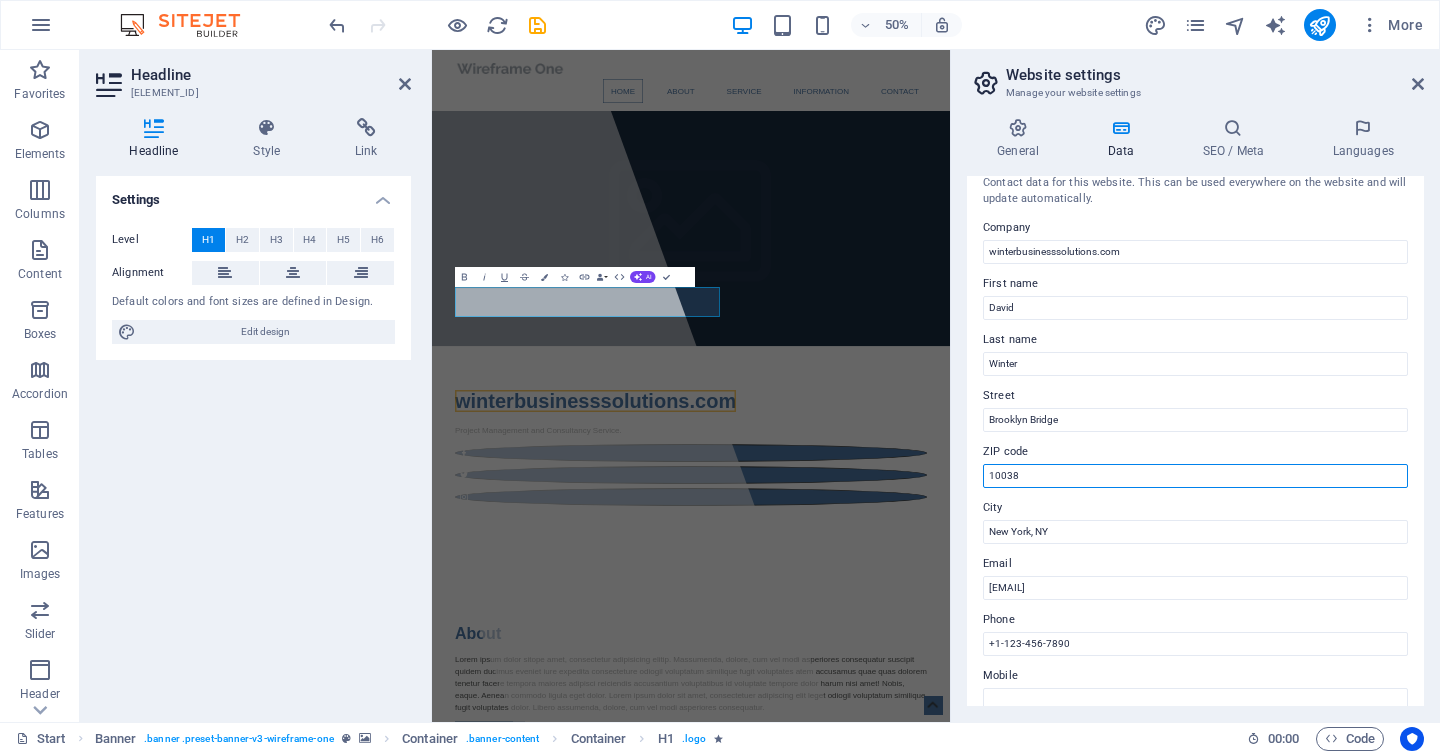 click on "10038" at bounding box center (1195, 476) 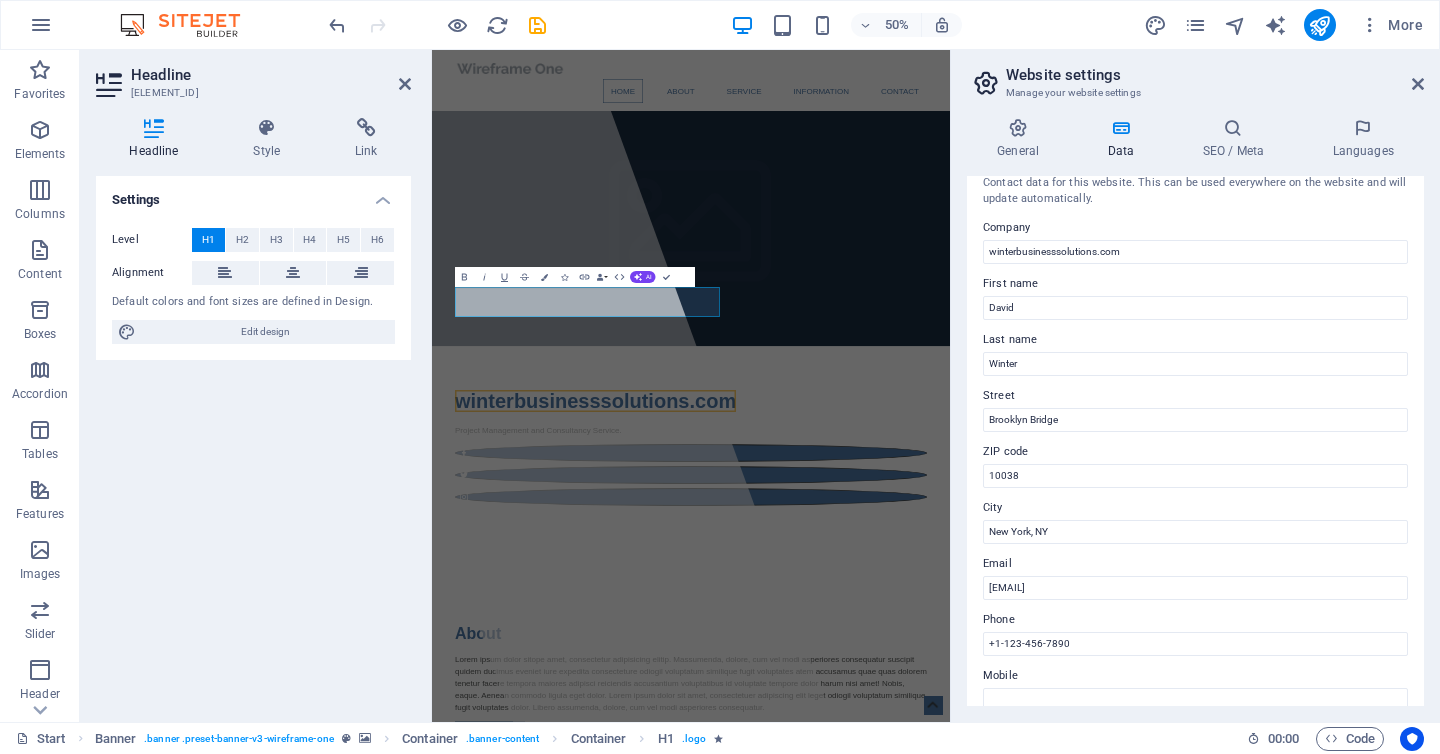 click on "ZIP code" at bounding box center [1195, 452] 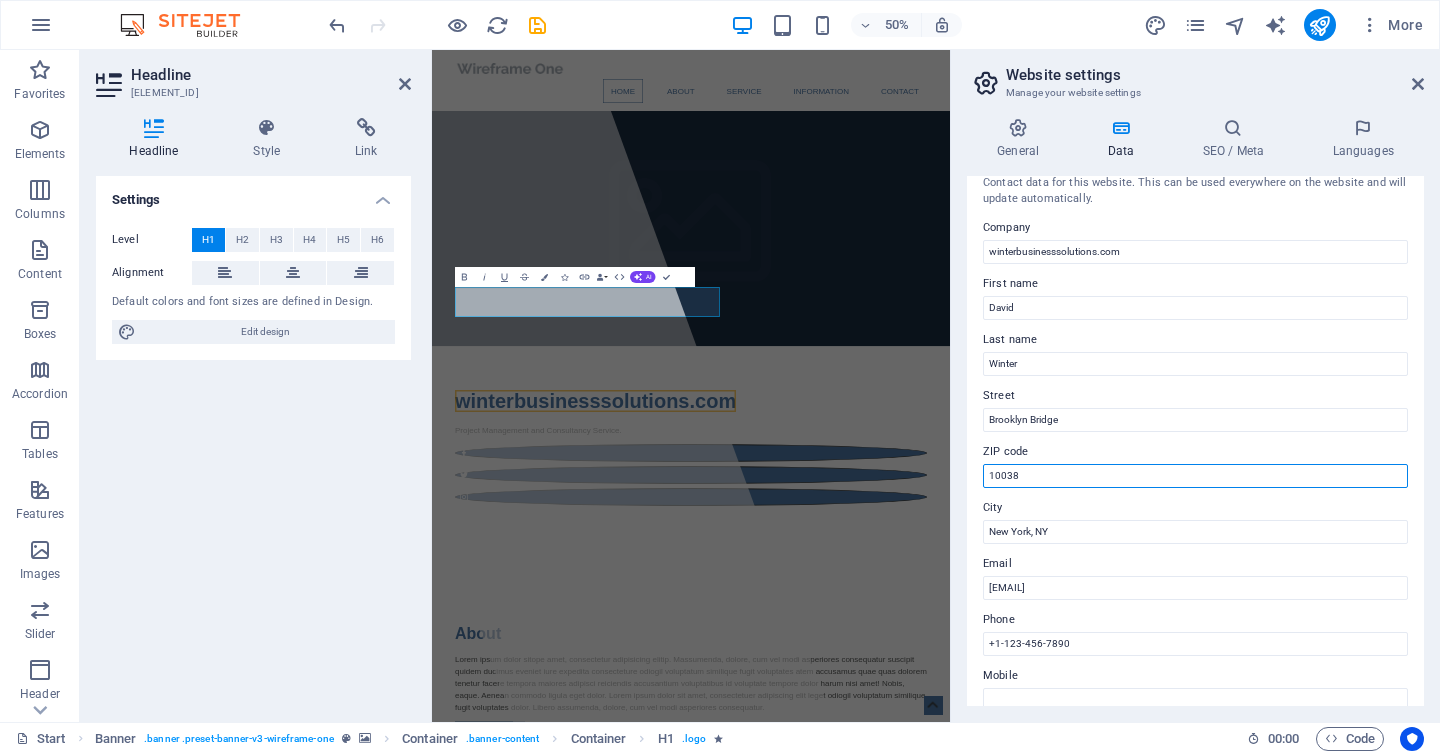 click on "10038" at bounding box center [1195, 476] 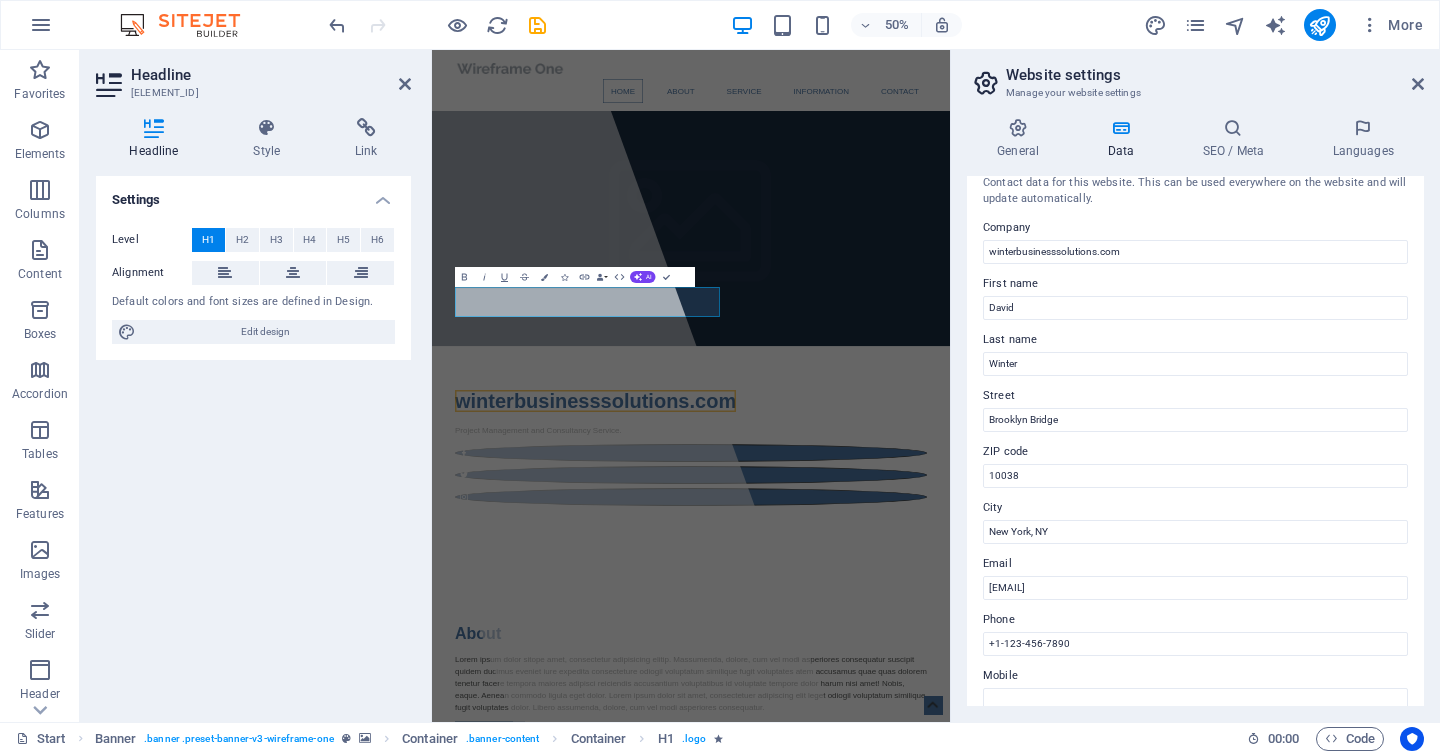 click on "ZIP code" at bounding box center [1195, 452] 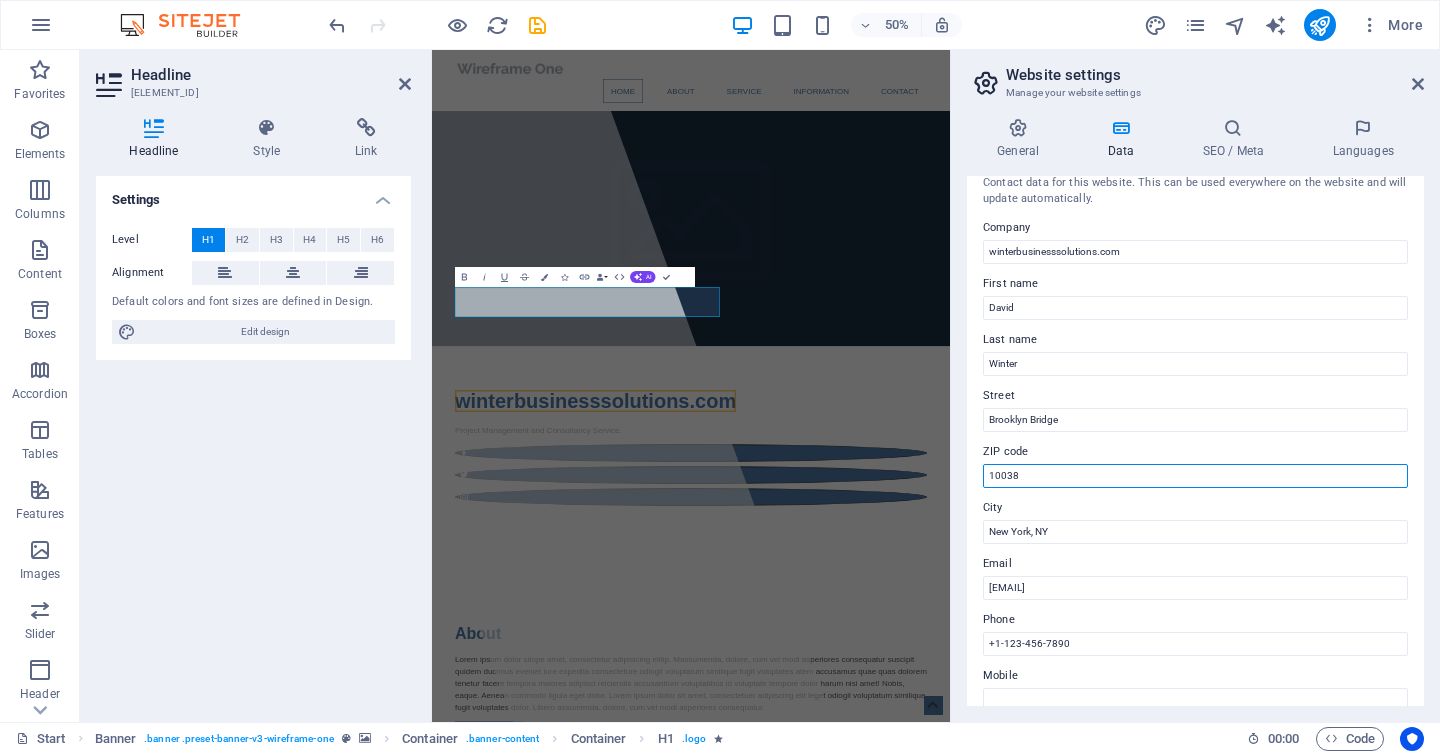 click on "10038" at bounding box center [1195, 476] 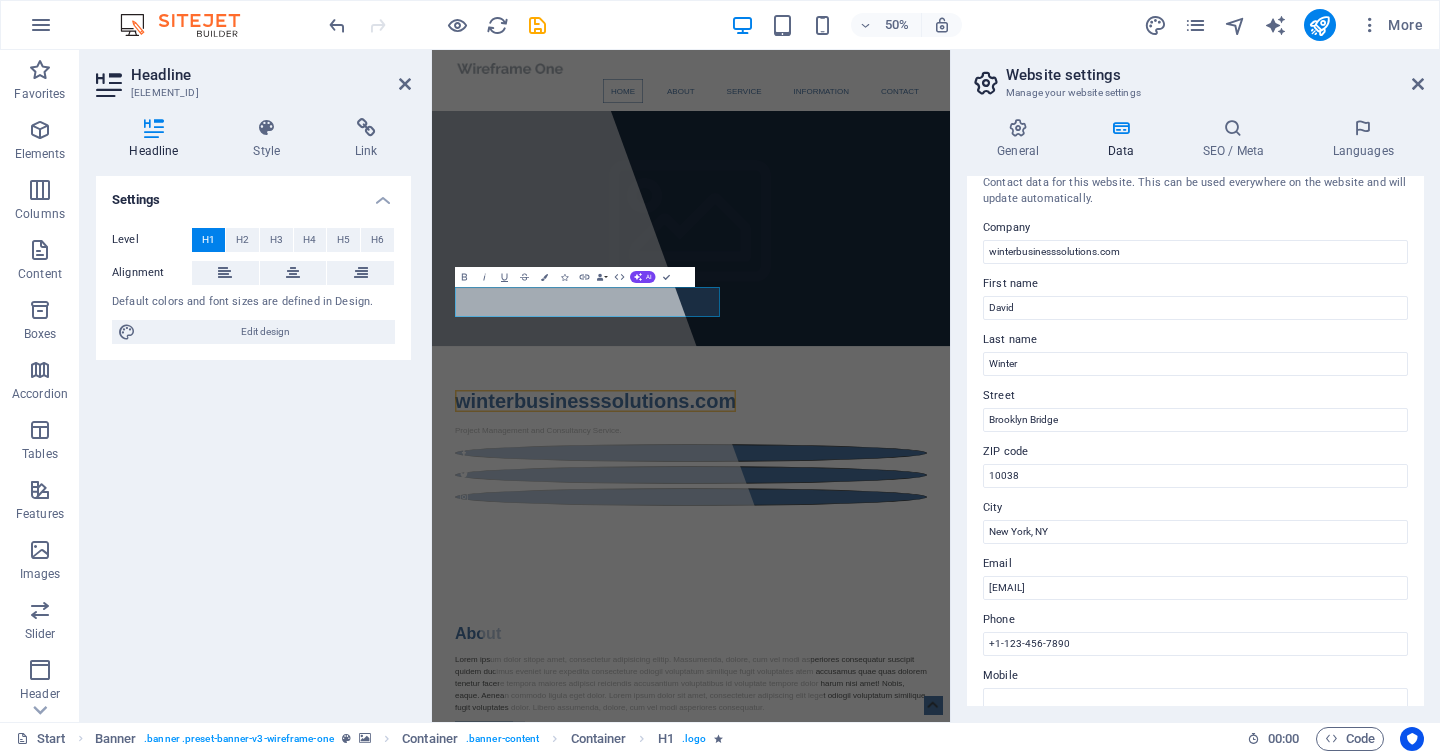 click on "ZIP code" at bounding box center [1195, 452] 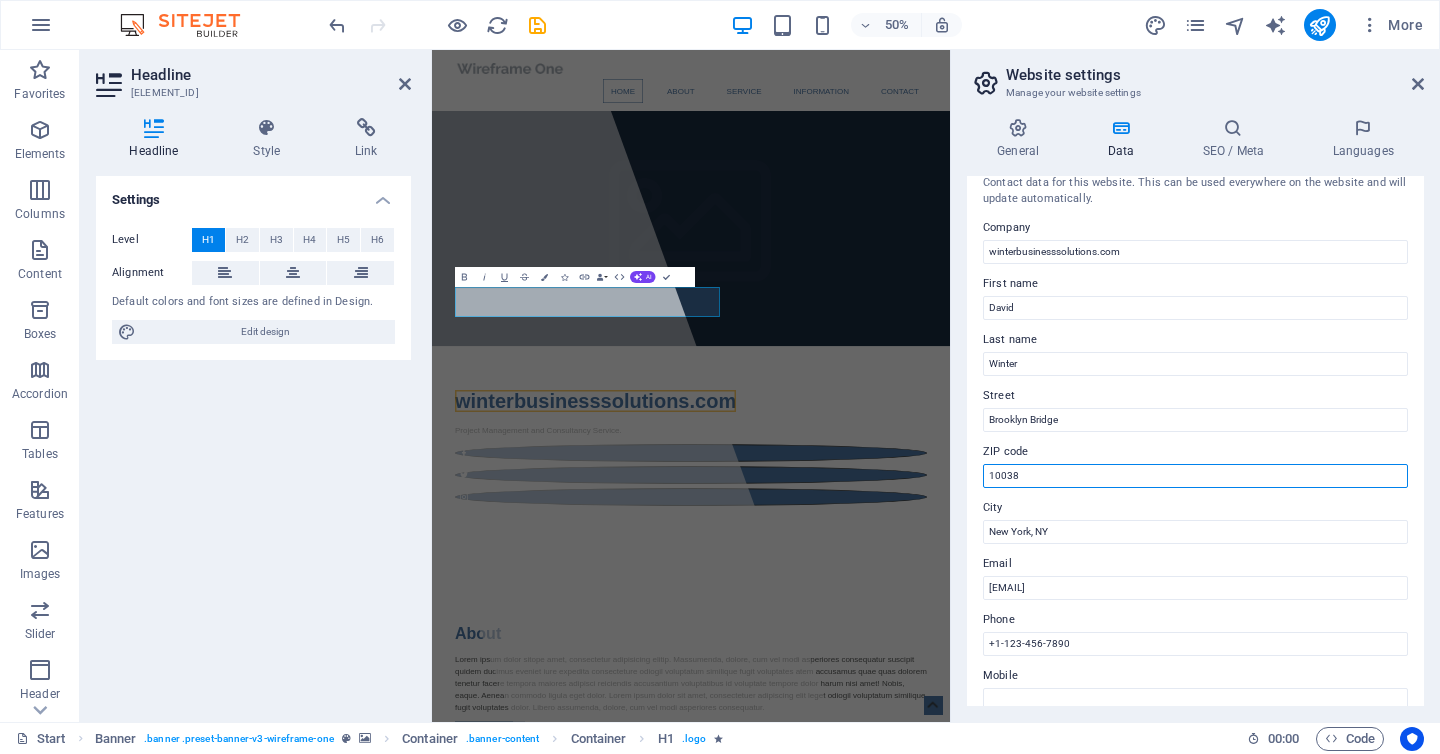click on "10038" at bounding box center (1195, 476) 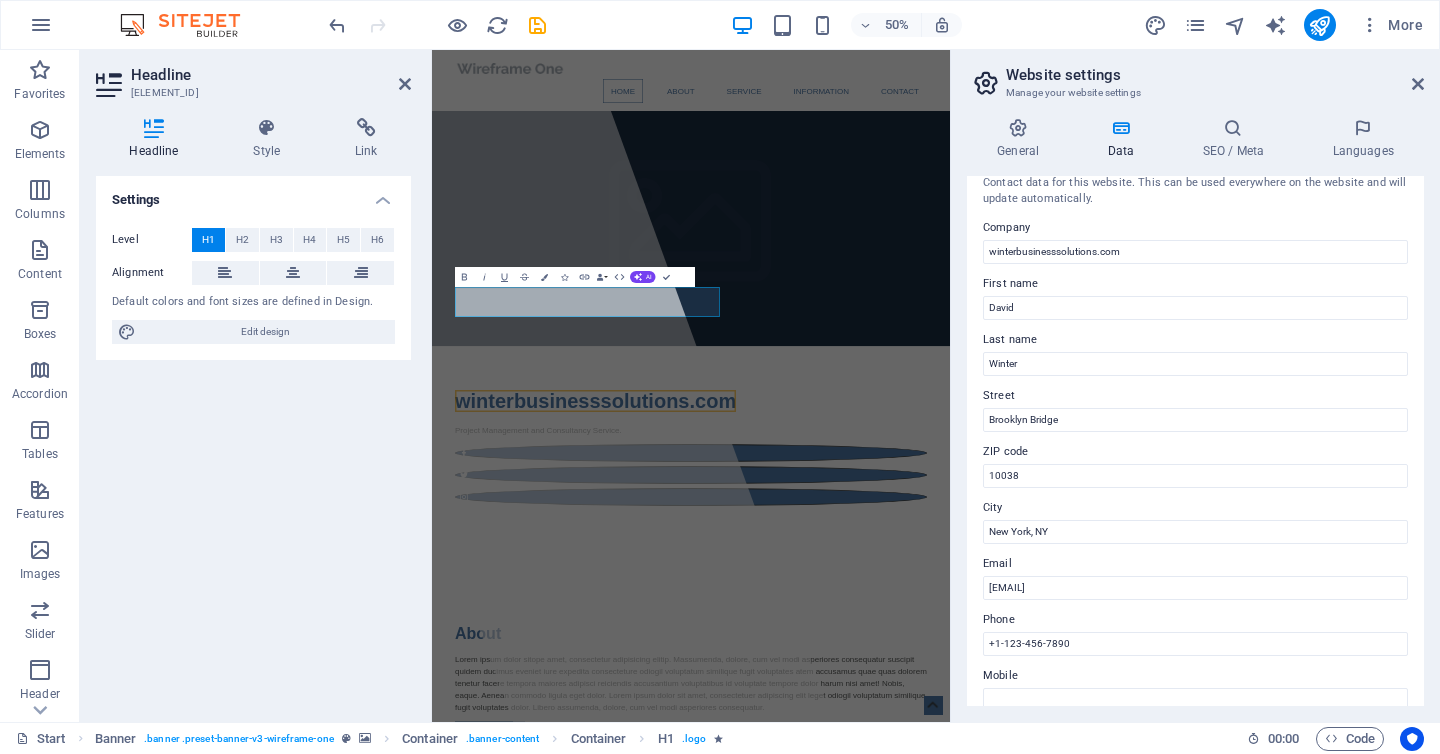 click on "ZIP code" at bounding box center (1195, 452) 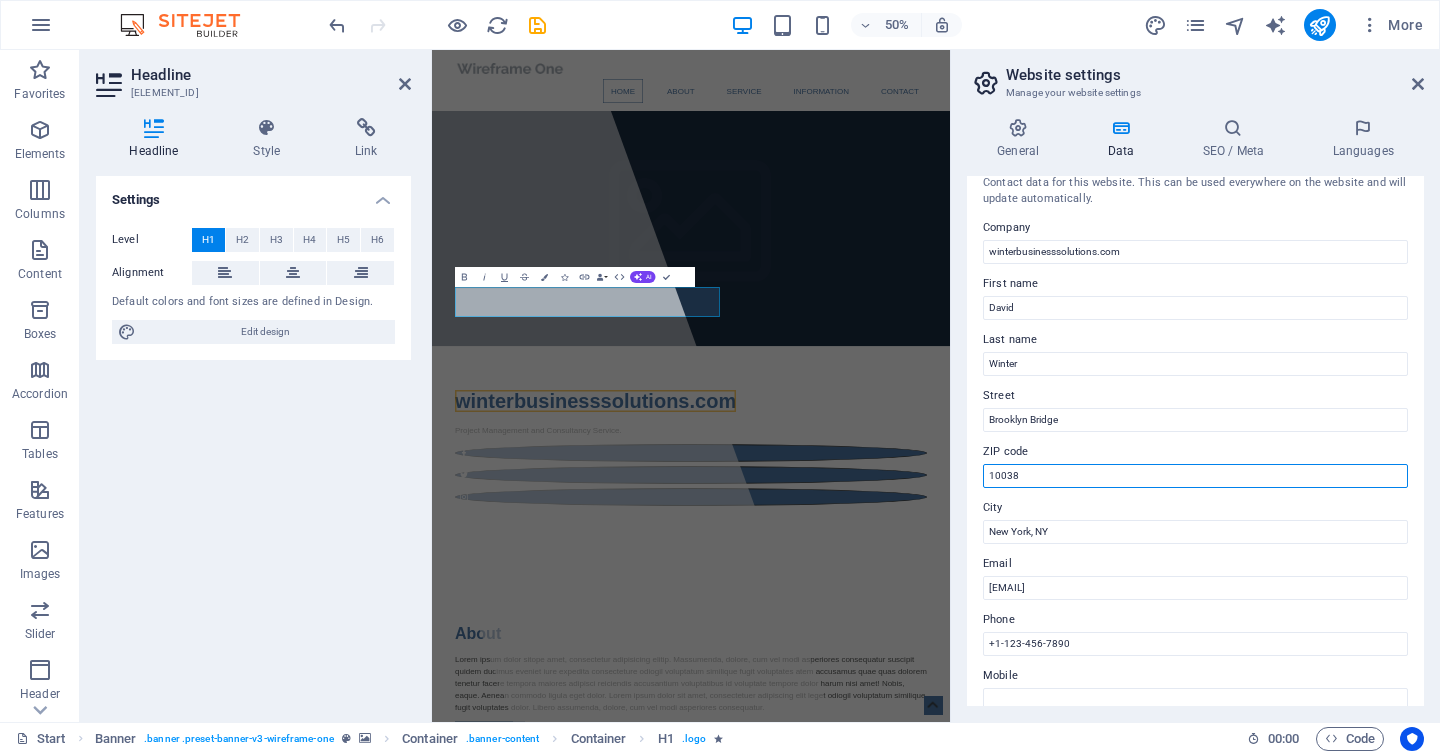 click on "10038" at bounding box center [1195, 476] 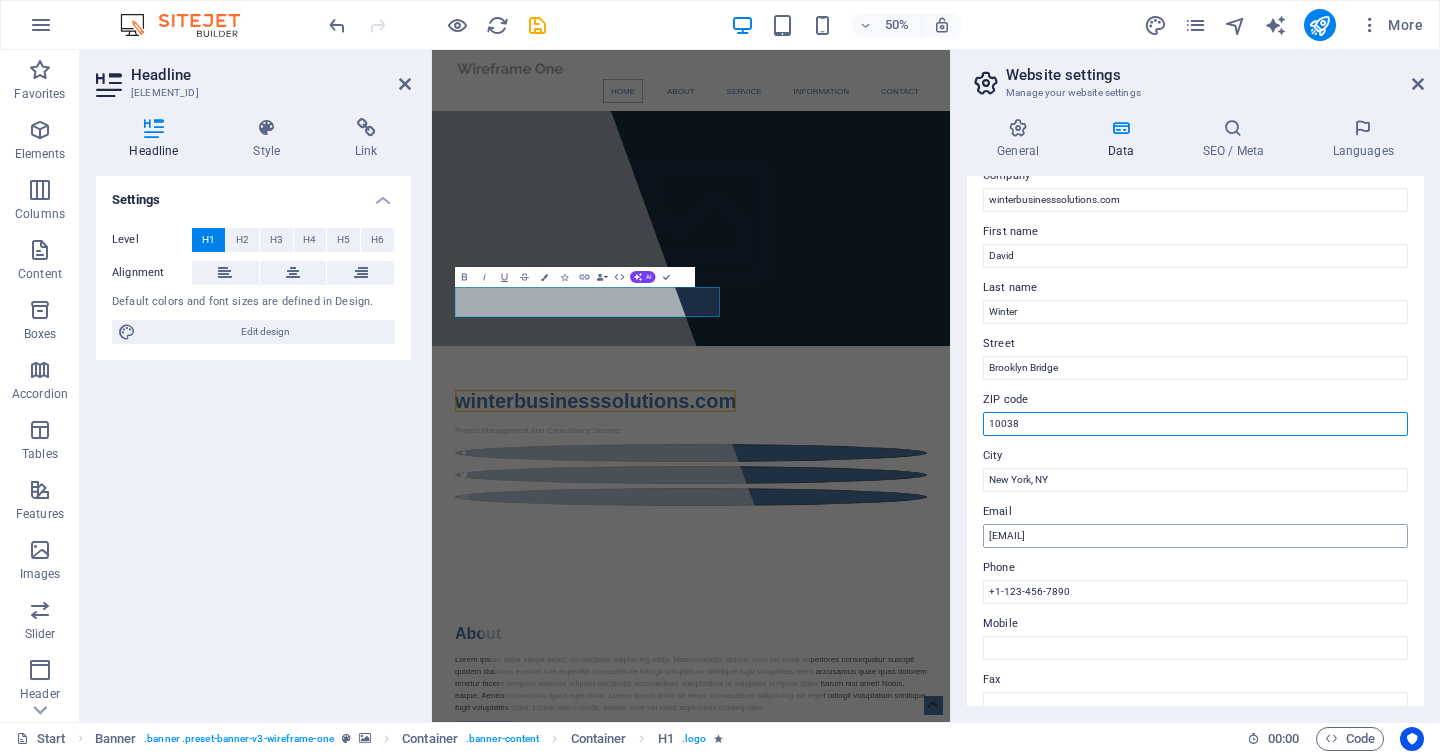 scroll, scrollTop: 42, scrollLeft: 0, axis: vertical 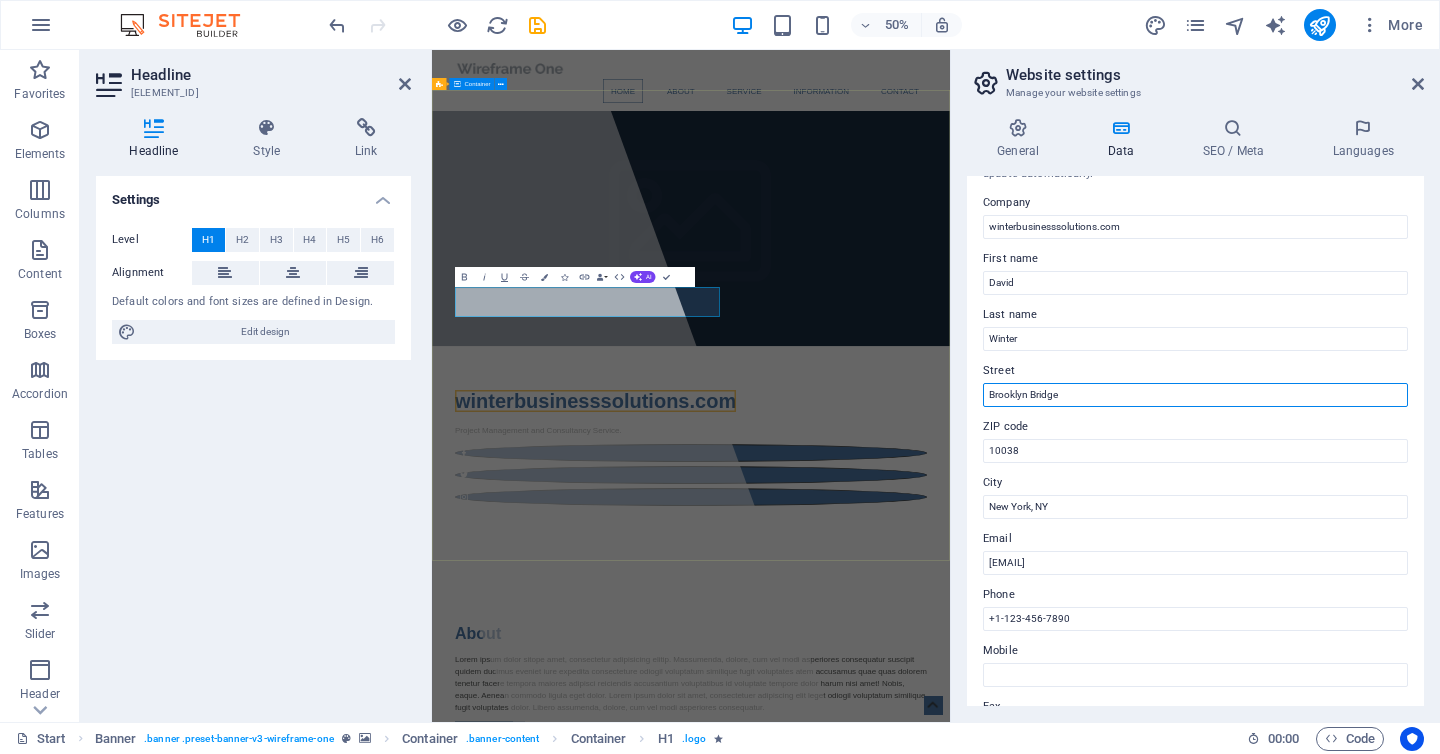 drag, startPoint x: 1516, startPoint y: 449, endPoint x: 1425, endPoint y: 720, distance: 285.8706 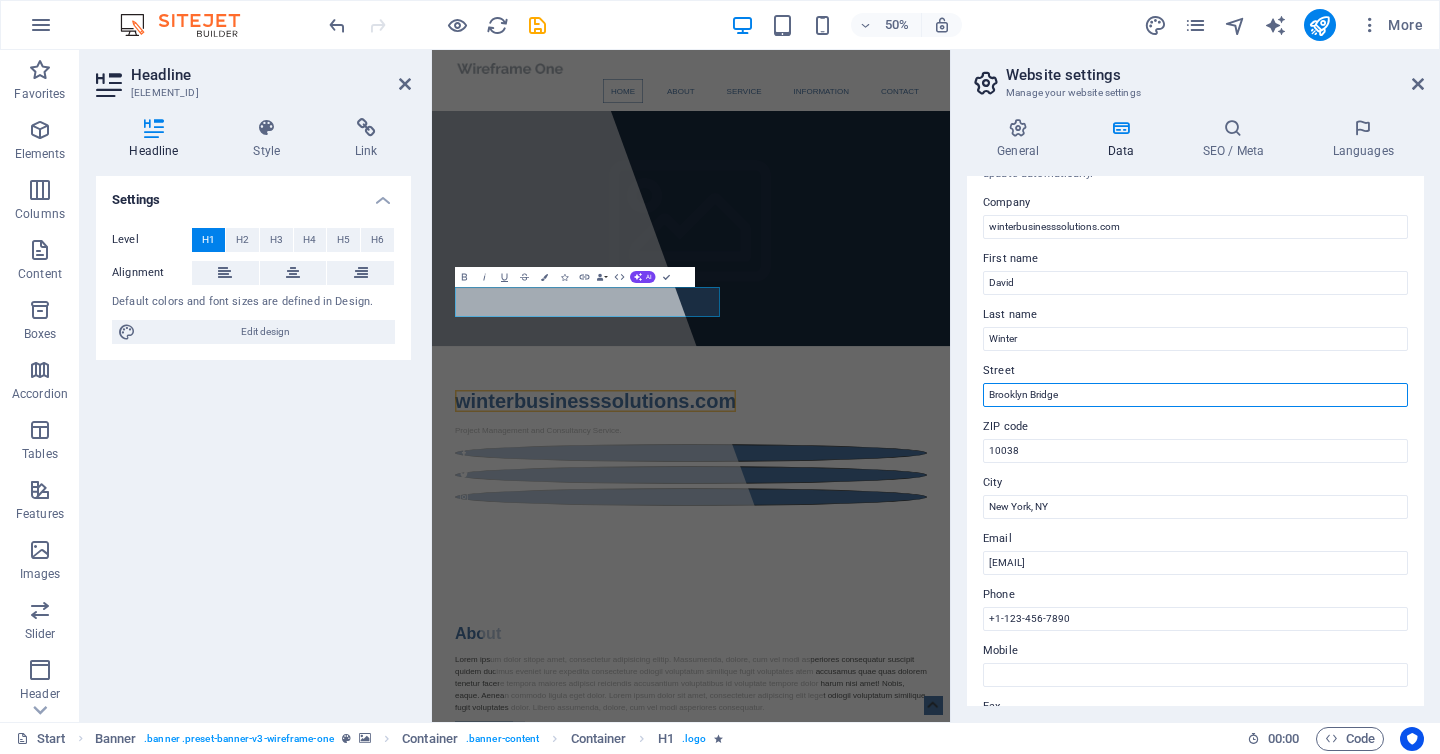 drag, startPoint x: 1085, startPoint y: 399, endPoint x: 971, endPoint y: 390, distance: 114.35471 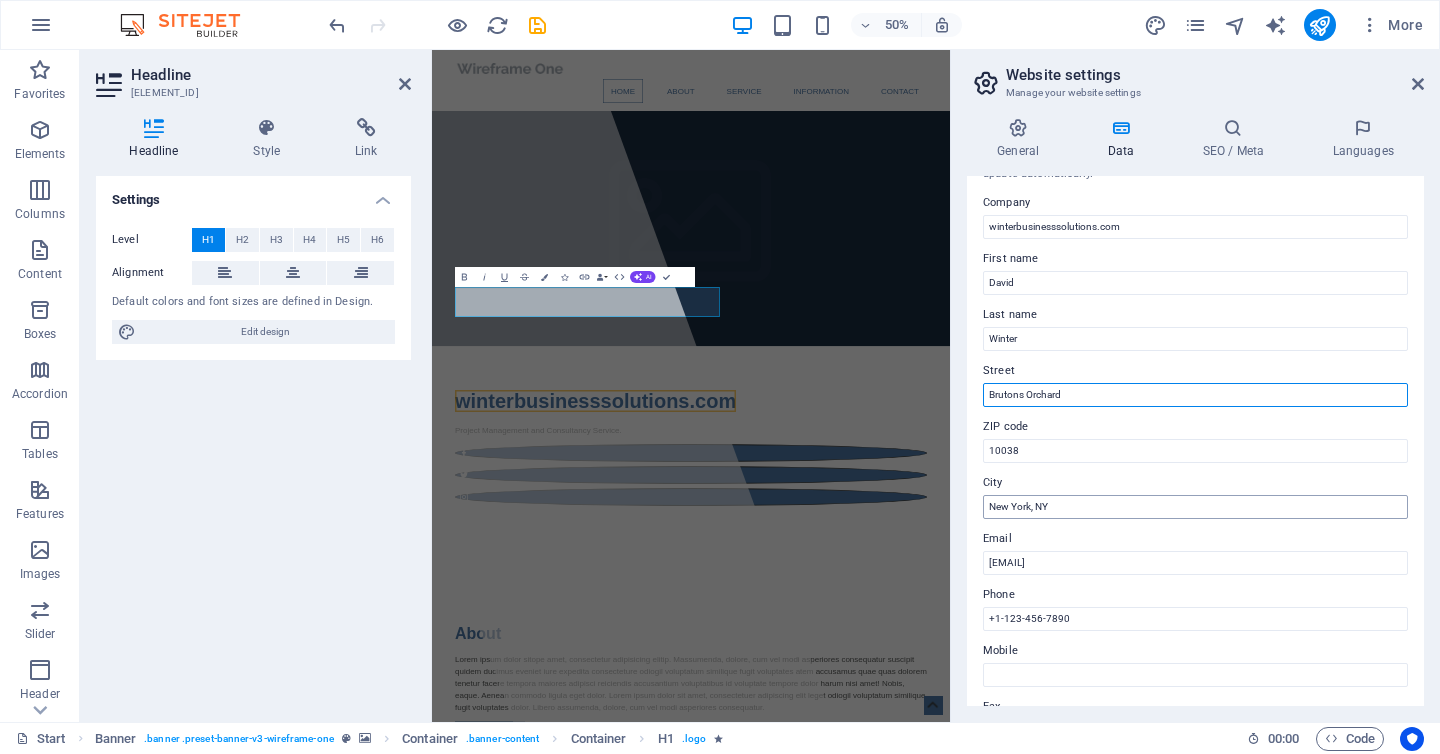type on "Brutons Orchard" 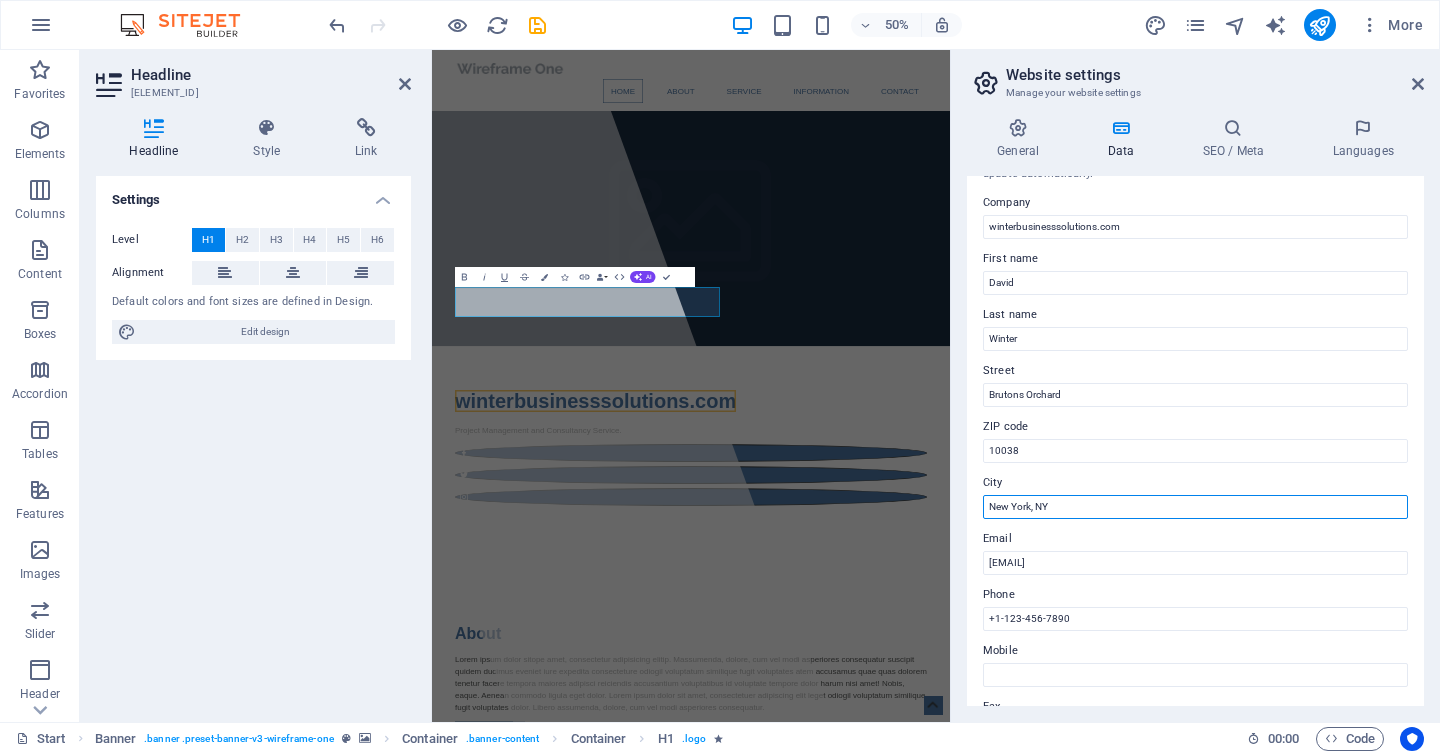 drag, startPoint x: 1058, startPoint y: 502, endPoint x: 969, endPoint y: 499, distance: 89.050545 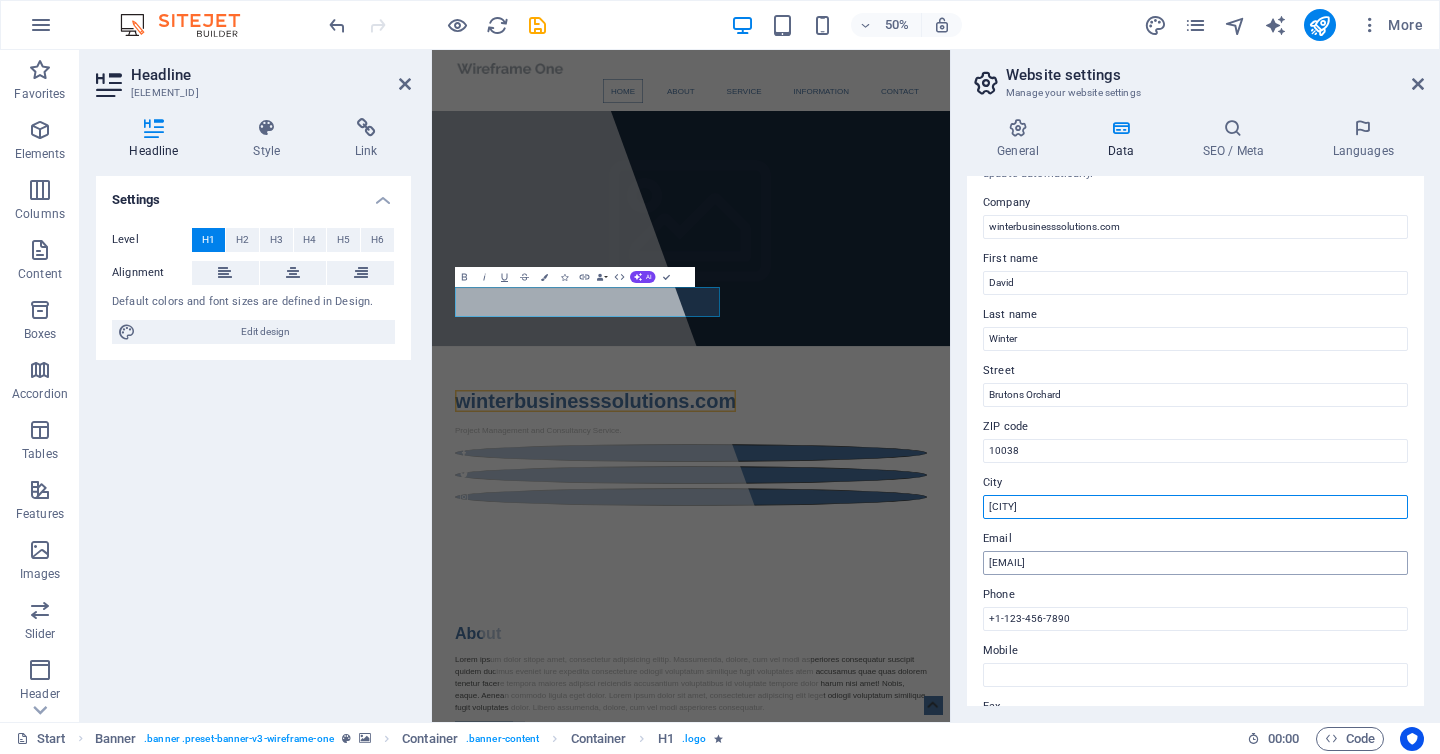 type on "[CITY]" 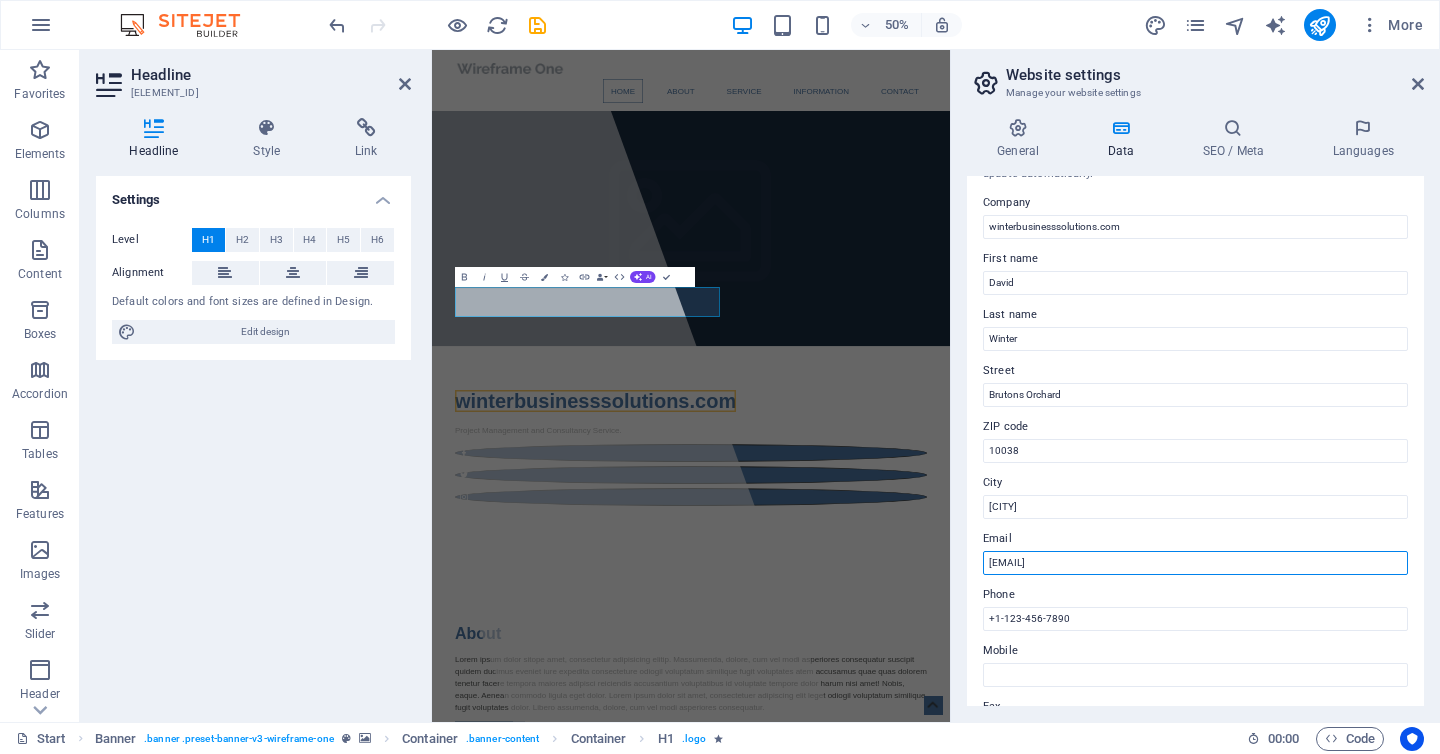 drag, startPoint x: 1223, startPoint y: 560, endPoint x: 960, endPoint y: 552, distance: 263.12164 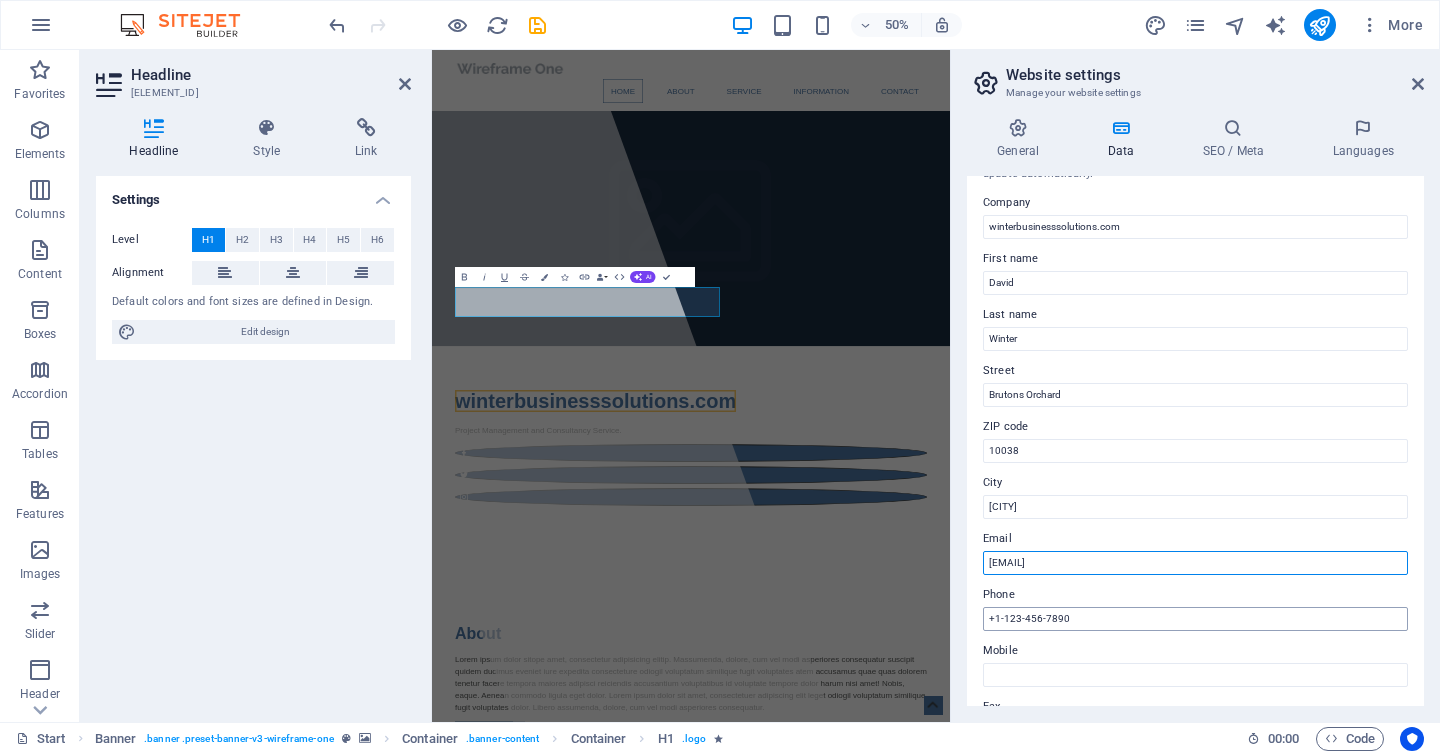 type on "[EMAIL]" 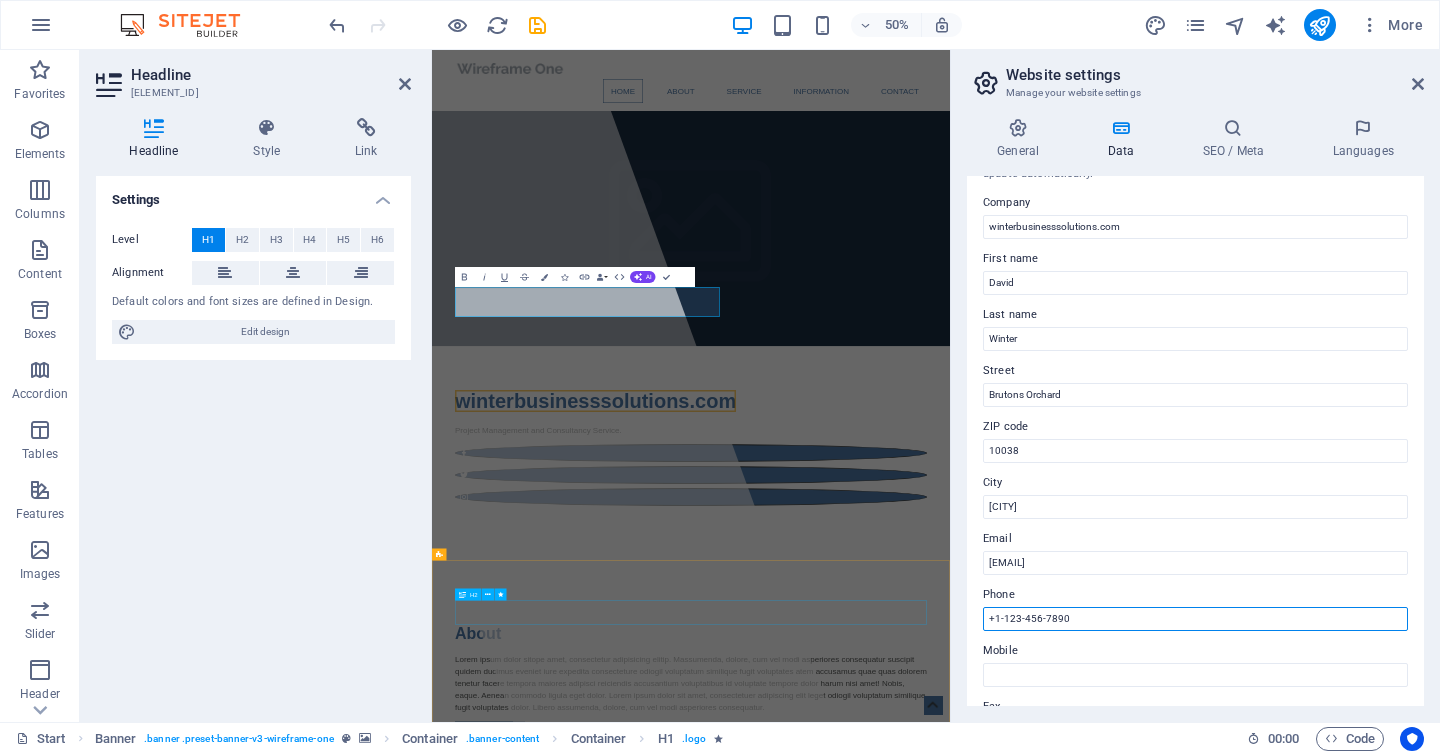 drag, startPoint x: 1511, startPoint y: 667, endPoint x: 1404, endPoint y: 1173, distance: 517.1895 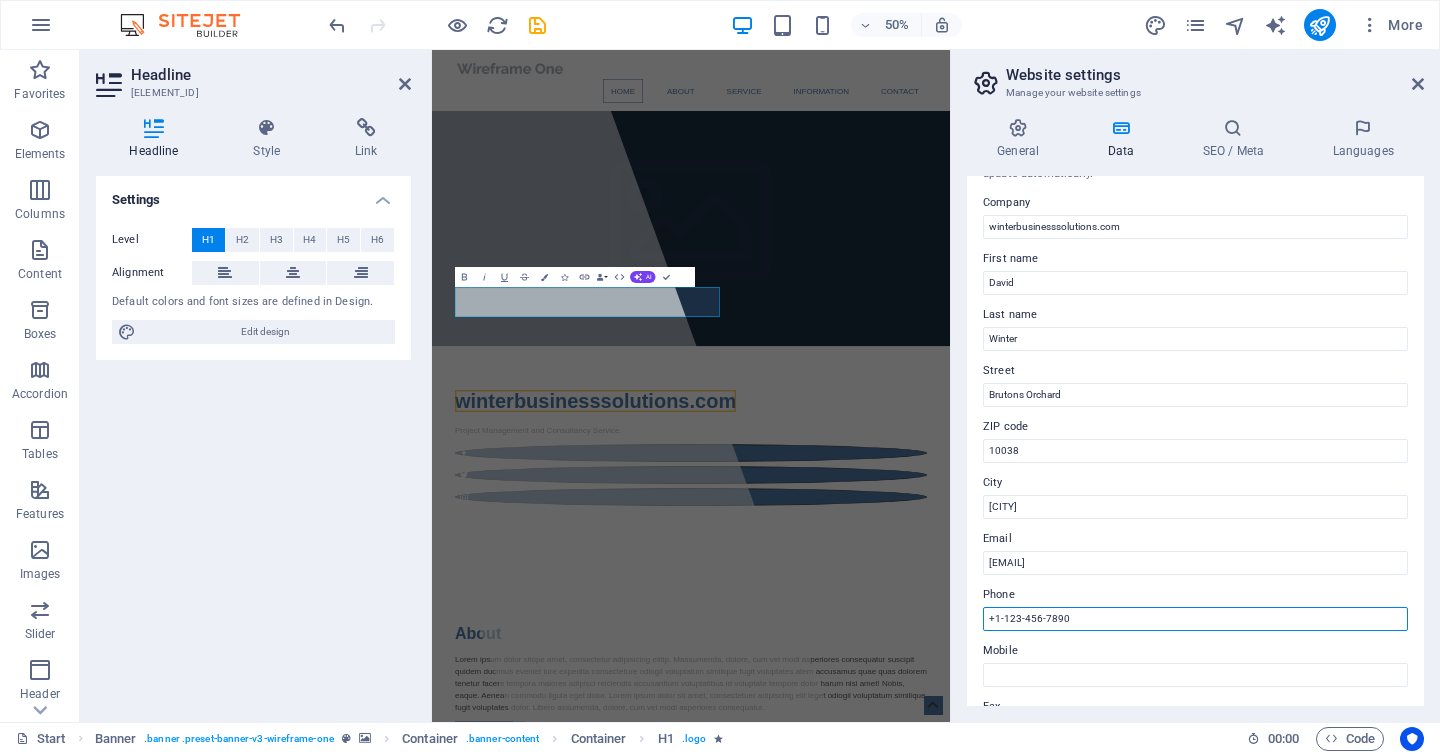 drag, startPoint x: 1073, startPoint y: 615, endPoint x: 972, endPoint y: 608, distance: 101.24229 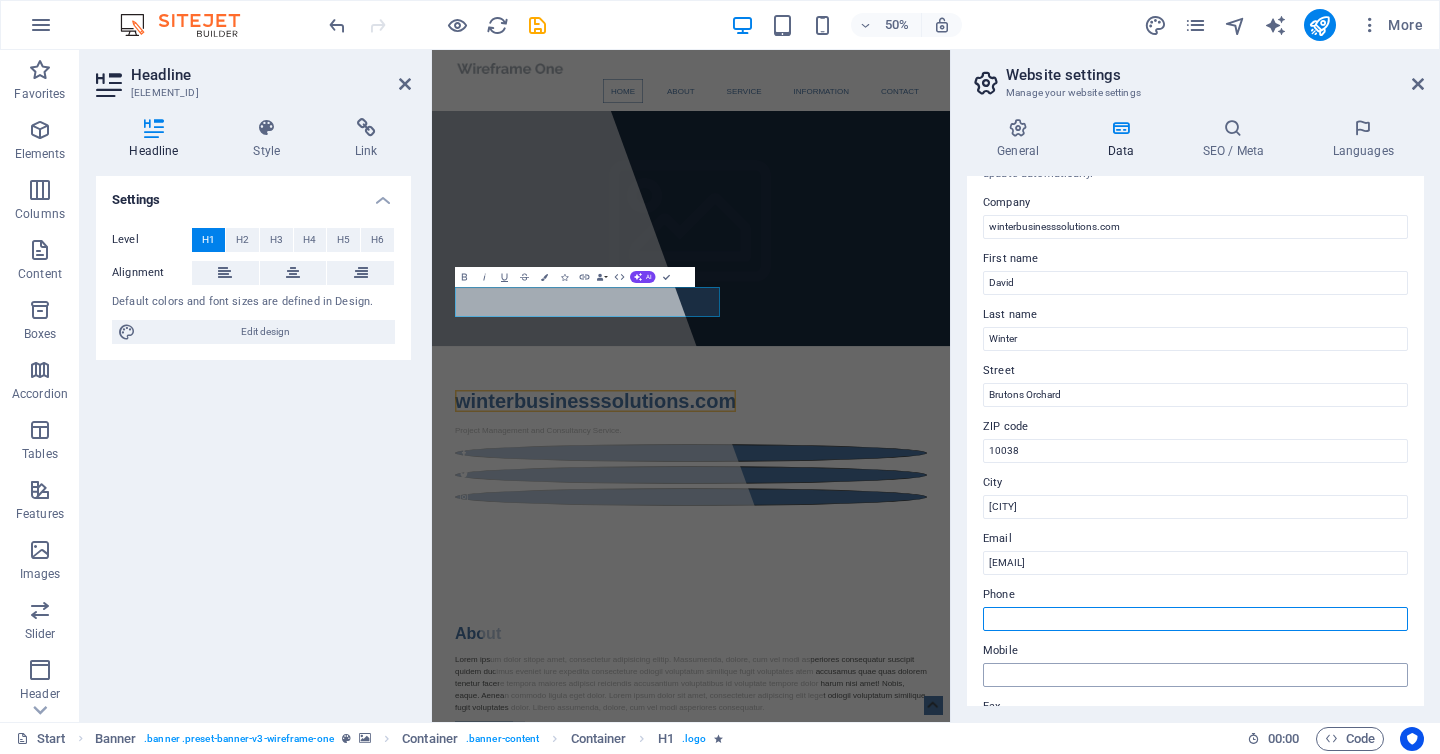 type 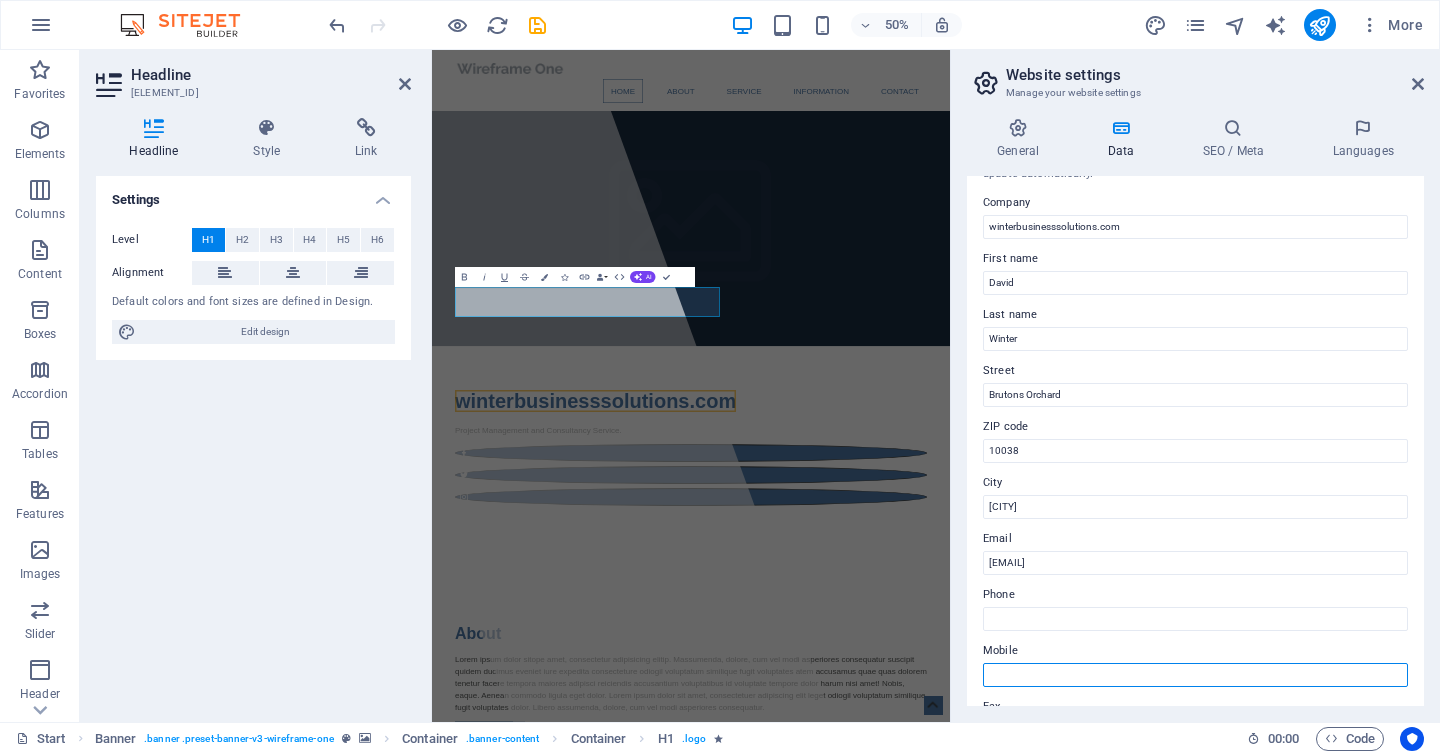 click on "Mobile" at bounding box center (1195, 675) 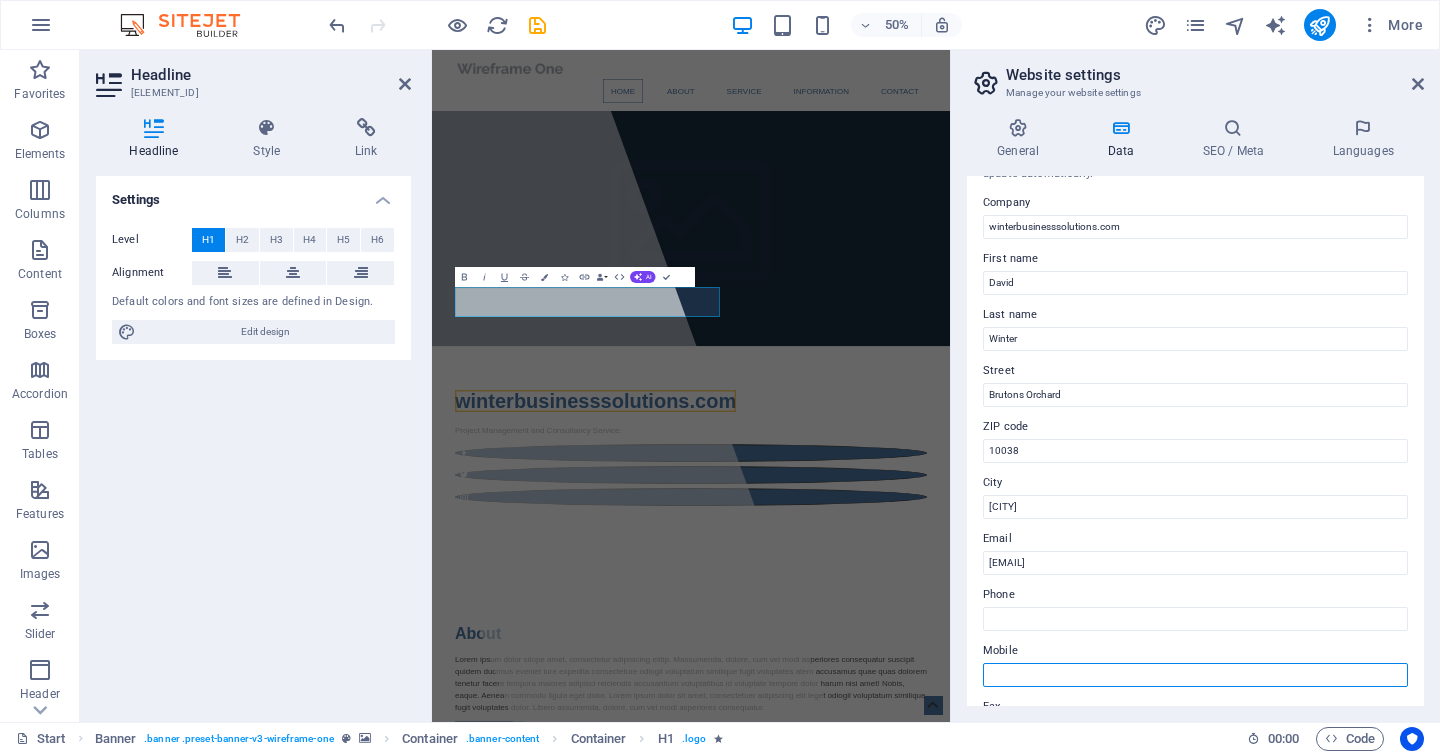 type on "[PHONE]" 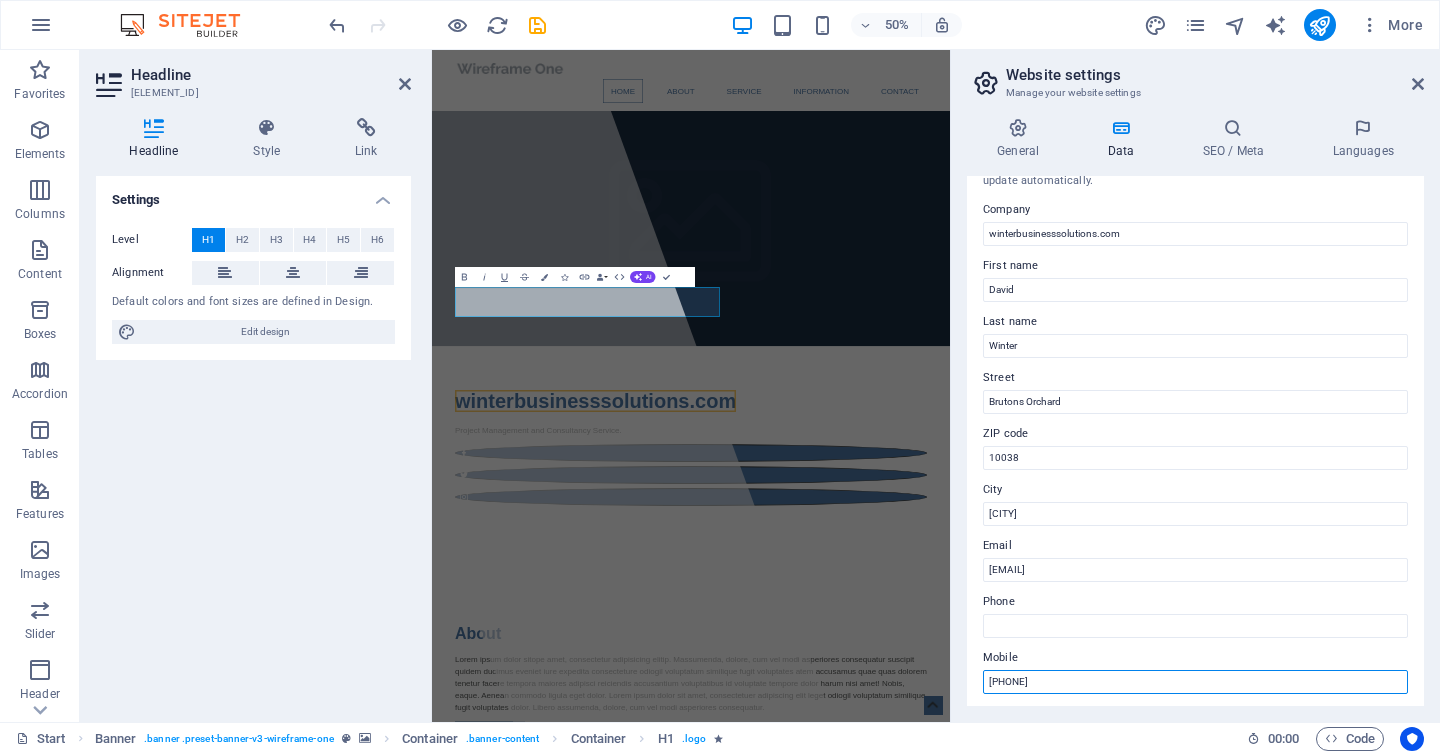 scroll, scrollTop: 22, scrollLeft: 0, axis: vertical 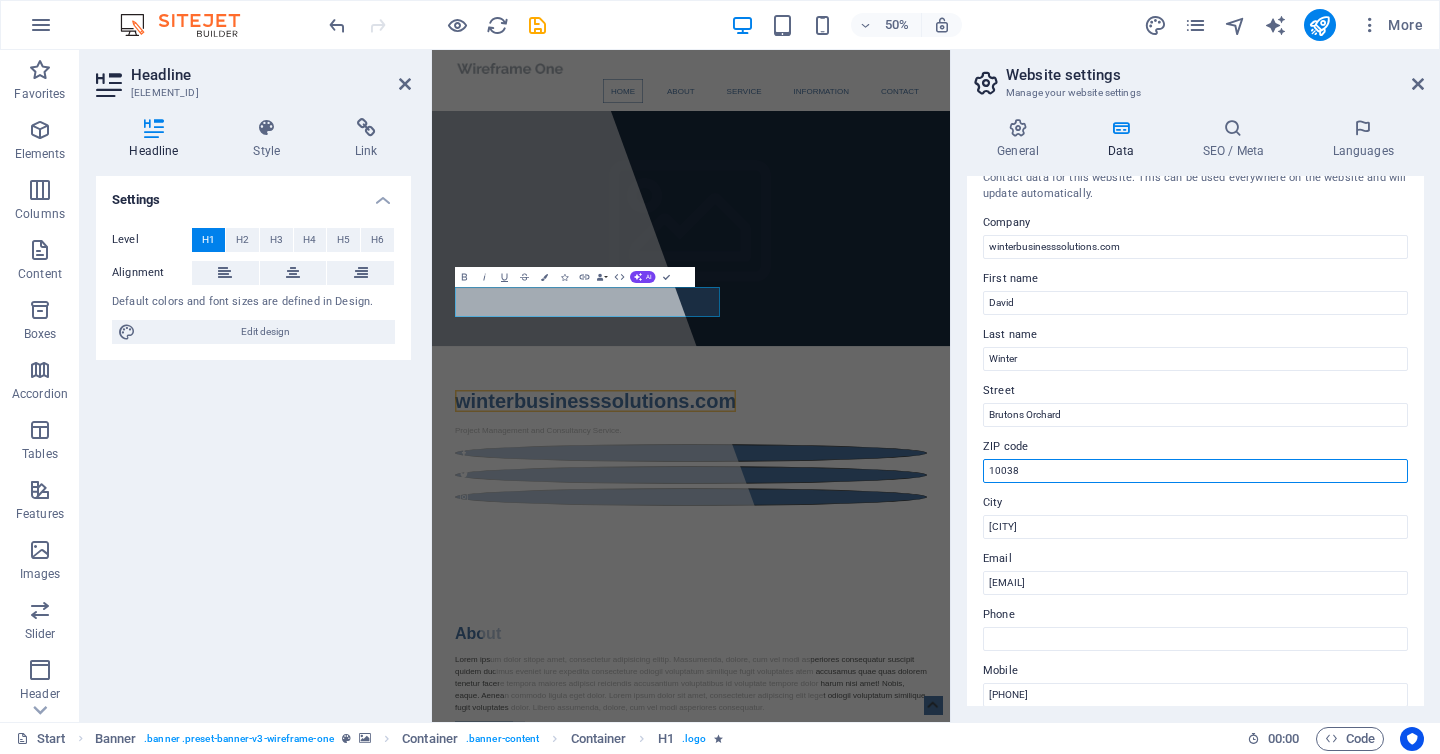 drag, startPoint x: 1039, startPoint y: 469, endPoint x: 960, endPoint y: 466, distance: 79.05694 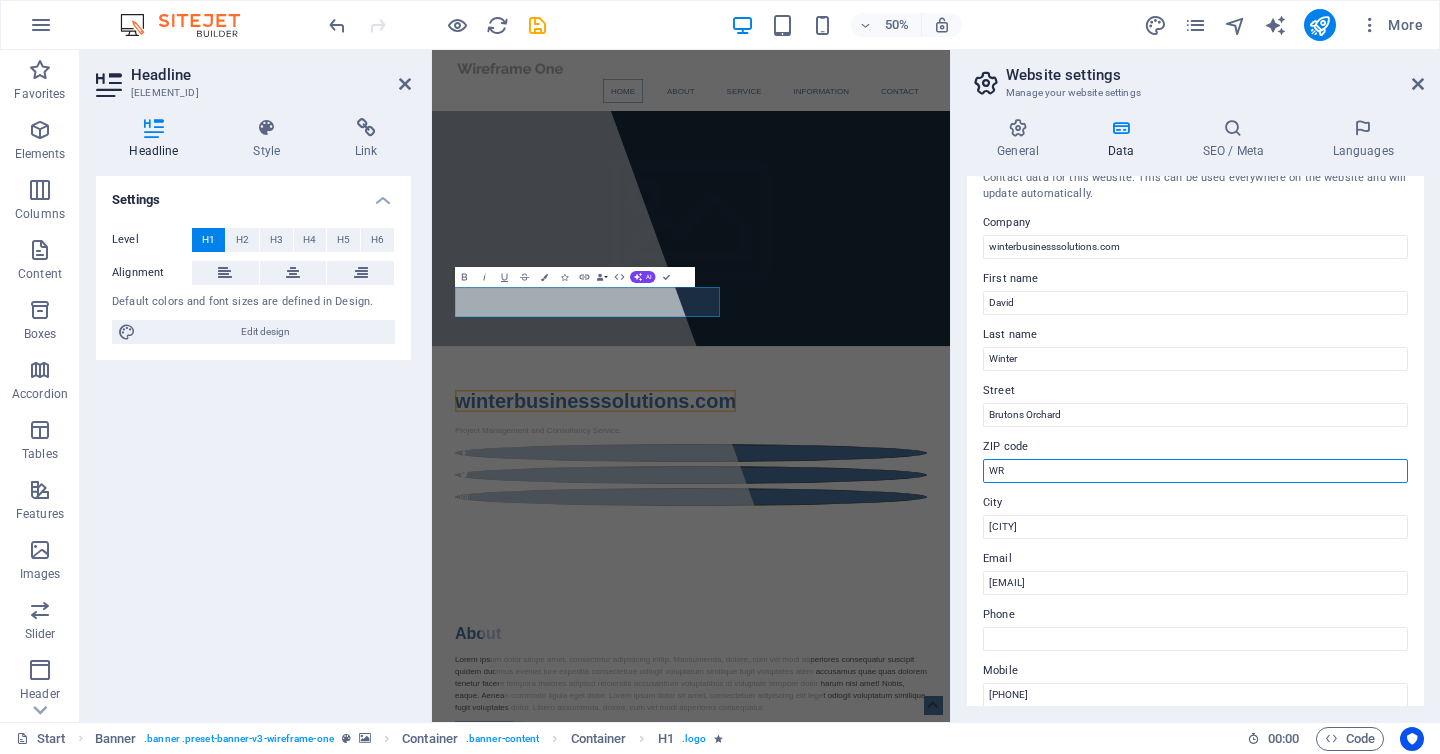 type on "WR89BQ" 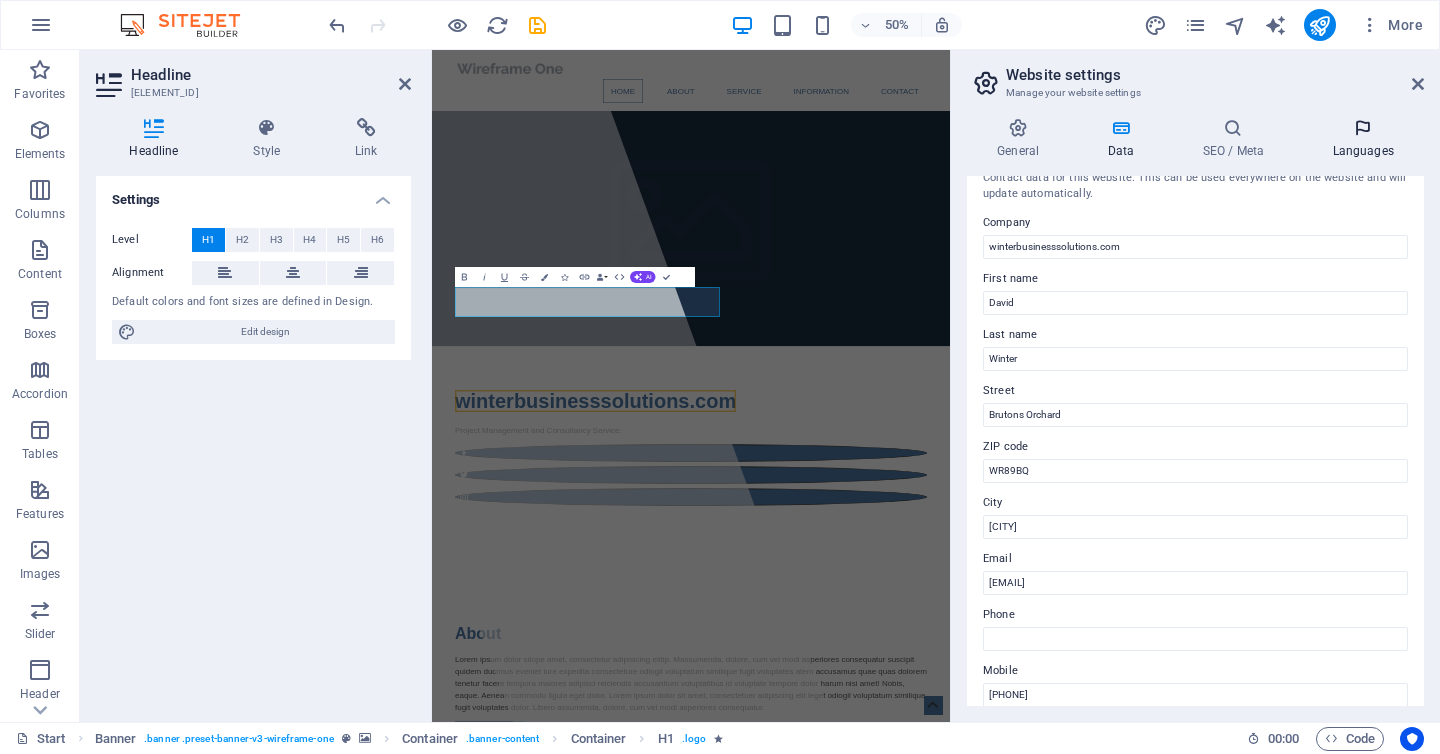 click at bounding box center [1363, 128] 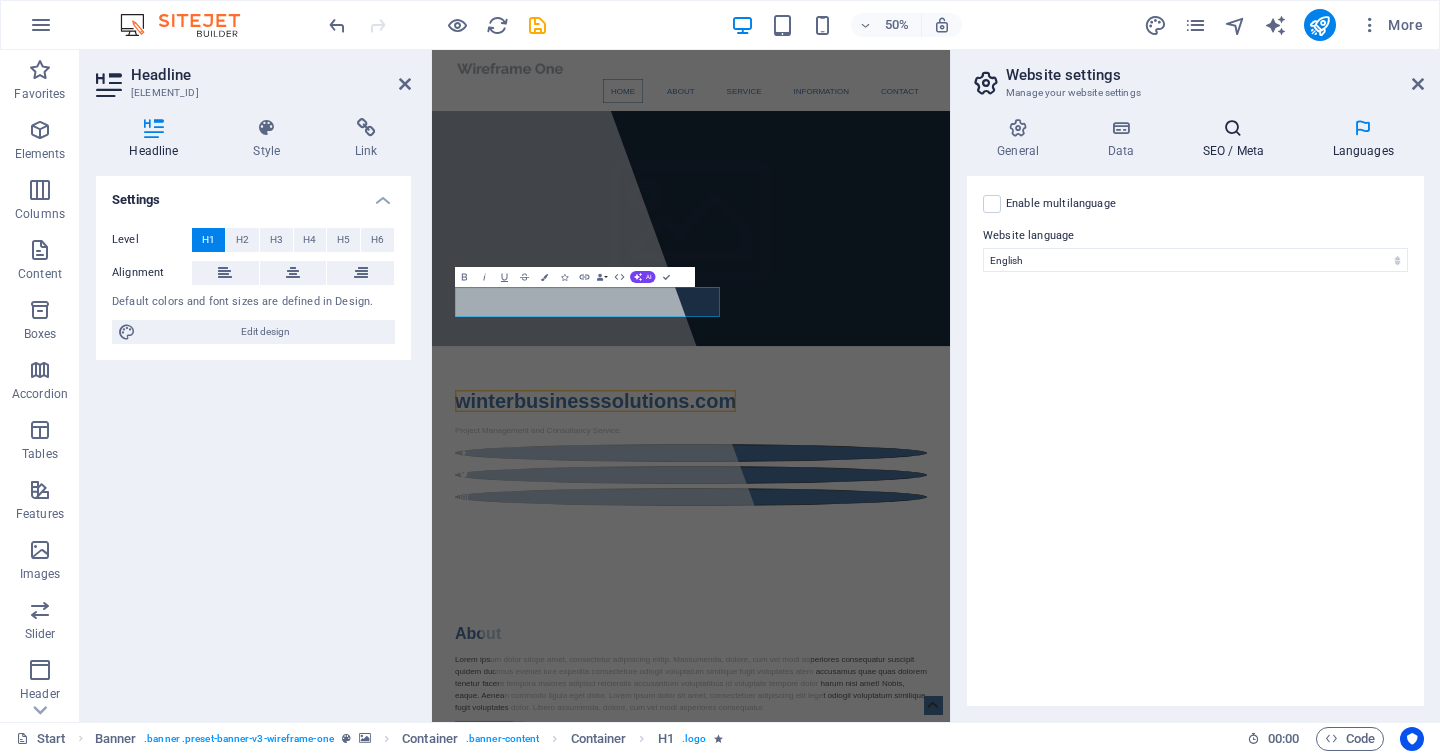 click on "SEO / Meta" at bounding box center [1237, 139] 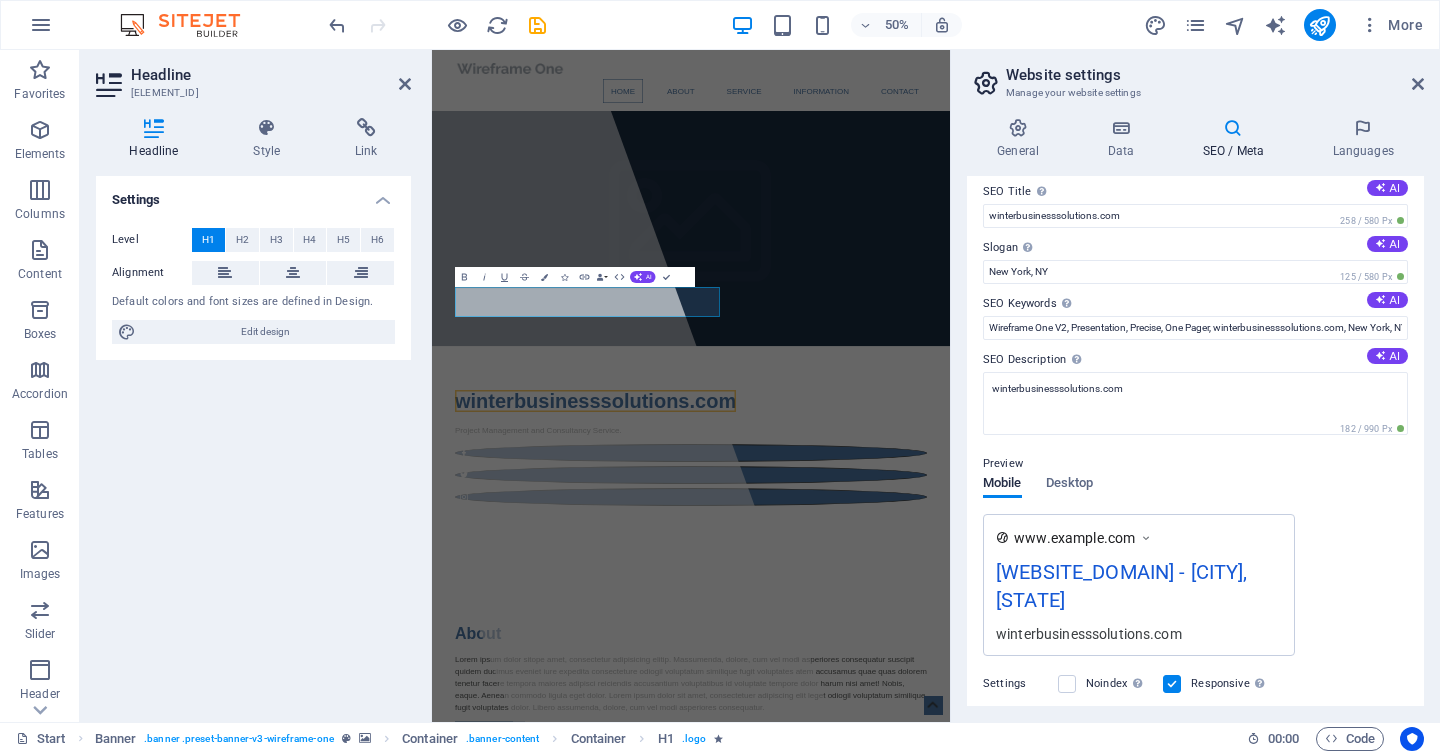 scroll, scrollTop: 0, scrollLeft: 0, axis: both 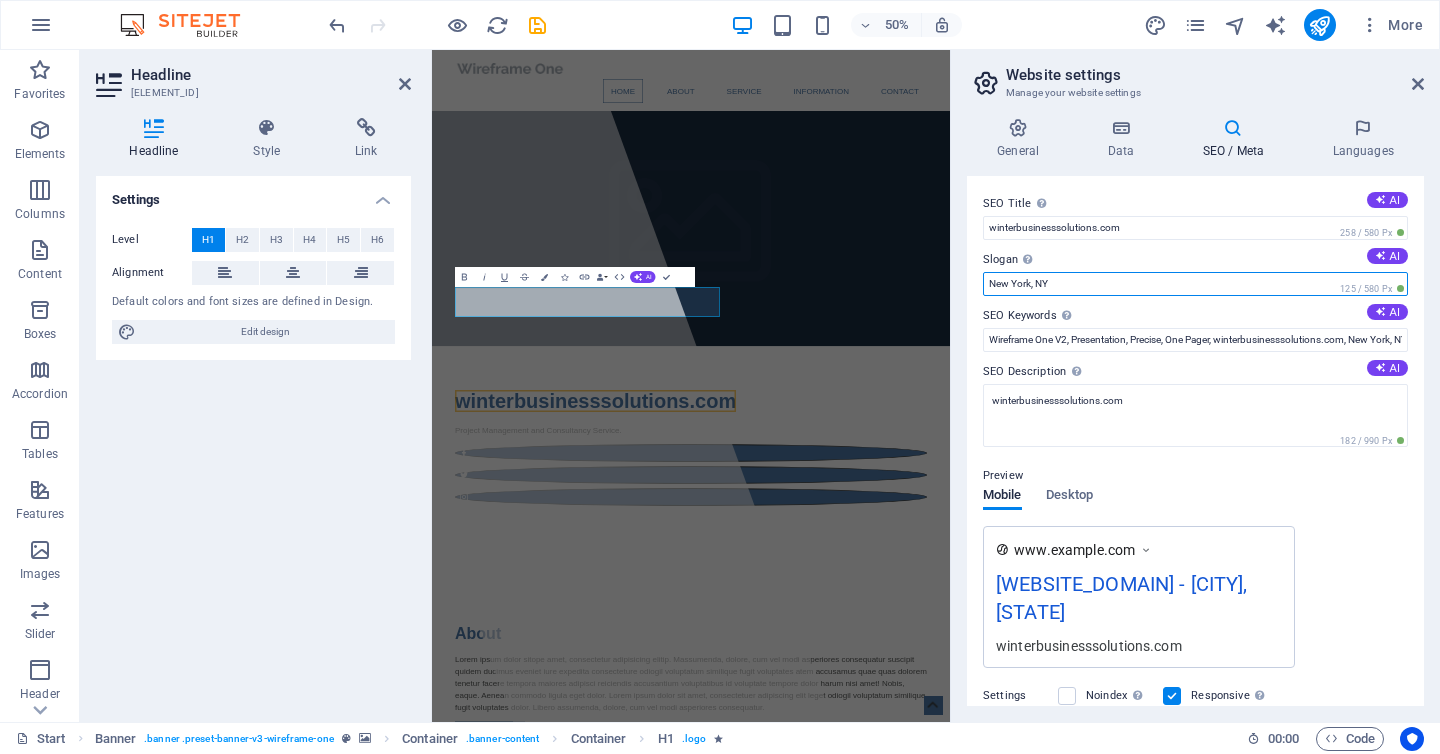 drag, startPoint x: 1070, startPoint y: 288, endPoint x: 977, endPoint y: 288, distance: 93 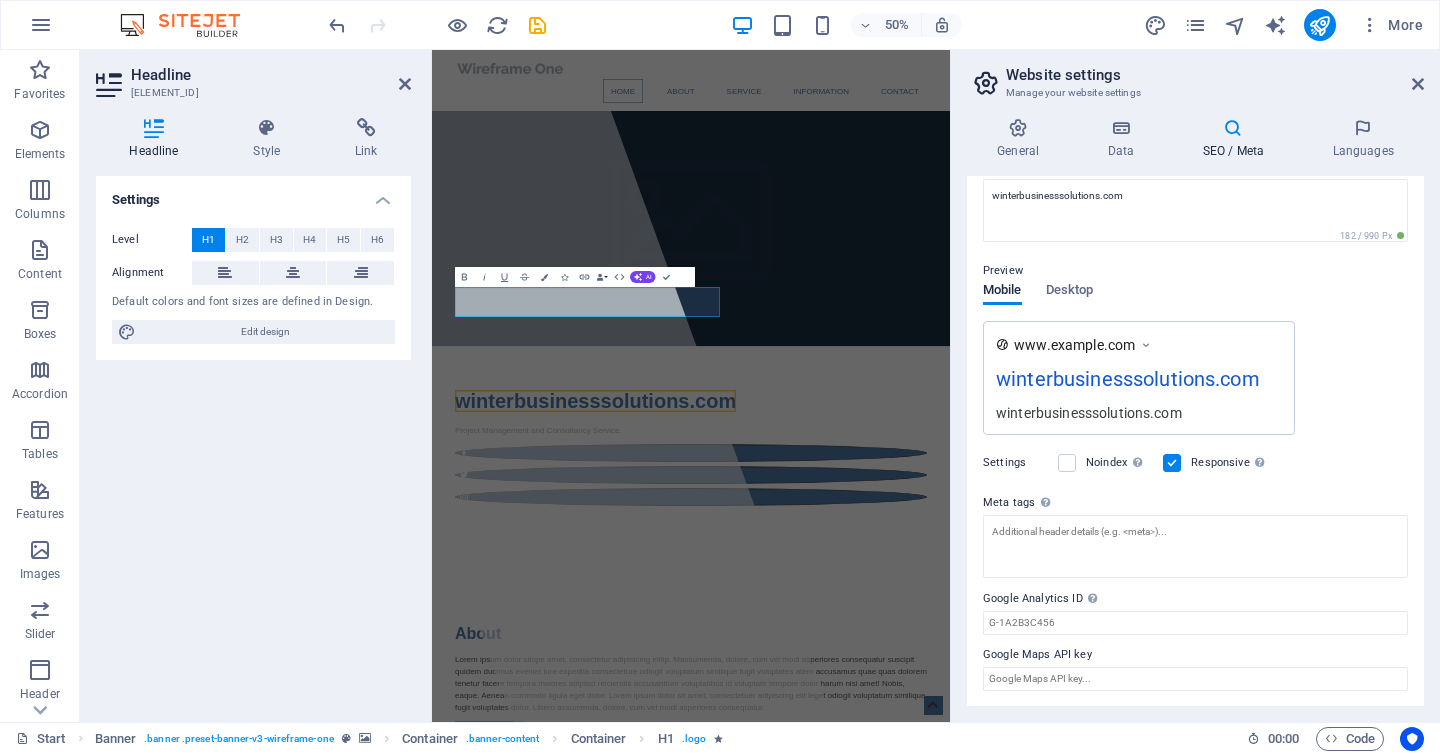 scroll, scrollTop: 193, scrollLeft: 0, axis: vertical 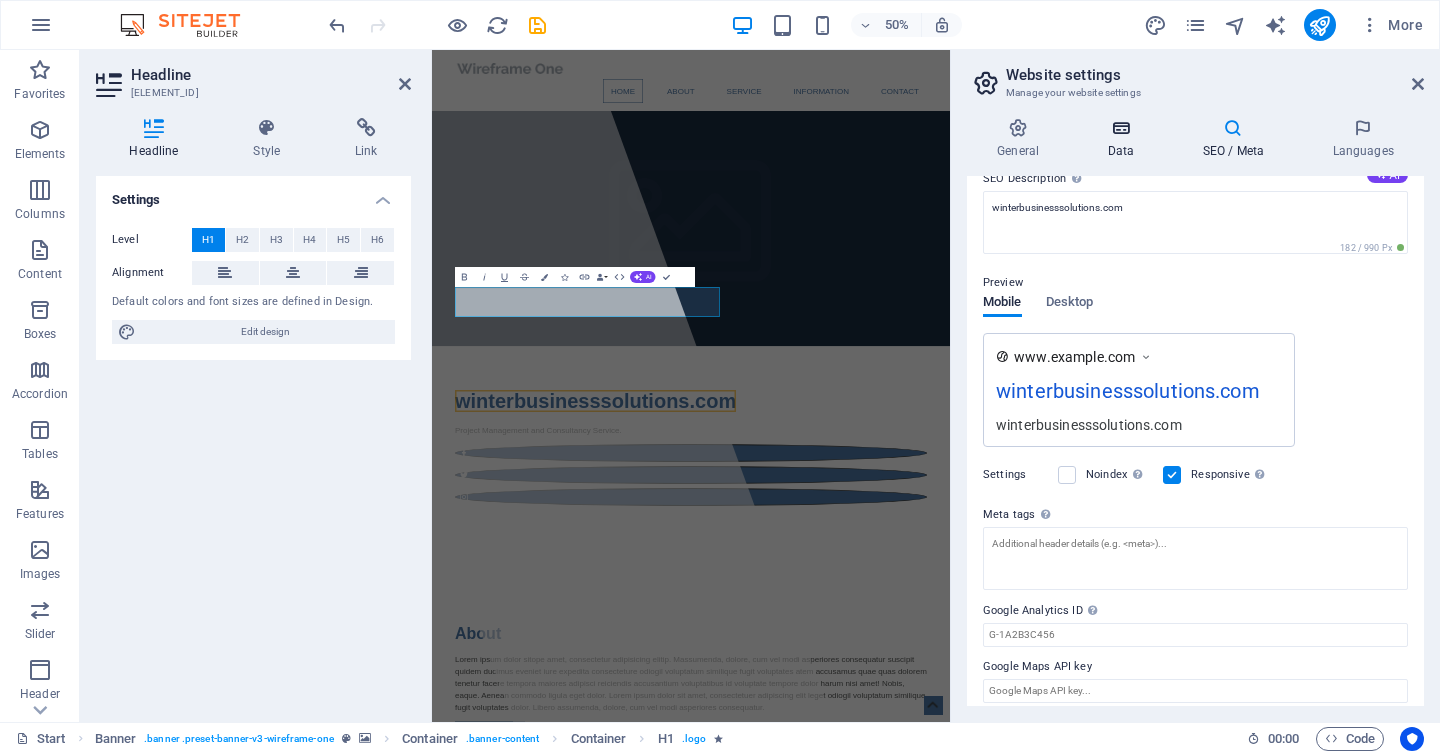 type 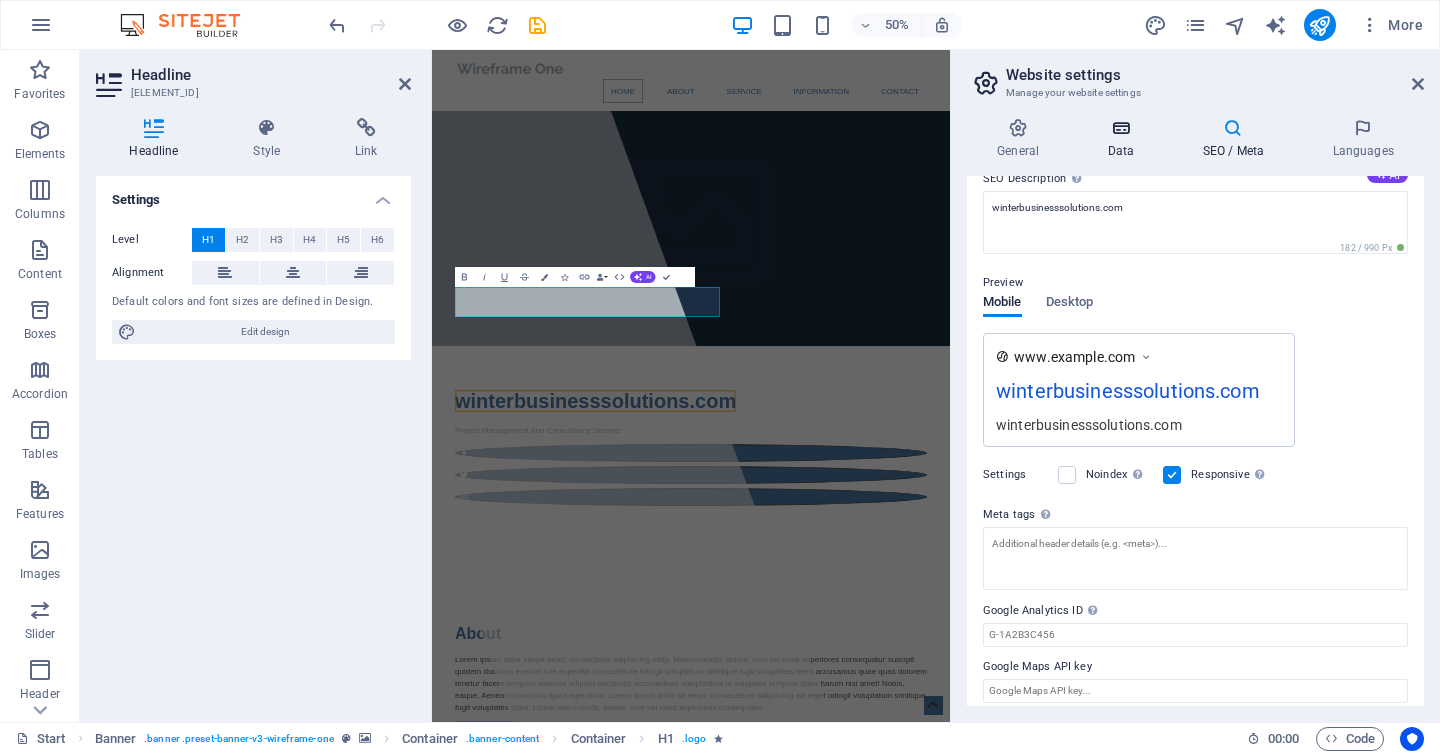 click on "Data" at bounding box center [1124, 139] 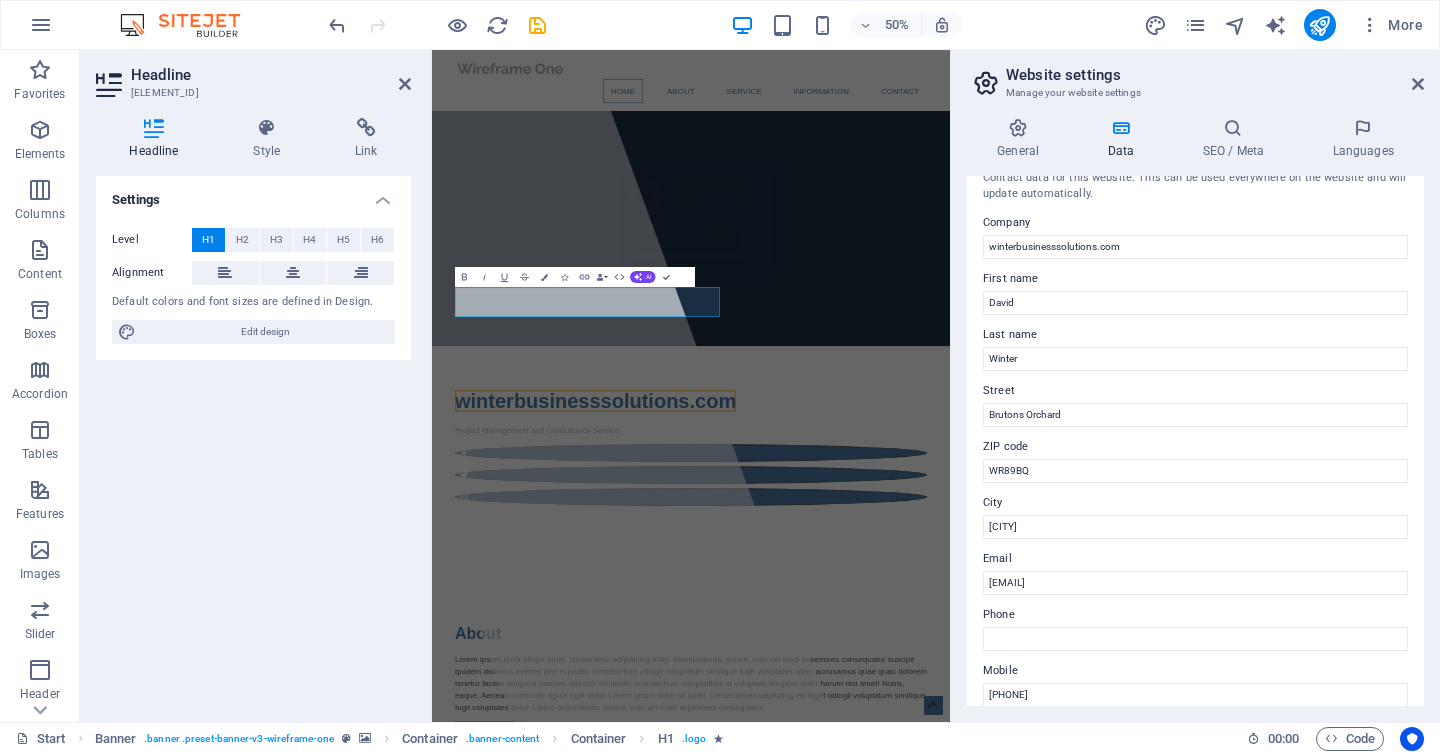 scroll, scrollTop: 0, scrollLeft: 0, axis: both 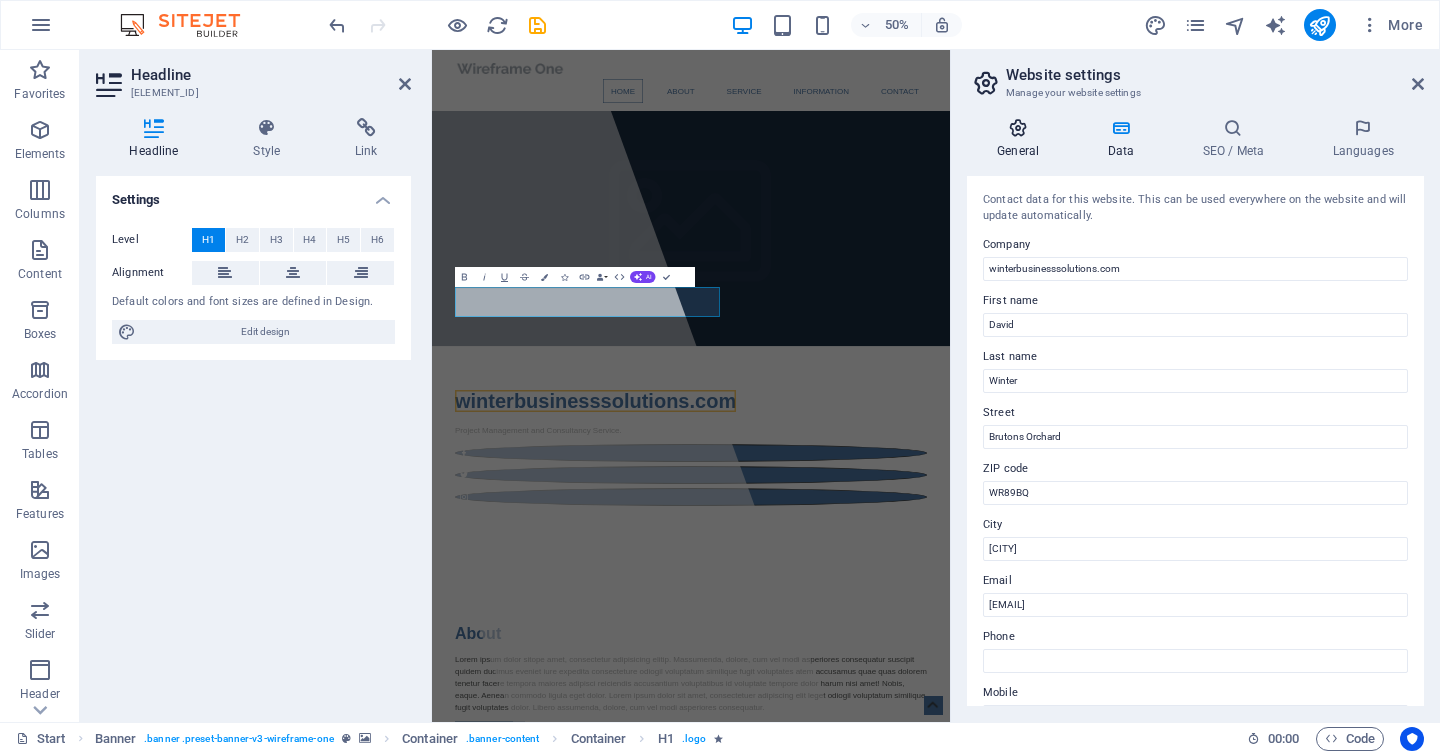 click at bounding box center [1018, 128] 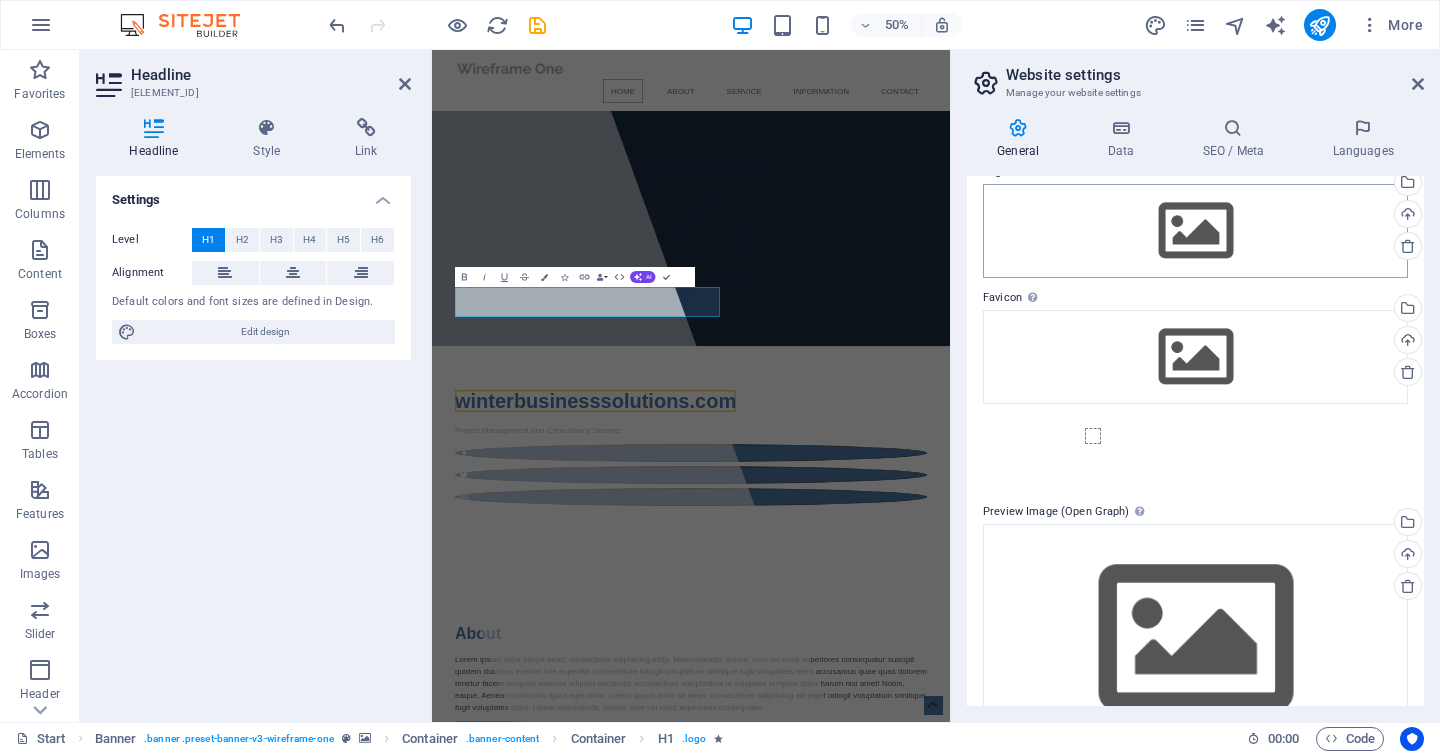 scroll, scrollTop: 0, scrollLeft: 0, axis: both 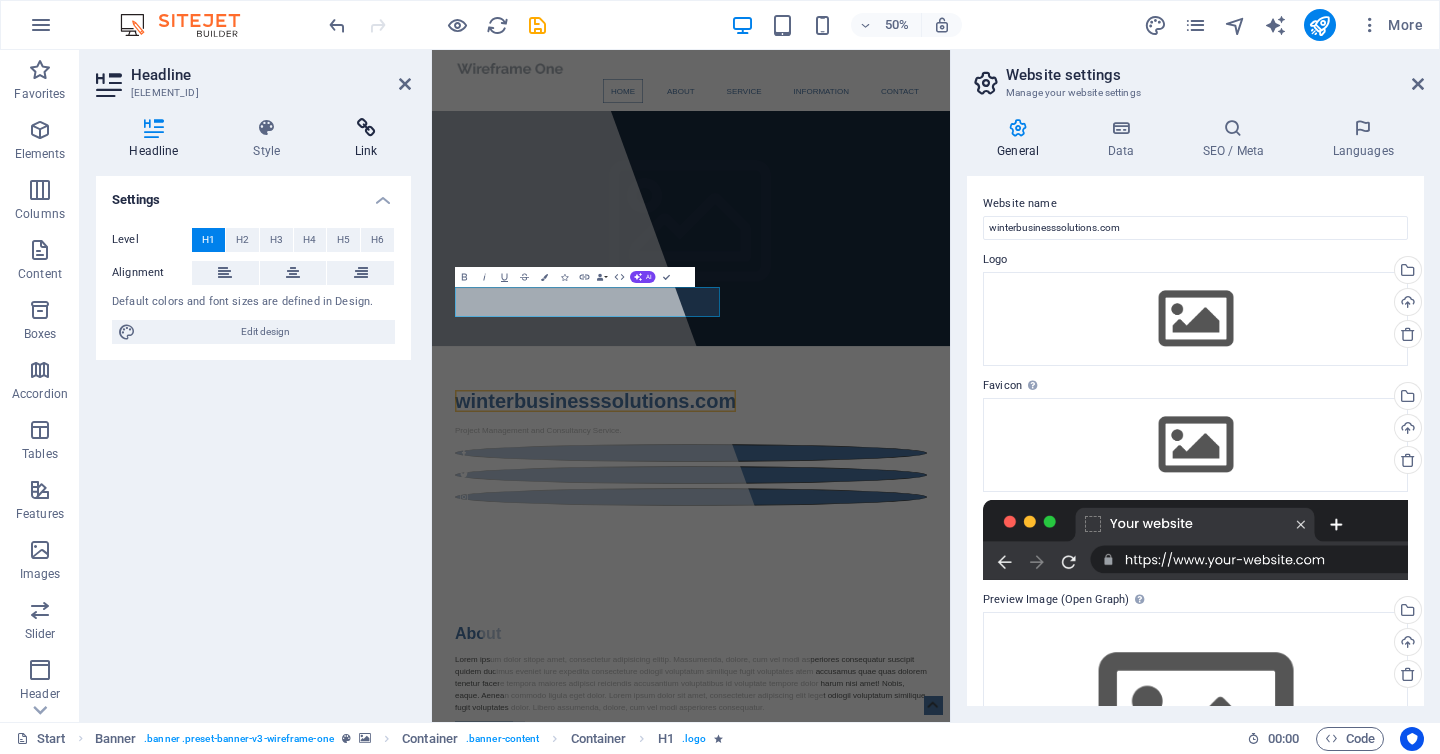 click on "Link" at bounding box center [366, 139] 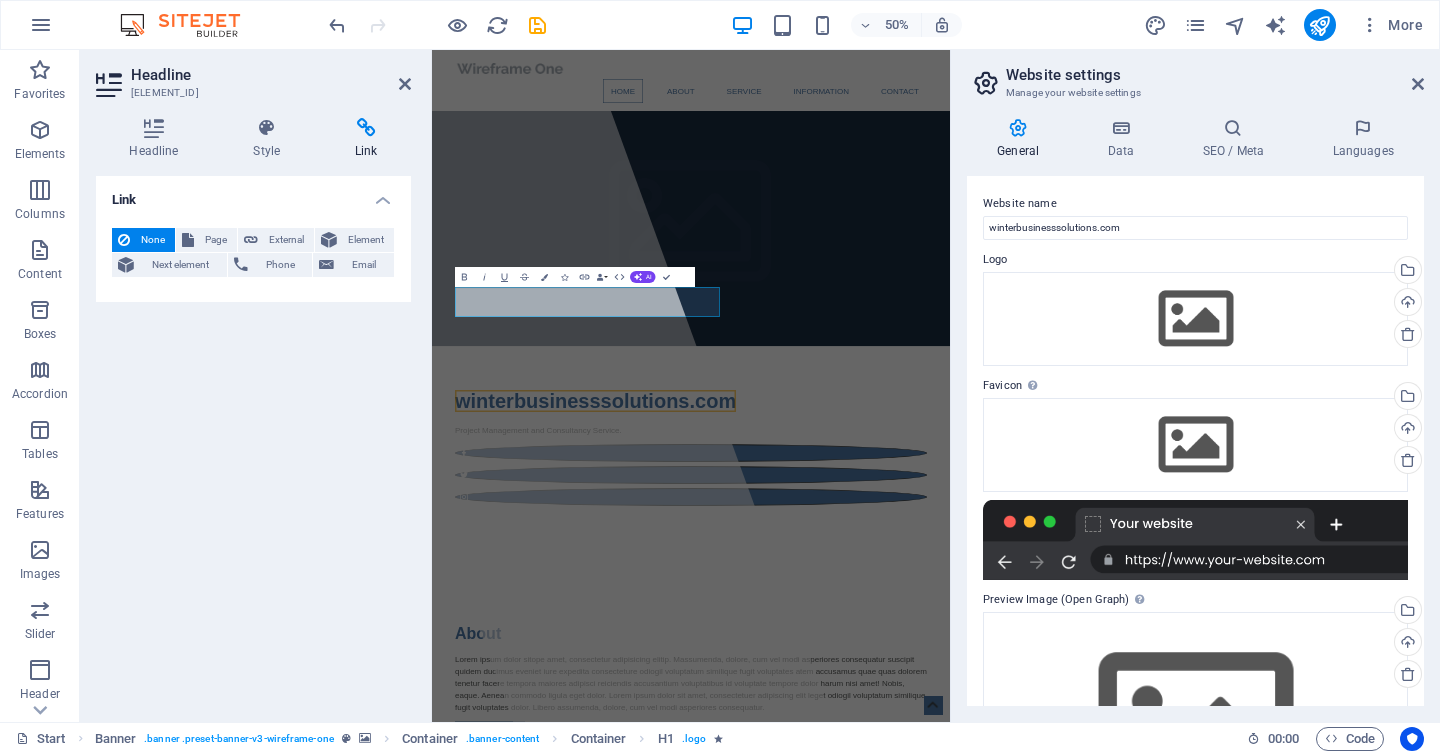 click on "Link" at bounding box center [366, 139] 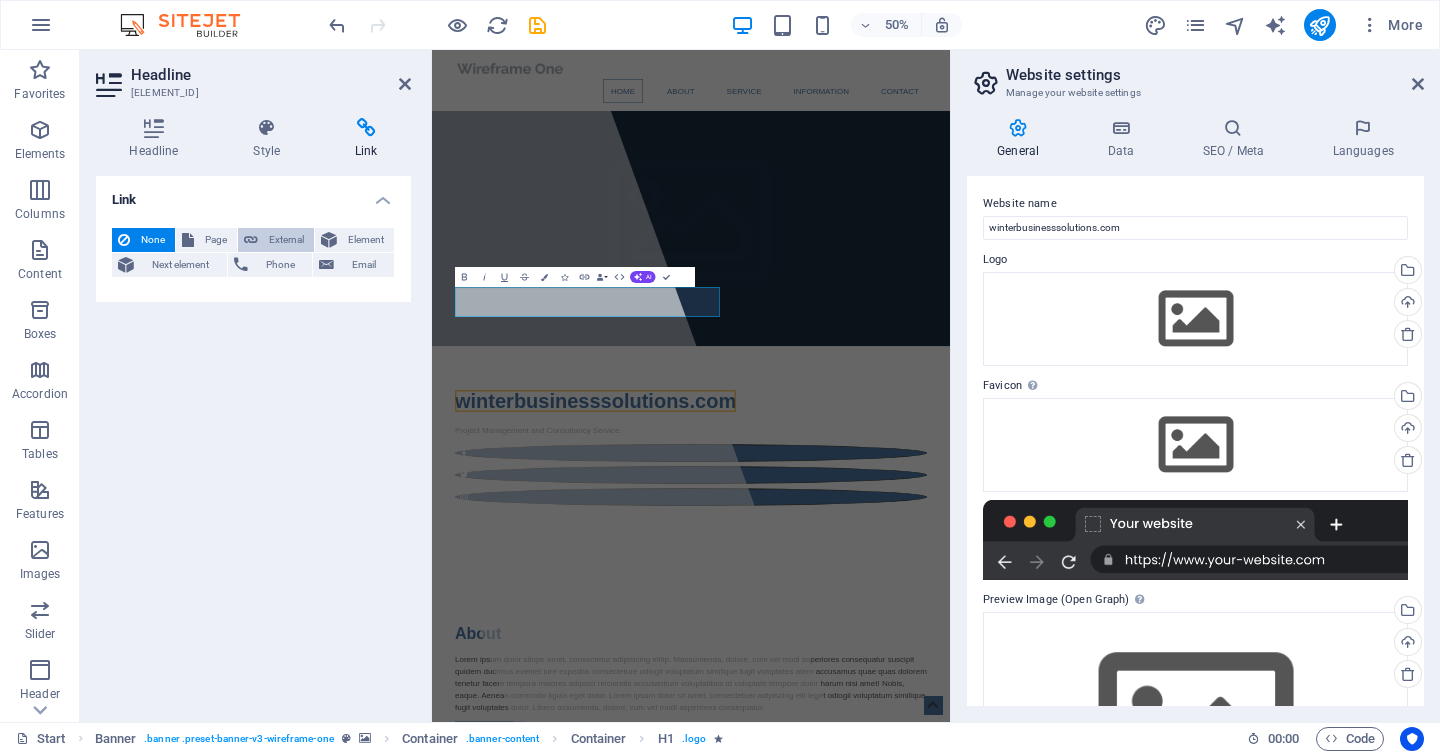 click on "External" at bounding box center [286, 240] 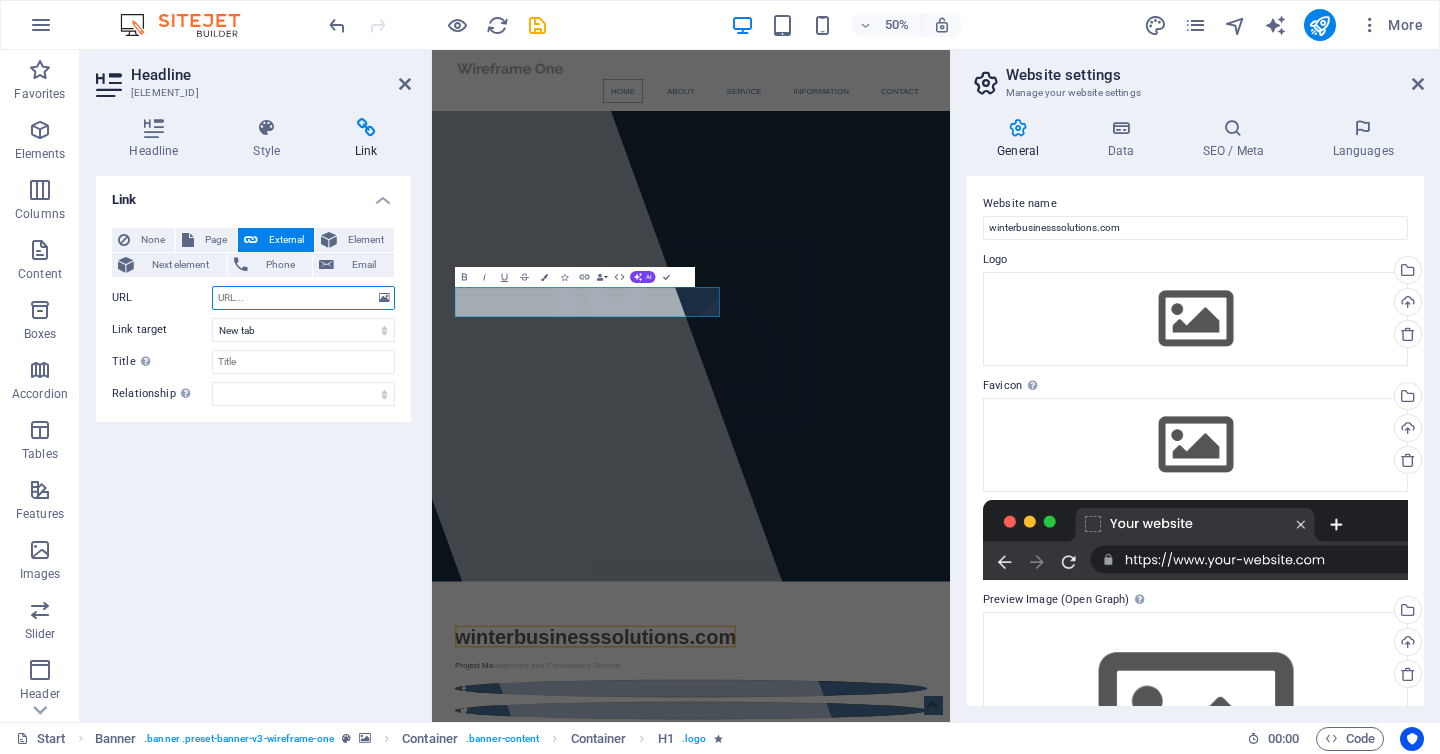 paste on "https://www.linkedin.com/in/[NAME]-[NAME]-[NUMBER]/" 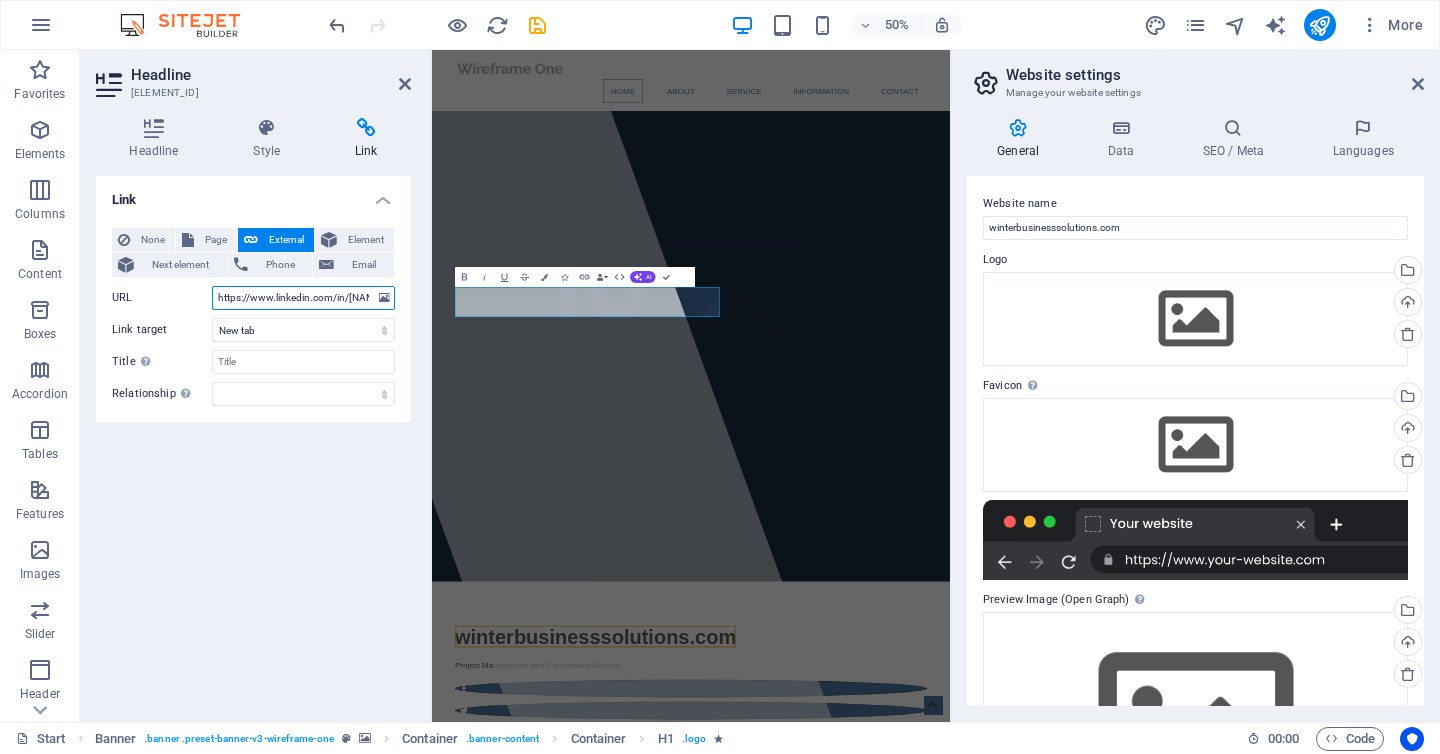 scroll, scrollTop: 0, scrollLeft: 84, axis: horizontal 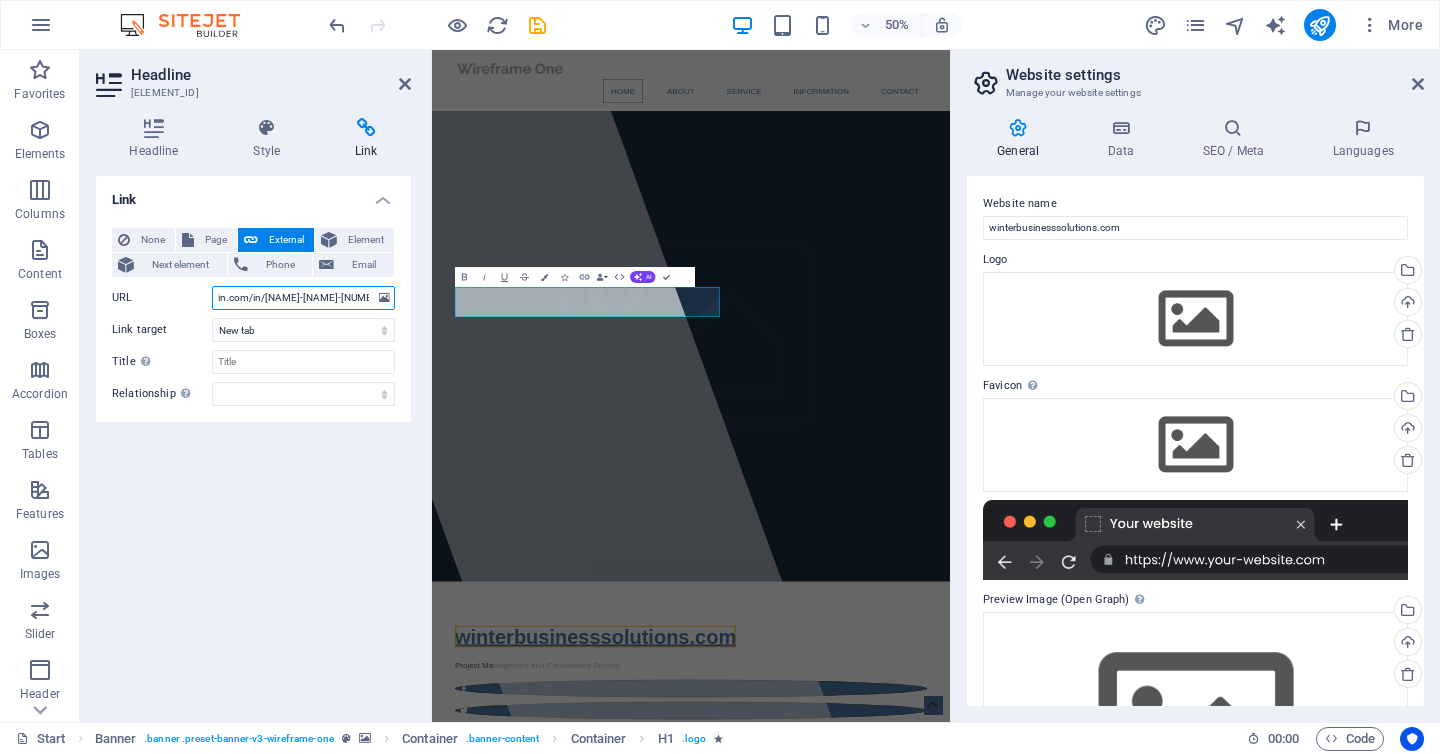 type on "https://www.linkedin.com/in/[NAME]-[NAME]-[NUMBER]/" 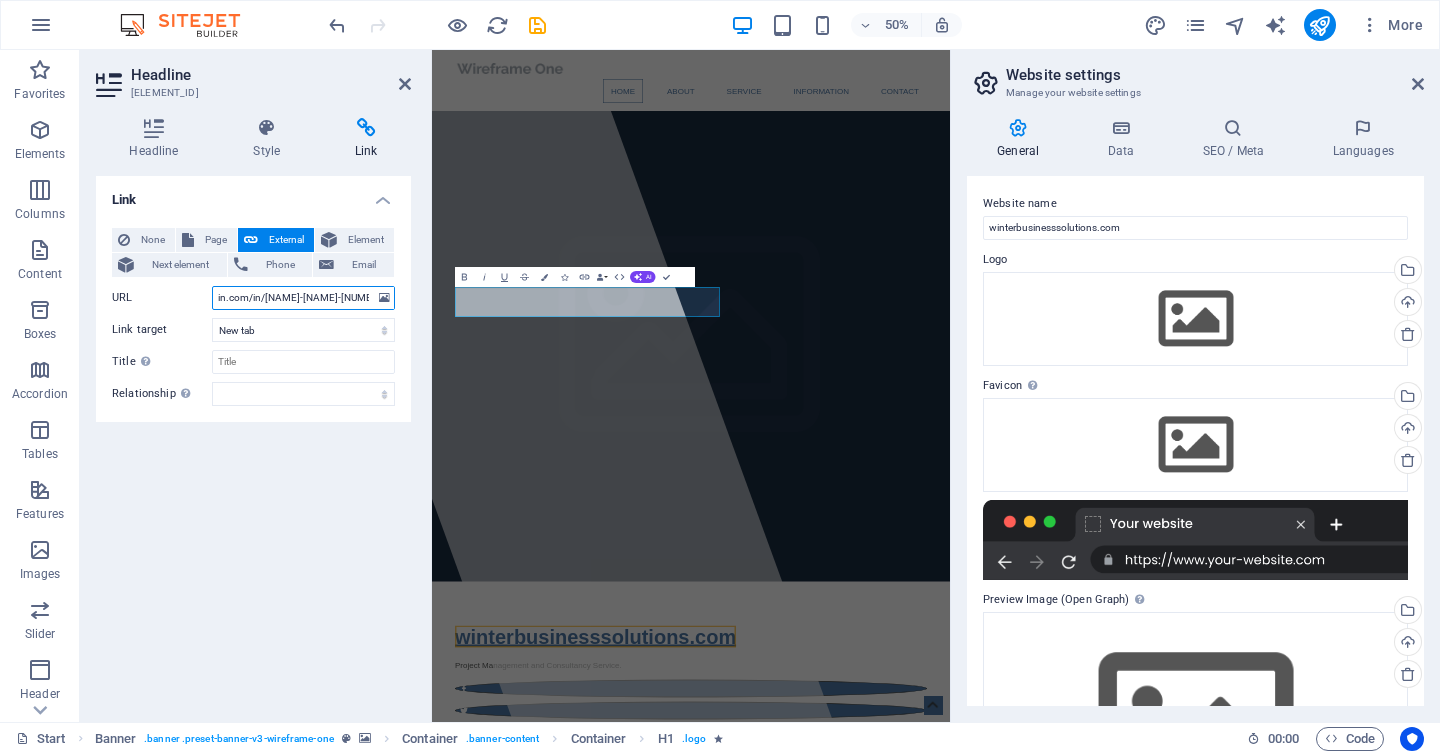 scroll, scrollTop: 0, scrollLeft: 0, axis: both 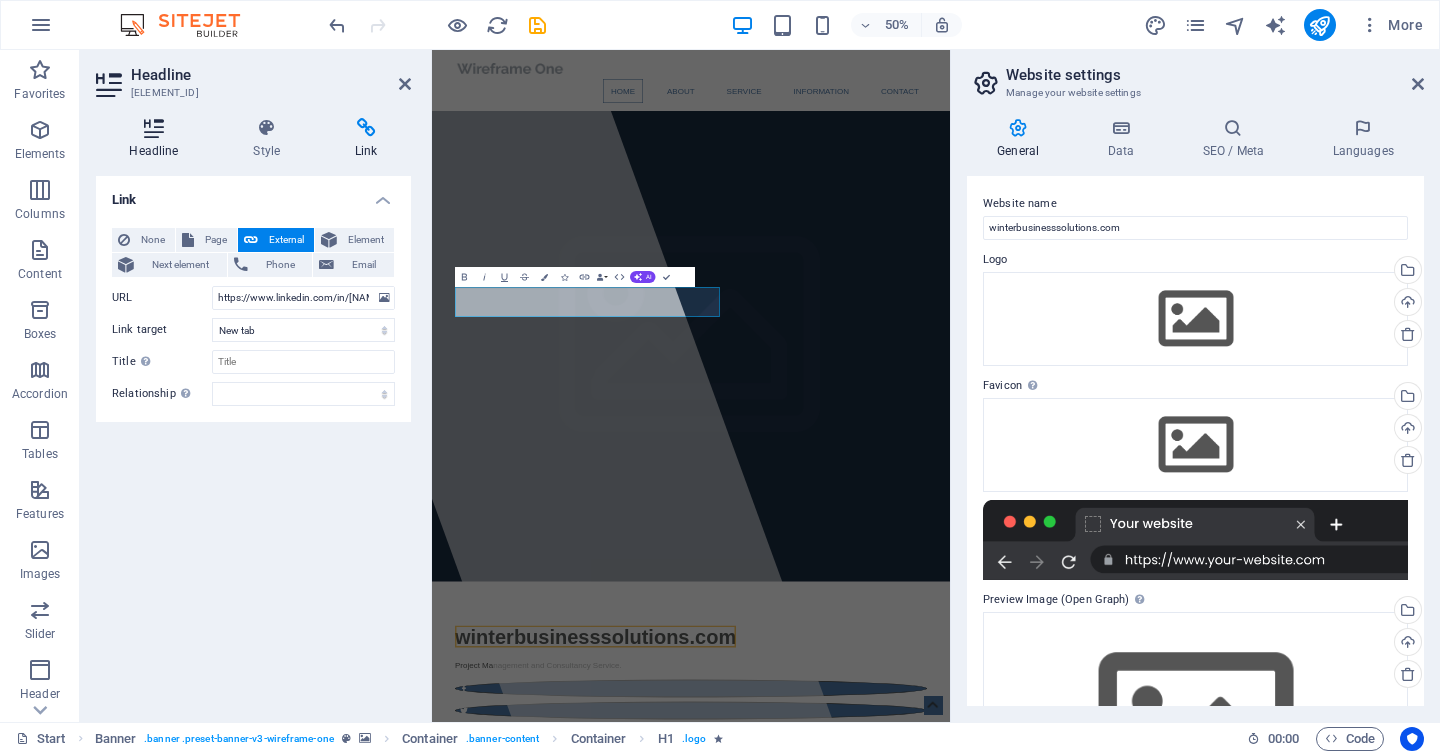 click at bounding box center [154, 128] 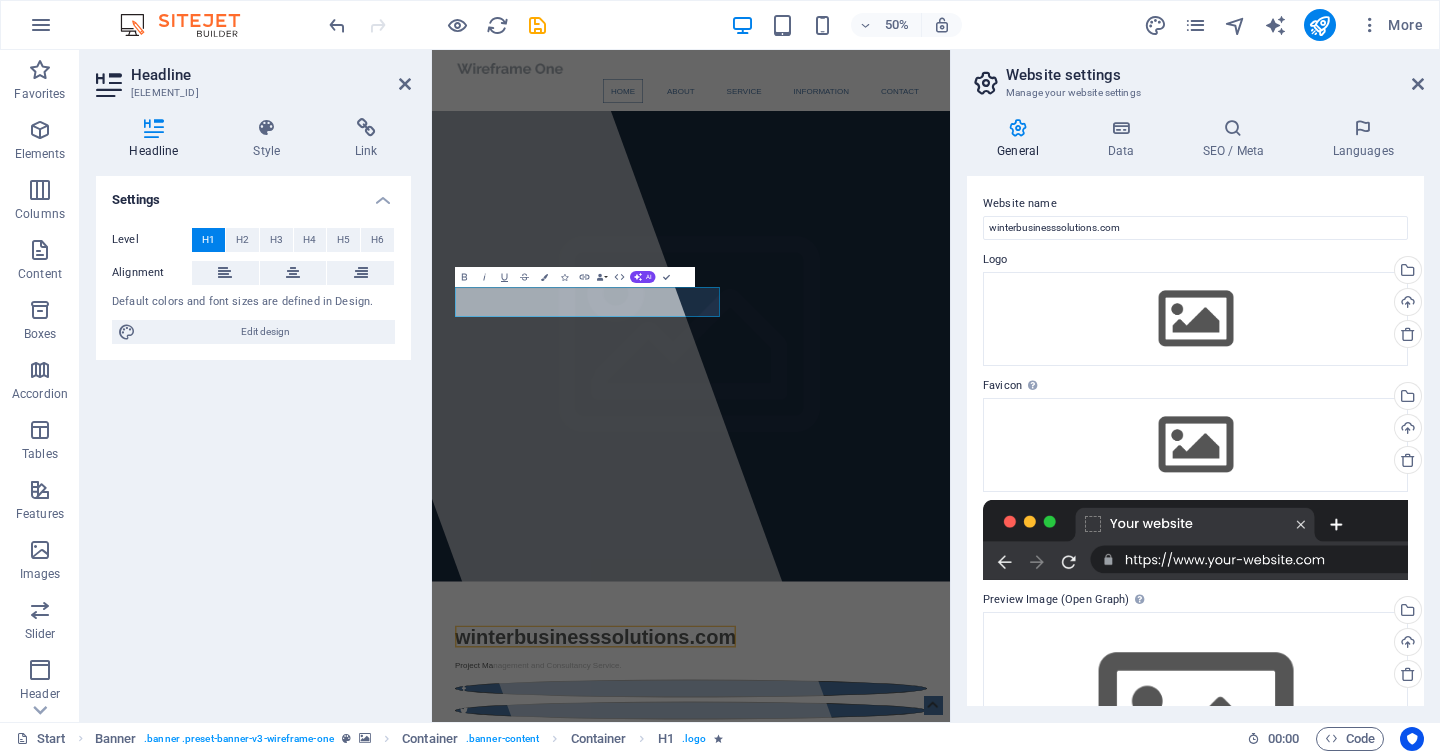 click on "Settings Level H1 H2 H3 H4 H5 H6 Alignment Default colors and font sizes are defined in Design. Edit design" at bounding box center (253, 441) 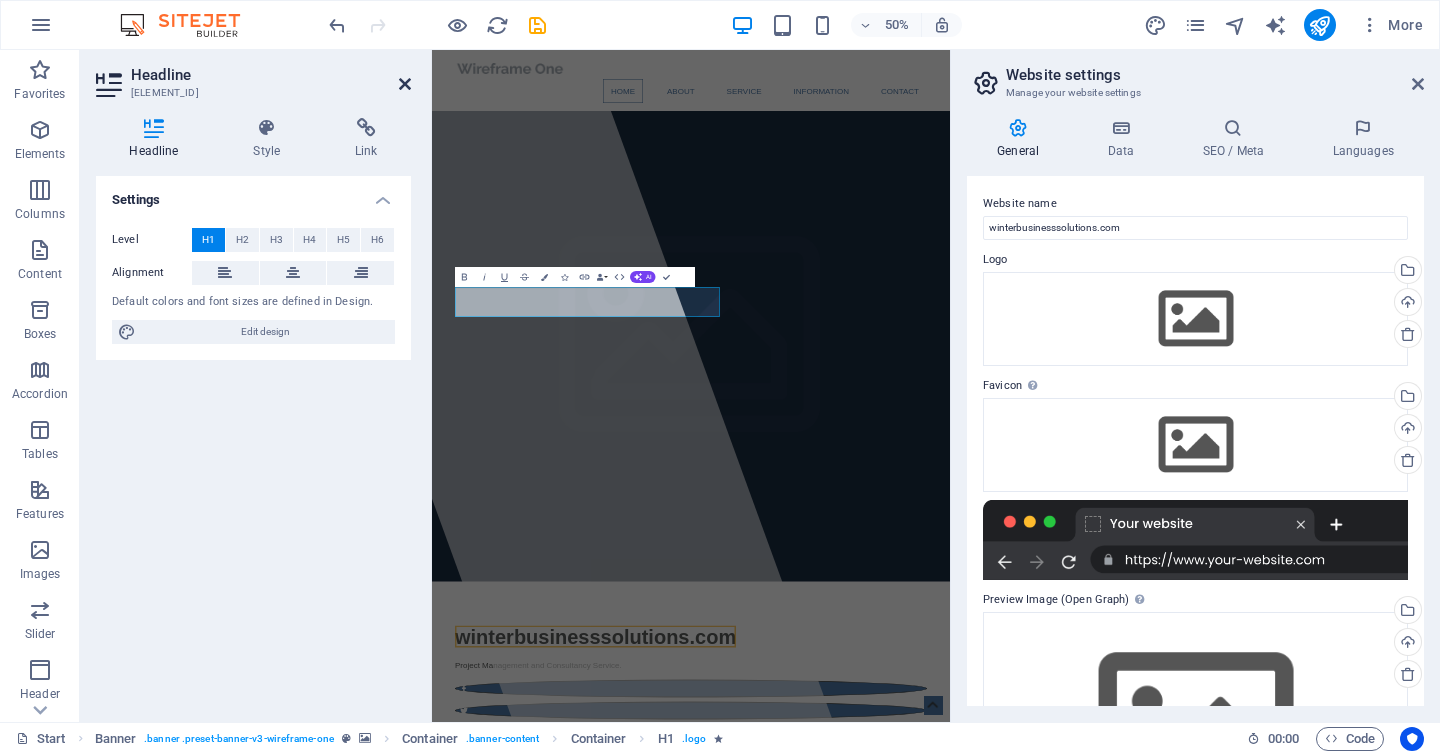 click at bounding box center [405, 84] 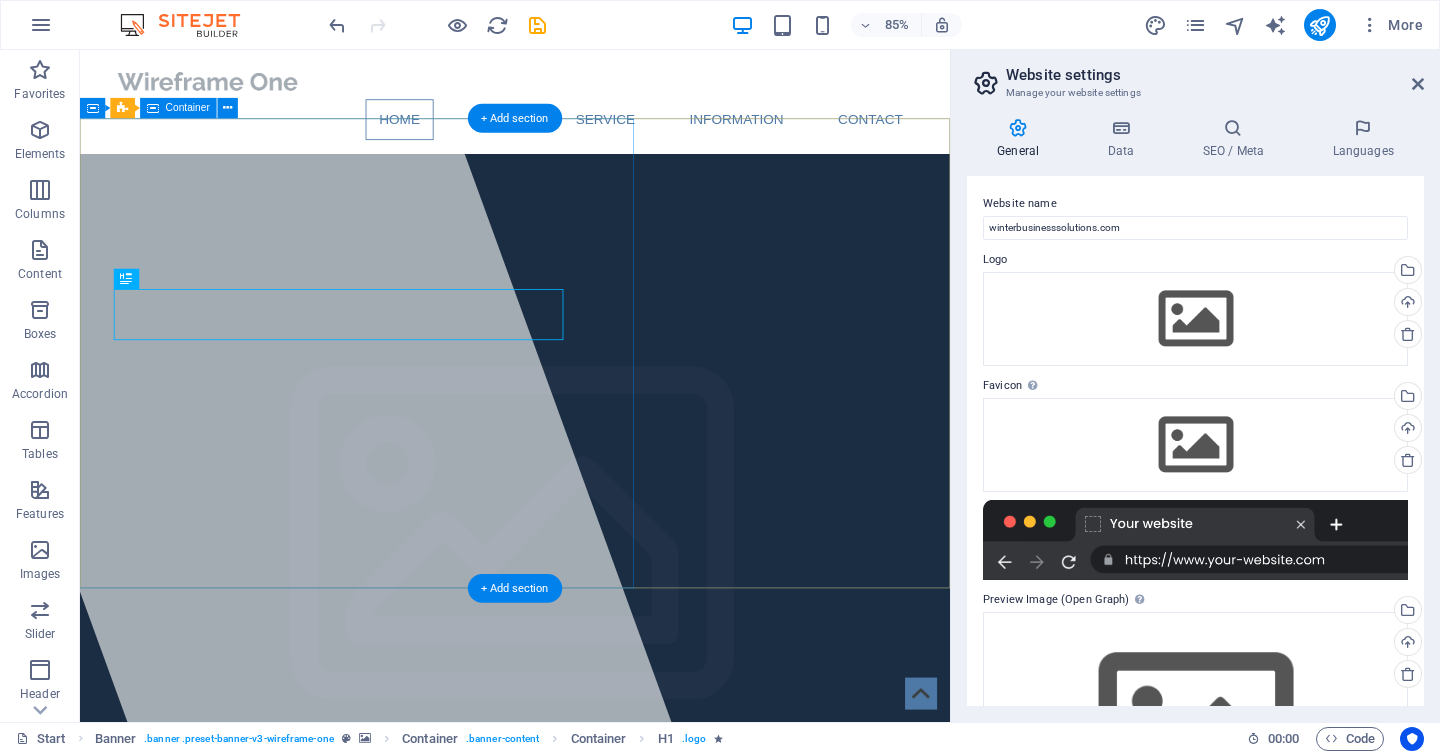 click at bounding box center (312, 445) 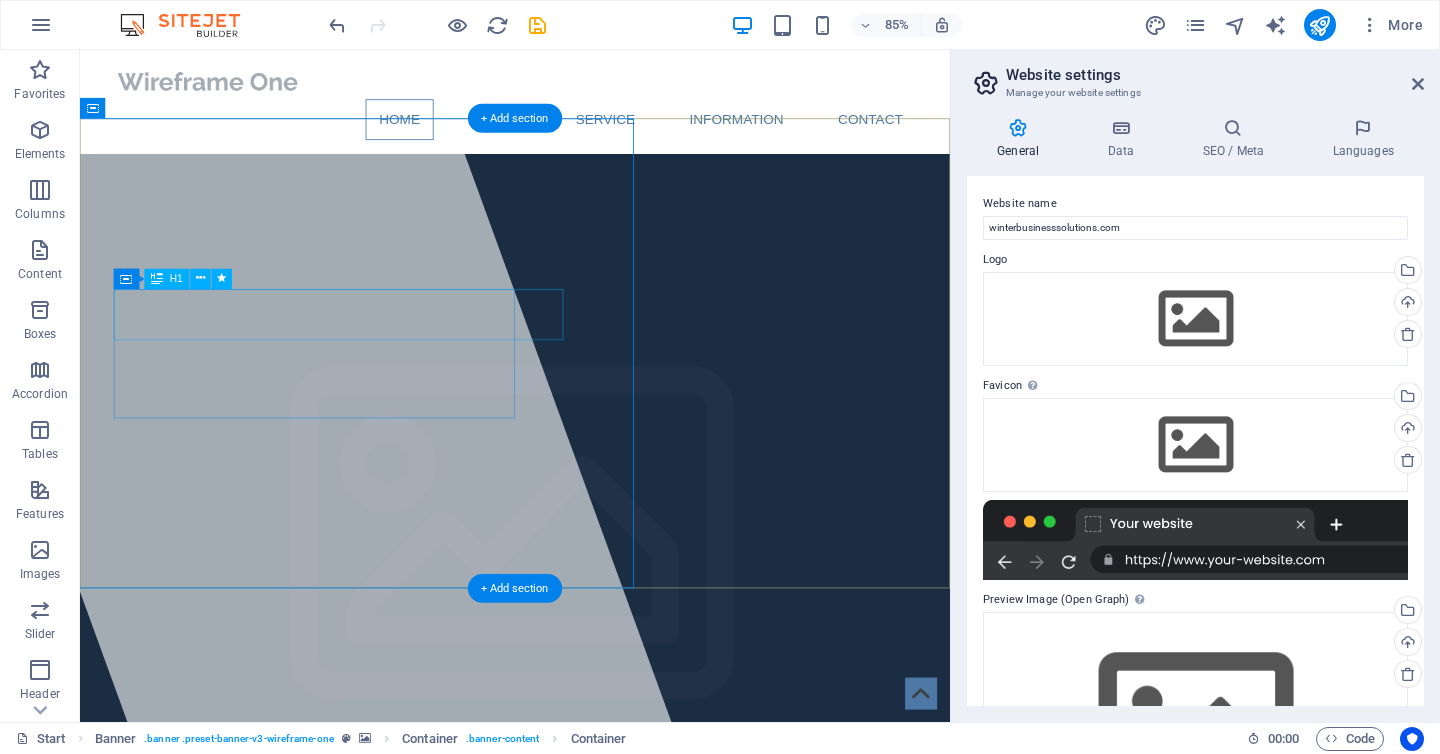 click on "winterbusinesssolutions.com" at bounding box center (401, 1223) 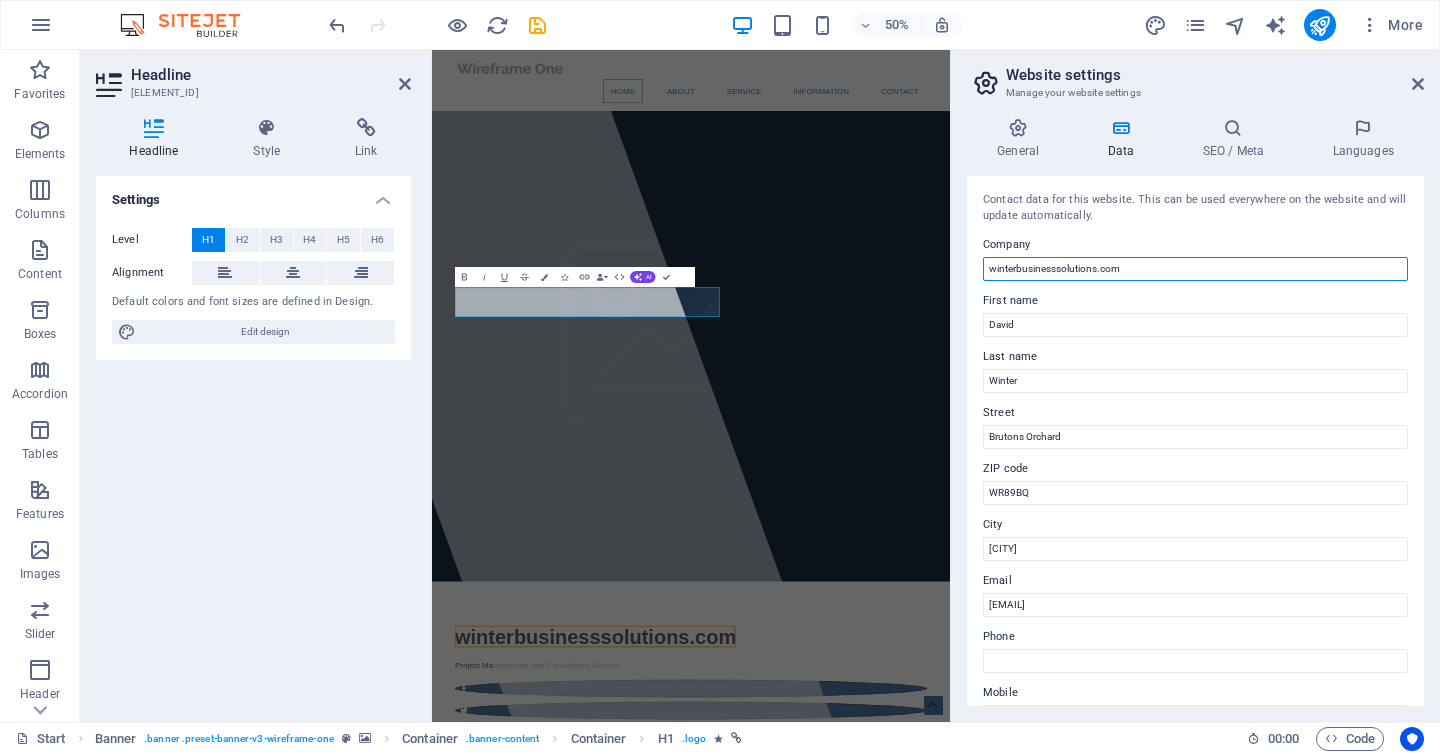 click on "winterbusinesssolutions.com" at bounding box center (1195, 269) 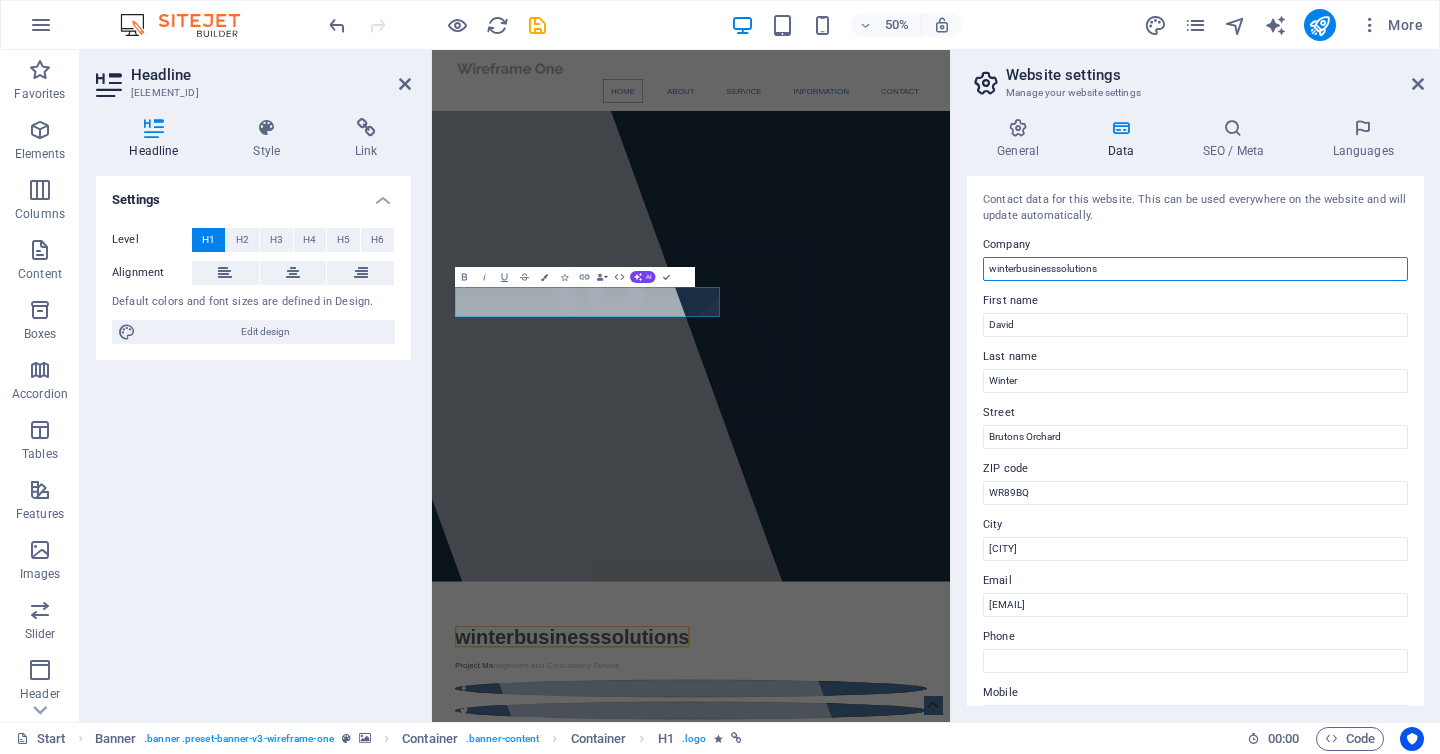 type on "winterbusinesssolutions" 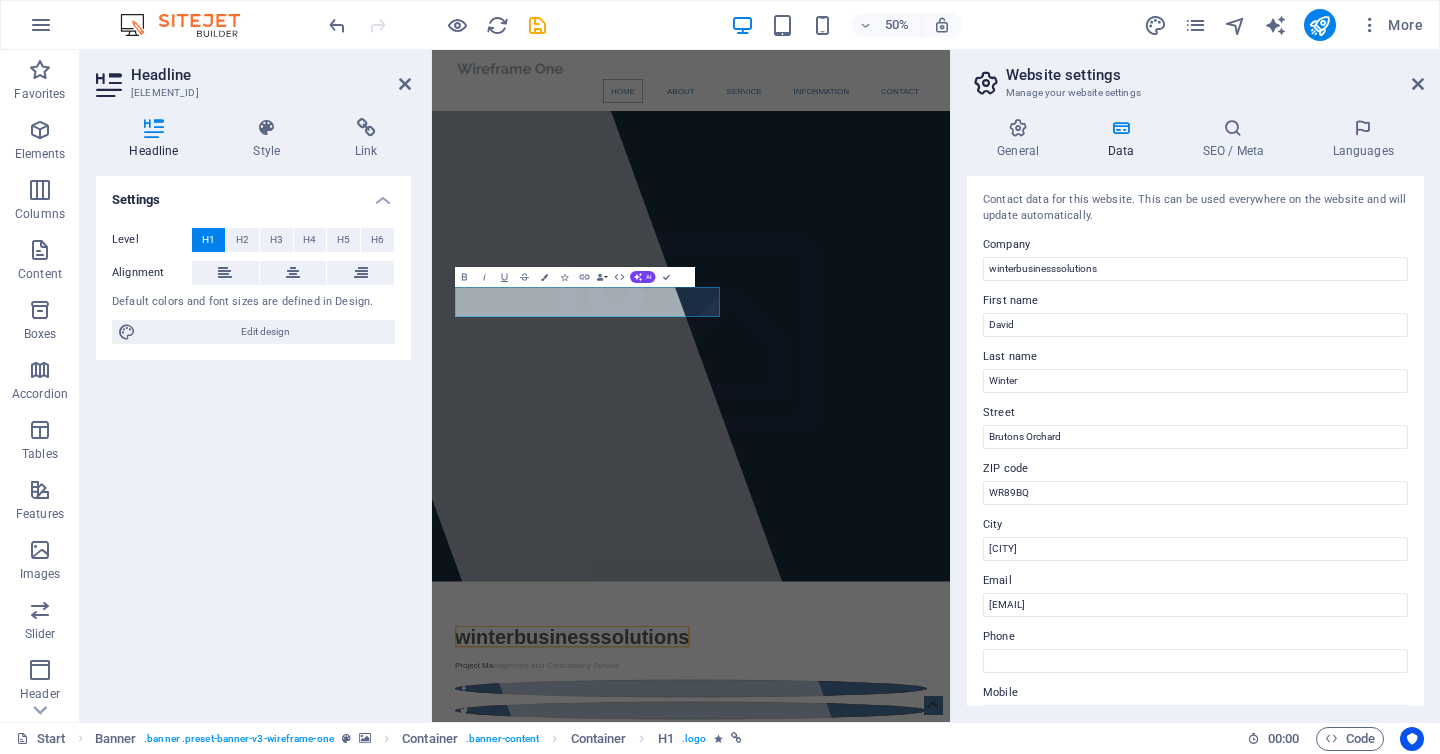 click on "Settings Level H1 H2 H3 H4 H5 H6 Alignment Default colors and font sizes are defined in Design. Edit design" at bounding box center [253, 441] 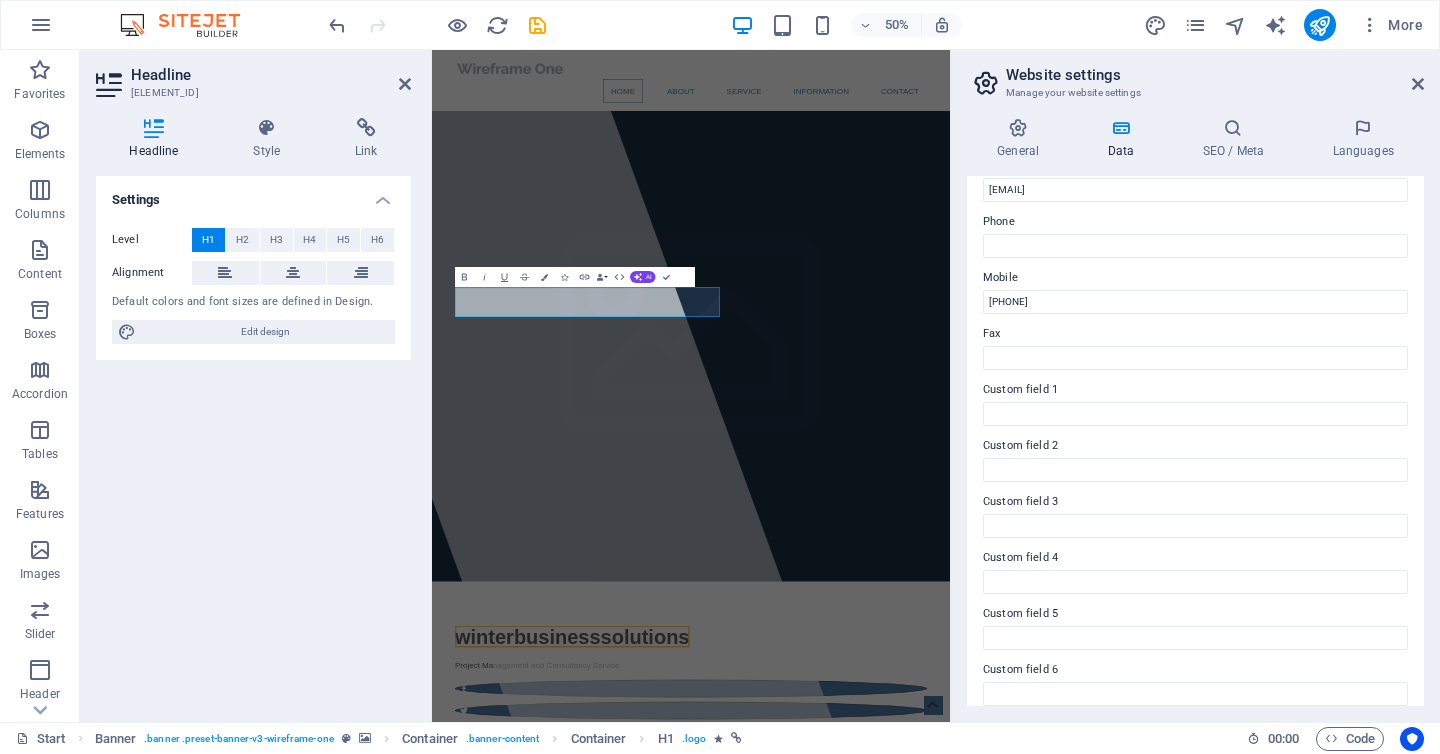 scroll, scrollTop: 430, scrollLeft: 0, axis: vertical 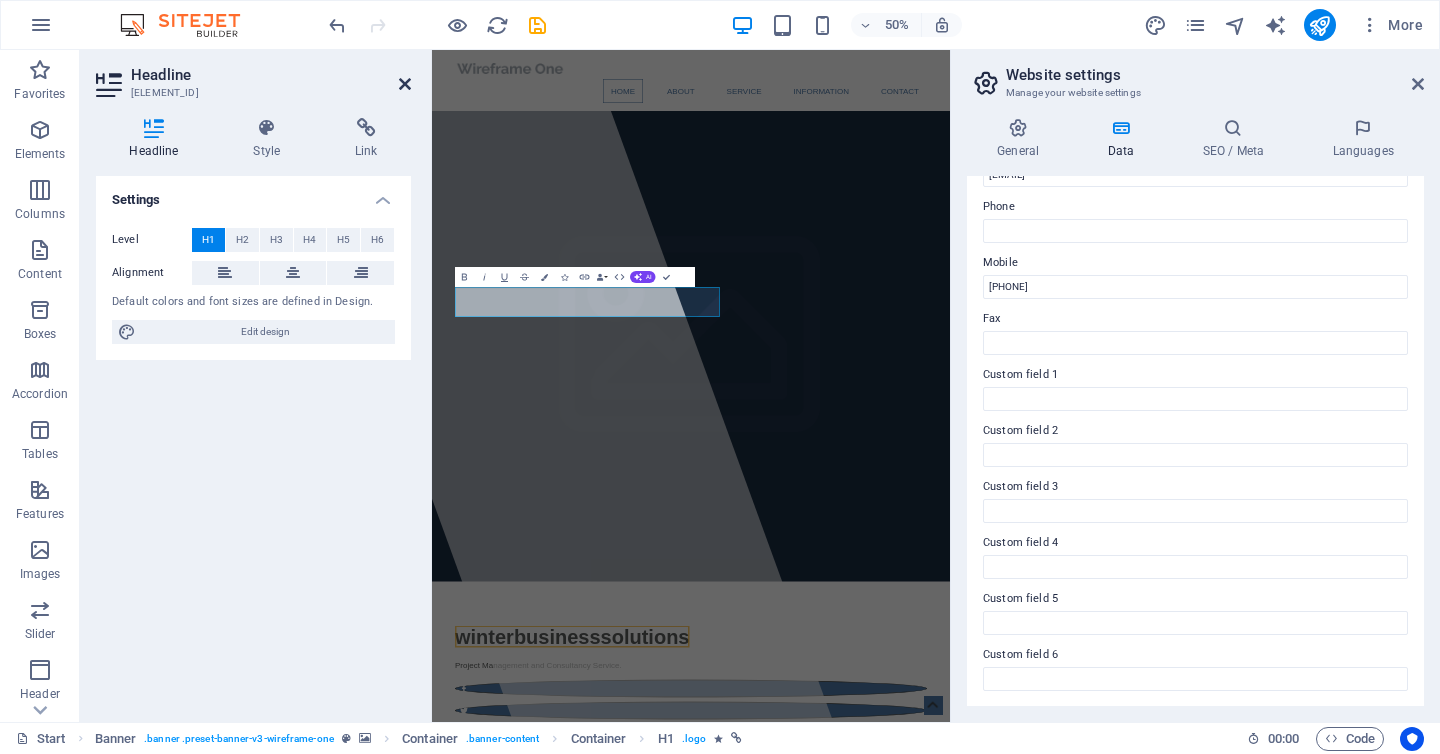 click at bounding box center [405, 84] 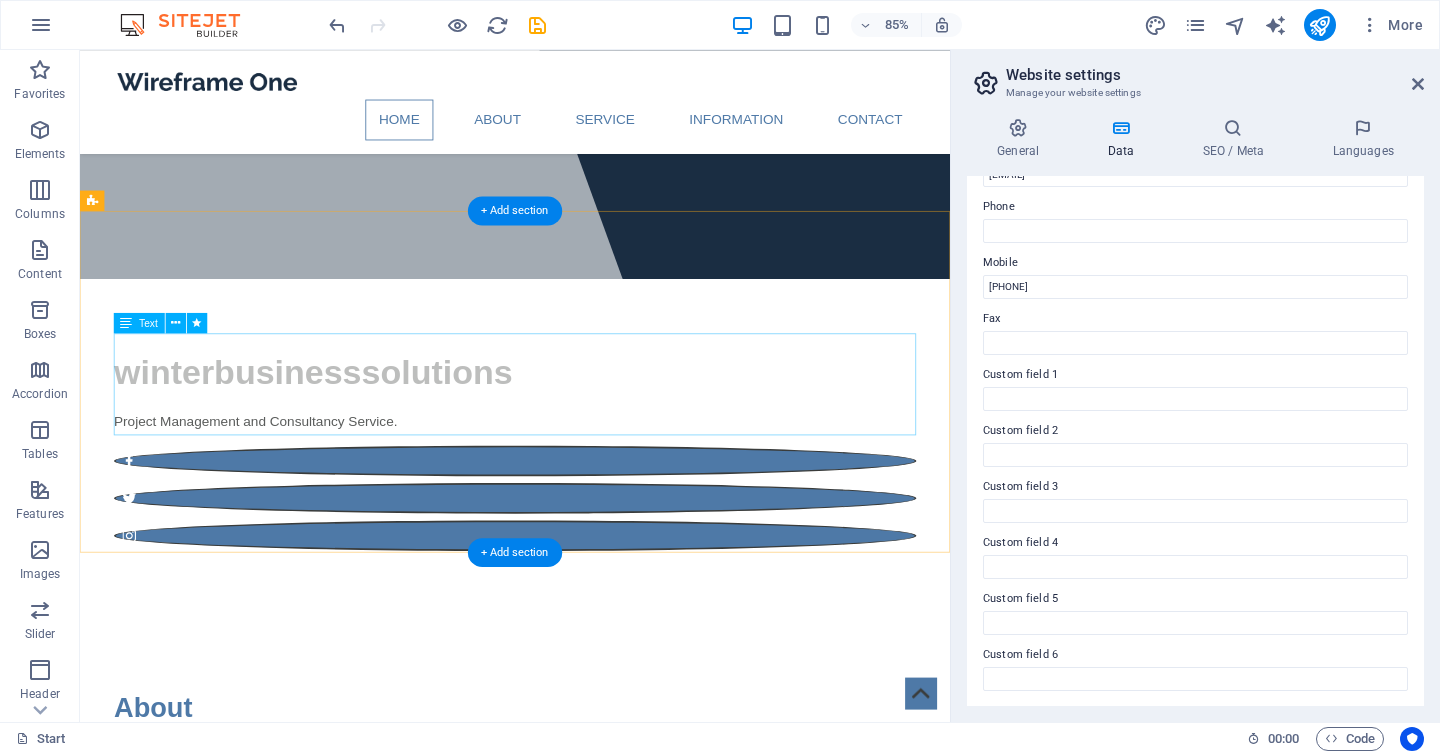 scroll, scrollTop: 334, scrollLeft: 0, axis: vertical 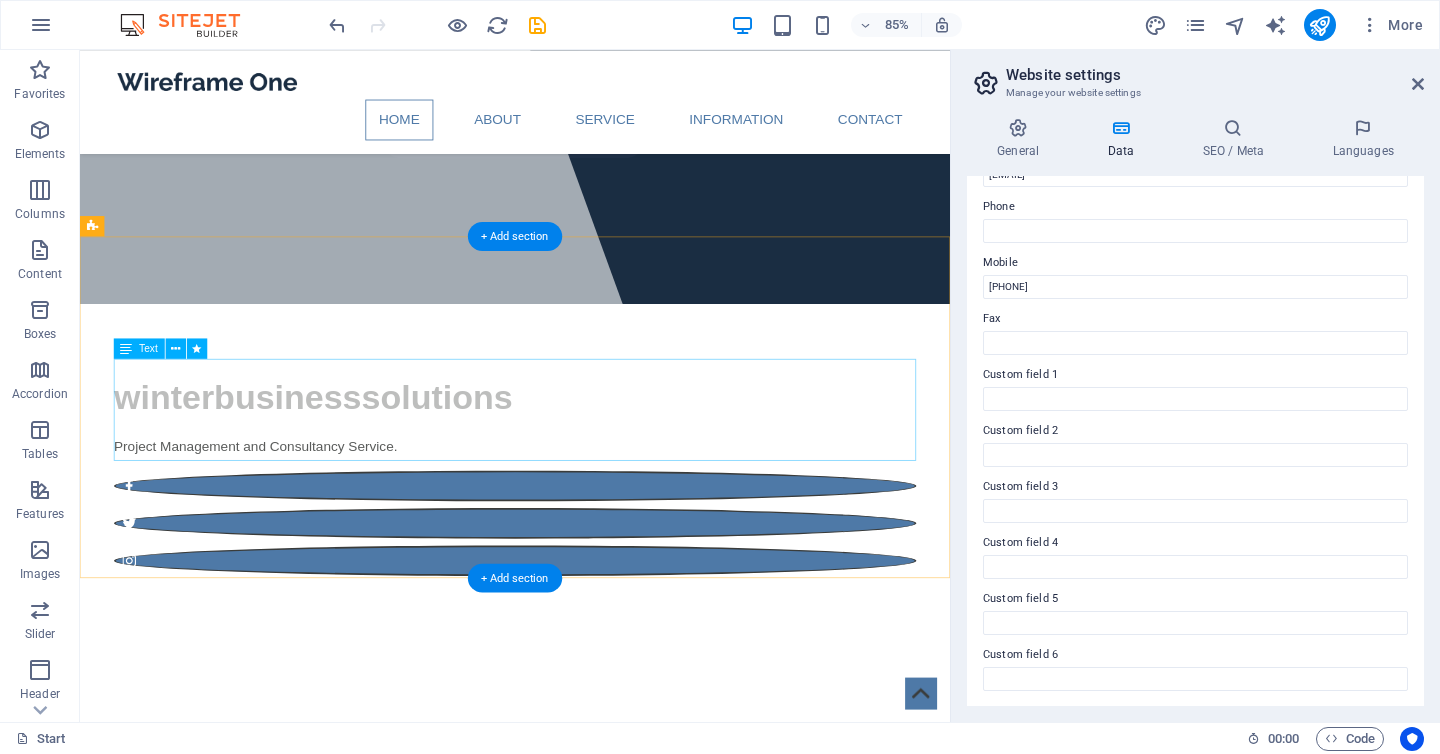 click on "Lorem ipsum dolor sitope amet, consectetur adipisicing elitip. Massumenda, dolore, cum vel modi asperiores consequatur suscipit quidem ducimus eveniet iure expedita consecteture odiogil voluptatum similique fugit voluptates atem accusamus quae quas dolorem tenetur facere tempora maiores adipisci reiciendis accusantium voluptatibus id voluptate tempore dolor harum nisi amet! Nobis, eaque. Aenean commodo ligula eget dolor. Lorem ipsum dolor sit amet, consectetuer adipiscing elit leget odiogil voluptatum similique fugit voluptates dolor. Libero assumenda, dolore, cum vel modi asperiores consequatur." at bounding box center (592, 953) 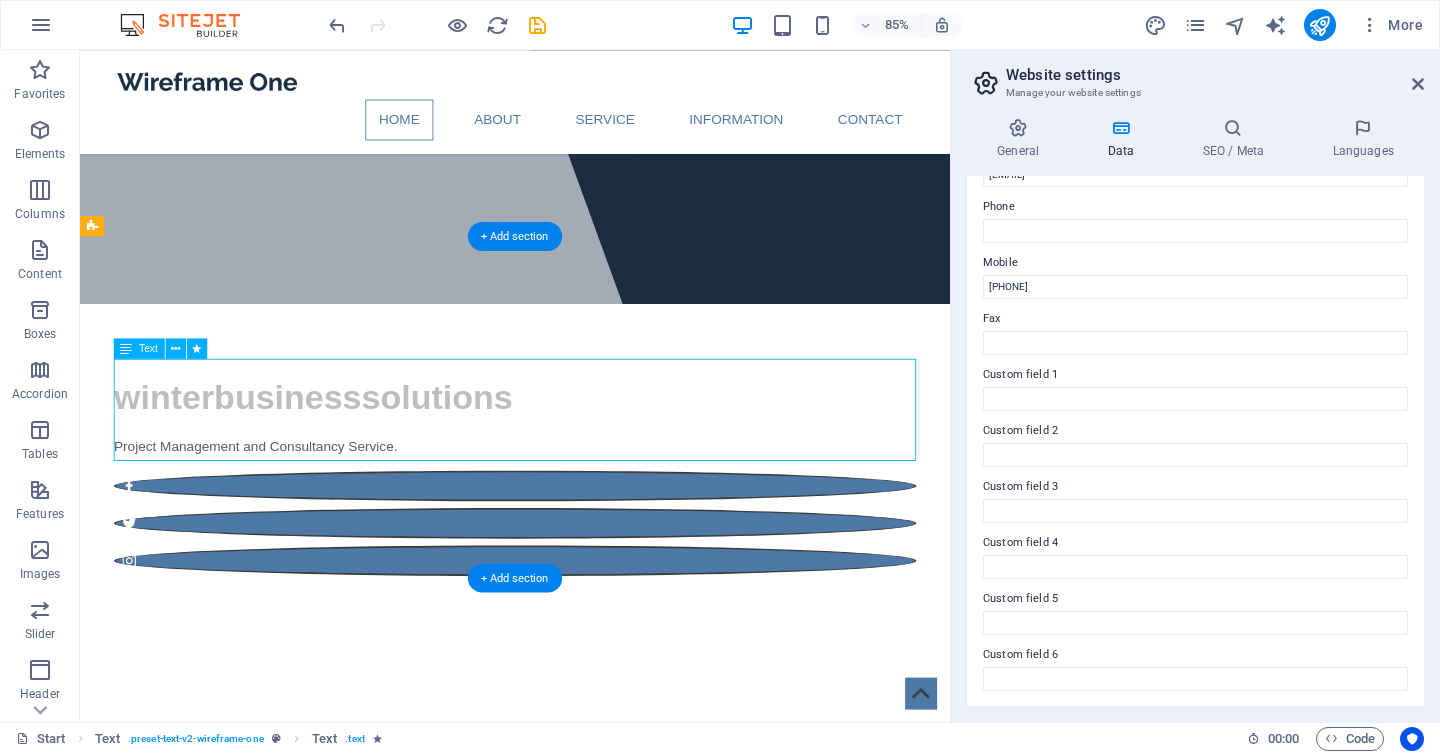 click on "Lorem ipsum dolor sitope amet, consectetur adipisicing elitip. Massumenda, dolore, cum vel modi asperiores consequatur suscipit quidem ducimus eveniet iure expedita consecteture odiogil voluptatum similique fugit voluptates atem accusamus quae quas dolorem tenetur facere tempora maiores adipisci reiciendis accusantium voluptatibus id voluptate tempore dolor harum nisi amet! Nobis, eaque. Aenean commodo ligula eget dolor. Lorem ipsum dolor sit amet, consectetuer adipiscing elit leget odiogil voluptatum similique fugit voluptates dolor. Libero assumenda, dolore, cum vel modi asperiores consequatur." at bounding box center [592, 953] 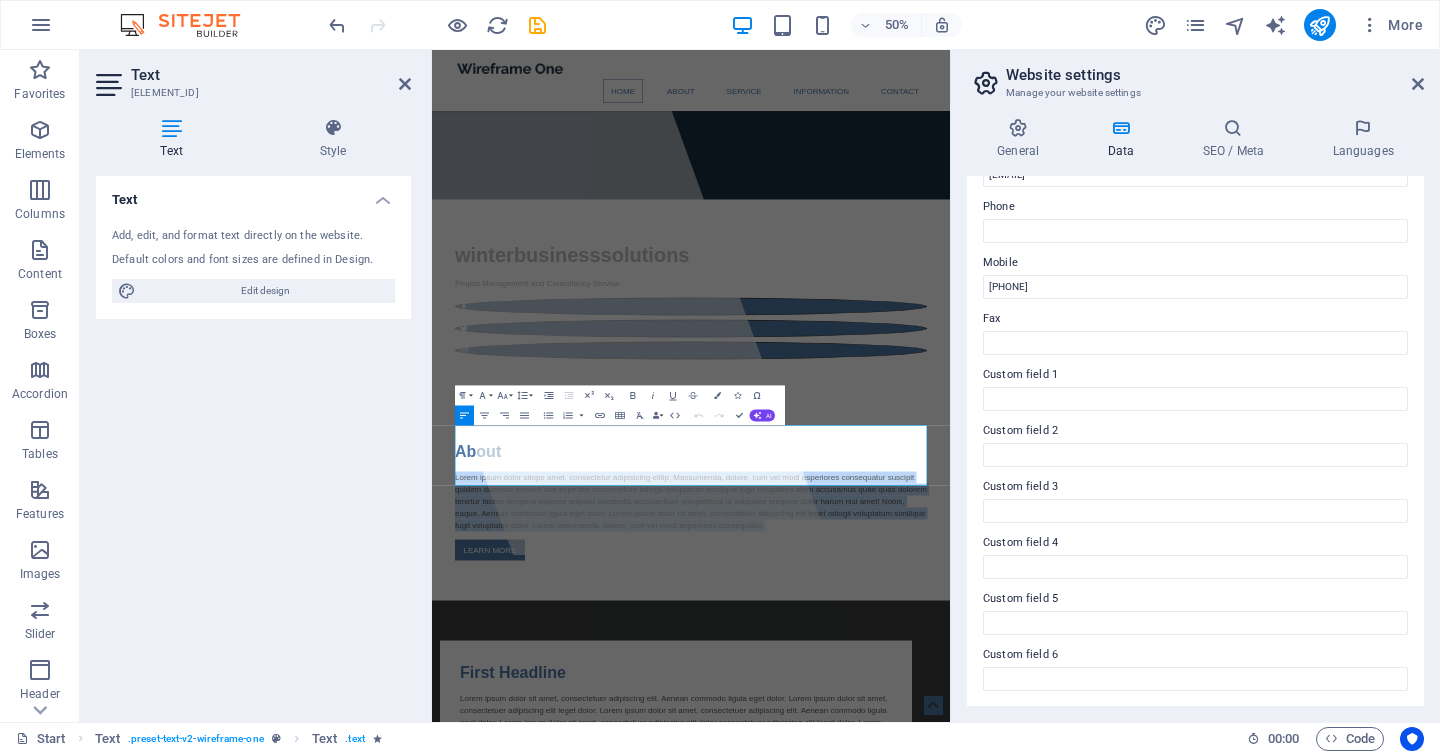 drag, startPoint x: 1179, startPoint y: 908, endPoint x: 420, endPoint y: 794, distance: 767.5135 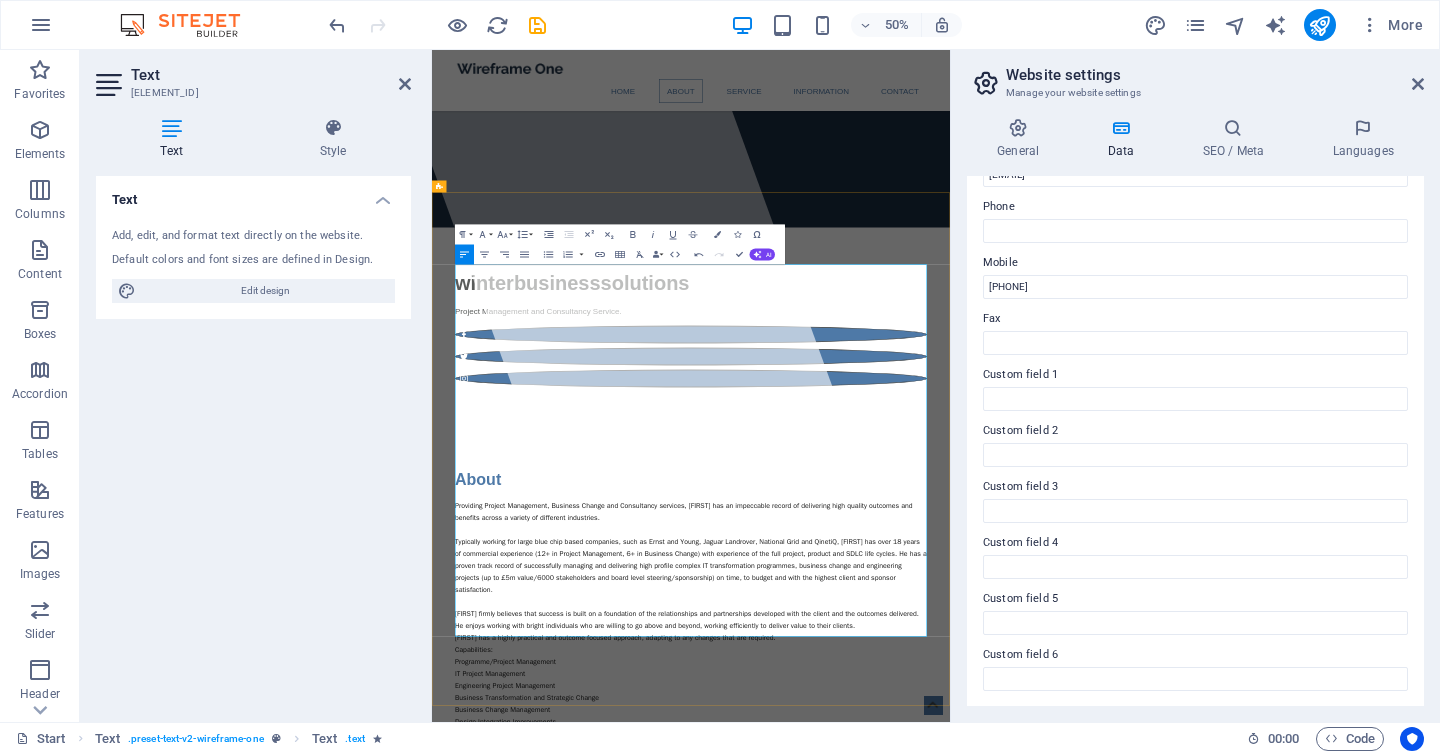 scroll, scrollTop: 669, scrollLeft: 0, axis: vertical 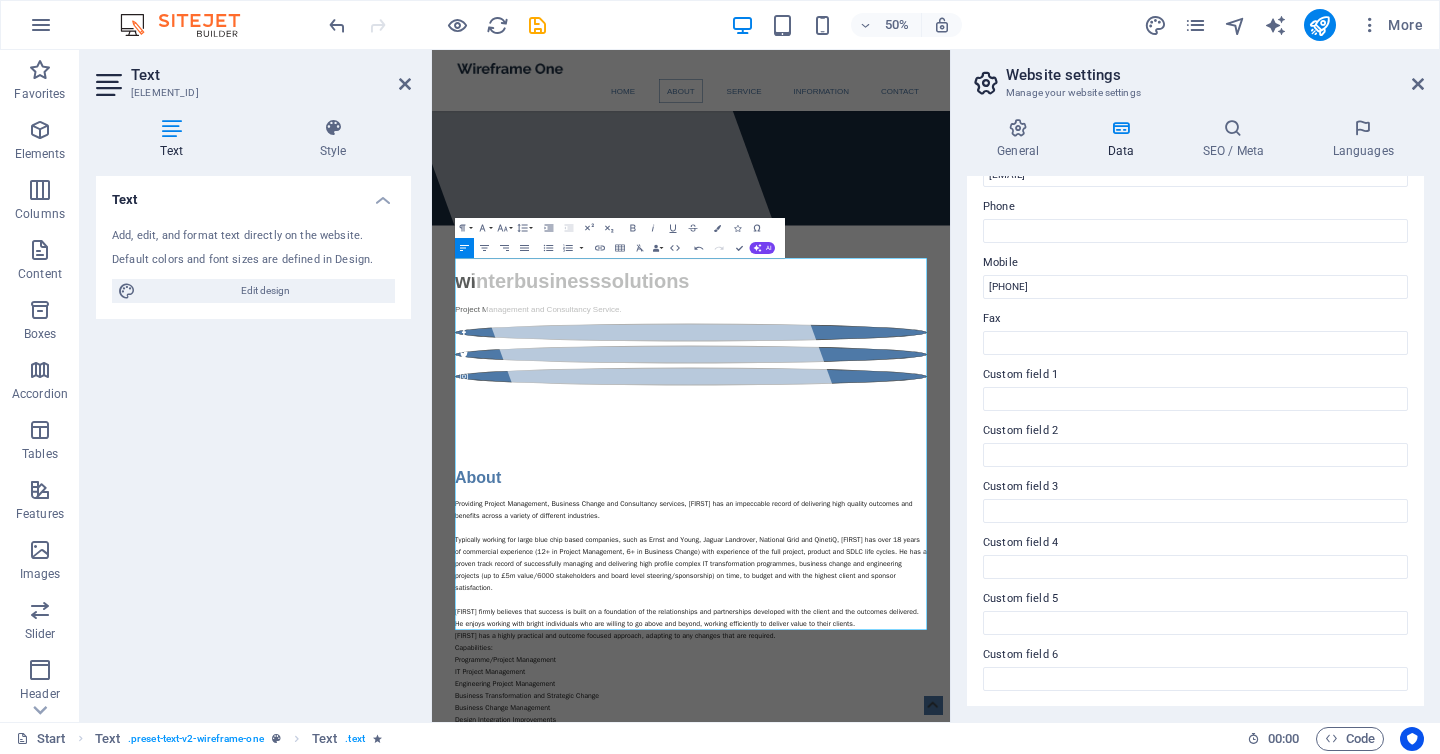 click on "Text Add, edit, and format text directly on the website. Default colors and font sizes are defined in Design. Edit design Alignment Left aligned Centered Right aligned" at bounding box center (253, 441) 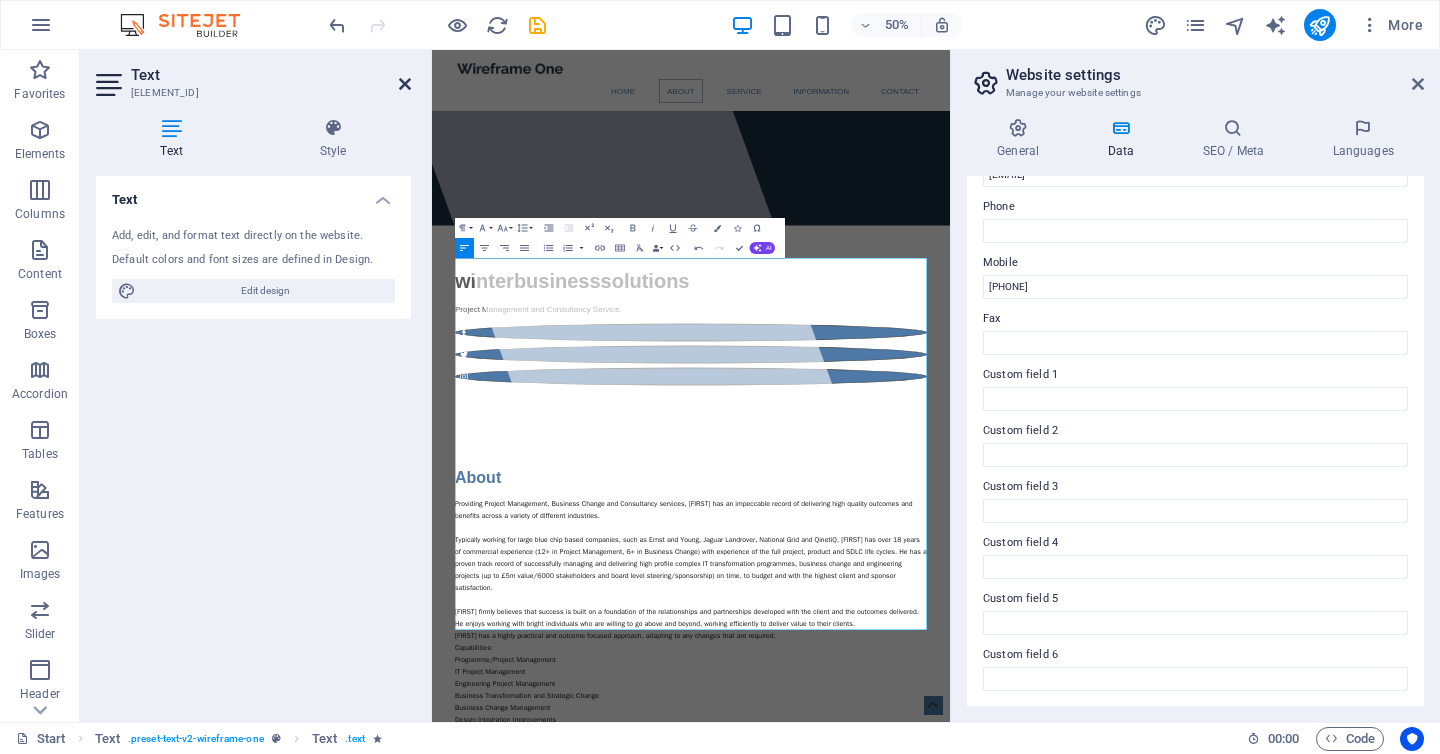 click at bounding box center [405, 84] 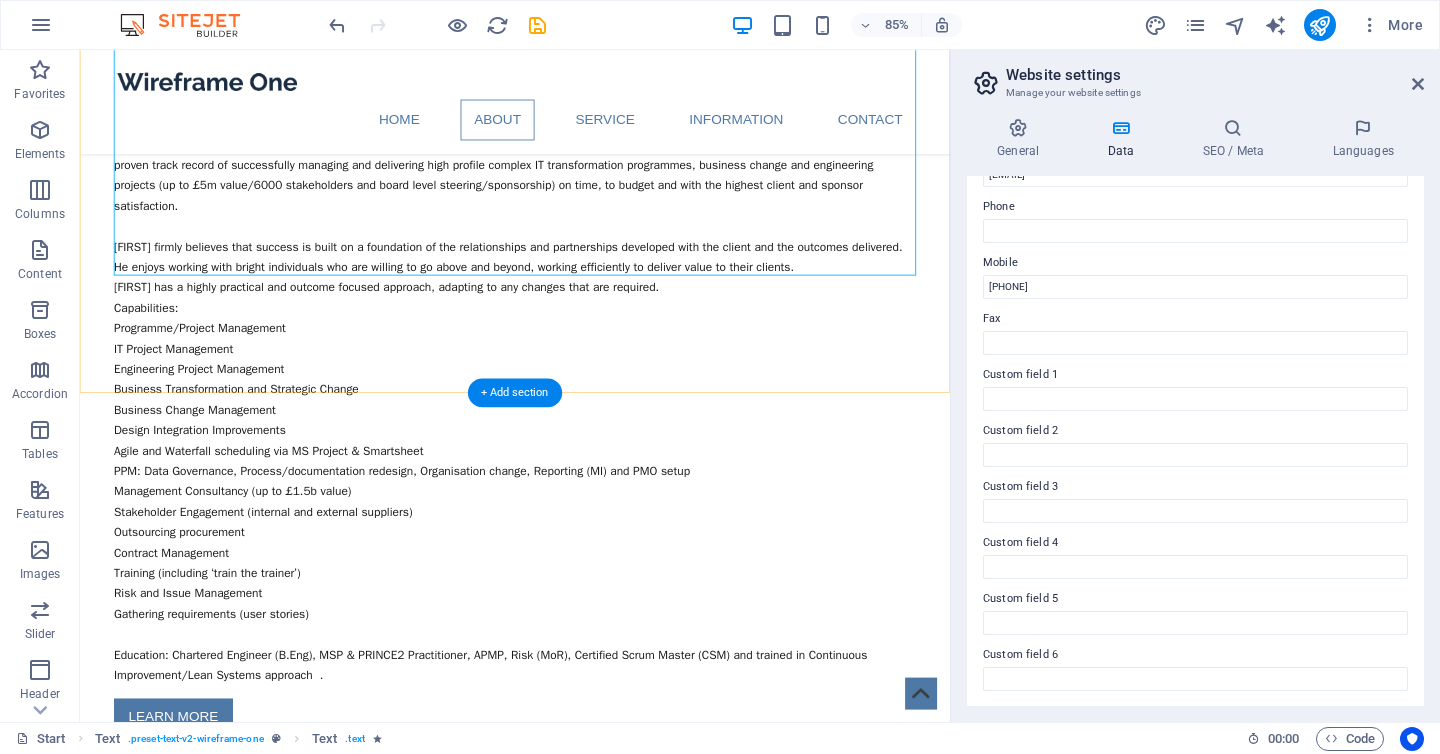 scroll, scrollTop: 1181, scrollLeft: 0, axis: vertical 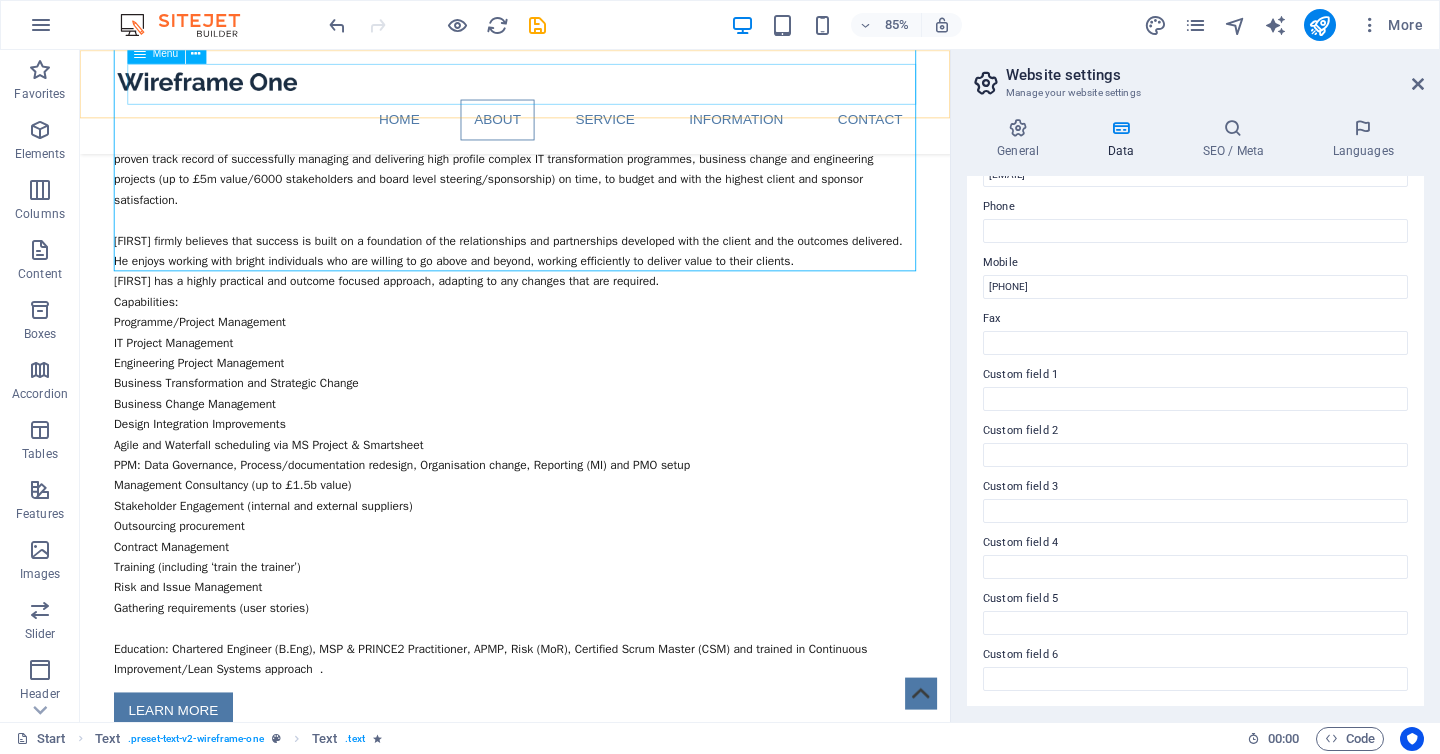 click on "Home About Service Information Contact" at bounding box center [592, 132] 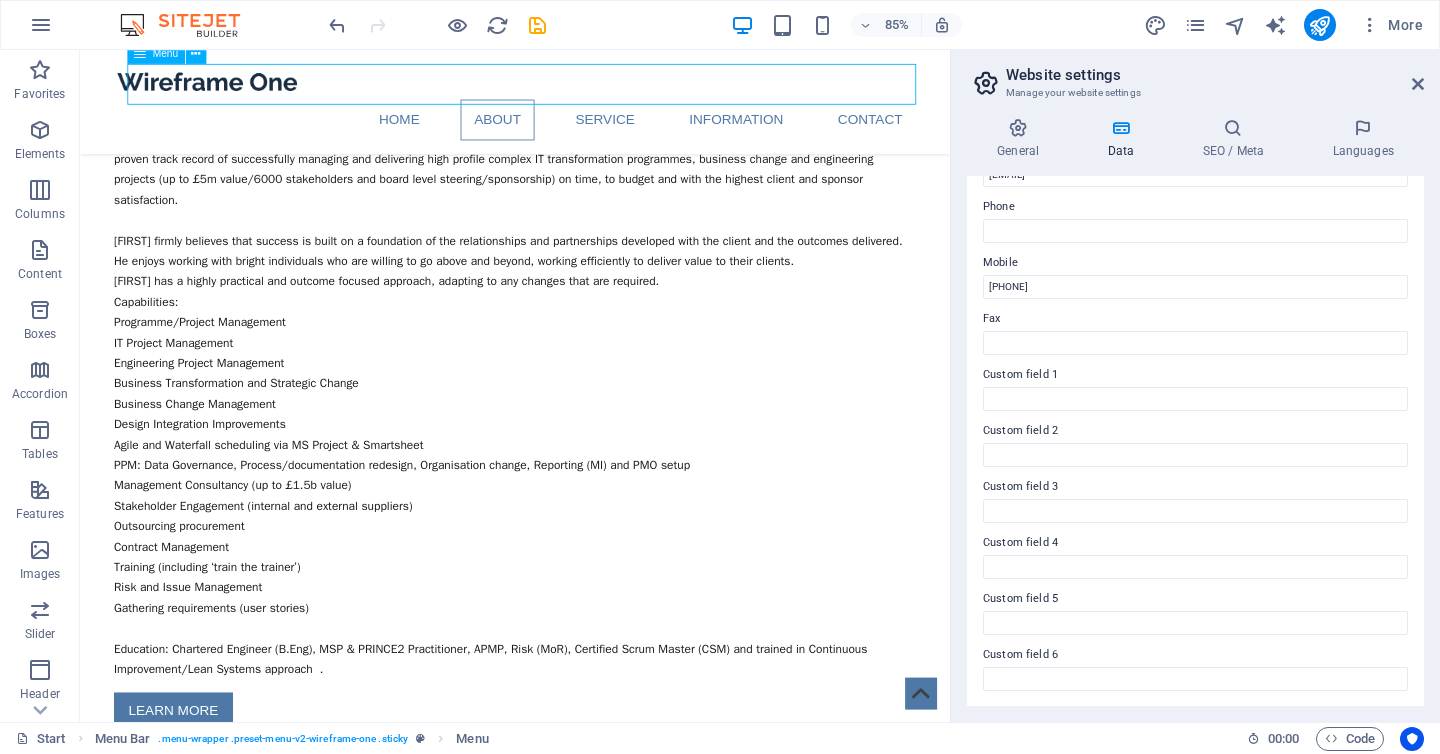 click on "Home About Service Information Contact" at bounding box center (592, 132) 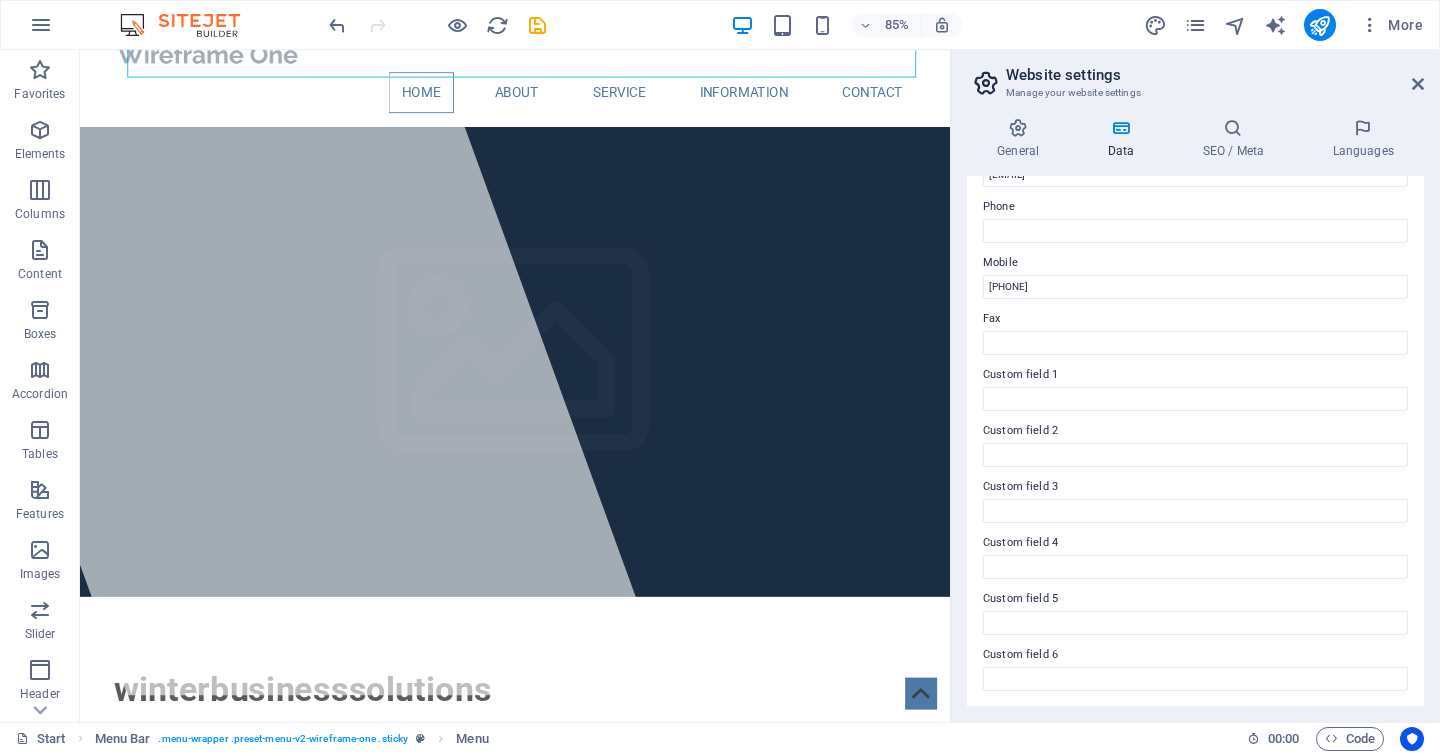 scroll, scrollTop: 35, scrollLeft: 0, axis: vertical 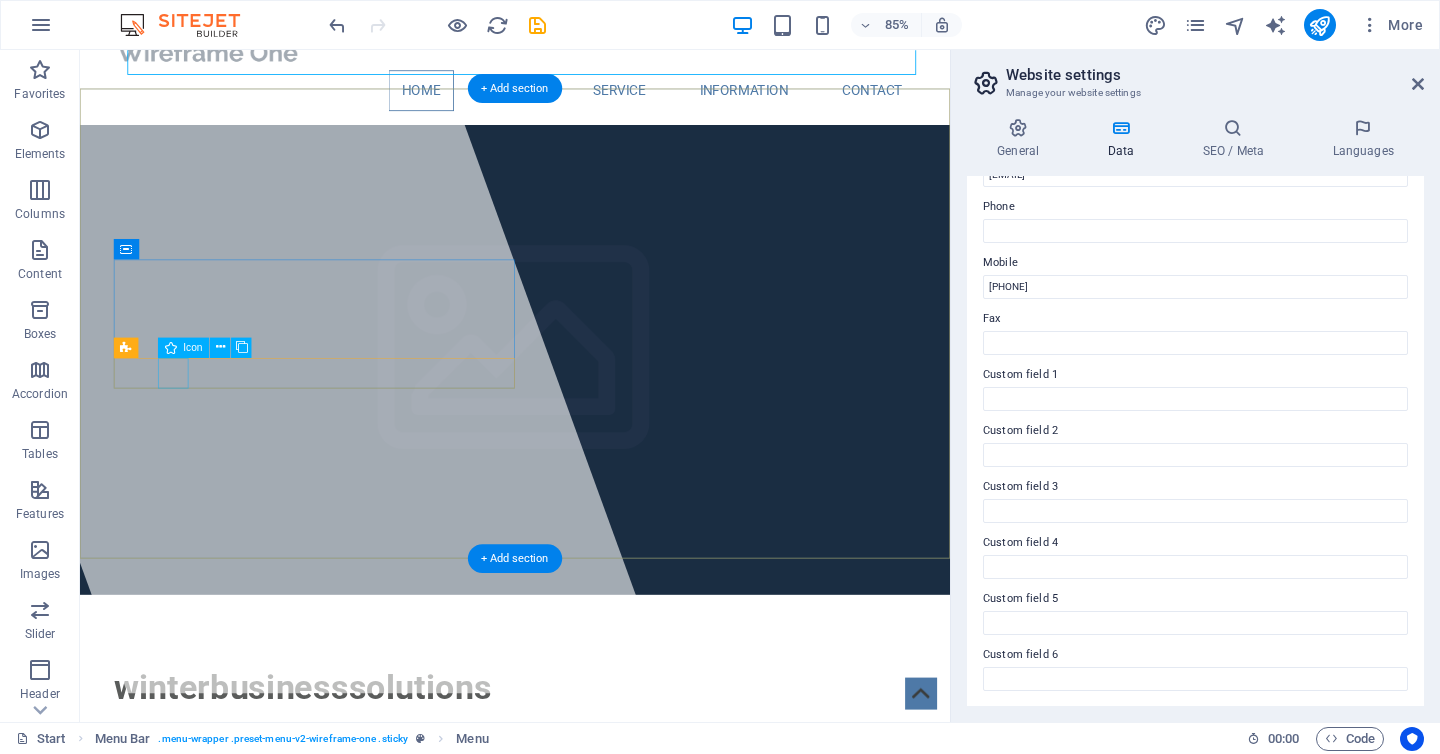 click at bounding box center (592, 948) 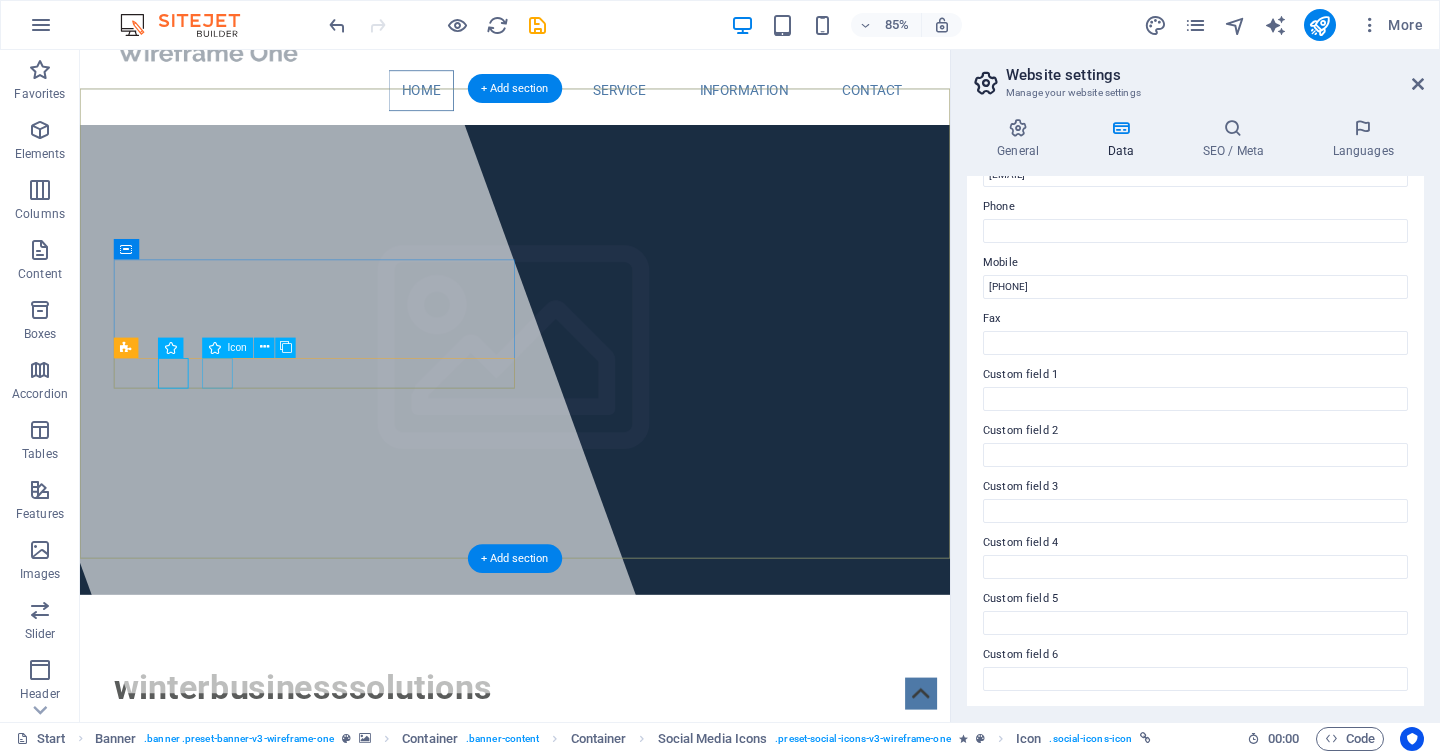 click at bounding box center [592, 992] 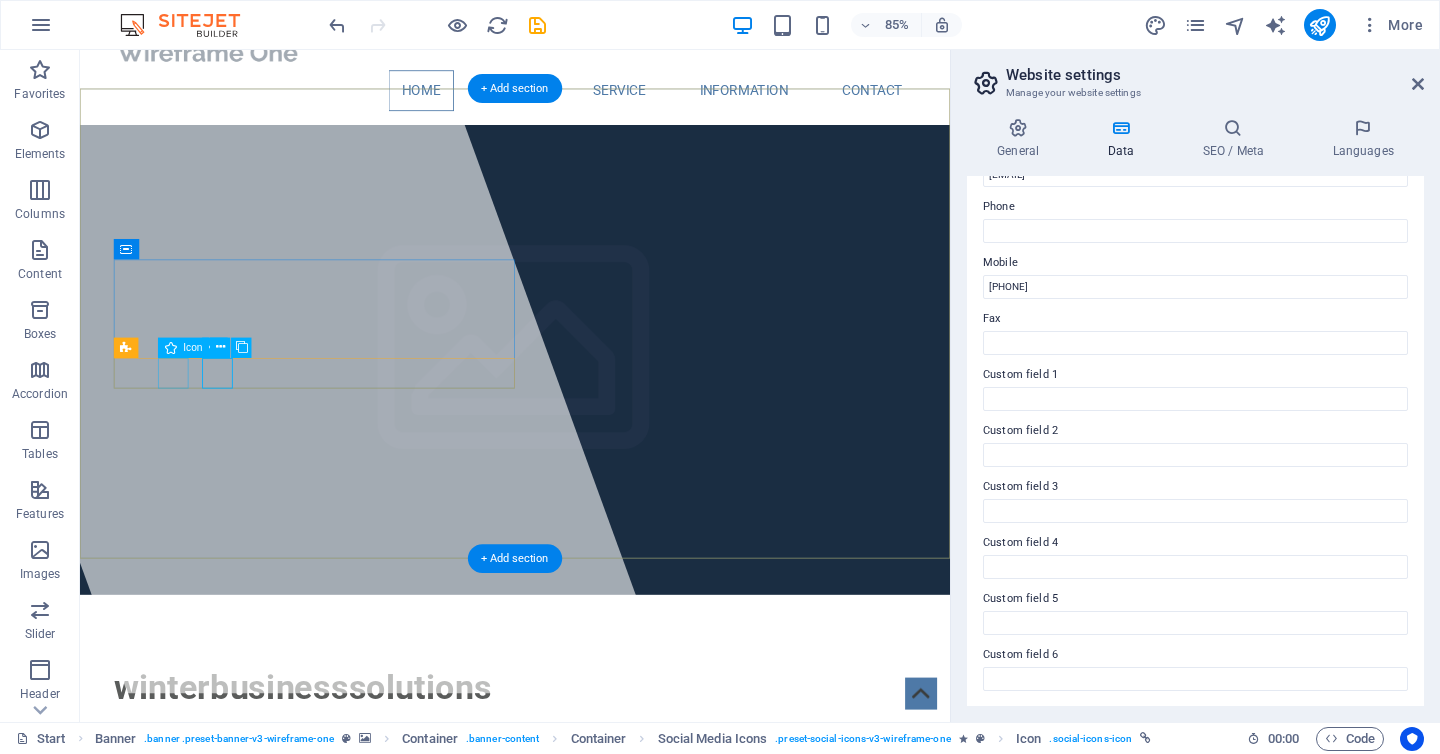 click at bounding box center (592, 948) 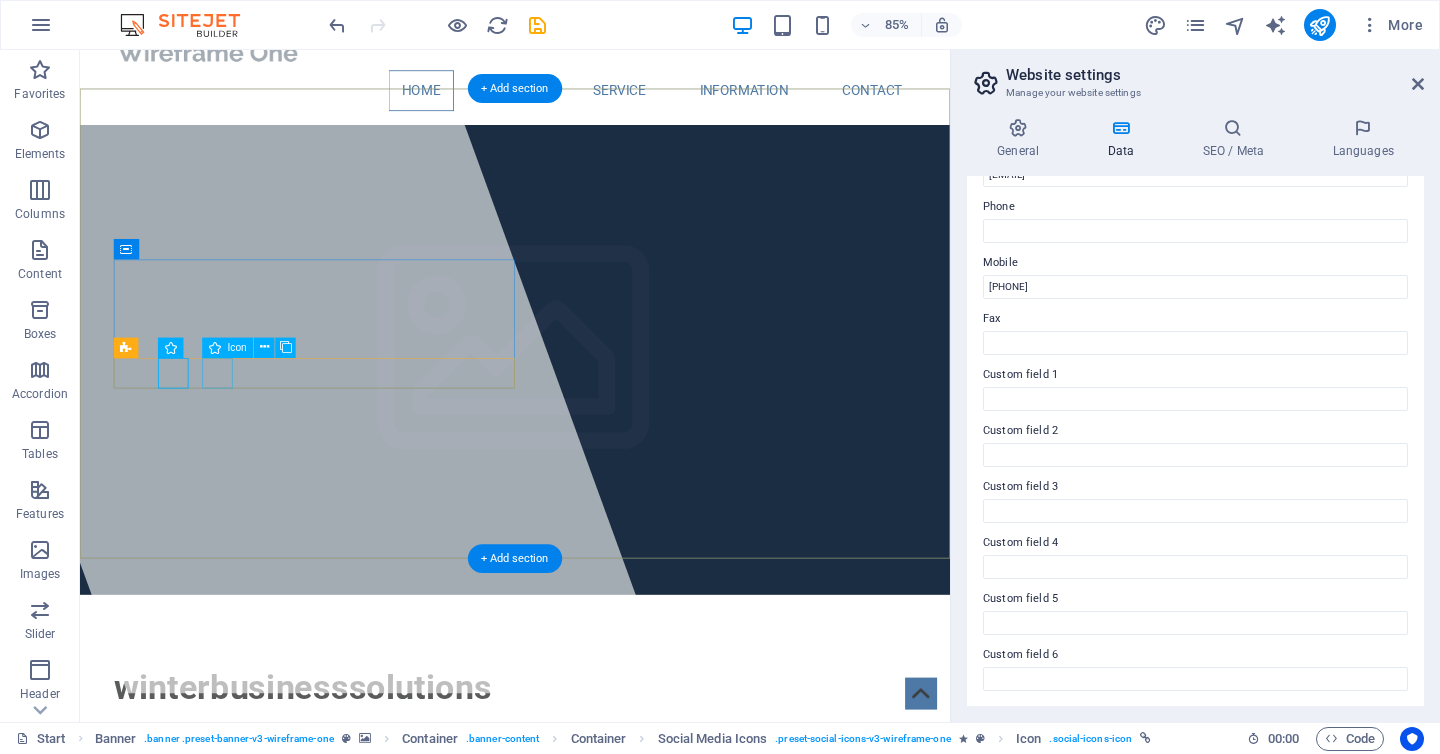 click at bounding box center (592, 992) 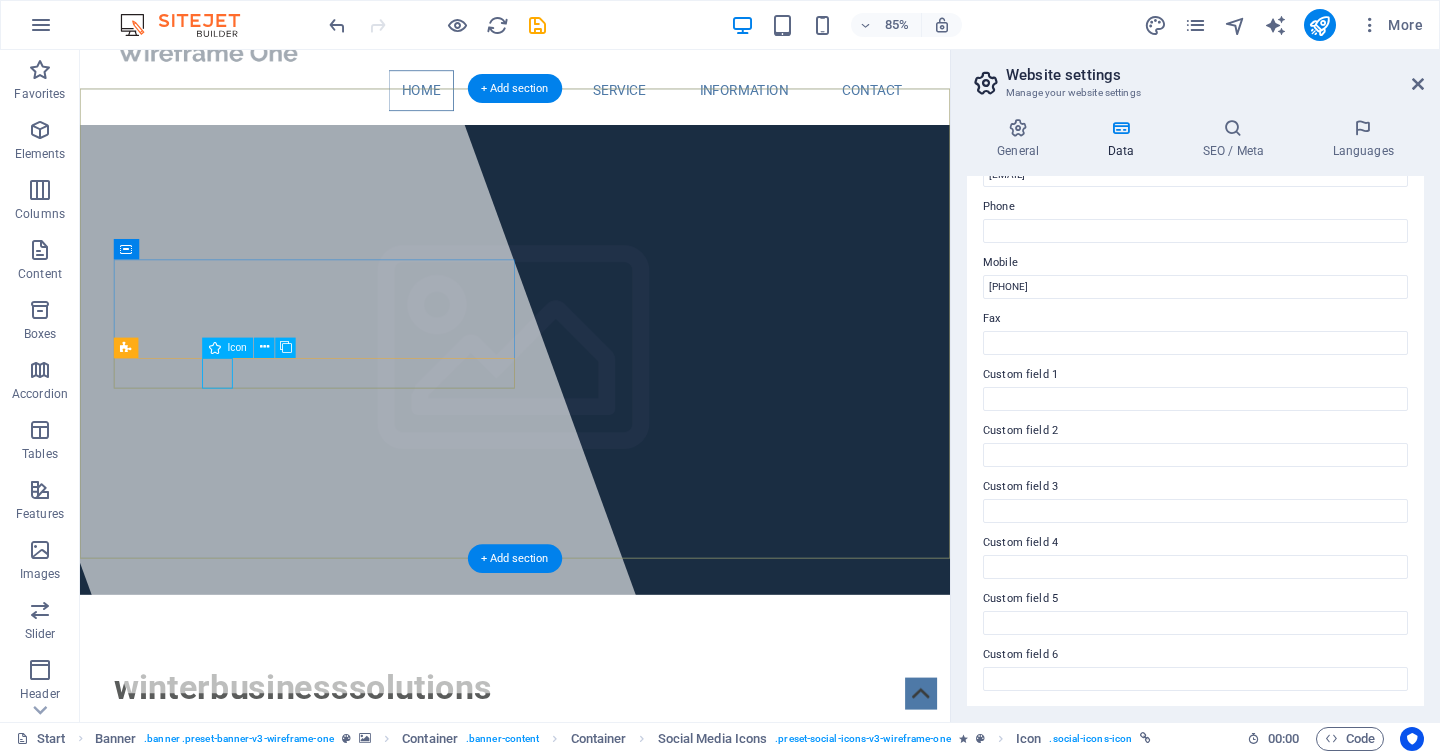 click at bounding box center (592, 992) 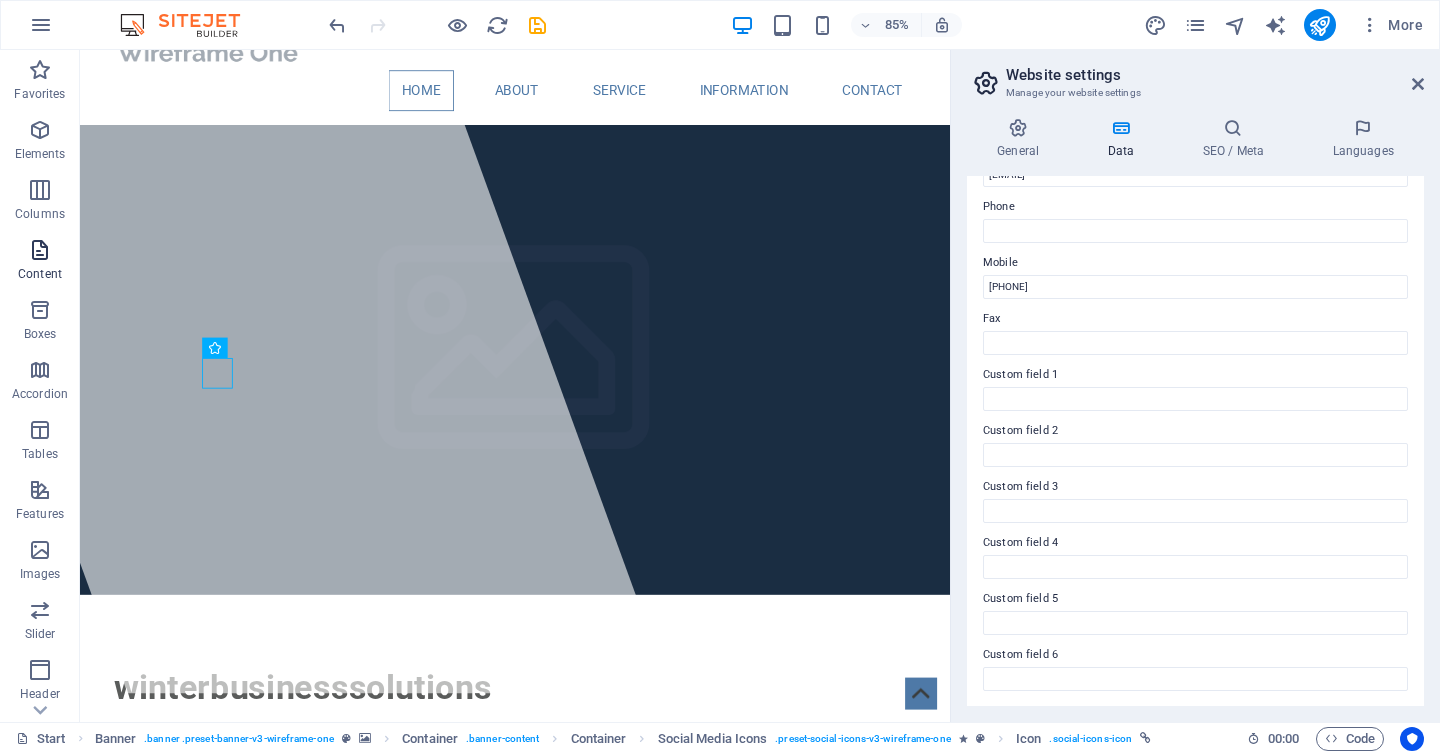 click at bounding box center [40, 250] 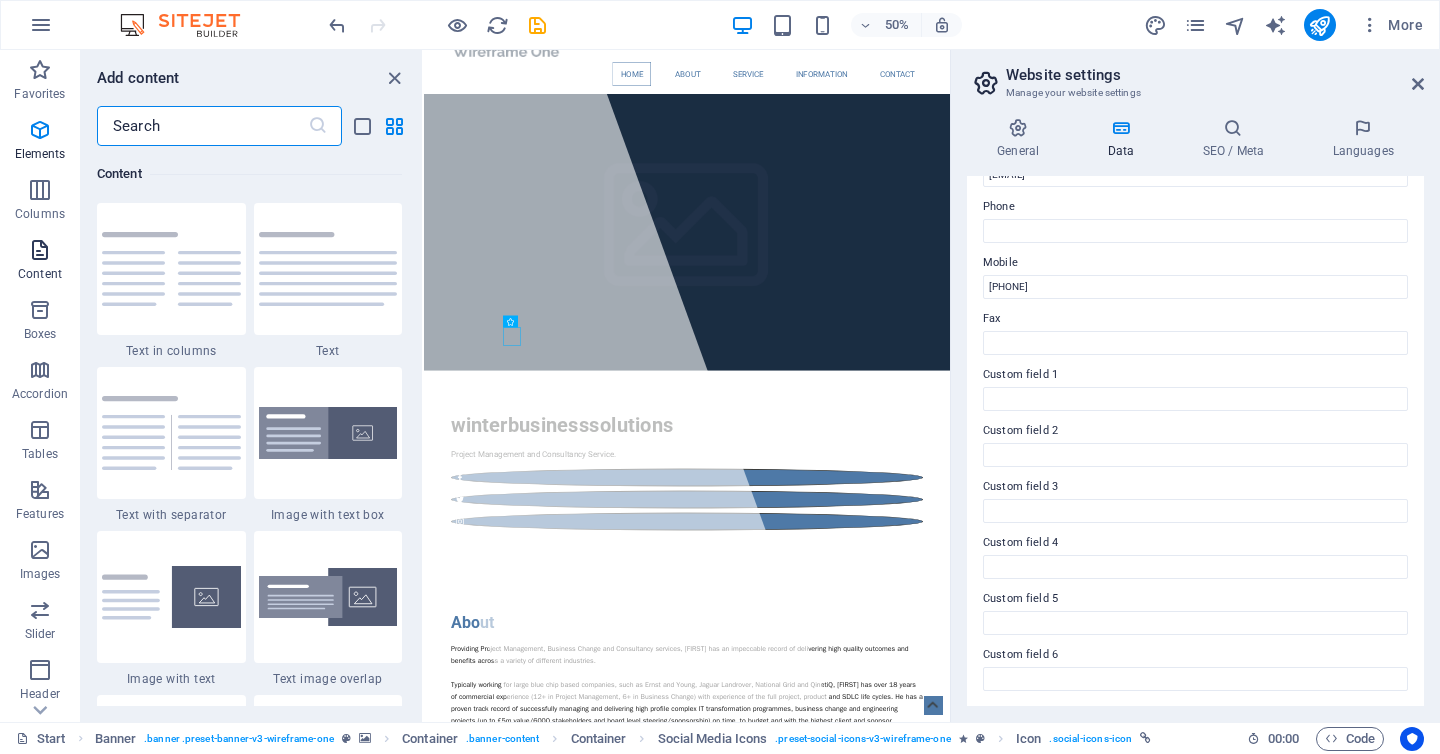 scroll, scrollTop: 3499, scrollLeft: 0, axis: vertical 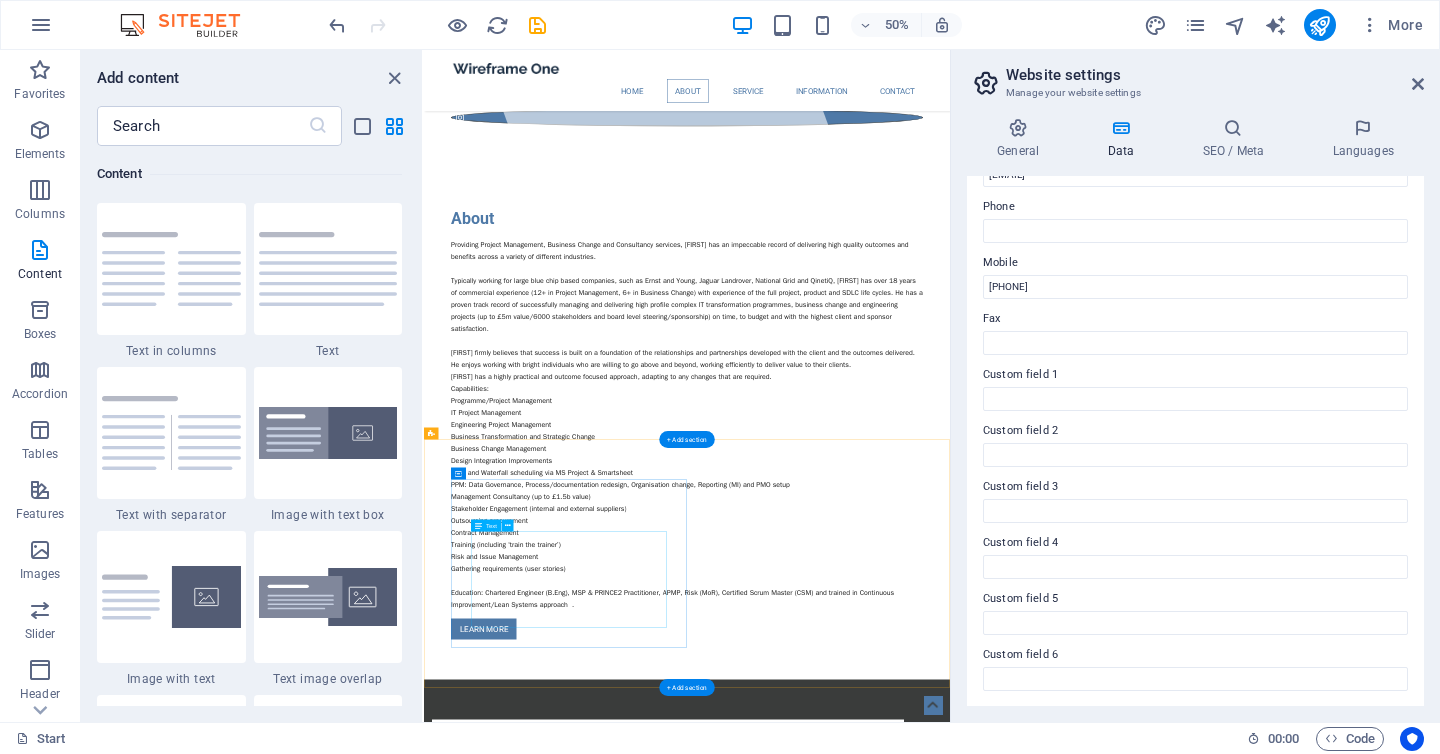 click on "Lorem ipsum dolor sit amet, consectetuer adipiscing elit. Aenean commodo ligula eget dolor. Lorem ipsum dolor sit amet, consectetuer adipiscing elit leget dolor. Lorem ipsum dolor sit amet, consectetuer adipiscing elit. Aenean commodo ligula eget dolor. Lorem ipsum dolor sit amet, consectetuer adipiscing elit dolor consectetuer adipiscing elit leget dolor. Lorem elit saget ipsum dolor sit amet, consectetuer." at bounding box center (912, 1541) 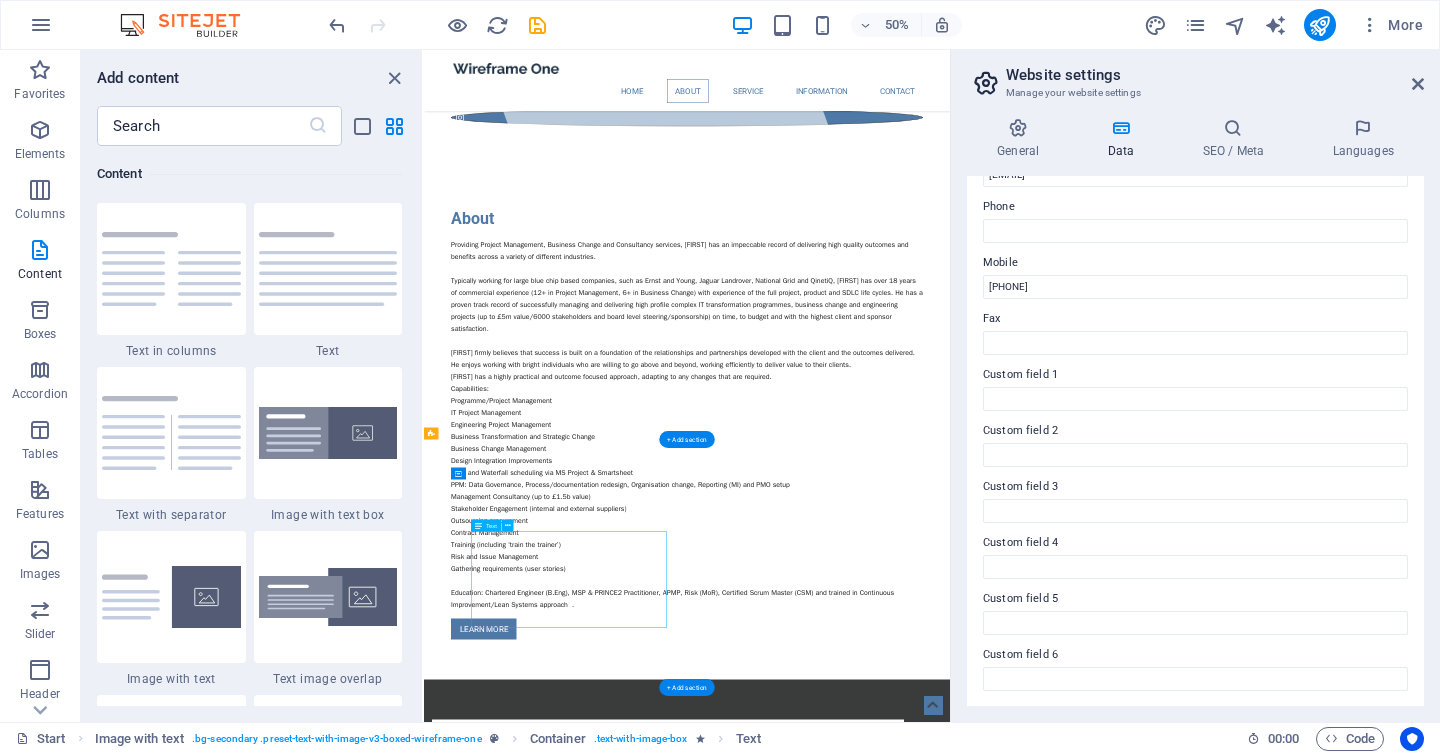 click on "Lorem ipsum dolor sit amet, consectetuer adipiscing elit. Aenean commodo ligula eget dolor. Lorem ipsum dolor sit amet, consectetuer adipiscing elit leget dolor. Lorem ipsum dolor sit amet, consectetuer adipiscing elit. Aenean commodo ligula eget dolor. Lorem ipsum dolor sit amet, consectetuer adipiscing elit dolor consectetuer adipiscing elit leget dolor. Lorem elit saget ipsum dolor sit amet, consectetuer." at bounding box center [912, 1541] 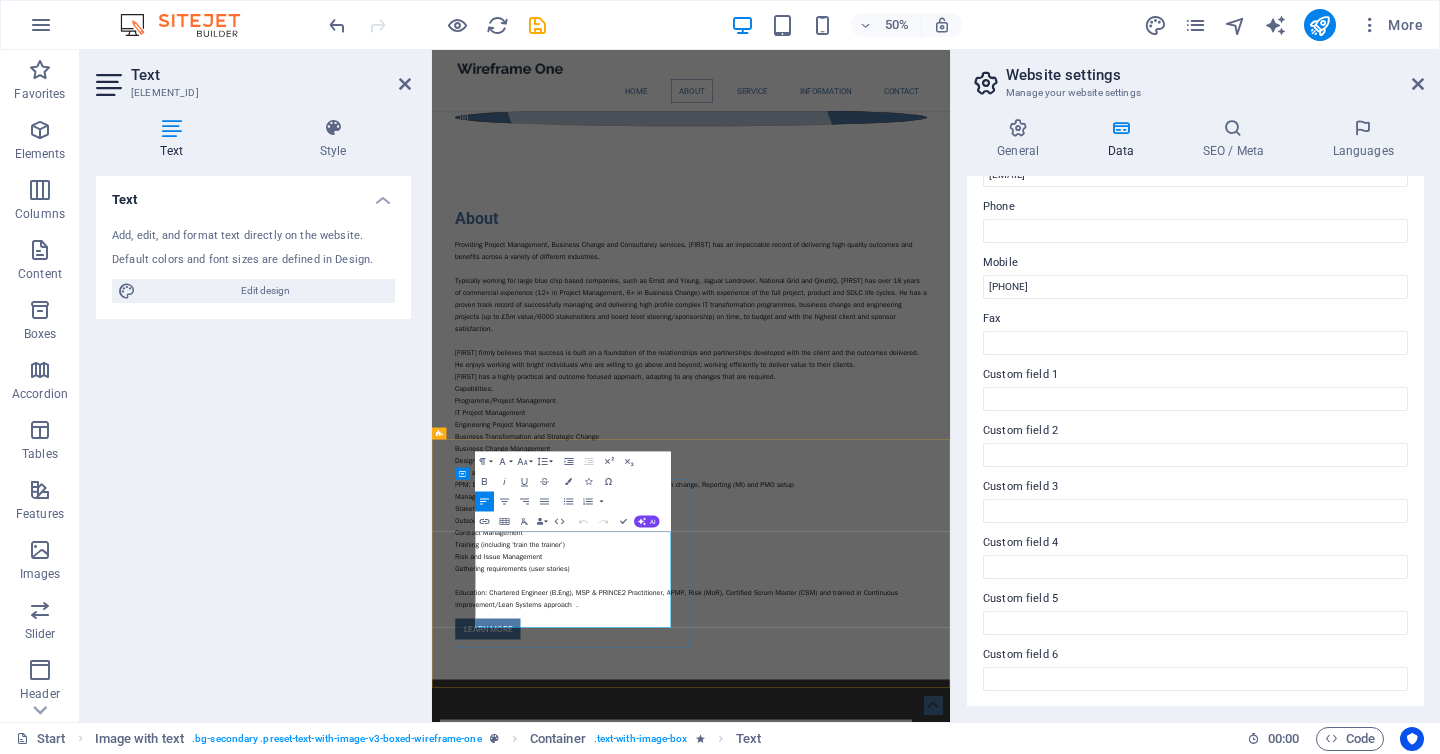 click on "Lorem ipsum dolor sit amet, consectetuer adipiscing elit. Aenean commodo ligula eget dolor. Lorem ipsum dolor sit amet, consectetuer adipiscing elit leget dolor. Lorem ipsum dolor sit amet, consectetuer adipiscing elit. Aenean commodo ligula eget dolor. Lorem ipsum dolor sit amet, consectetuer adipiscing elit dolor consectetuer adipiscing elit leget dolor. Lorem elit saget ipsum dolor sit amet, consectetuer." at bounding box center [920, 1541] 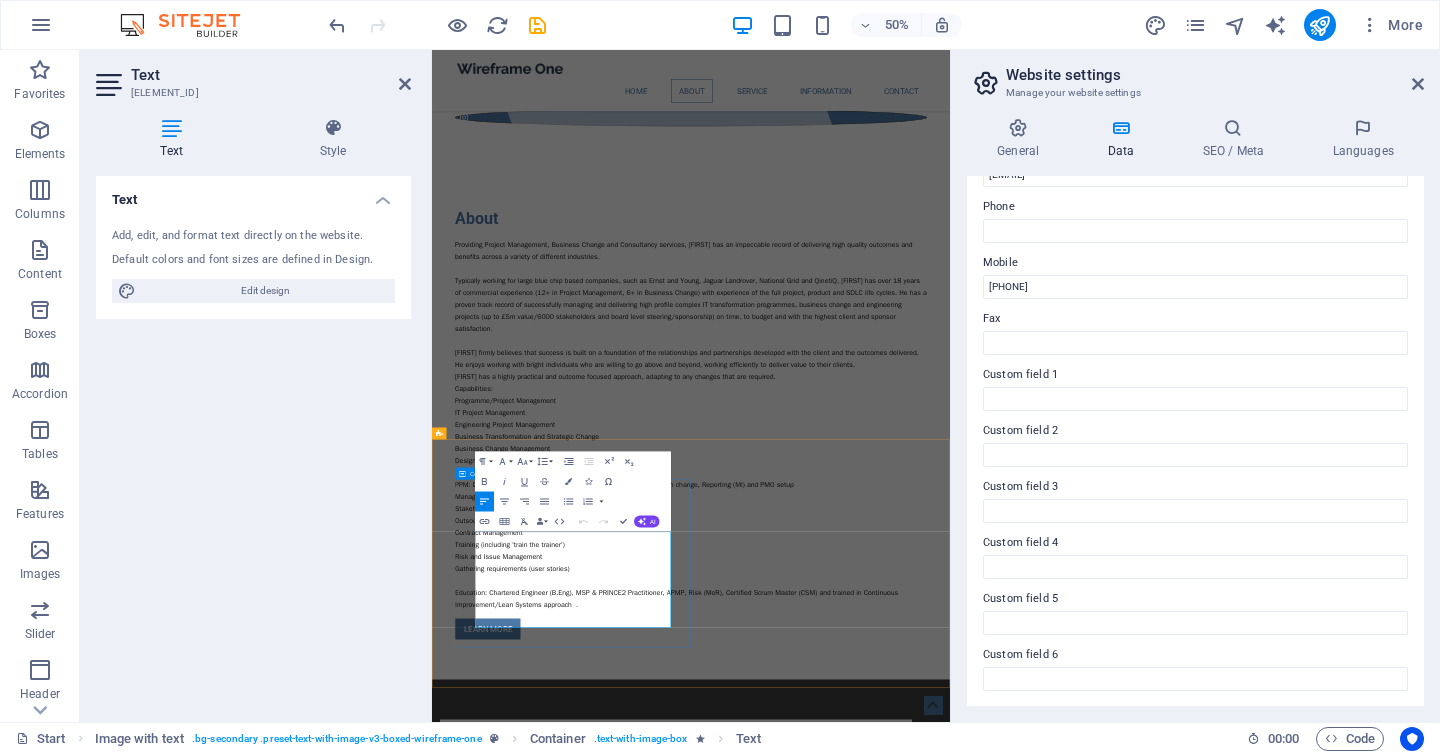 drag, startPoint x: 831, startPoint y: 1190, endPoint x: 479, endPoint y: 1015, distance: 393.10178 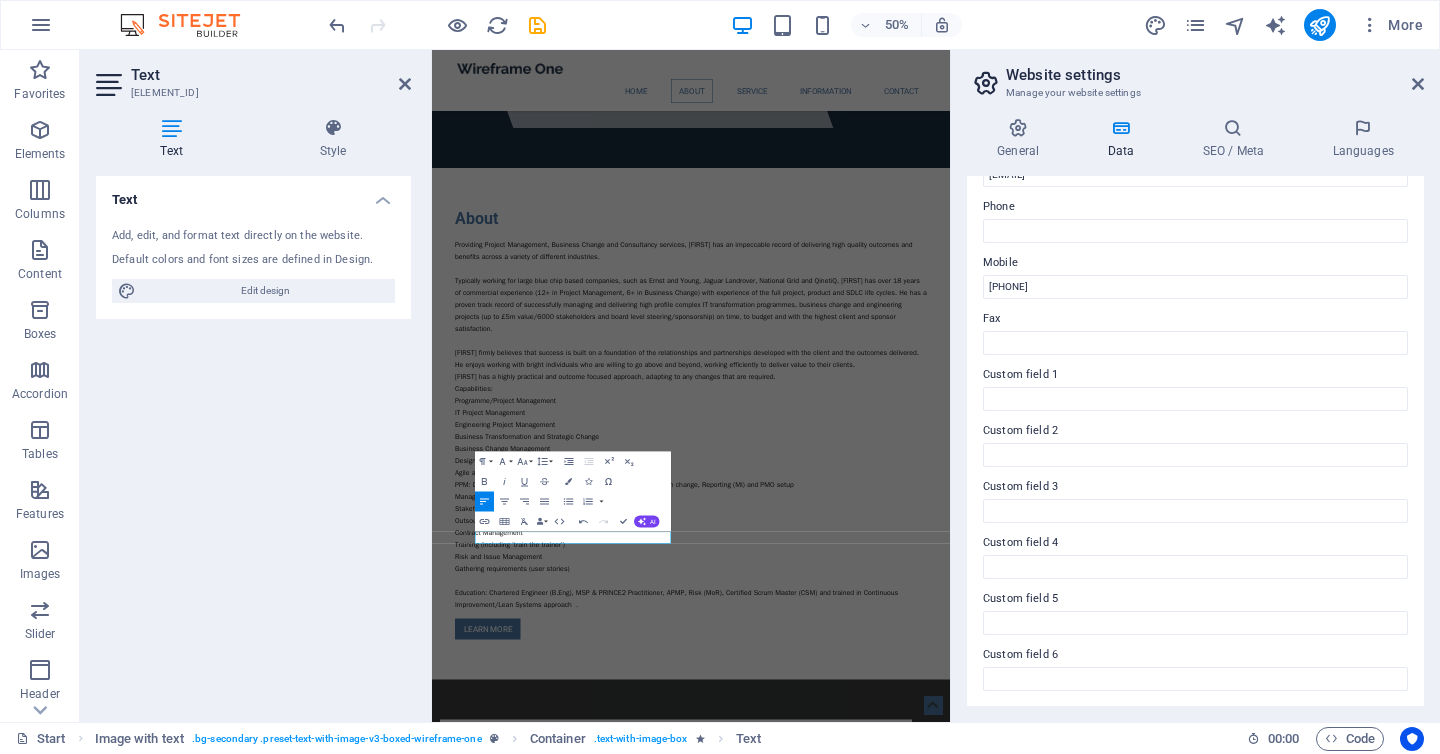 click on "Text Add, edit, and format text directly on the website. Default colors and font sizes are defined in Design. Edit design Alignment Left aligned Centered Right aligned" at bounding box center [253, 441] 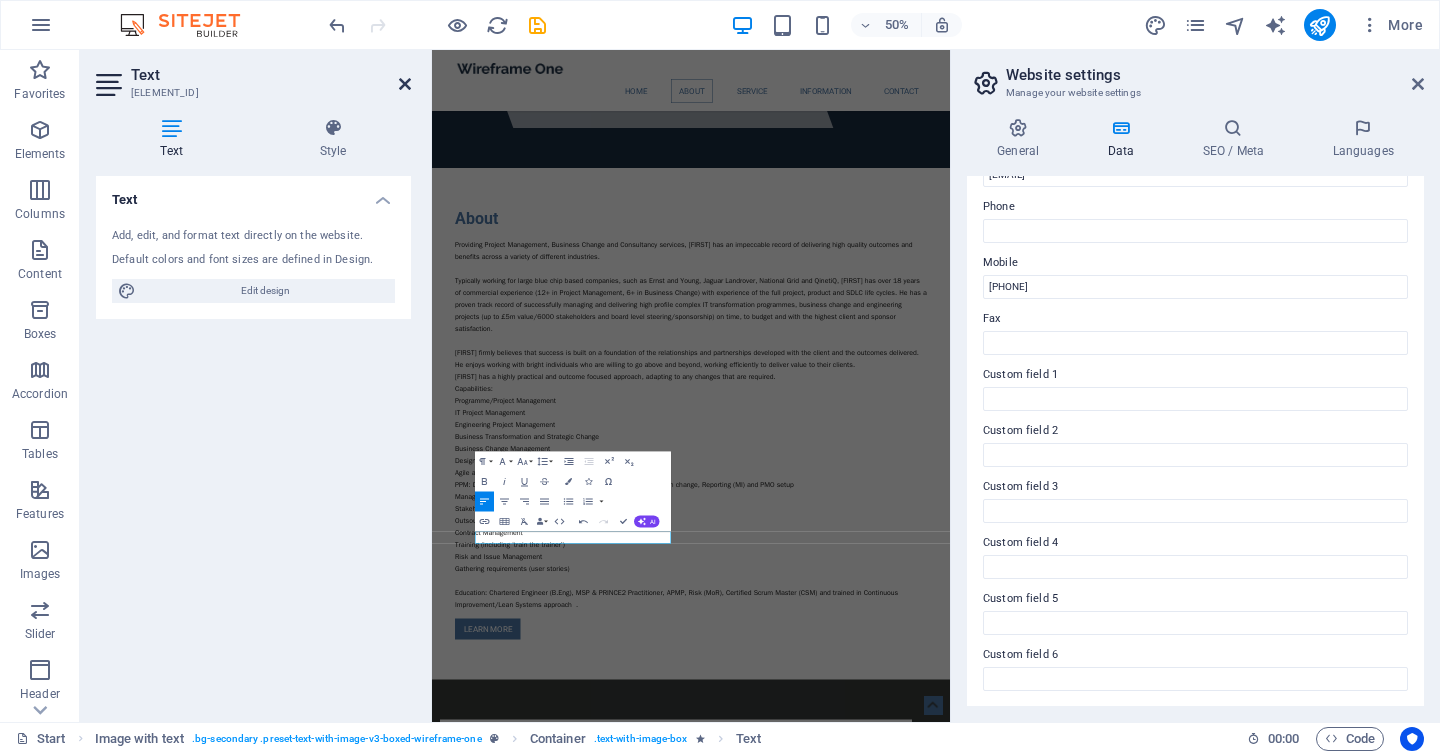 click at bounding box center (405, 84) 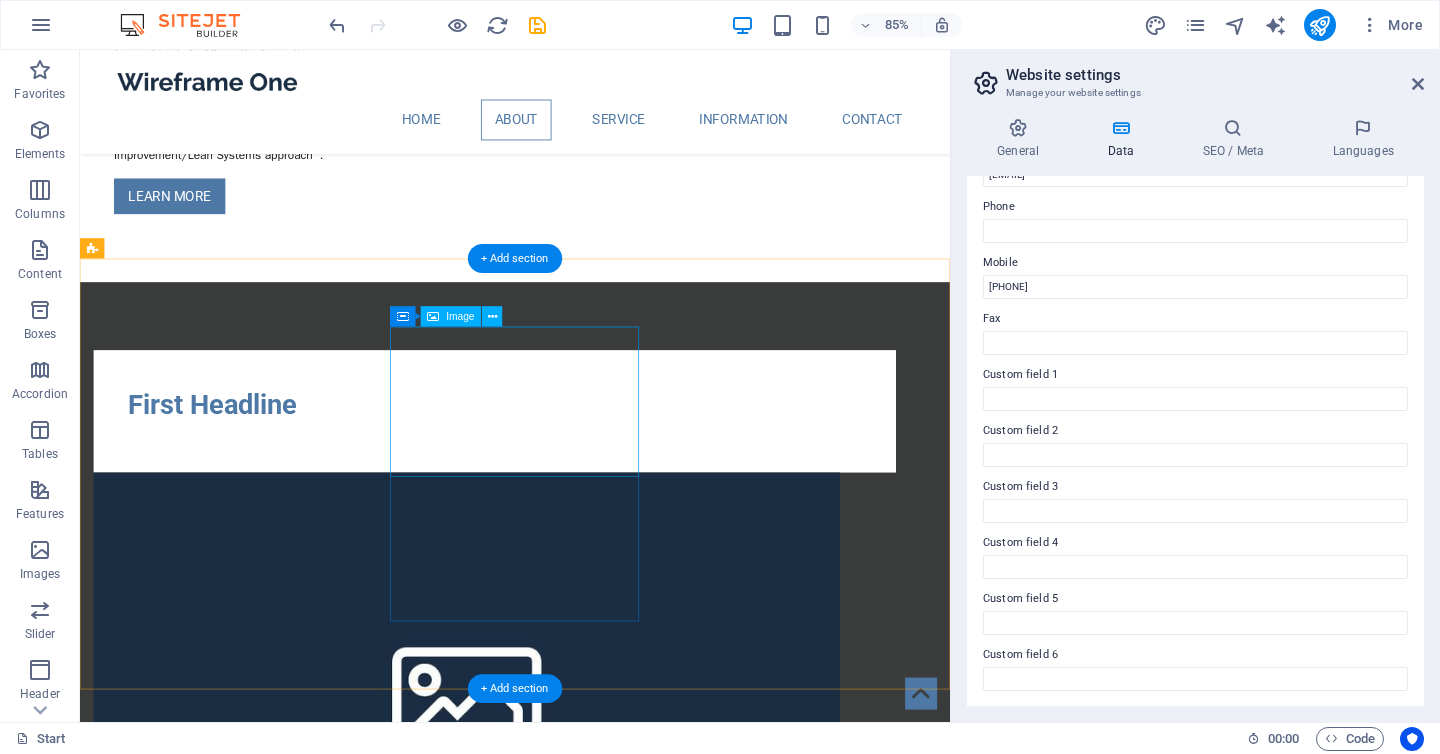 scroll, scrollTop: 1806, scrollLeft: 0, axis: vertical 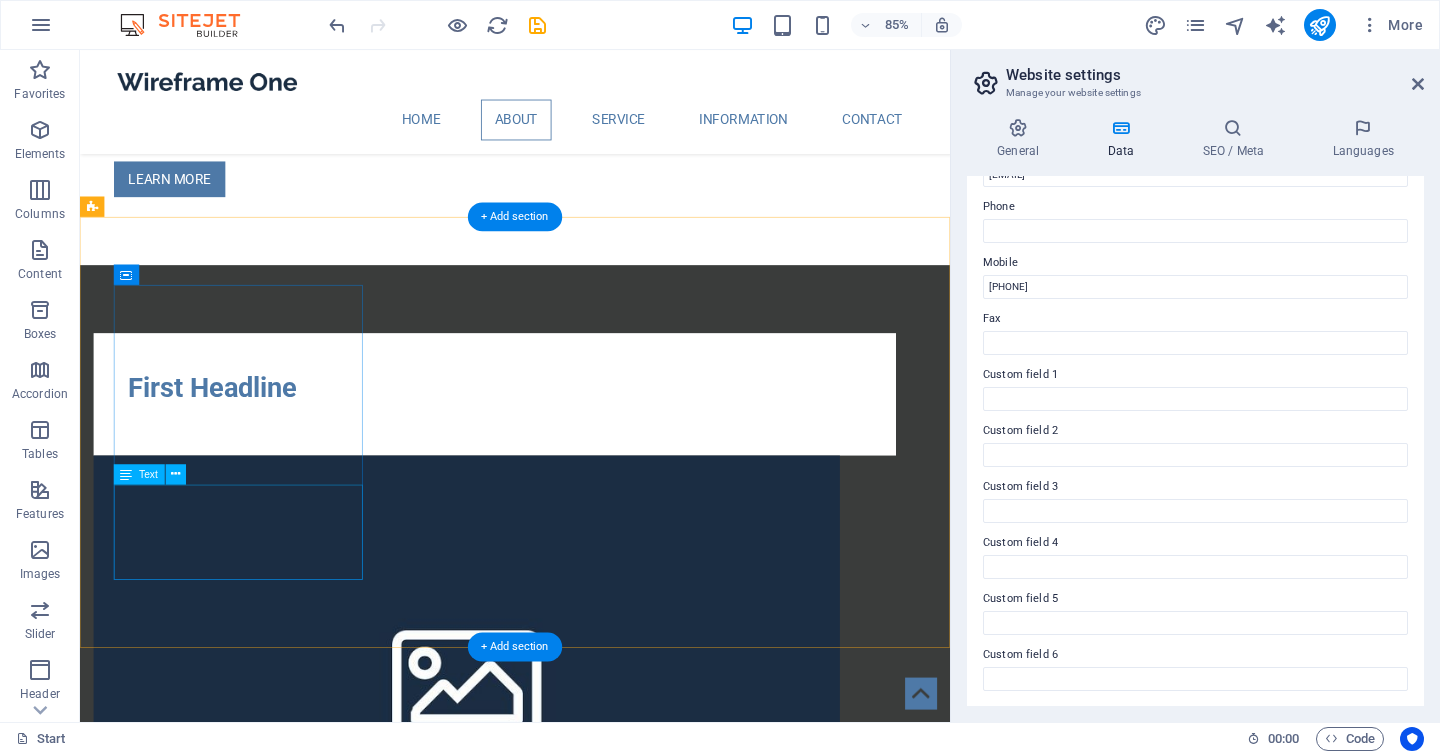 click on "Lorem ipsum dolor sit amet, consectetuer adipiscing elit. Aenean commodo ligula eget dolor. Lorem ipsum dolor sit amet." at bounding box center [242, 1504] 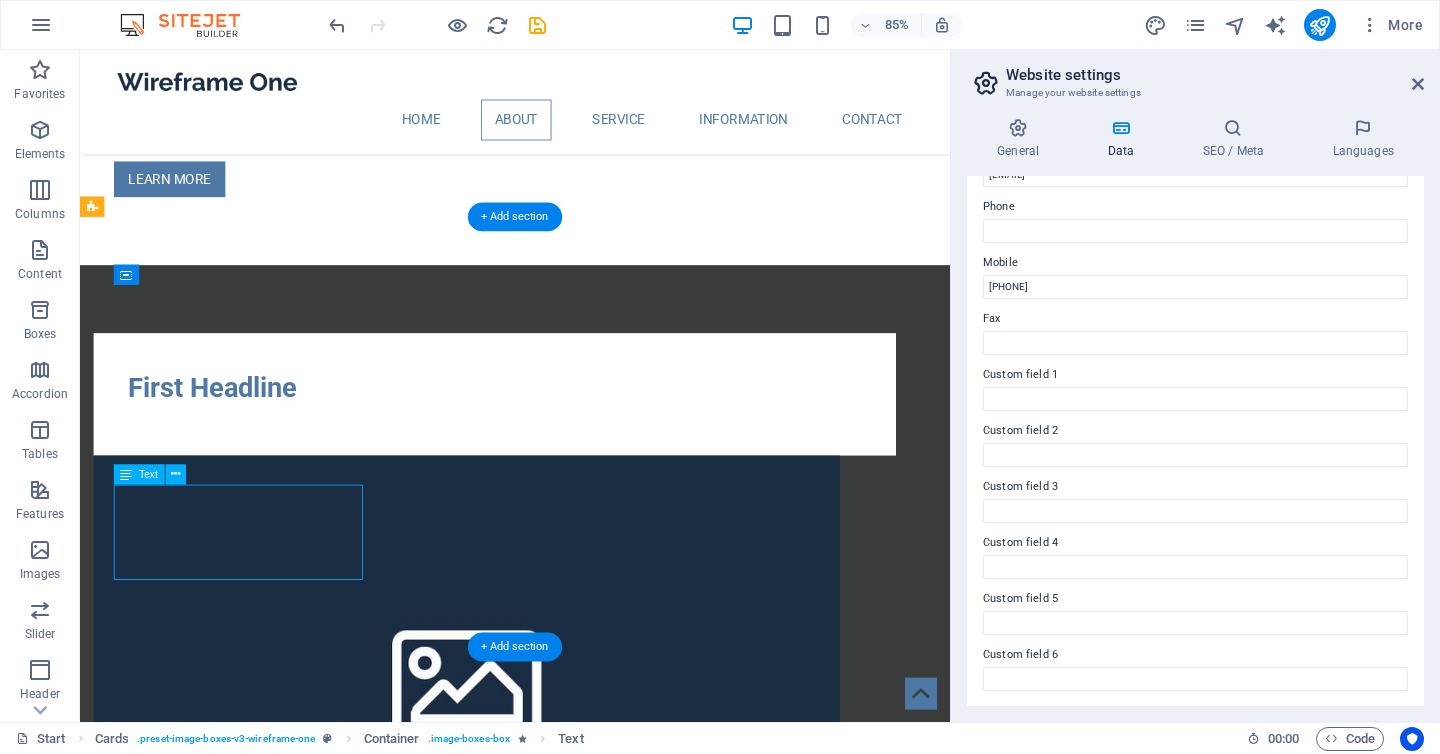 click on "Lorem ipsum dolor sit amet, consectetuer adipiscing elit. Aenean commodo ligula eget dolor. Lorem ipsum dolor sit amet." at bounding box center (242, 1504) 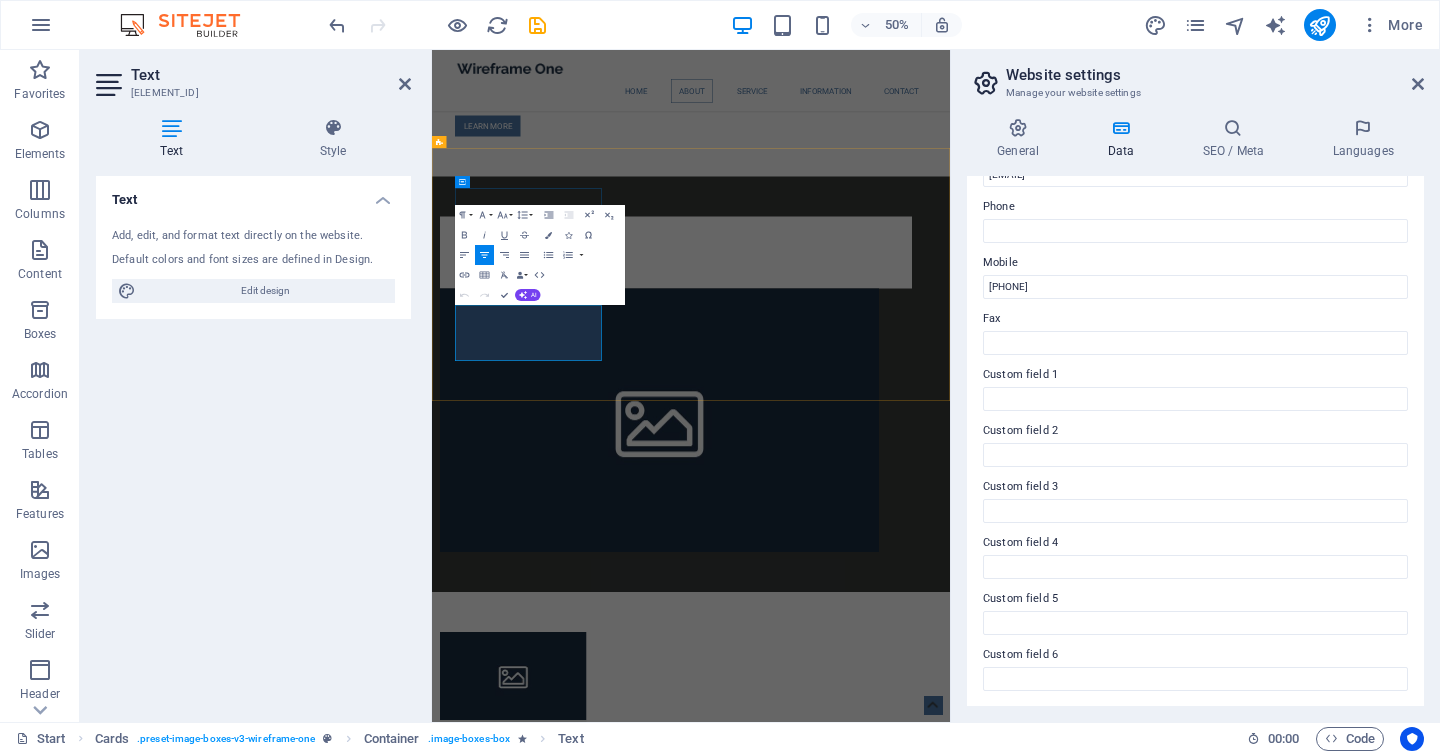drag, startPoint x: 719, startPoint y: 644, endPoint x: 482, endPoint y: 576, distance: 246.56236 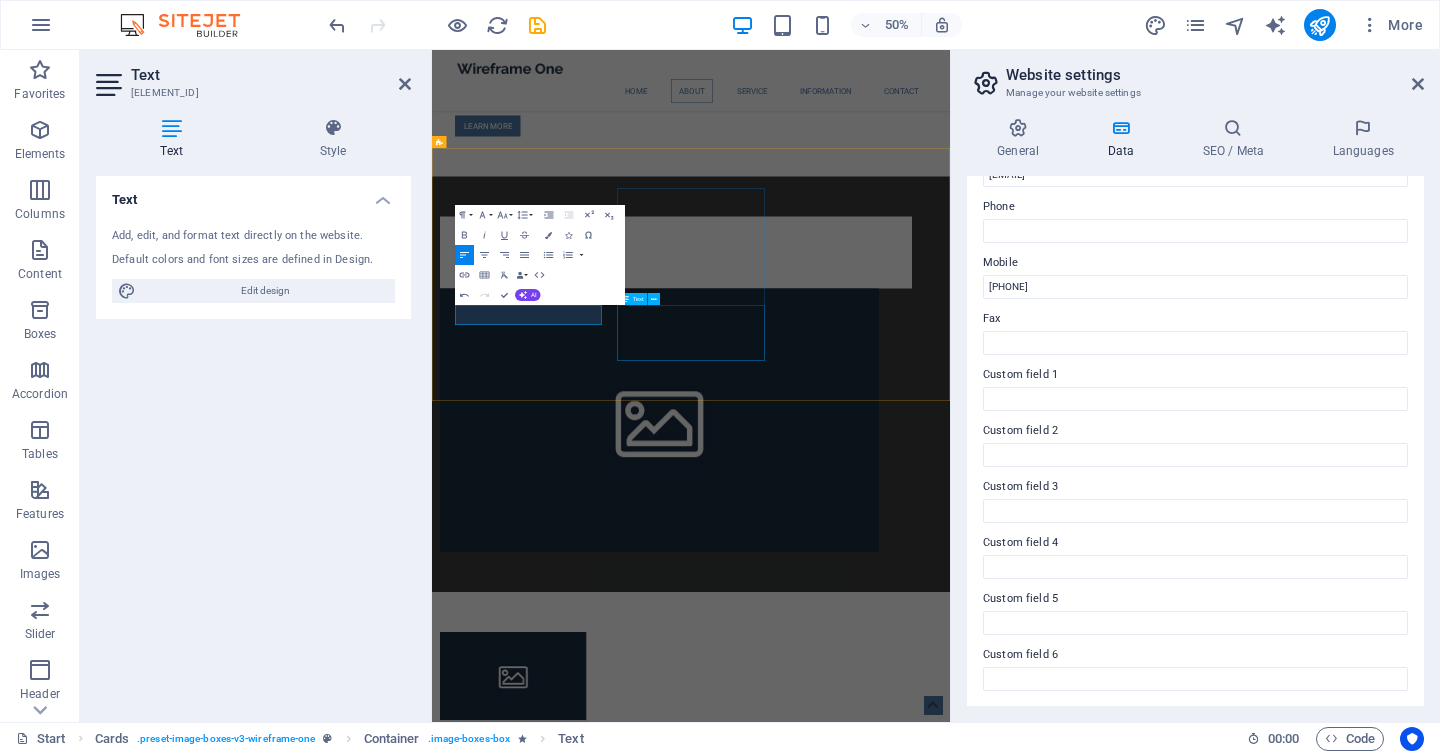 click on "Lorem ipsum dolor sit amet, consectetuer adipiscing elit. Aenean commodo ligula eget dolor. Lorem ipsum dolor sit amet." at bounding box center (594, 1794) 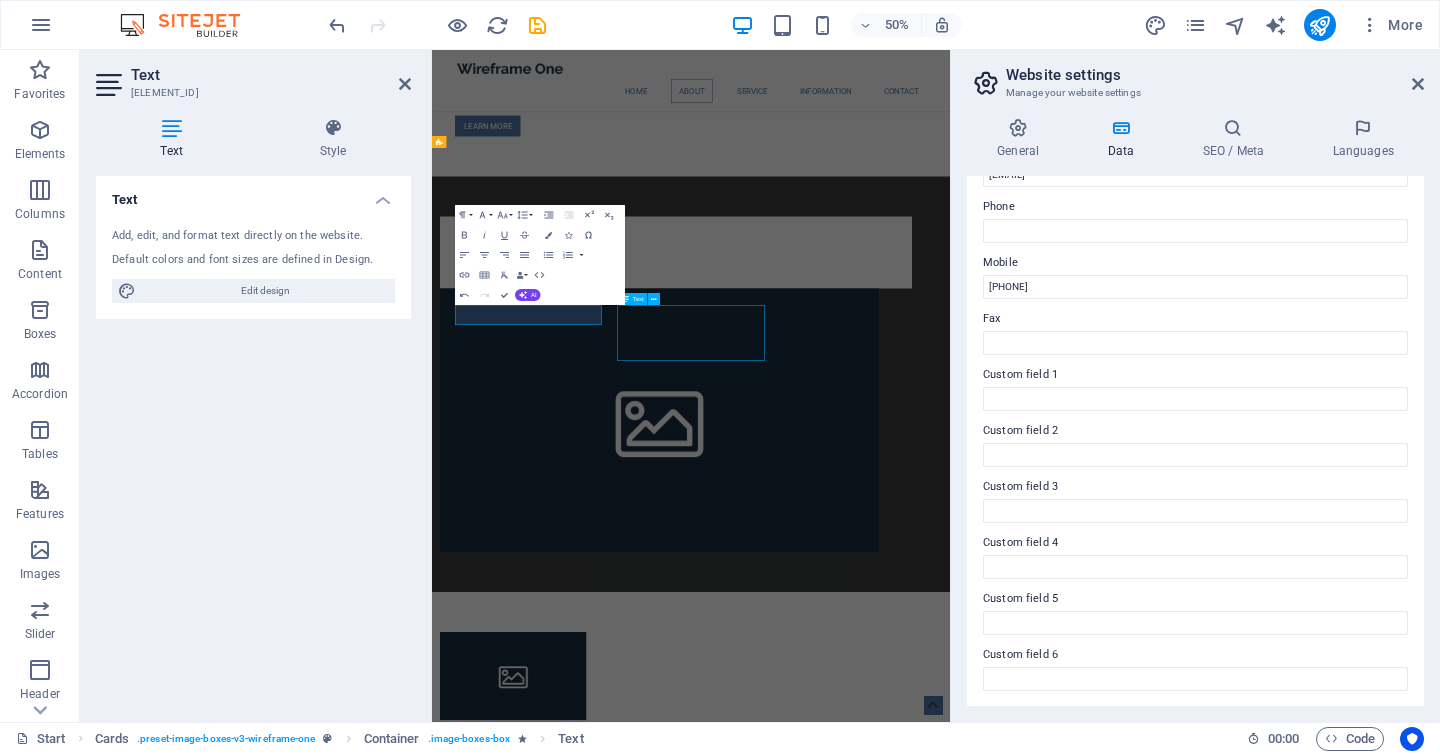 click on "Lorem ipsum dolor sit amet, consectetuer adipiscing elit. Aenean commodo ligula eget dolor. Lorem ipsum dolor sit amet." at bounding box center [594, 1794] 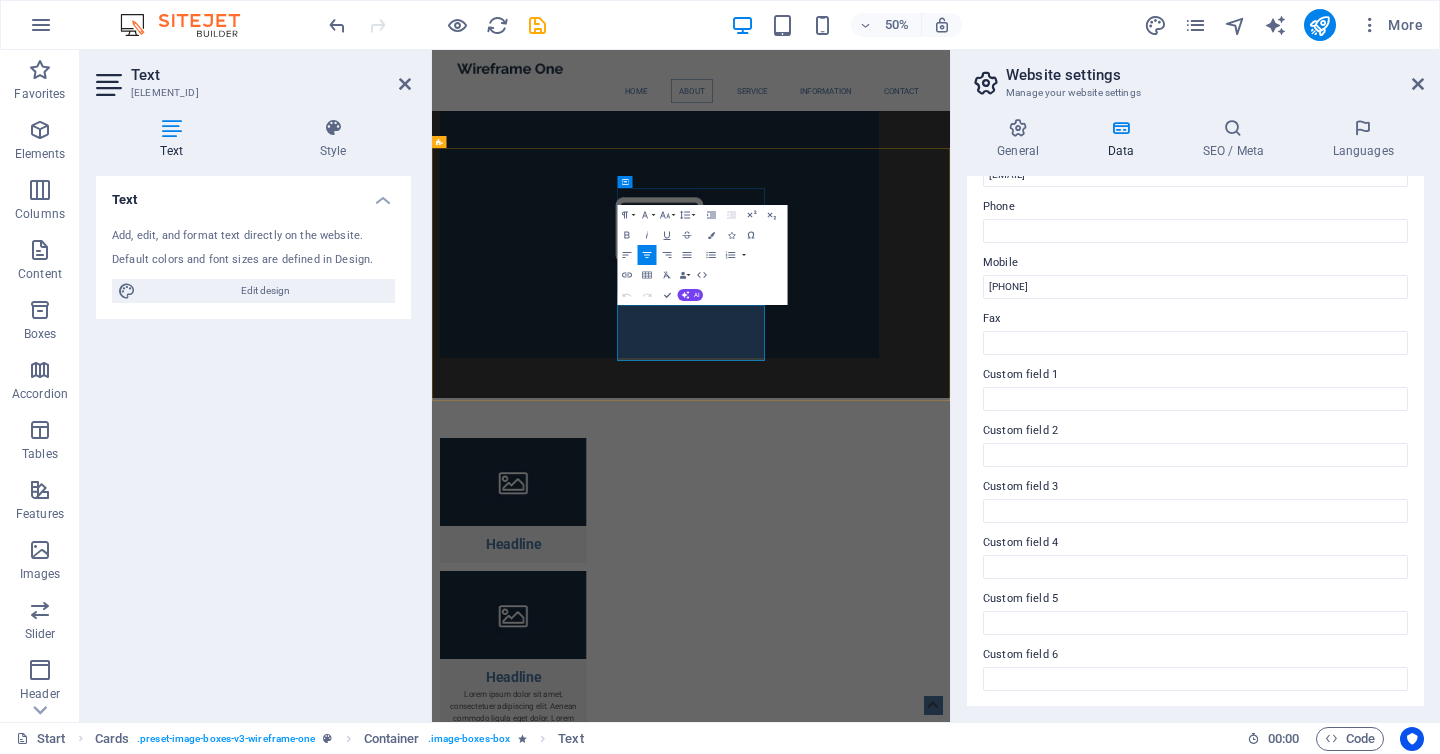 click on "Lorem ipsum dolor sit amet, consectetuer adipiscing elit. Aenean commodo ligula eget dolor. Lorem ipsum dolor sit amet." at bounding box center [594, 1374] 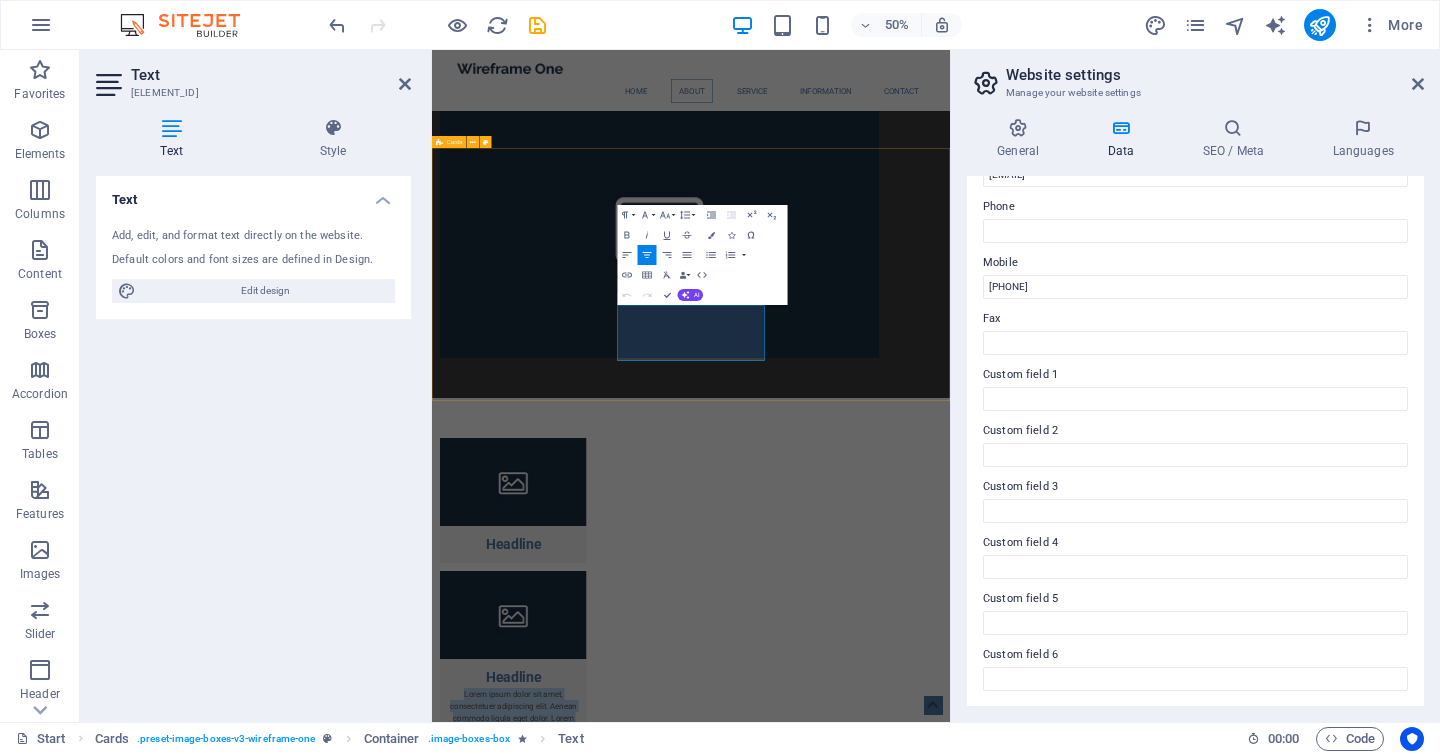 drag, startPoint x: 1040, startPoint y: 639, endPoint x: 795, endPoint y: 564, distance: 256.22256 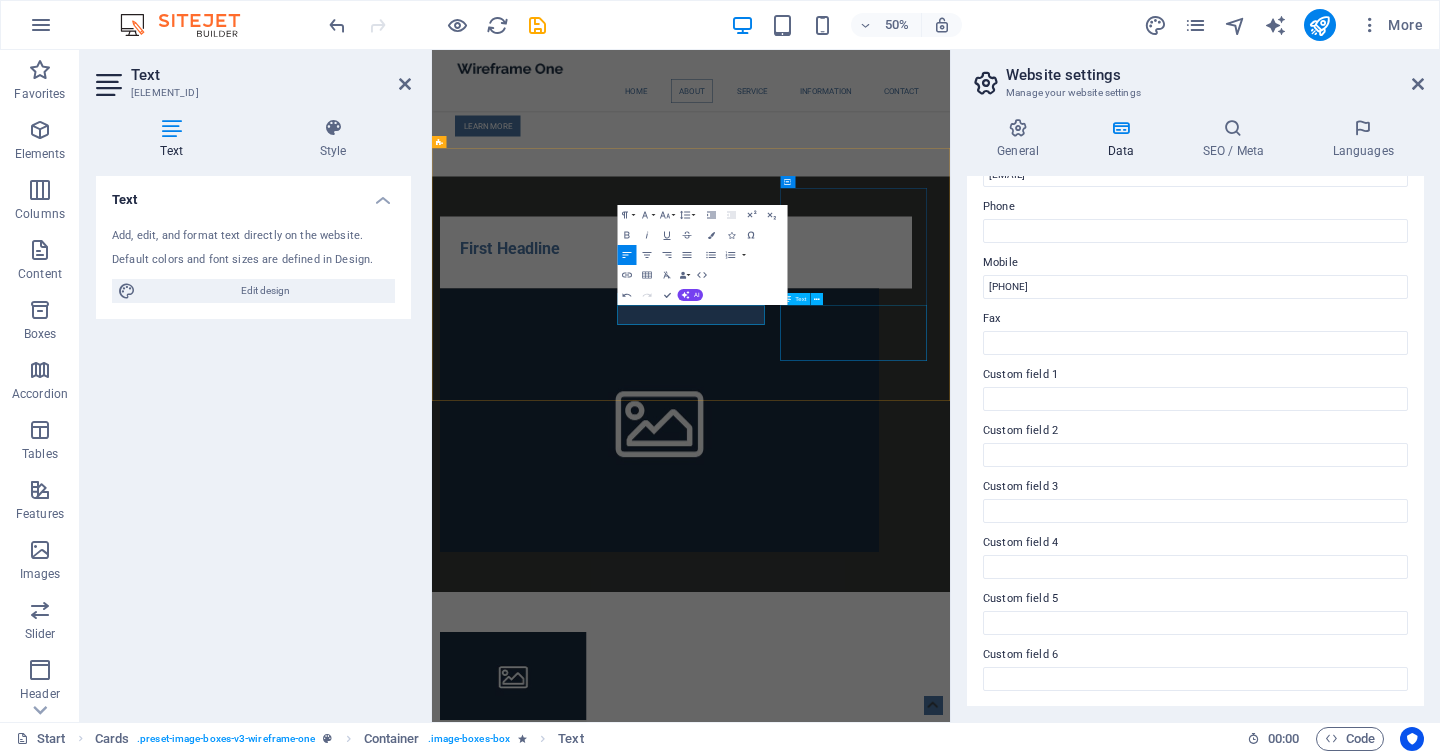 click on "Lorem ipsum dolor sit amet, consectetuer adipiscing elit. Aenean commodo ligula eget dolor. Lorem ipsum dolor sit amet." at bounding box center (594, 2061) 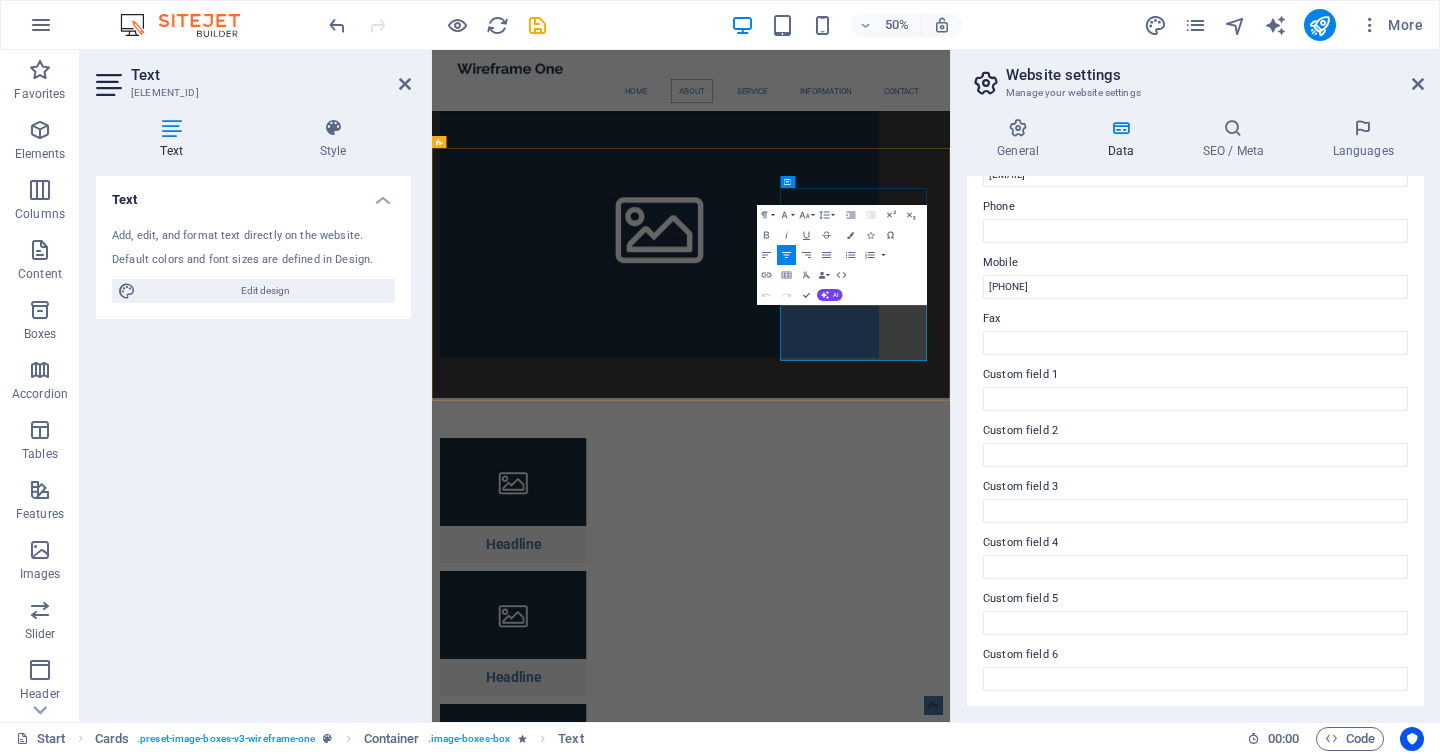 drag, startPoint x: 1364, startPoint y: 644, endPoint x: 1155, endPoint y: 566, distance: 223.0807 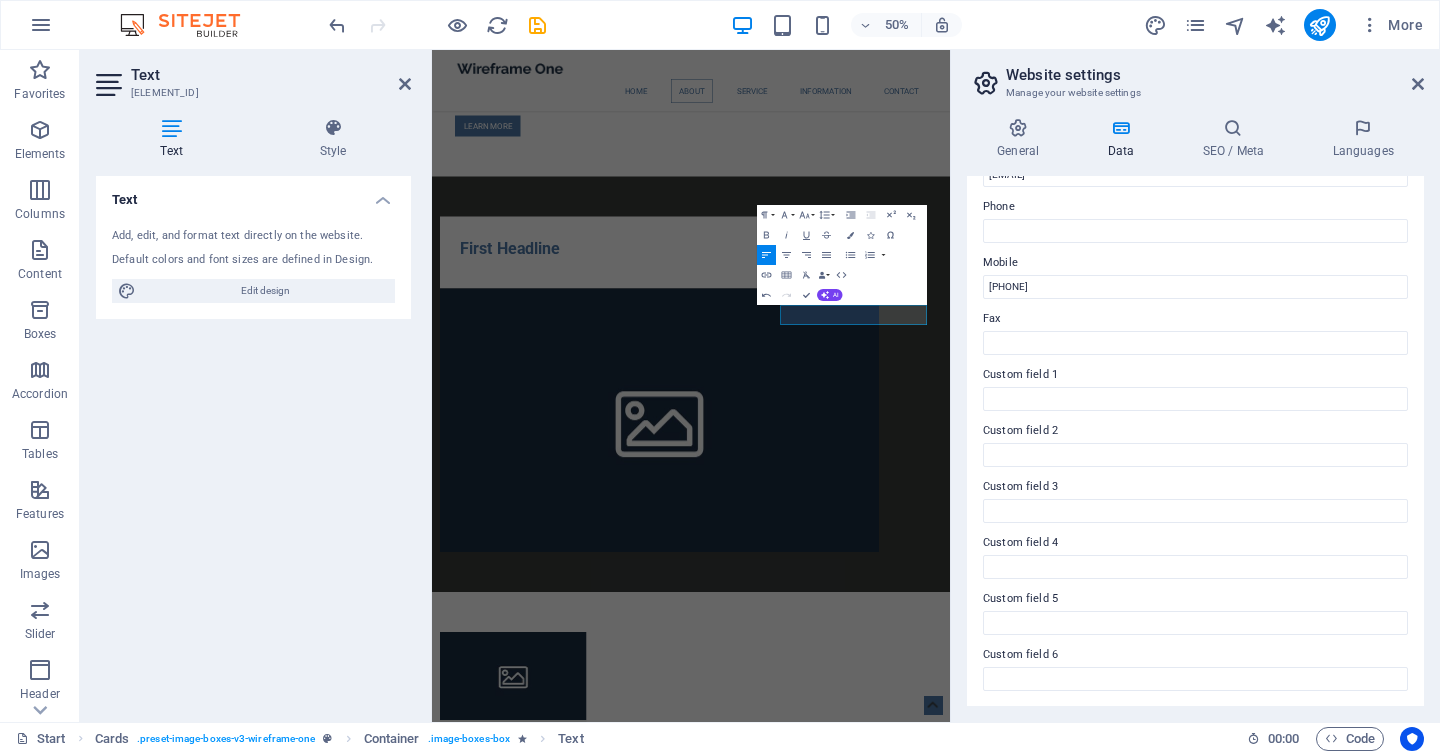 click on "Text Add, edit, and format text directly on the website. Default colors and font sizes are defined in Design. Edit design Alignment Left aligned Centered Right aligned" at bounding box center [253, 441] 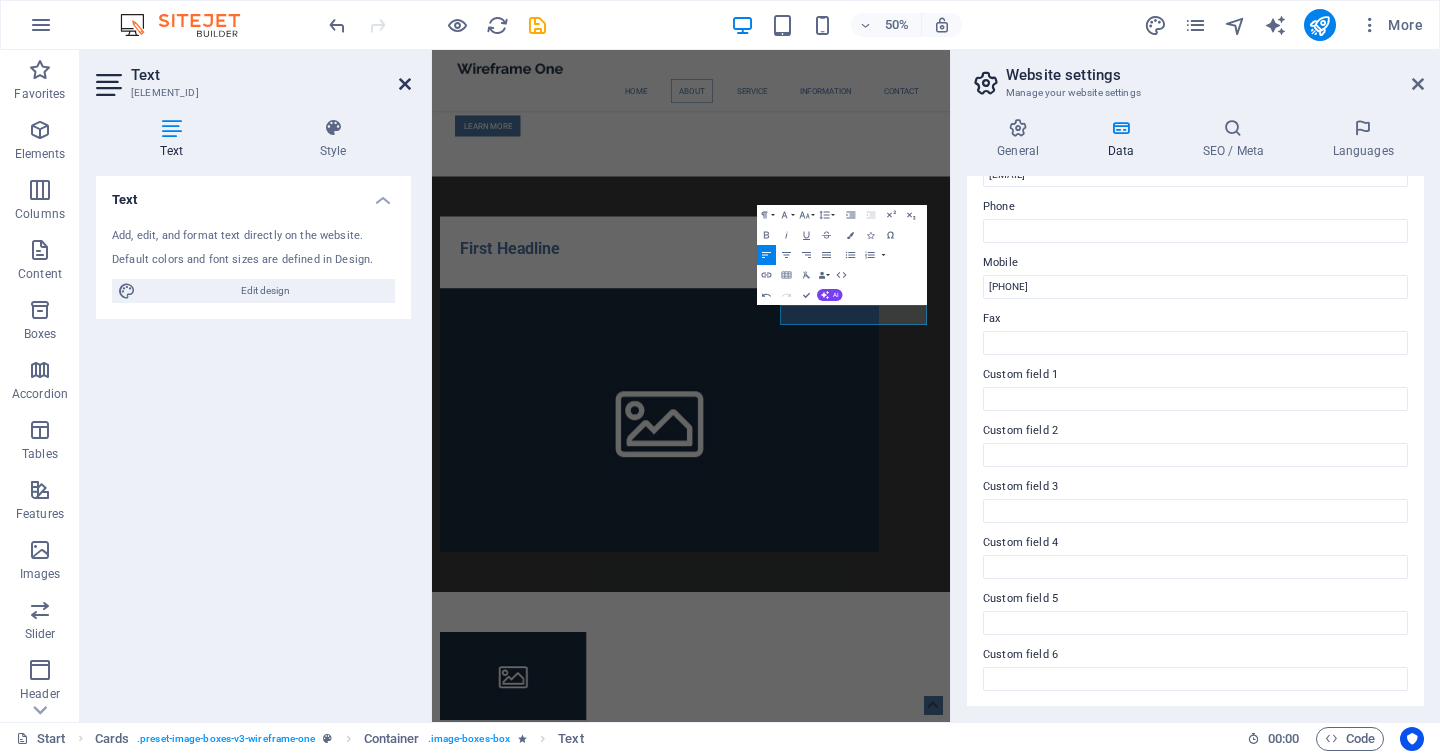 click at bounding box center (405, 84) 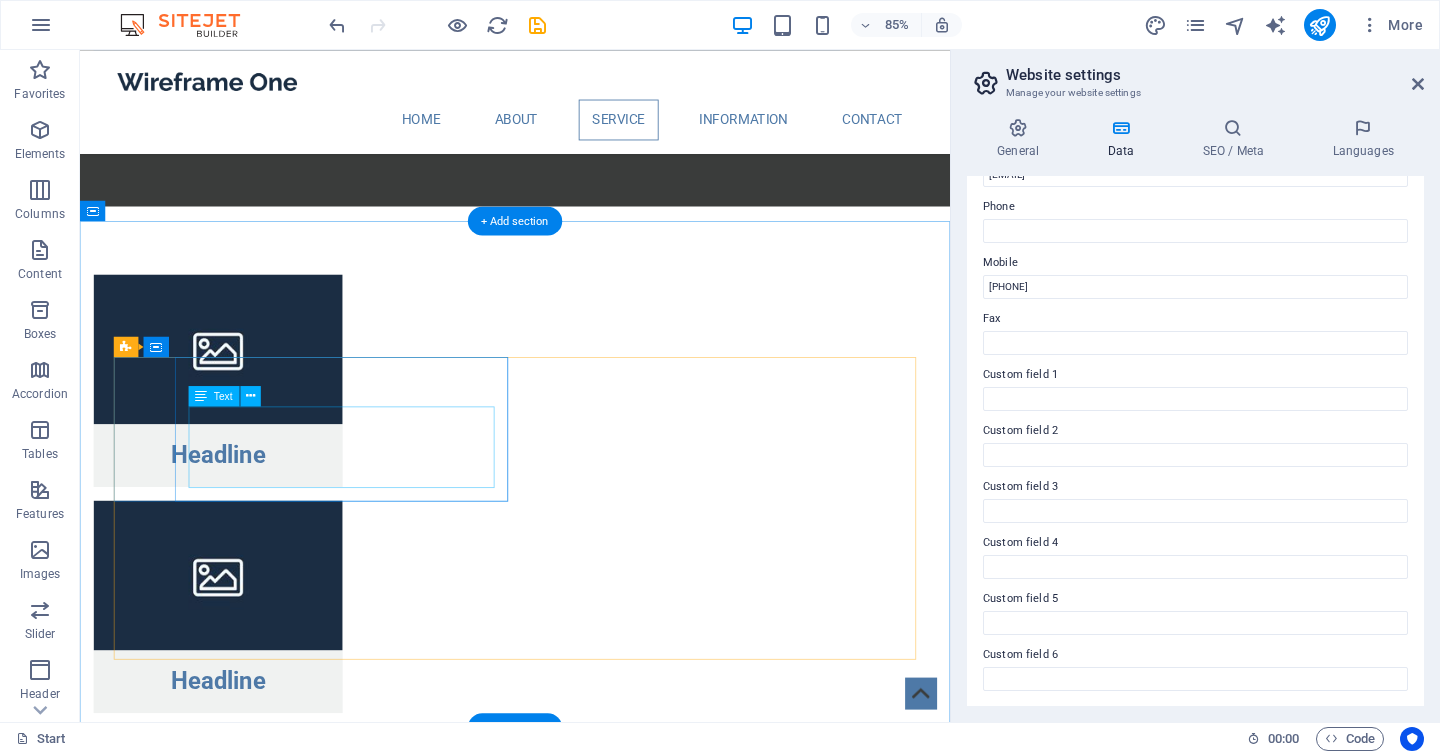 scroll, scrollTop: 2720, scrollLeft: 0, axis: vertical 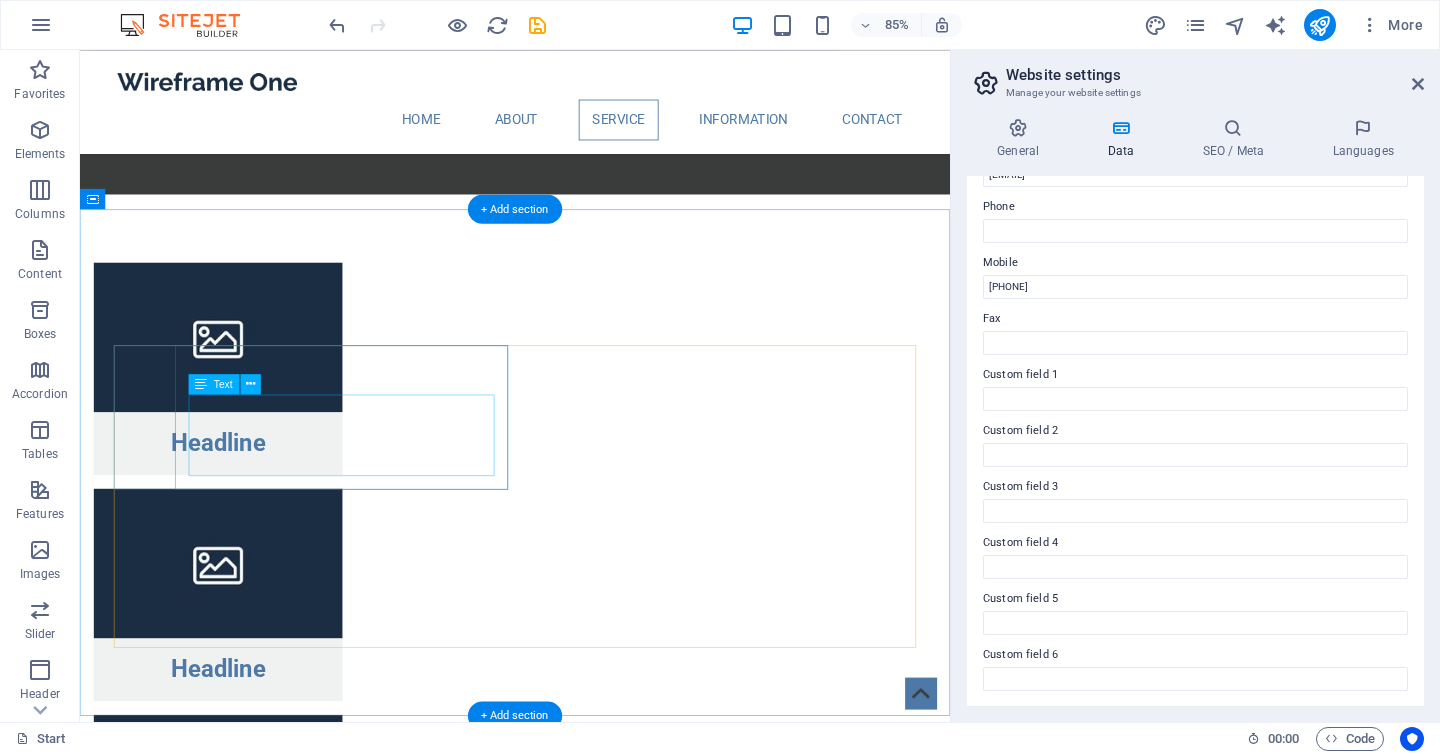 click on "Lorem ipsum dolor sit amet, consectetuer adipiscing elit. Aenean commodo ligula eget dolor. Lorem ipsum dolor sit amet, consectetuer adipiscing elit leget dolor." at bounding box center [352, 3248] 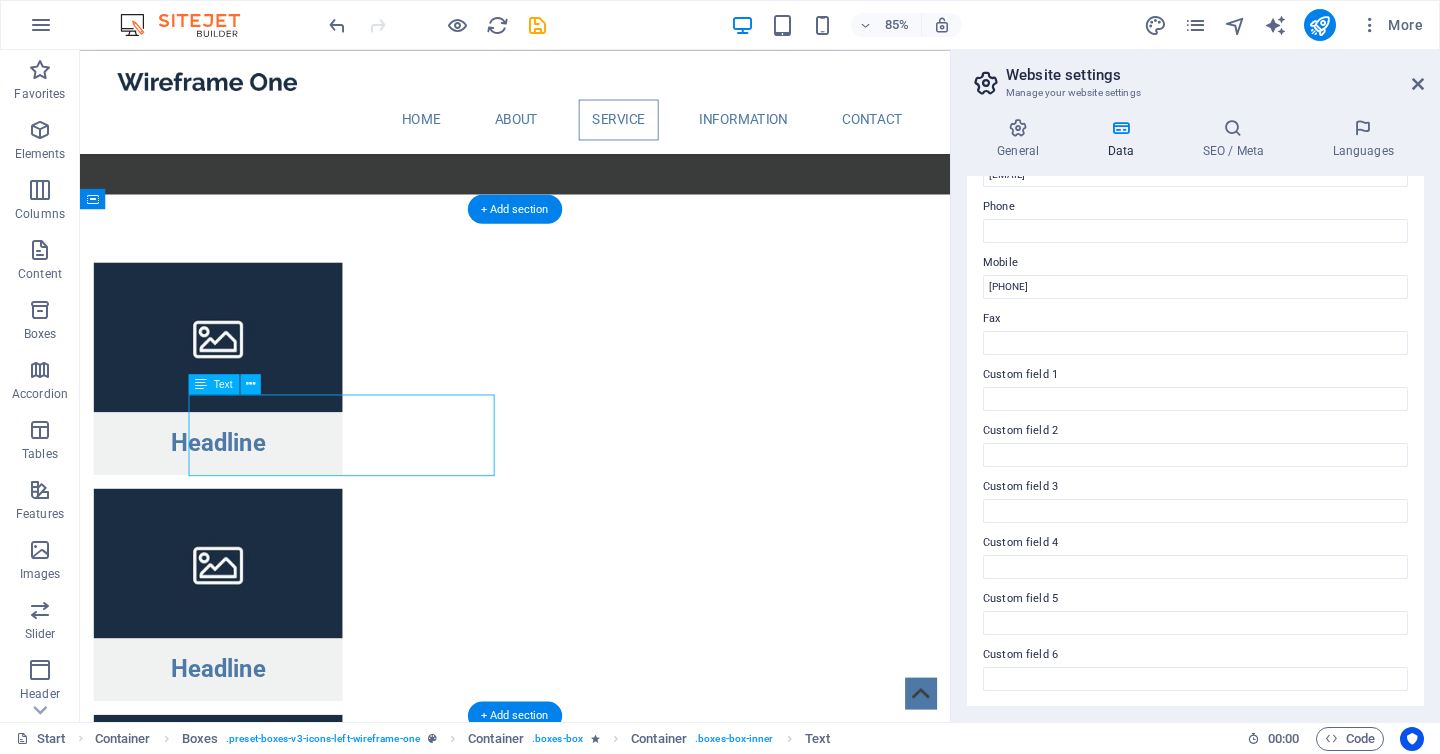 click on "Lorem ipsum dolor sit amet, consectetuer adipiscing elit. Aenean commodo ligula eget dolor. Lorem ipsum dolor sit amet, consectetuer adipiscing elit leget dolor." at bounding box center [352, 3248] 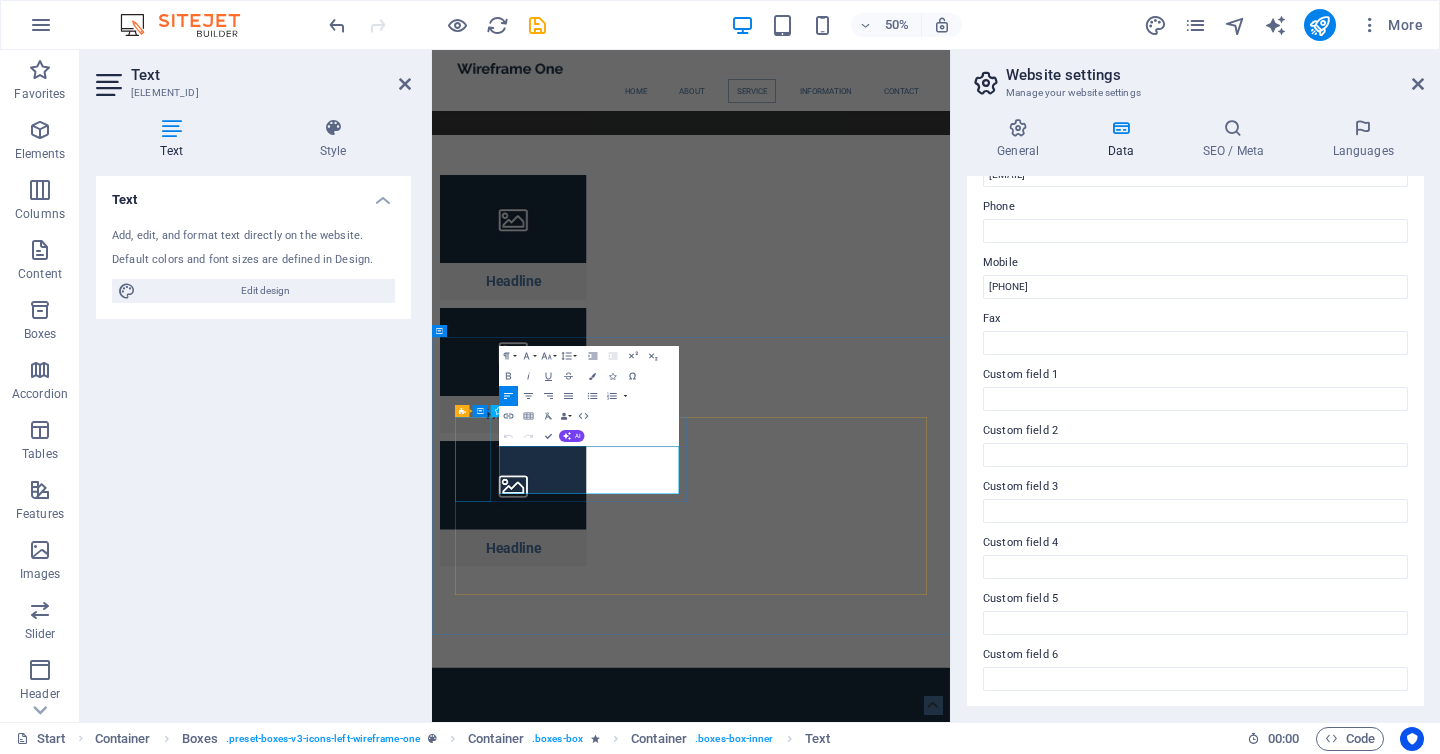 drag, startPoint x: 769, startPoint y: 927, endPoint x: 546, endPoint y: 858, distance: 233.43094 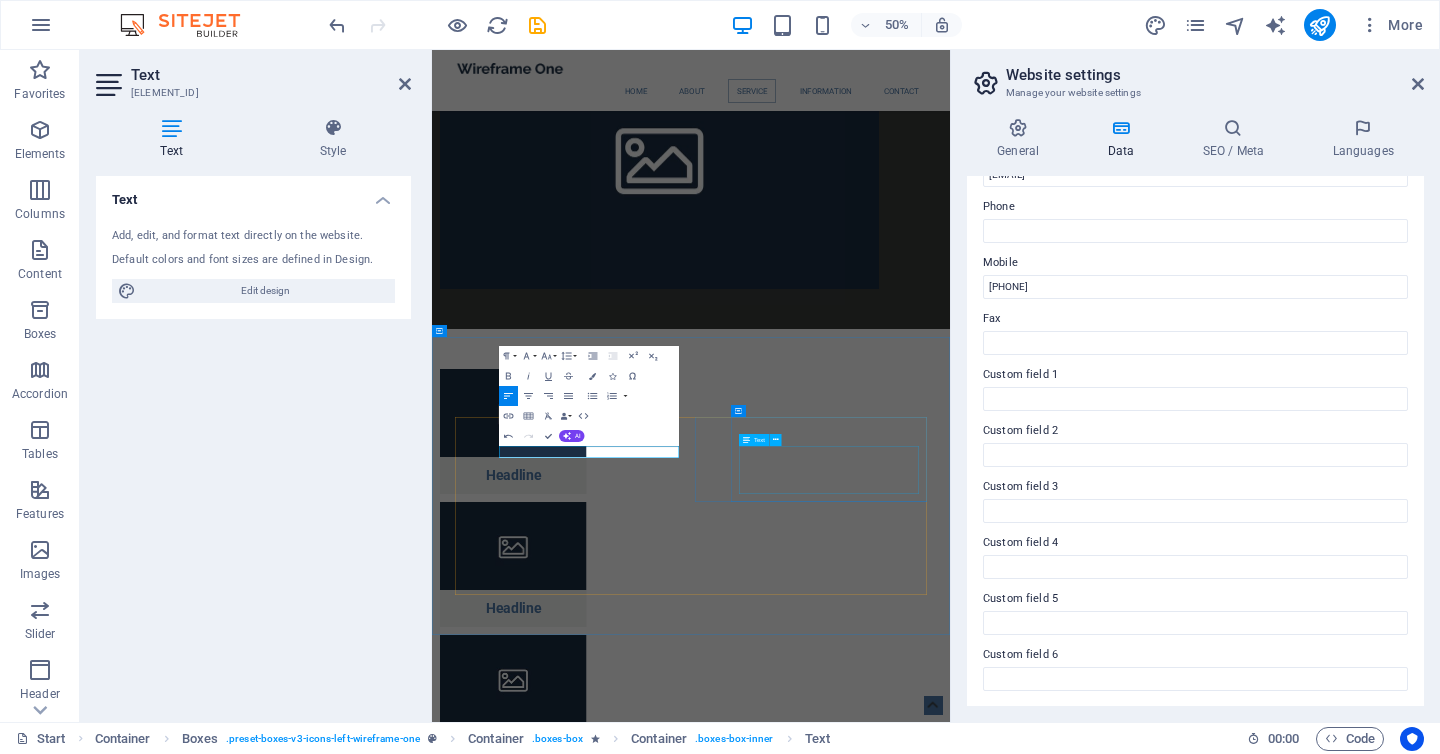 click on "Lorem ipsum dolor sit amet, consectetuer adipiscing elit. Aenean commodo ligula eget dolor. Lorem ipsum dolor sit amet, consectetuer adipiscing elit leget dolor." at bounding box center [710, 4035] 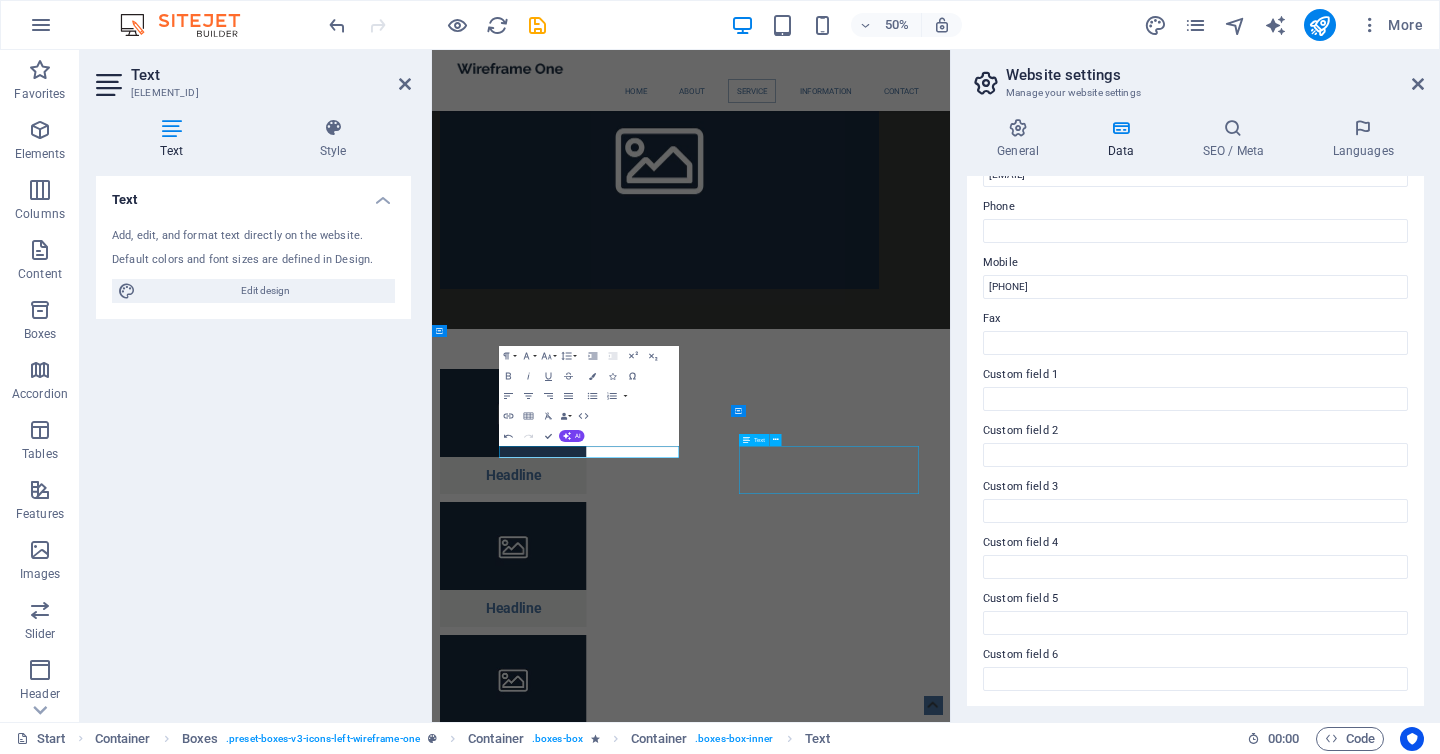 click on "Lorem ipsum dolor sit amet, consectetuer adipiscing elit. Aenean commodo ligula eget dolor. Lorem ipsum dolor sit amet, consectetuer adipiscing elit leget dolor." at bounding box center [710, 4035] 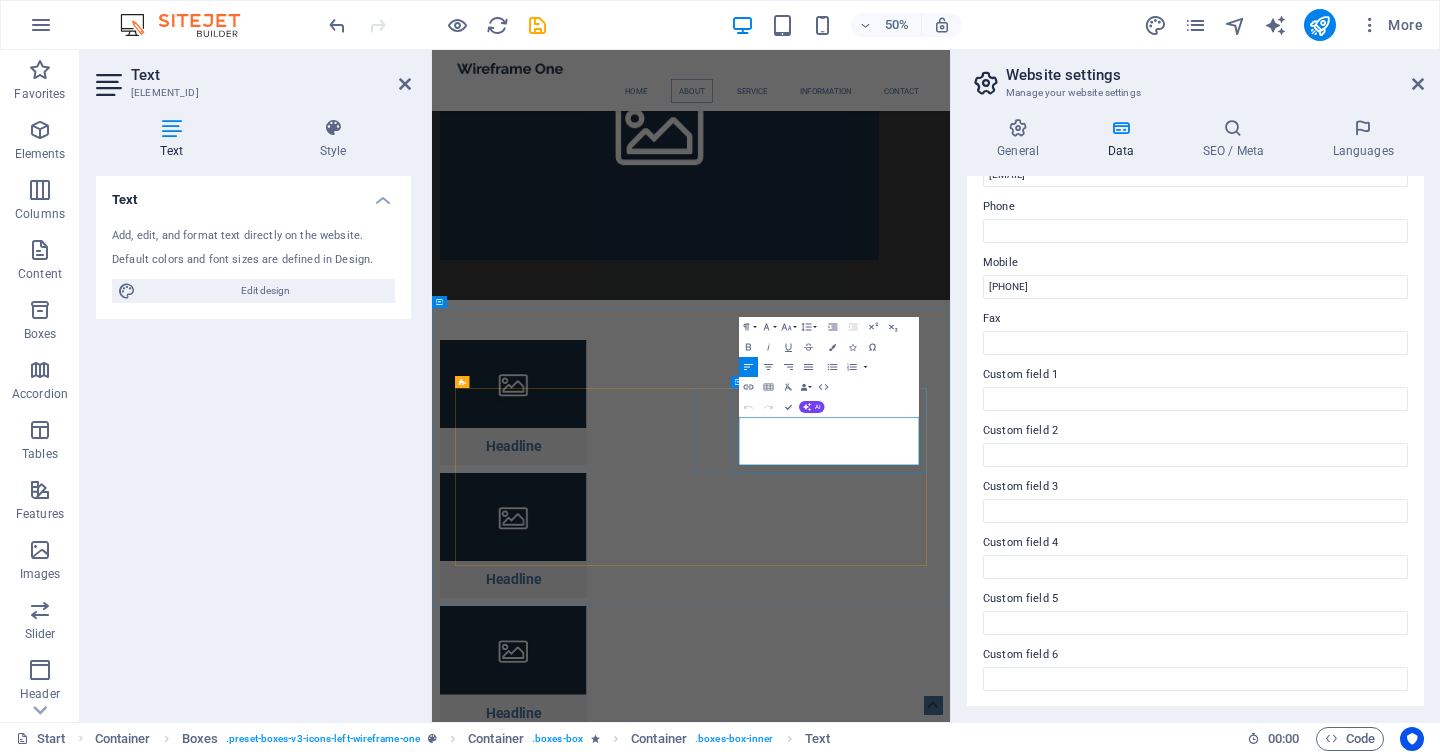 drag, startPoint x: 1241, startPoint y: 864, endPoint x: 1054, endPoint y: 803, distance: 196.69774 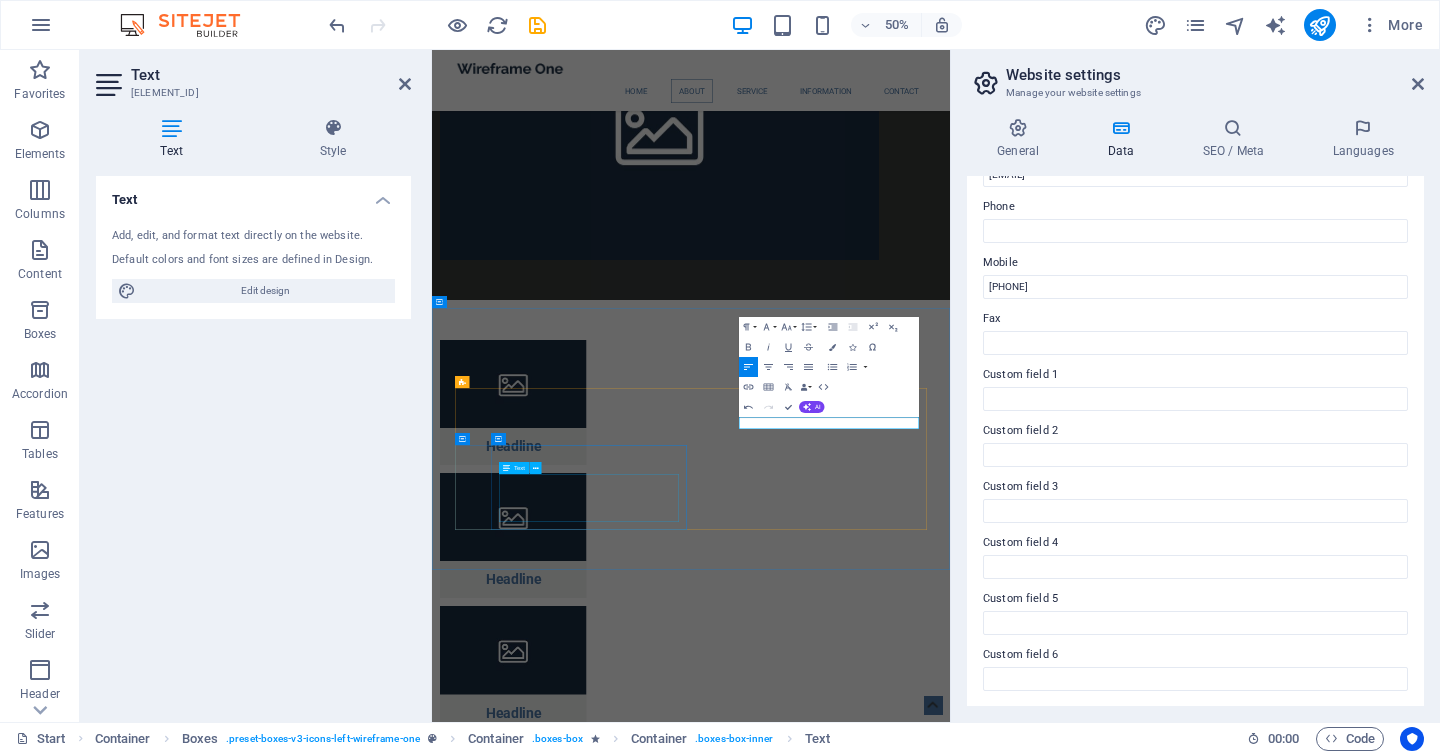click on "Lorem ipsum dolor sit amet, consectetuer adipiscing elit. Aenean commodo ligula eget dolor. Lorem ipsum dolor sit amet, consectetuer adipiscing elit leget dolor." at bounding box center (710, 4131) 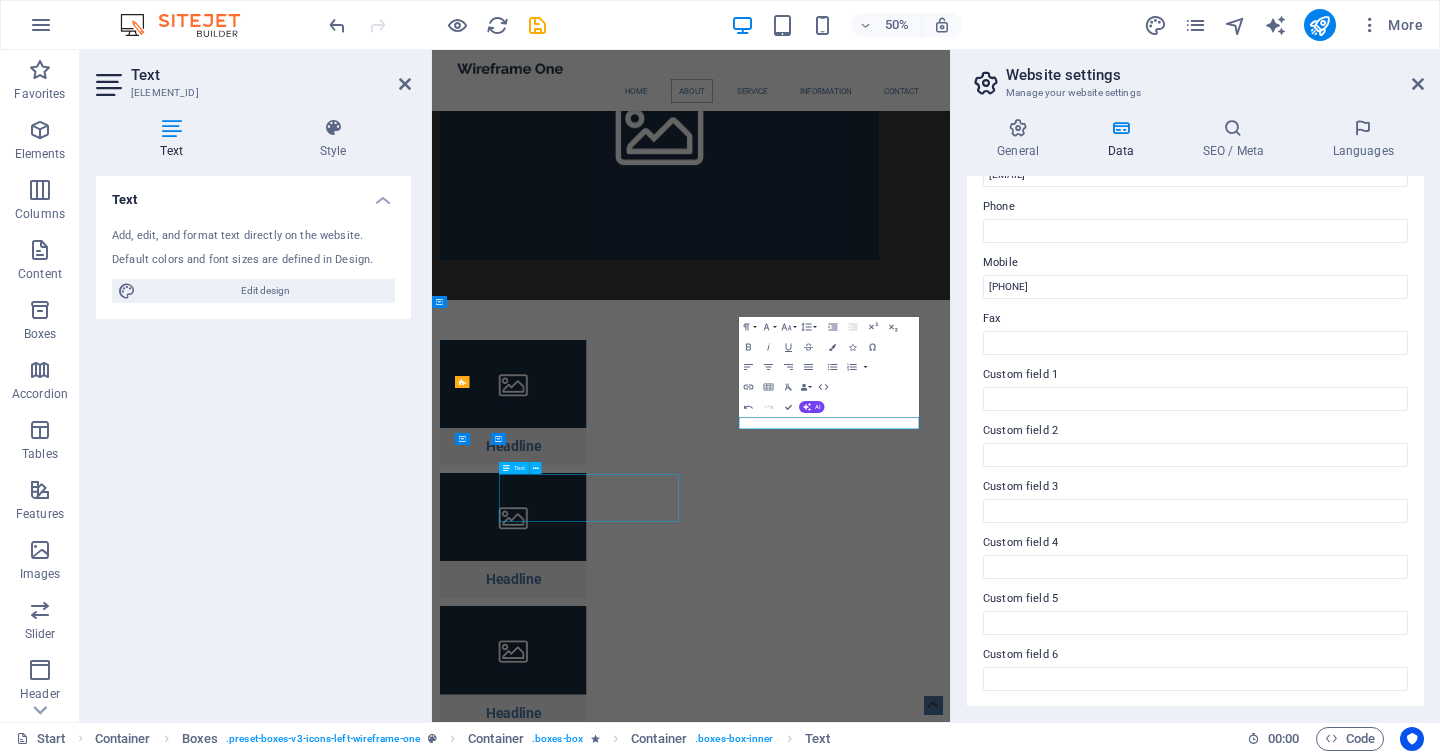 click on "Lorem ipsum dolor sit amet, consectetuer adipiscing elit. Aenean commodo ligula eget dolor. Lorem ipsum dolor sit amet, consectetuer adipiscing elit leget dolor." at bounding box center [710, 4131] 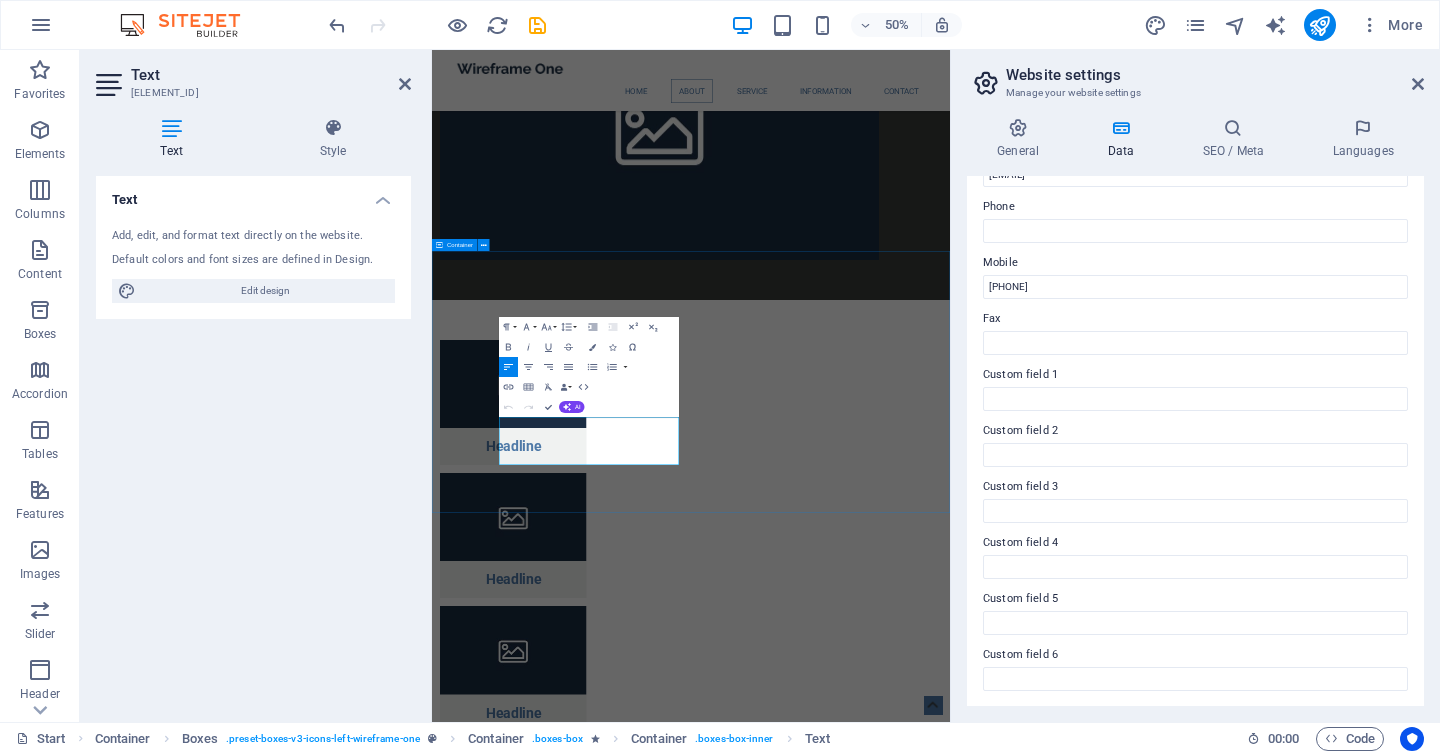 scroll, scrollTop: 2892, scrollLeft: 0, axis: vertical 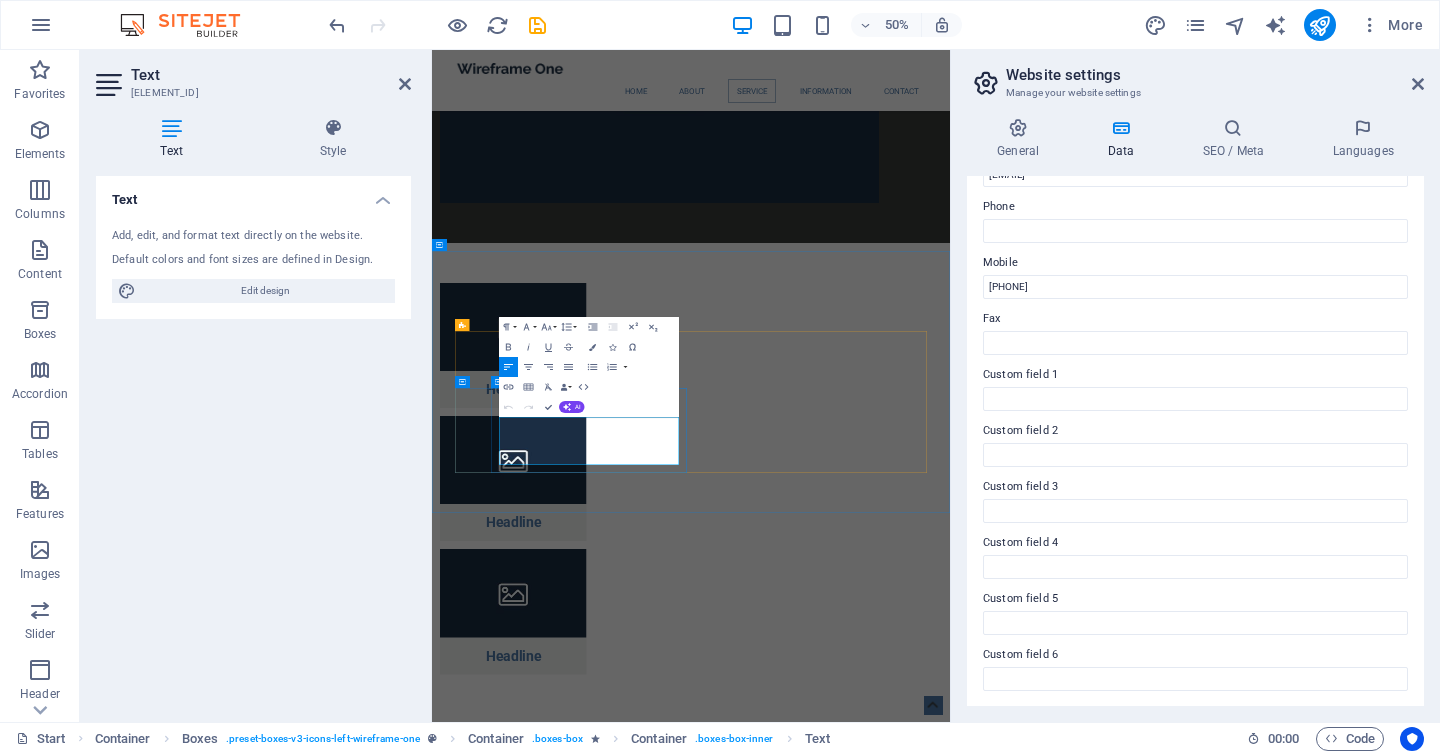 drag, startPoint x: 793, startPoint y: 860, endPoint x: 567, endPoint y: 800, distance: 233.829 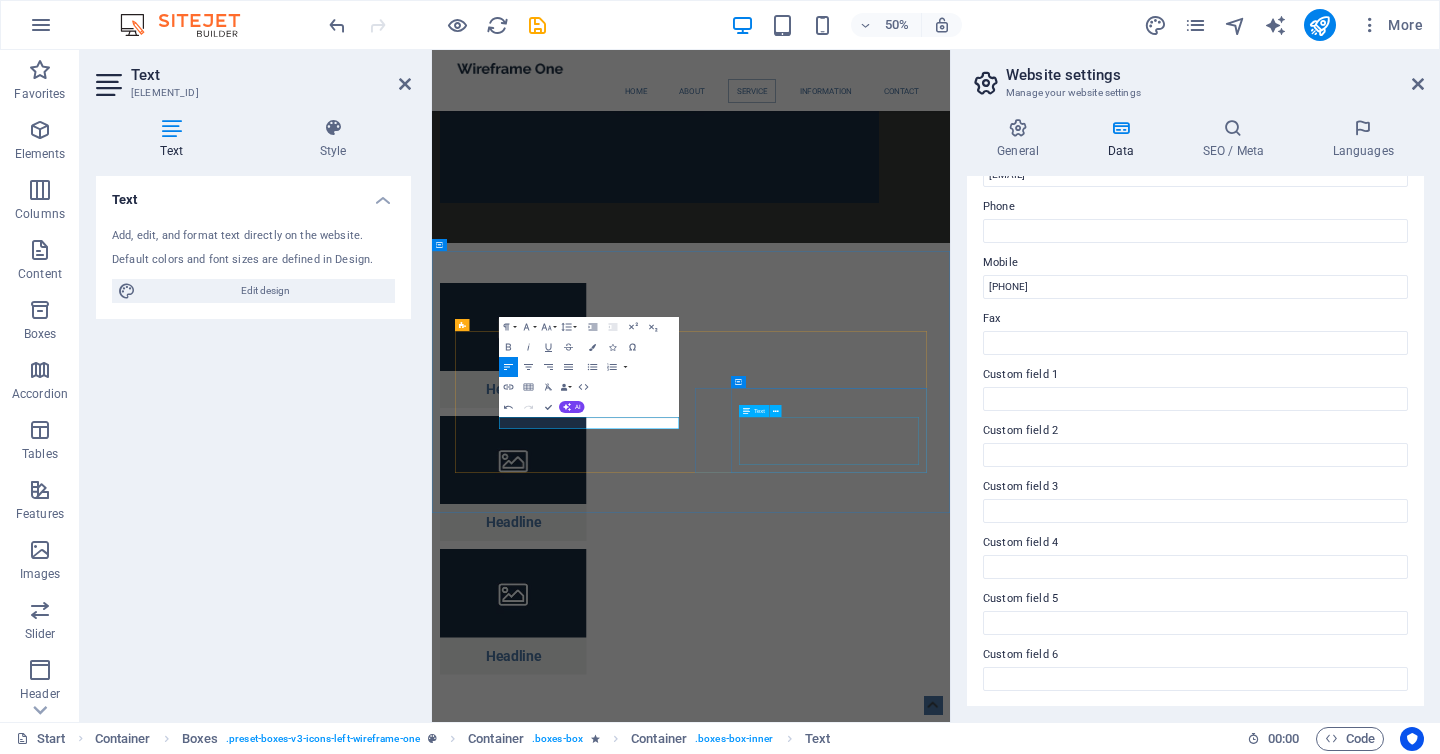 click on "Lorem ipsum dolor sit amet, consectetuer adipiscing elit. Aenean commodo ligula eget dolor. Lorem ipsum dolor sit amet, consectetuer adipiscing elit leget dolor." at bounding box center [710, 4195] 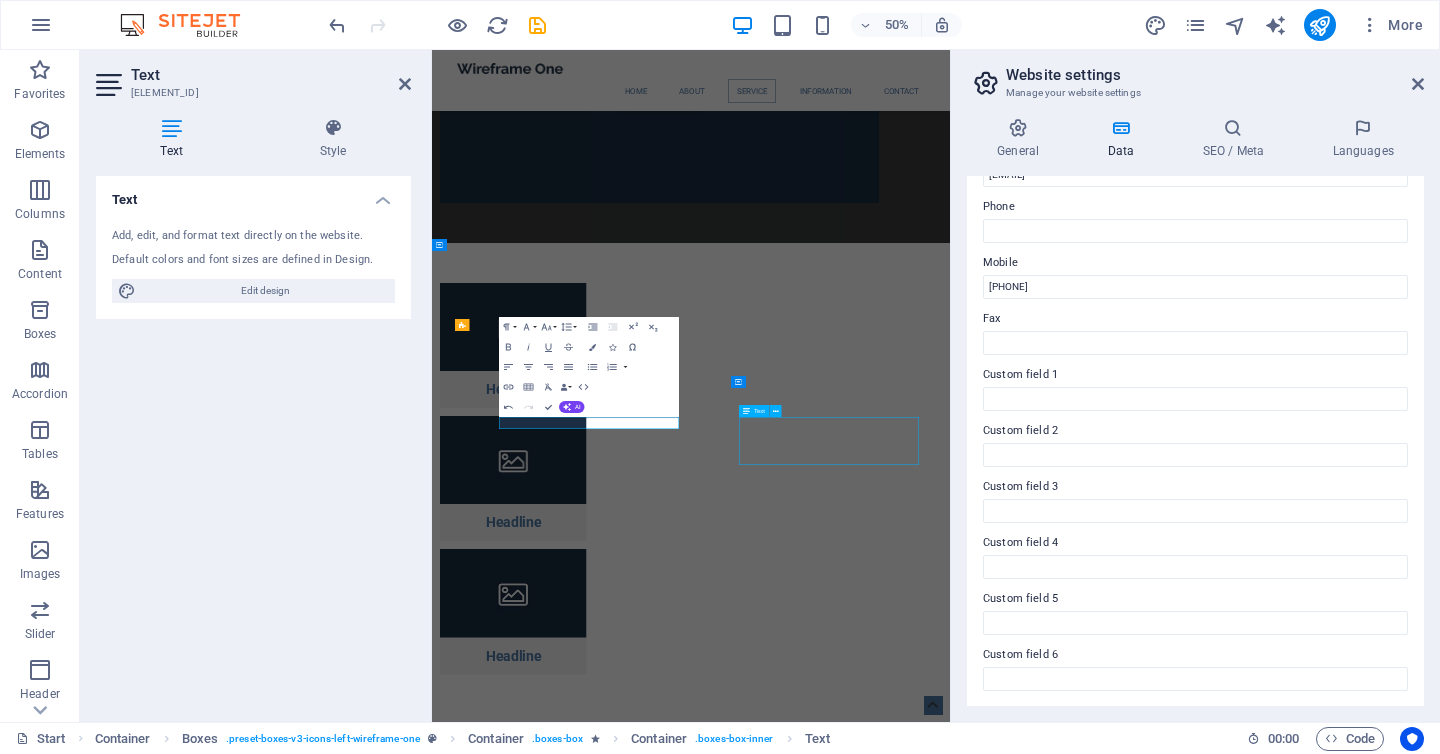 click on "Lorem ipsum dolor sit amet, consectetuer adipiscing elit. Aenean commodo ligula eget dolor. Lorem ipsum dolor sit amet, consectetuer adipiscing elit leget dolor." at bounding box center (710, 4195) 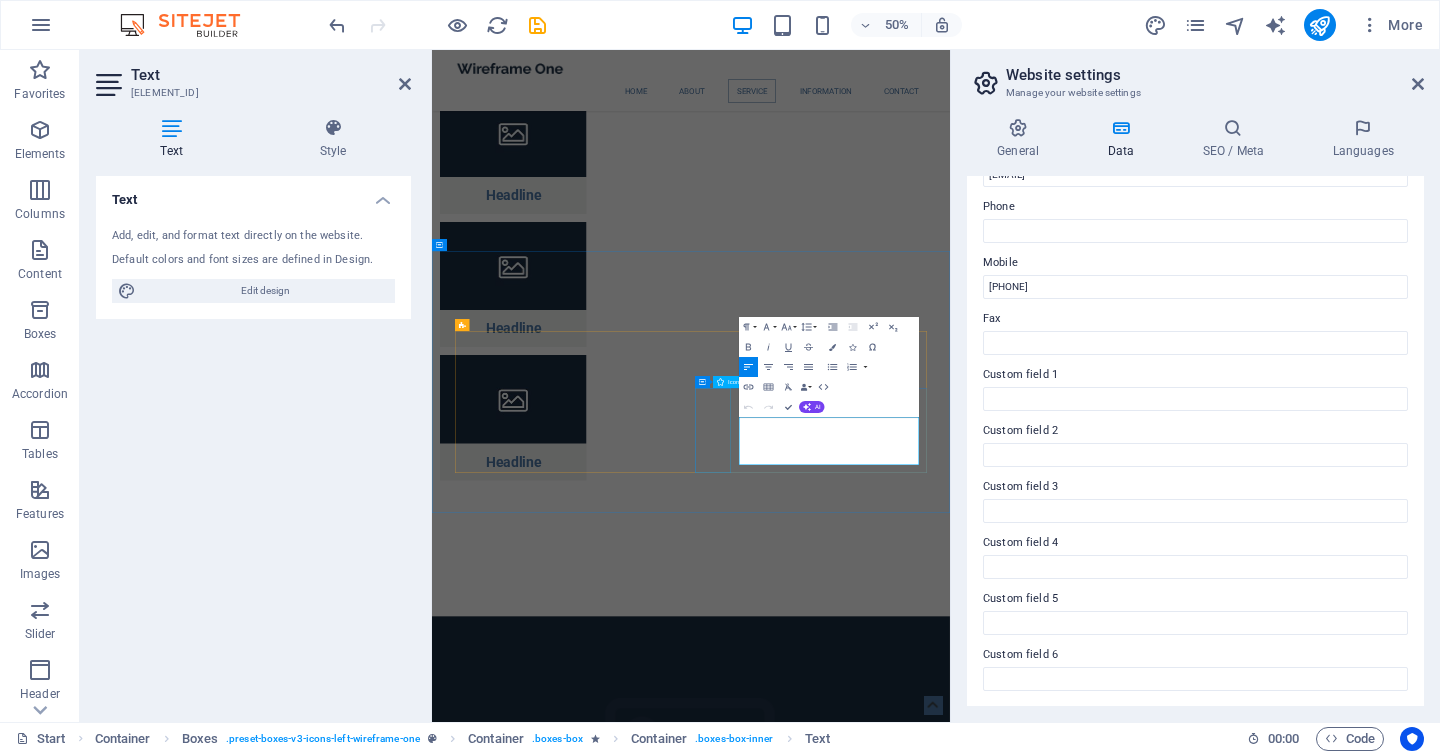 drag, startPoint x: 1255, startPoint y: 861, endPoint x: 1028, endPoint y: 781, distance: 240.68445 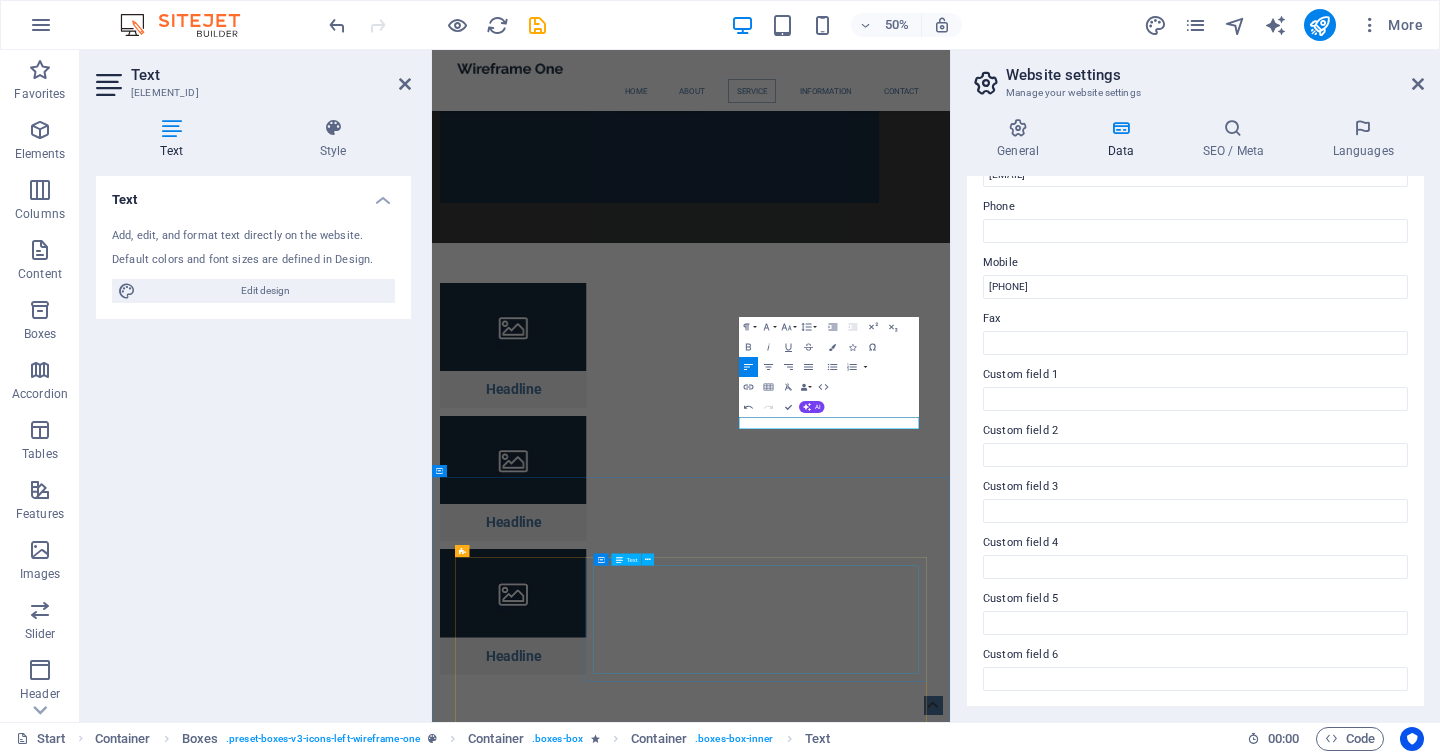click on "Lorem ipsum dolor sit amet, consectetur adipisicing elit. Maiores ipsum repellat minus nihil. Labore, delectus, nam dignissimos ea repudiandae minima voluptatum magni pariatur possimus quia accusamus harum facilis corporis animi nisi. Enim, pariatur, impedit quia repellat harum ipsam laboriosam voluptas dicta illum nisi obcaecati reprehenderit quis placeat recusandae tenetur aperiam. Lorem ipsum dolor sit amet, consectetur adipisicing elit. Maiores ipsum repellat minus nihil. Labore, delectus, nam dignissimos ea repudiandae minima voluptatum magni pariatur possimus quia accusamus harum facilis corporis animi nisi. Enim, pariatur, impedit quia repellat harum ipsam laboriosam voluptas dicta illum nisi obcaecati reprehenderit quis placeat recusandae tenetur aperiam." at bounding box center (1080, 4540) 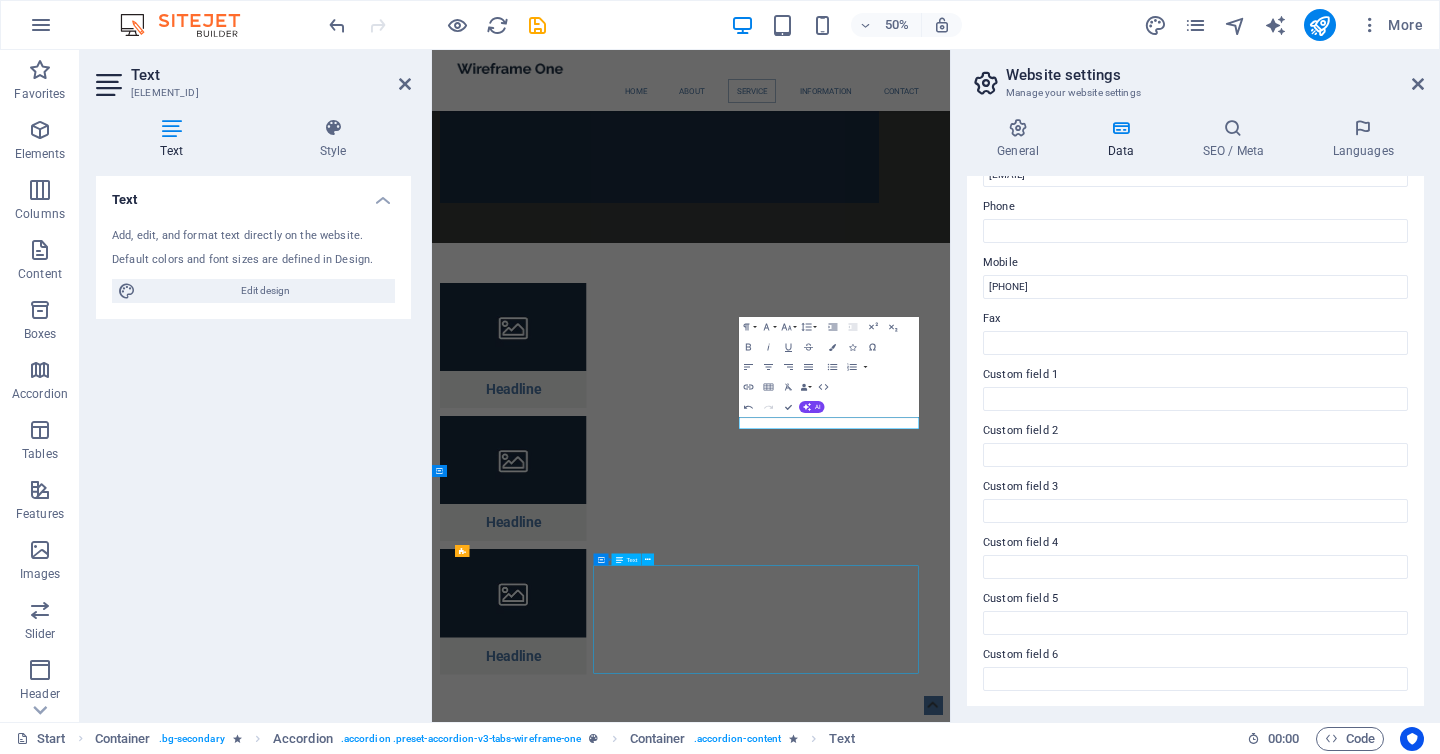click on "Lorem ipsum dolor sit amet, consectetur adipisicing elit. Maiores ipsum repellat minus nihil. Labore, delectus, nam dignissimos ea repudiandae minima voluptatum magni pariatur possimus quia accusamus harum facilis corporis animi nisi. Enim, pariatur, impedit quia repellat harum ipsam laboriosam voluptas dicta illum nisi obcaecati reprehenderit quis placeat recusandae tenetur aperiam. Lorem ipsum dolor sit amet, consectetur adipisicing elit. Maiores ipsum repellat minus nihil. Labore, delectus, nam dignissimos ea repudiandae minima voluptatum magni pariatur possimus quia accusamus harum facilis corporis animi nisi. Enim, pariatur, impedit quia repellat harum ipsam laboriosam voluptas dicta illum nisi obcaecati reprehenderit quis placeat recusandae tenetur aperiam." at bounding box center [1080, 4540] 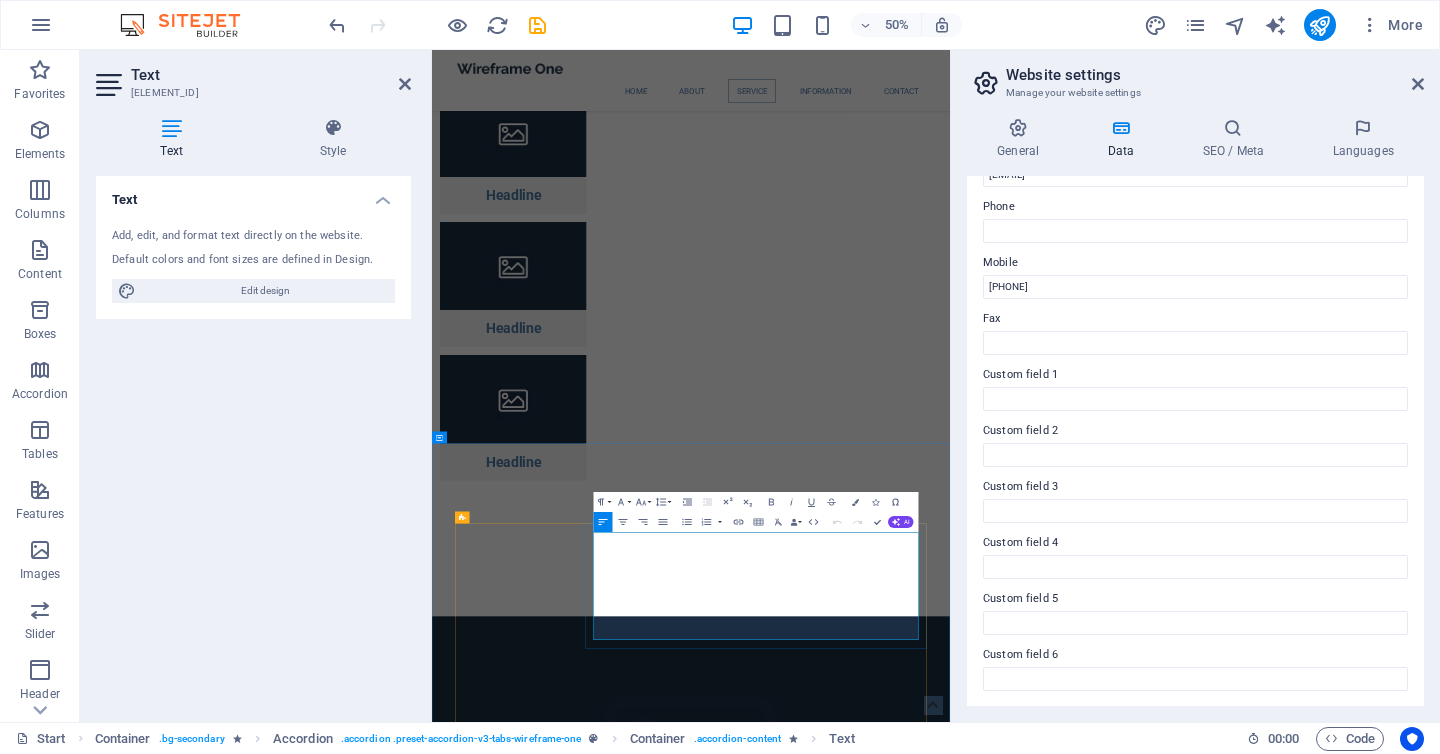 scroll, scrollTop: 2944, scrollLeft: 0, axis: vertical 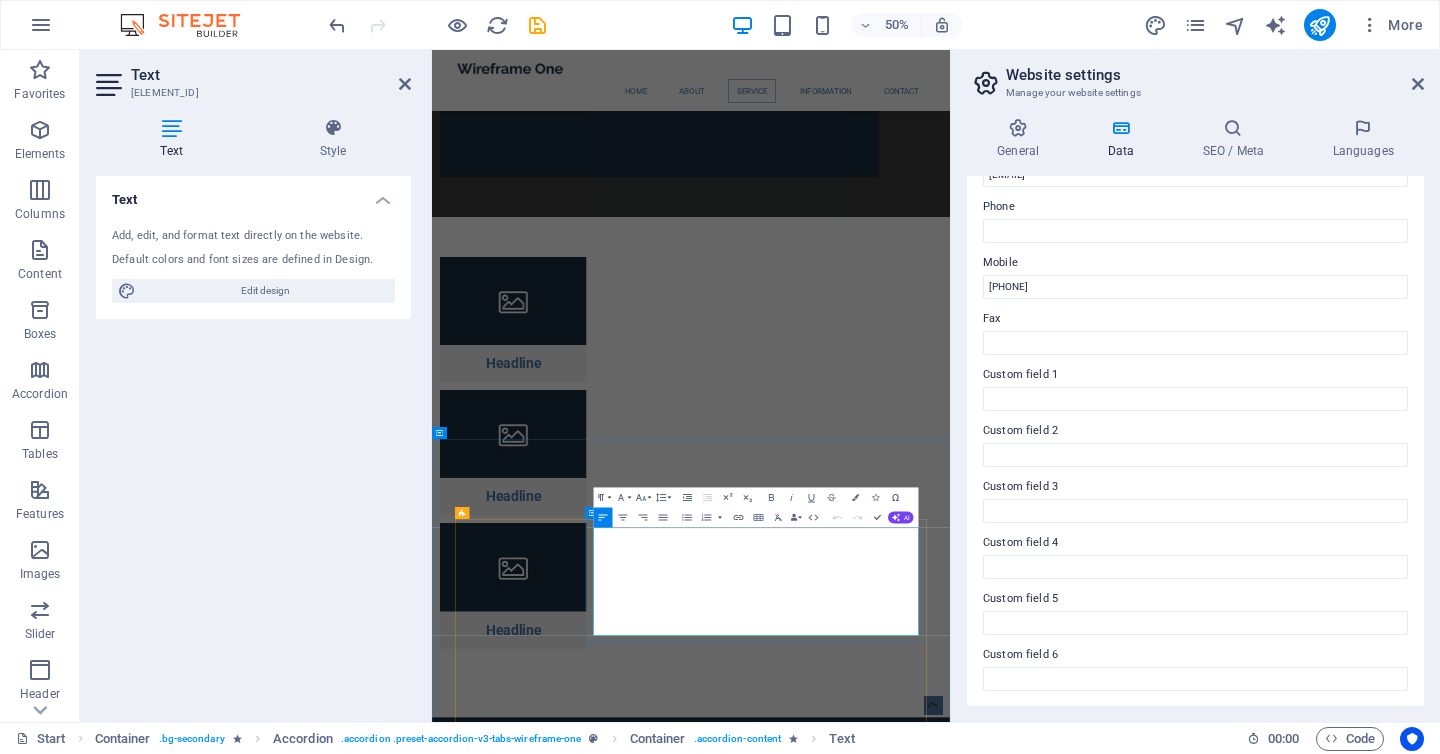 drag, startPoint x: 1258, startPoint y: 1193, endPoint x: 750, endPoint y: 1001, distance: 543.07275 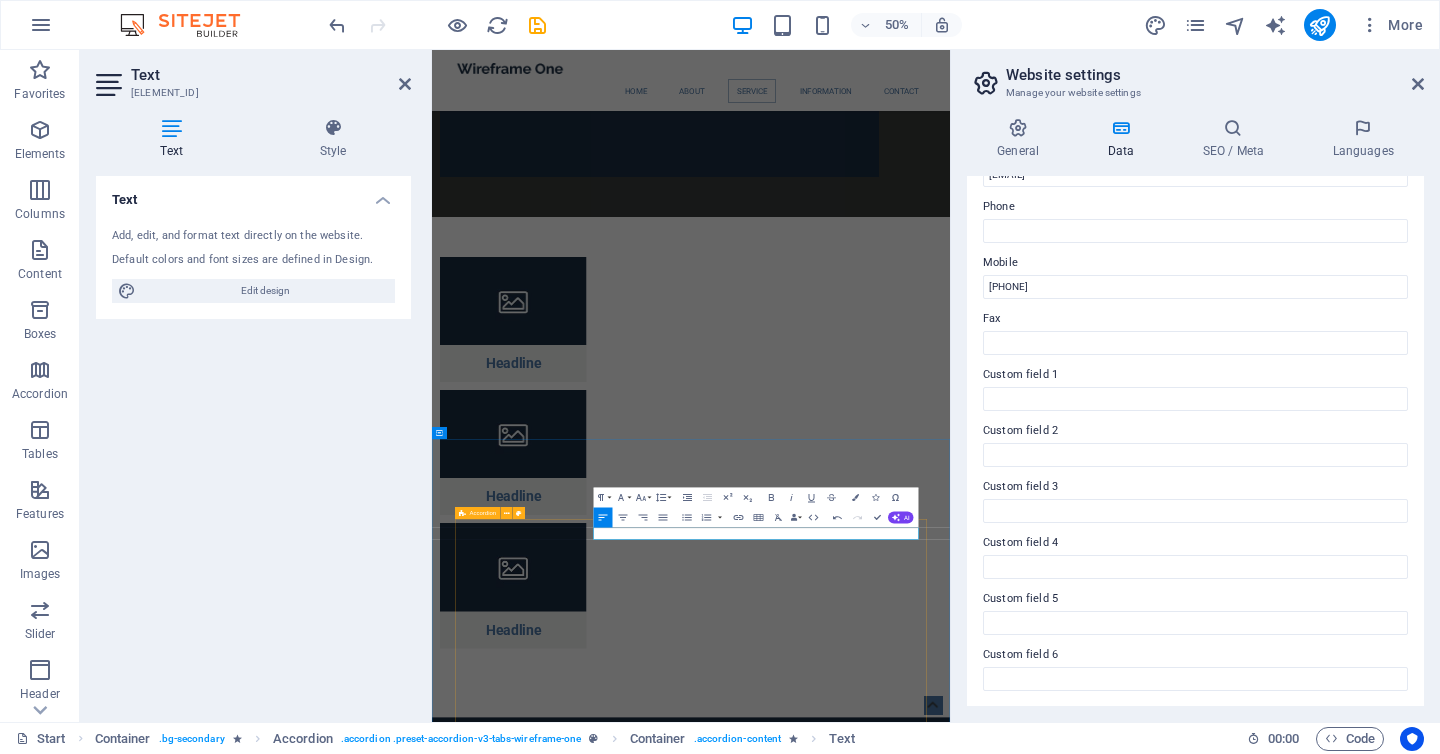 drag, startPoint x: 1355, startPoint y: 1013, endPoint x: 734, endPoint y: 1020, distance: 621.0394 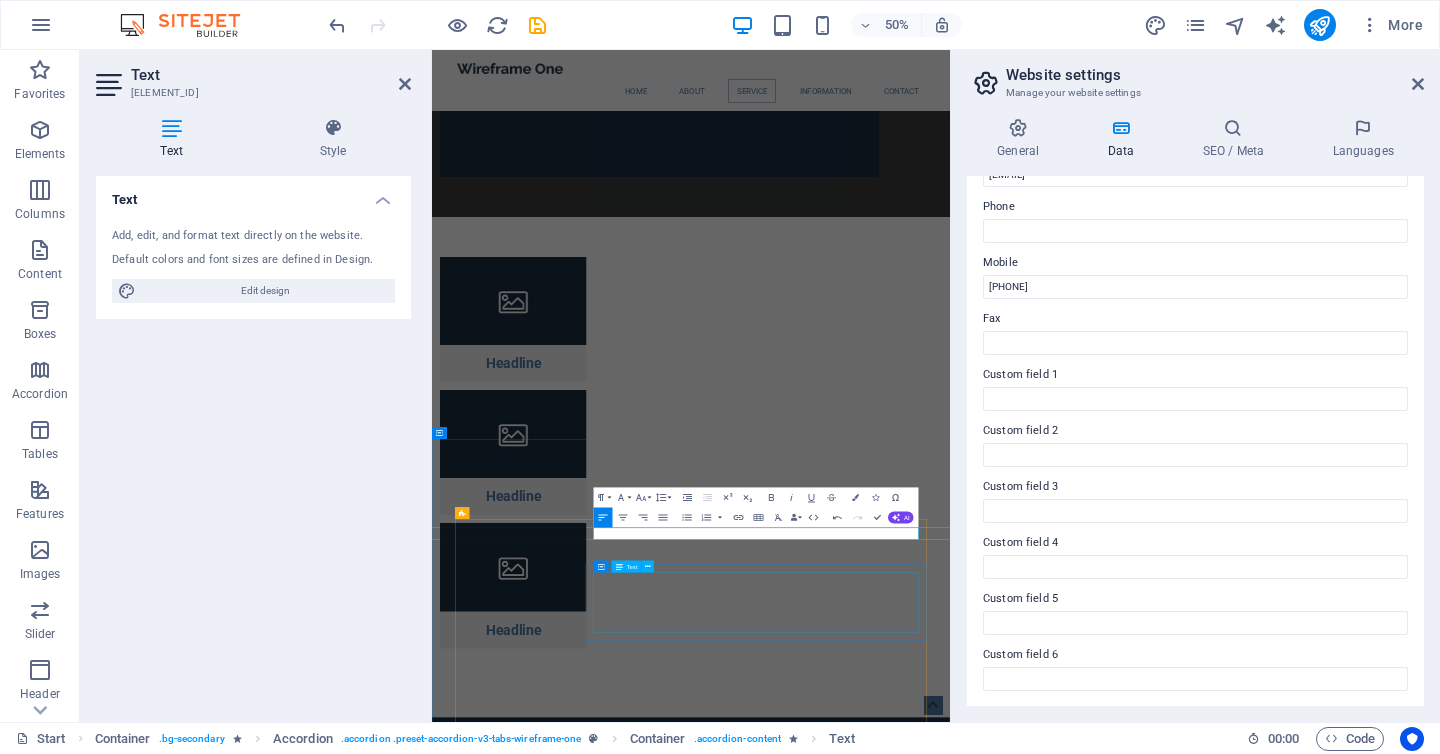 click on "Lorem ipsum dolor sit amet, consectetur adipisicing elit. Maiores ipsum repellat minus nihil. Labore, delectus, nam dignissimos ea repudiandae minima voluptatum magni pariatur possimus quia accusamus harum facilis corporis animi nisi. Enim, pariatur, impedit quia repellat harum ipsam laboriosam voluptas dicta illum nisi obcaecati reprehenderit quis placeat recusandae tenetur aperiam." at bounding box center [1080, 4506] 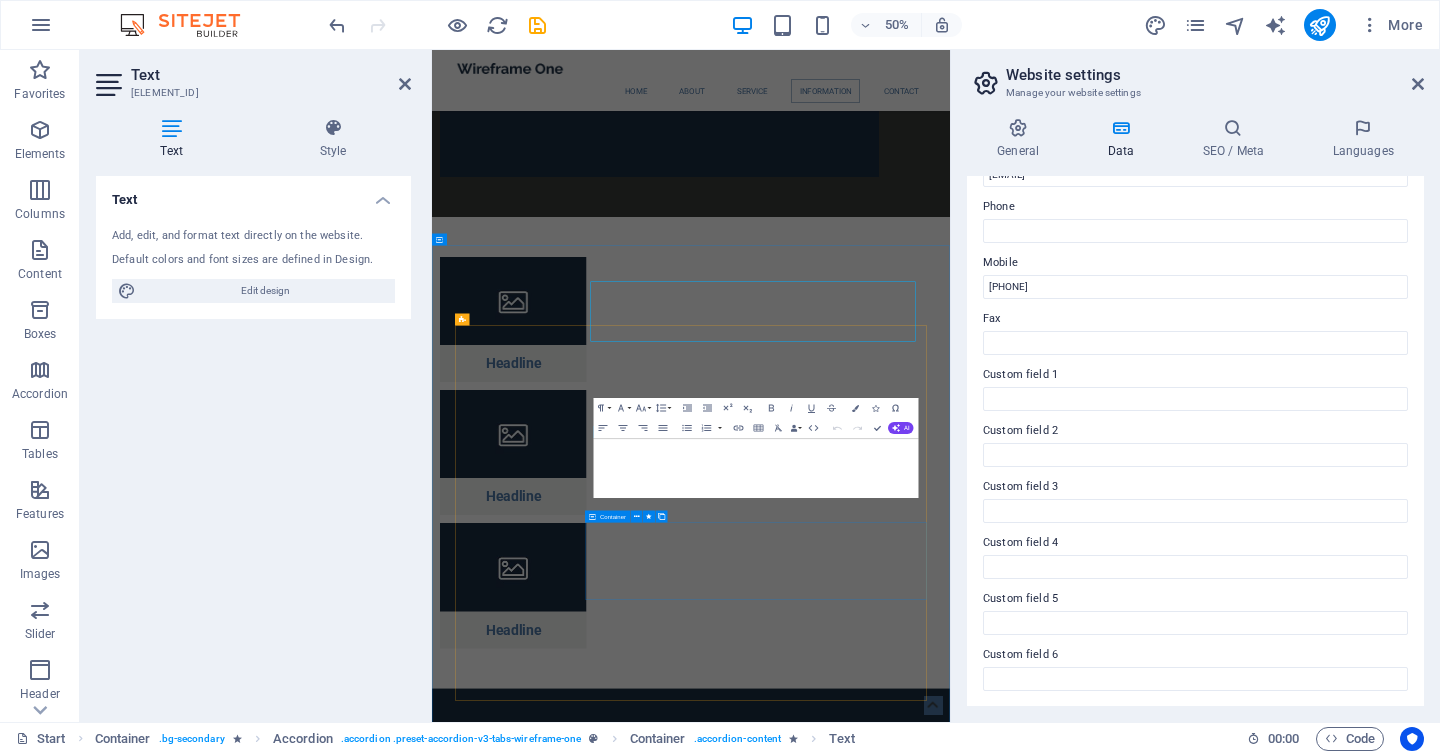 scroll, scrollTop: 3331, scrollLeft: 0, axis: vertical 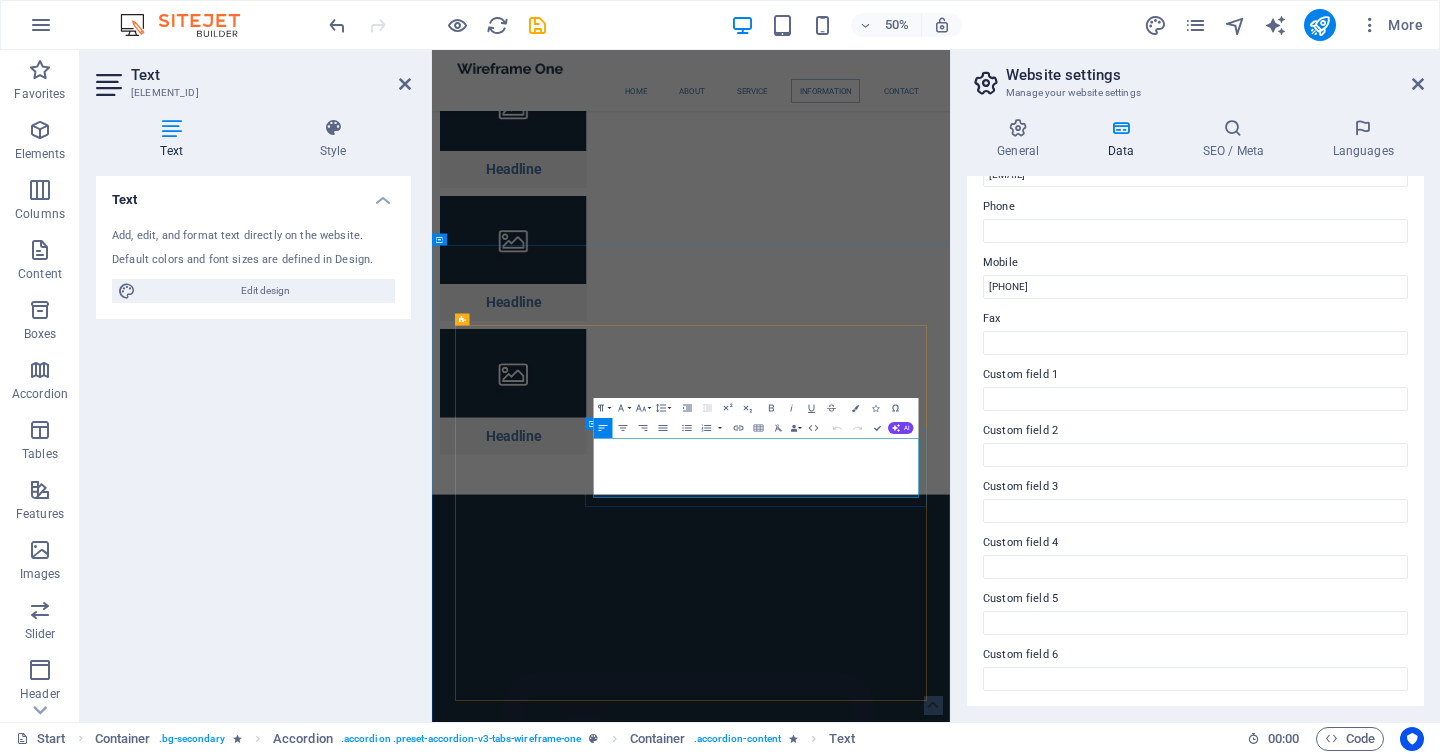 drag, startPoint x: 1047, startPoint y: 936, endPoint x: 746, endPoint y: 845, distance: 314.45508 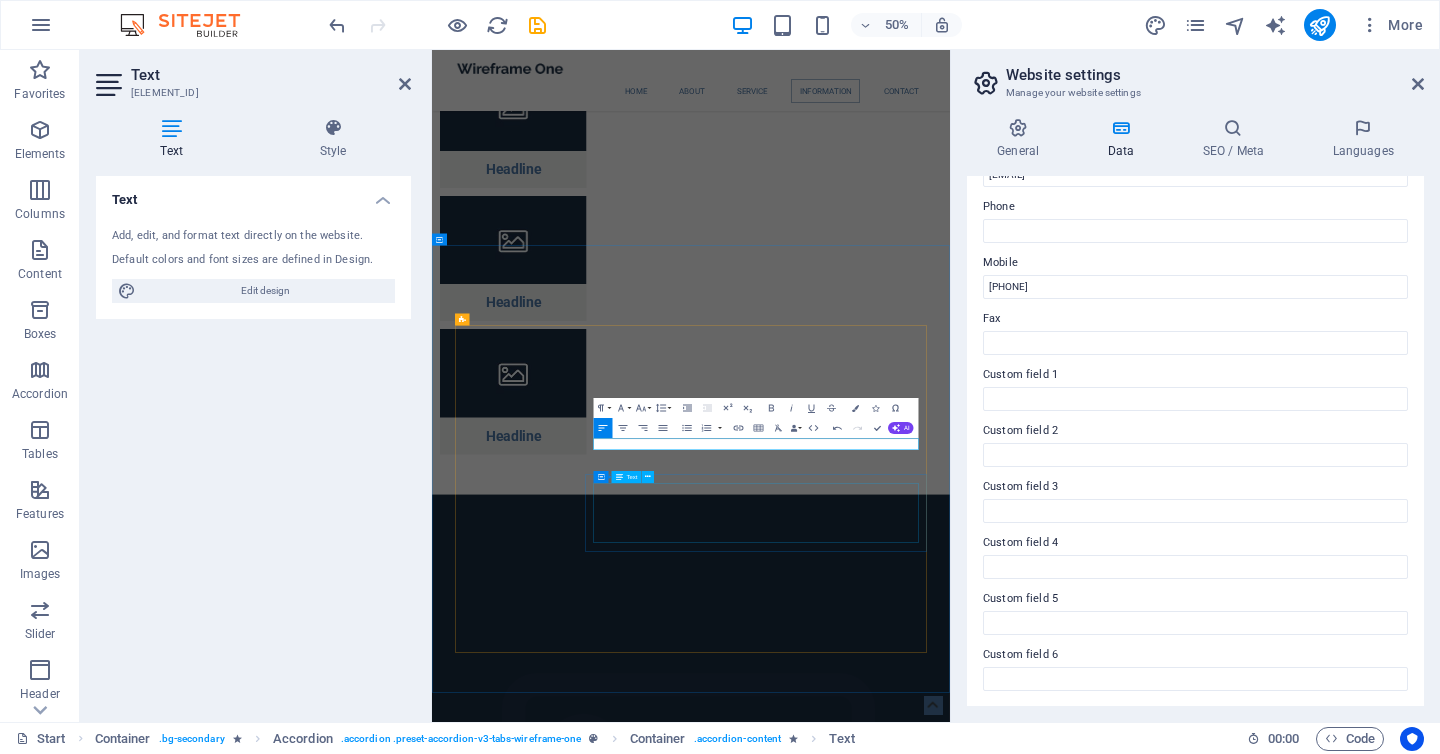 click on "Lorem ipsum dolor sit amet, consectetur adipisicing elit. Maiores ipsum repellat minus nihil. Labore, delectus, nam dignissimos ea repudiandae minima voluptatum magni pariatur possimus quia accusamus harum facilis corporis animi nisi. Enim, pariatur, impedit quia repellat harum ipsam laboriosam voluptas dicta illum nisi obcaecati reprehenderit quis placeat recusandae tenetur aperiam." at bounding box center (1080, 4327) 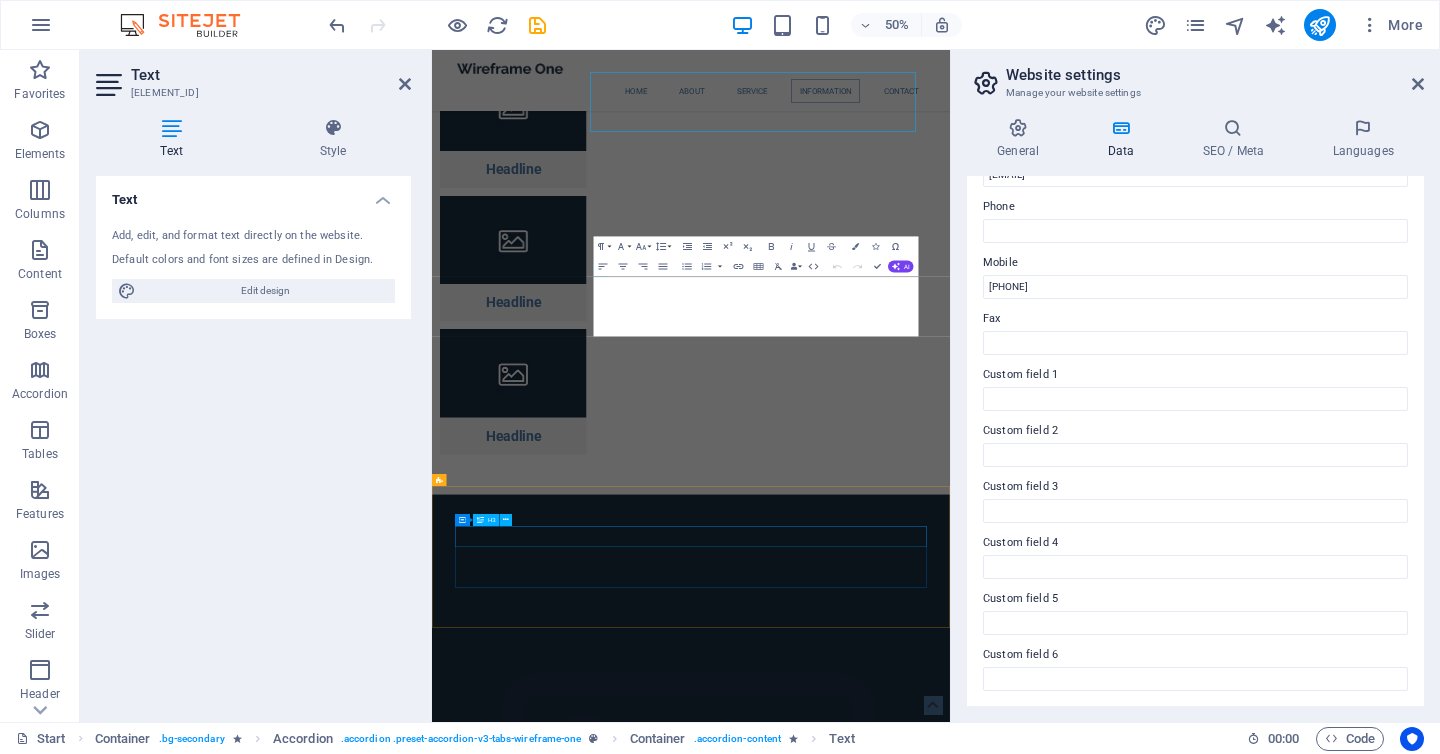 scroll, scrollTop: 3862, scrollLeft: 0, axis: vertical 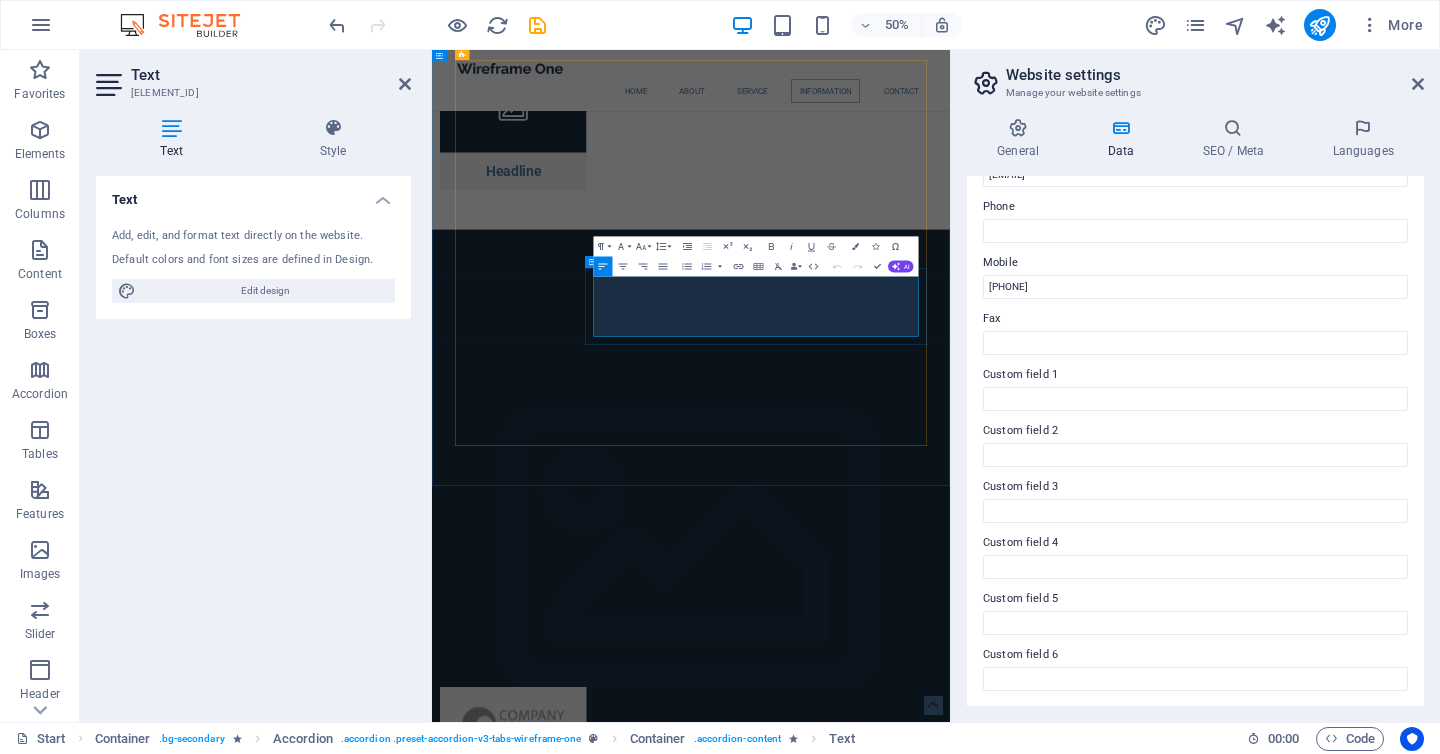 drag, startPoint x: 1031, startPoint y: 606, endPoint x: 748, endPoint y: 517, distance: 296.6648 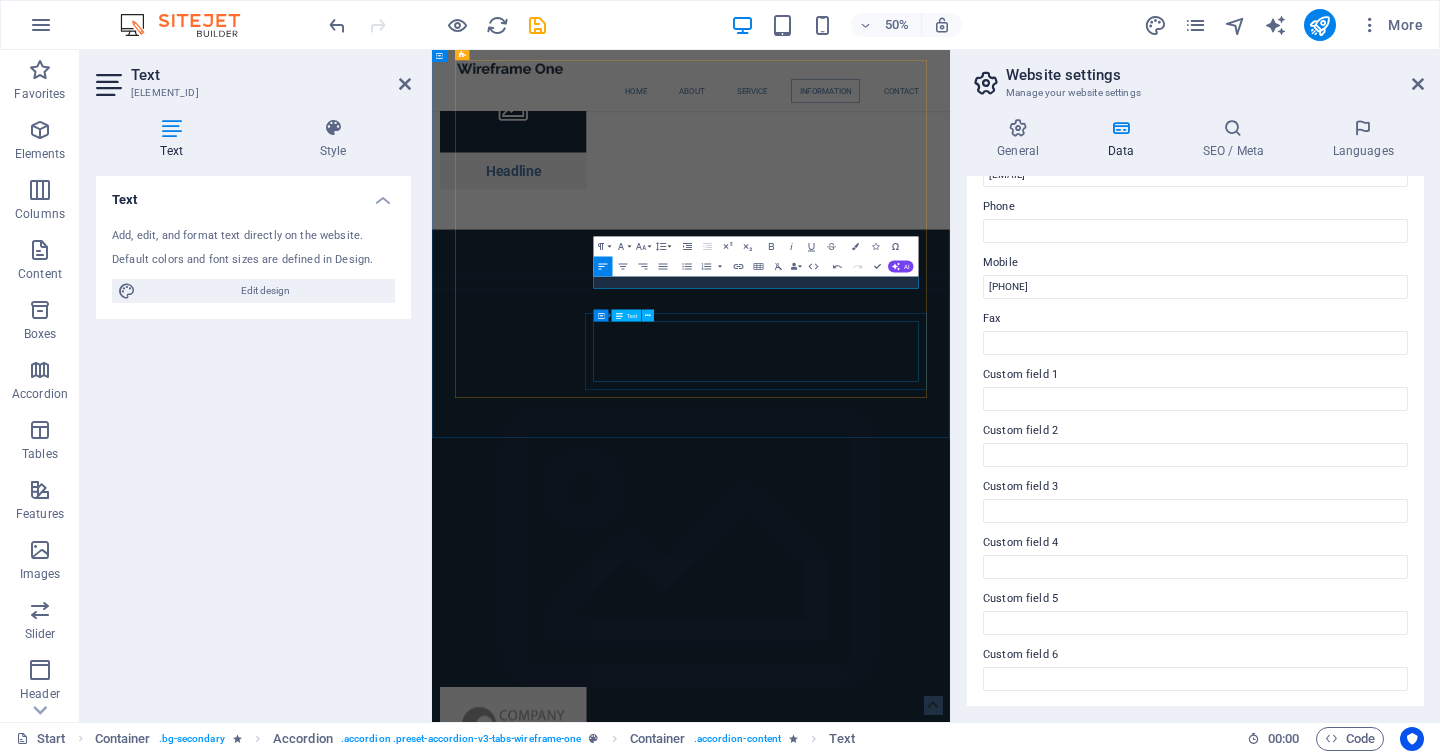 click on "Lorem ipsum dolor sit amet, consectetur adipisicing elit. Maiores ipsum repellat minus nihil. Labore, delectus, nam dignissimos ea repudiandae minima voluptatum magni pariatur possimus quia accusamus harum facilis corporis animi nisi. Enim, pariatur, impedit quia repellat harum ipsam laboriosam voluptas dicta illum nisi obcaecati reprehenderit quis placeat recusandae tenetur aperiam." at bounding box center (1080, 4004) 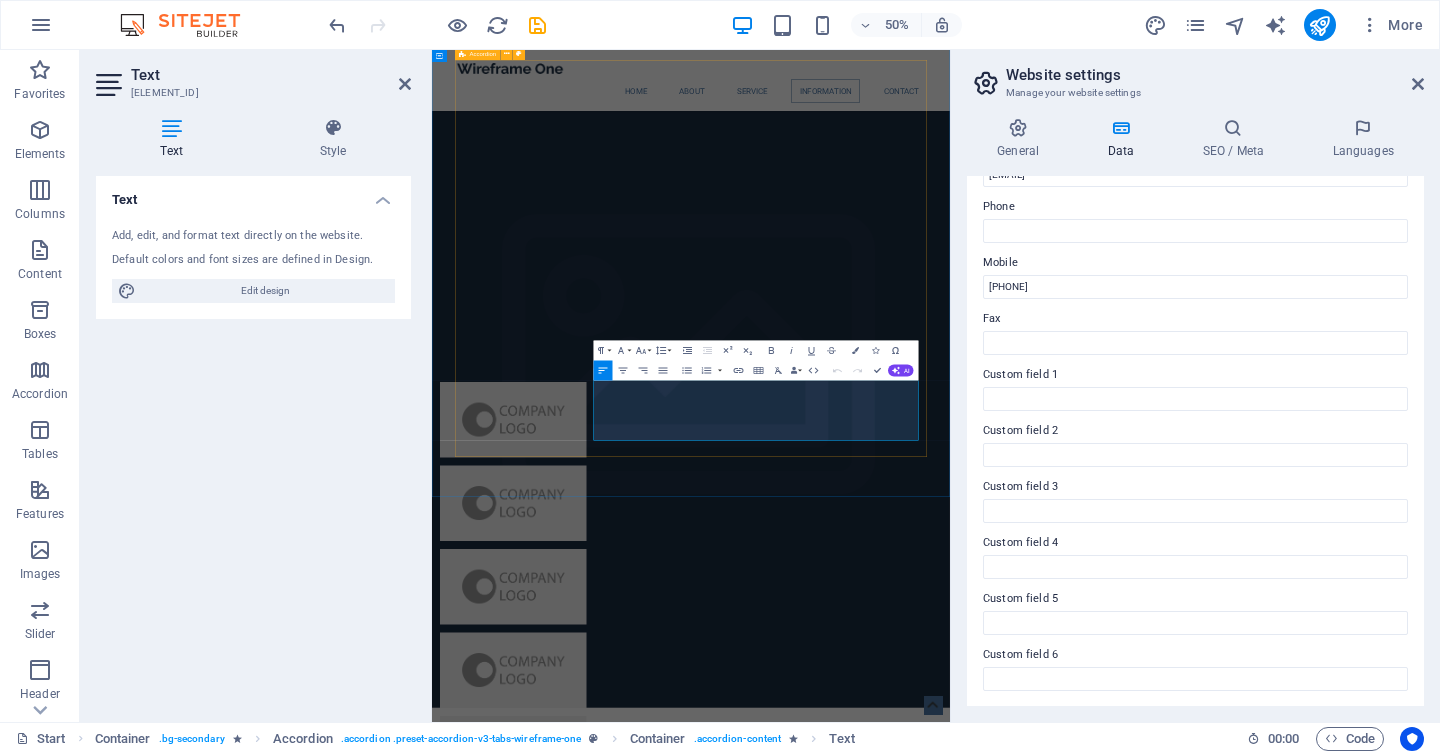 drag, startPoint x: 1025, startPoint y: 814, endPoint x: 736, endPoint y: 727, distance: 301.8112 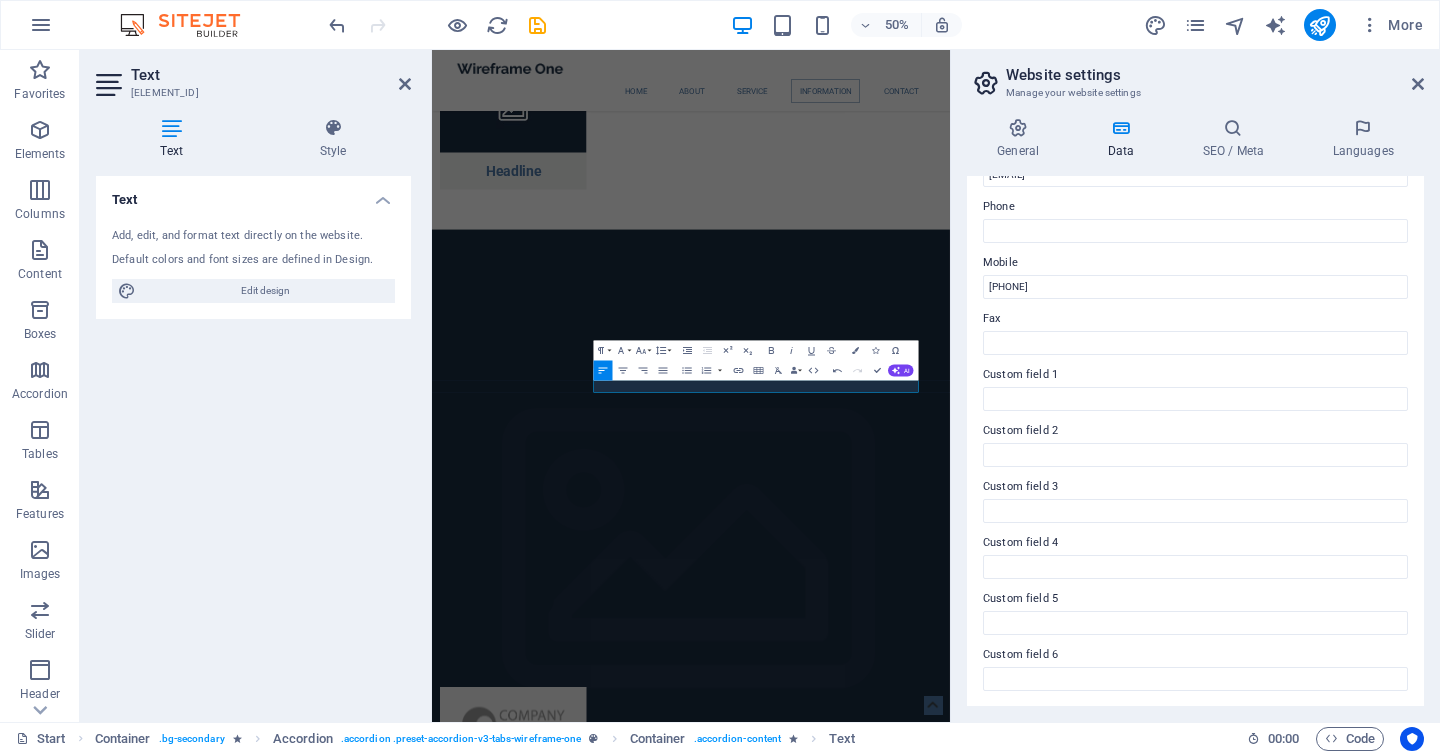 click on "Text Add, edit, and format text directly on the website. Default colors and font sizes are defined in Design. Edit design Alignment Left aligned Centered Right aligned" at bounding box center [253, 441] 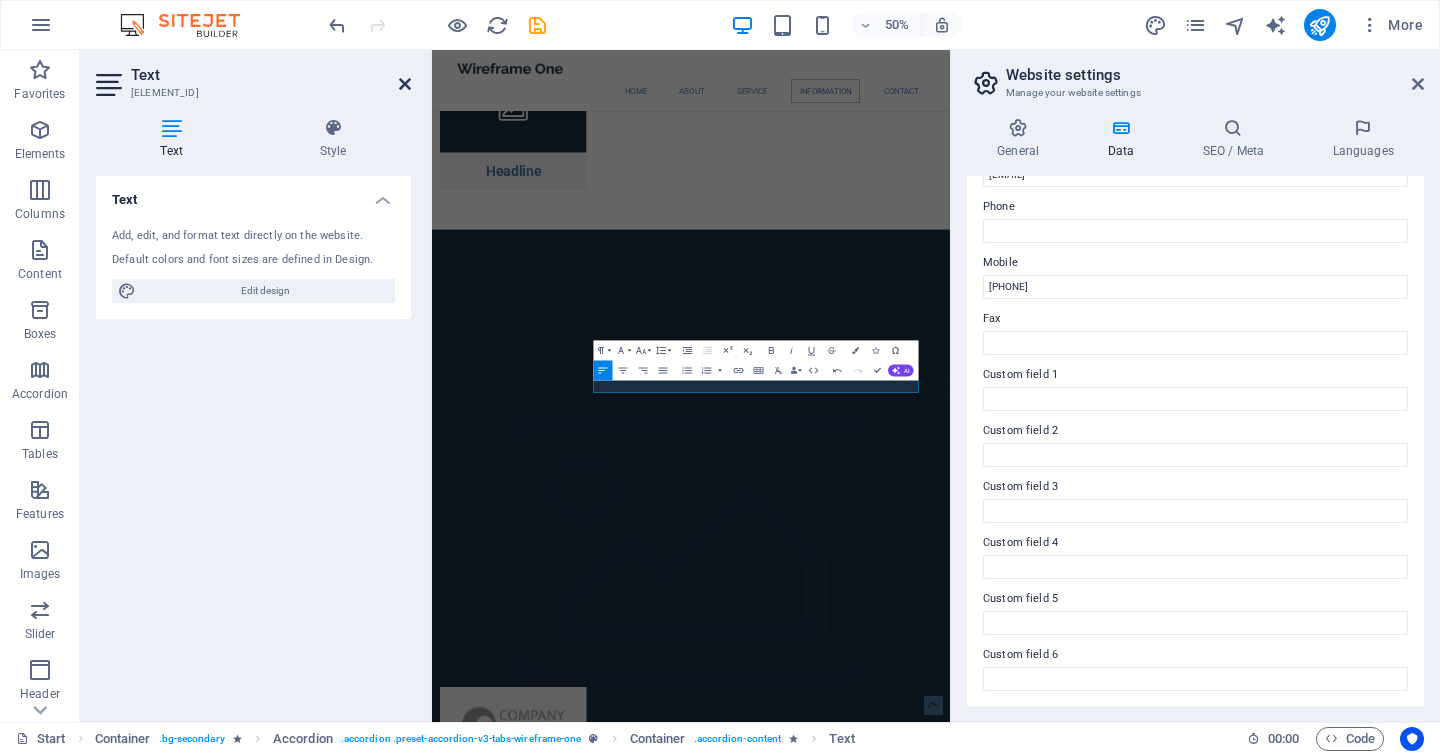 click at bounding box center [405, 84] 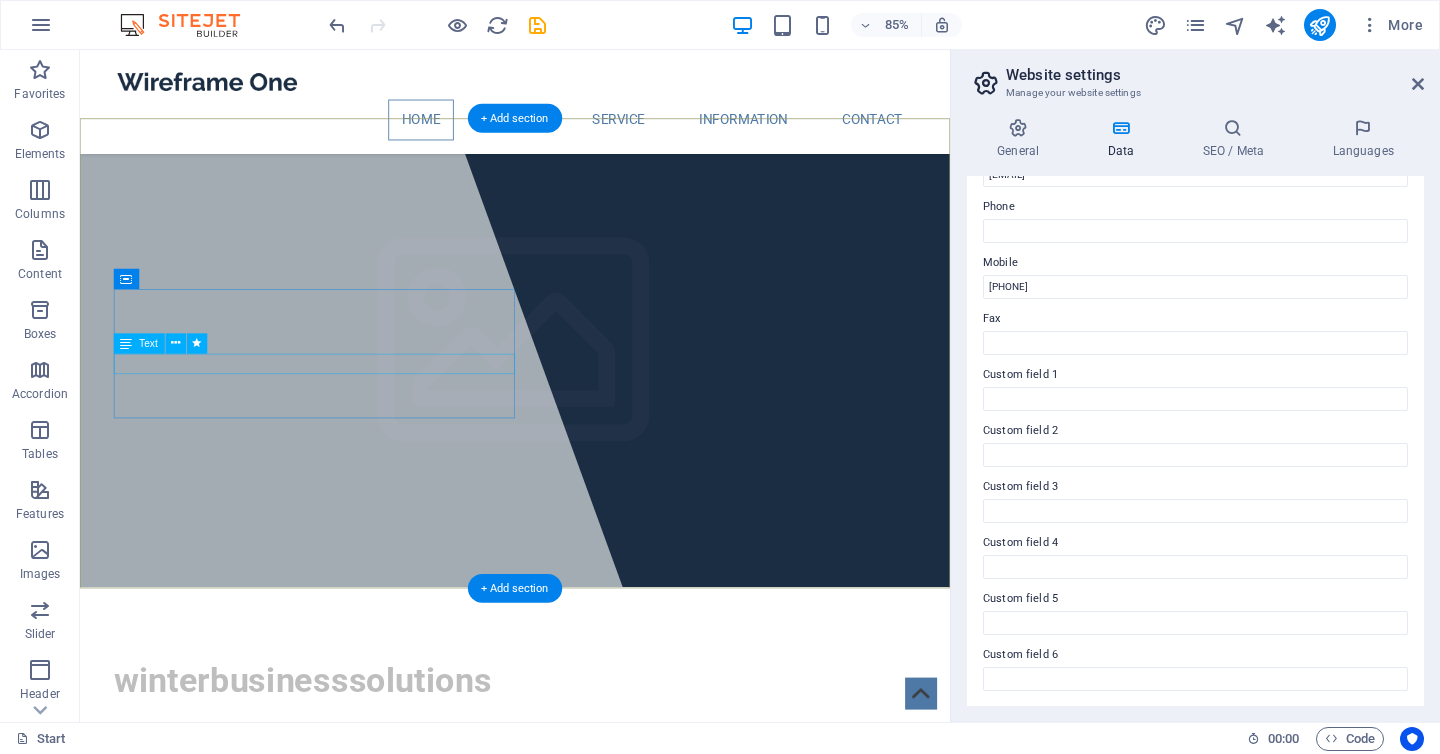 scroll, scrollTop: 0, scrollLeft: 0, axis: both 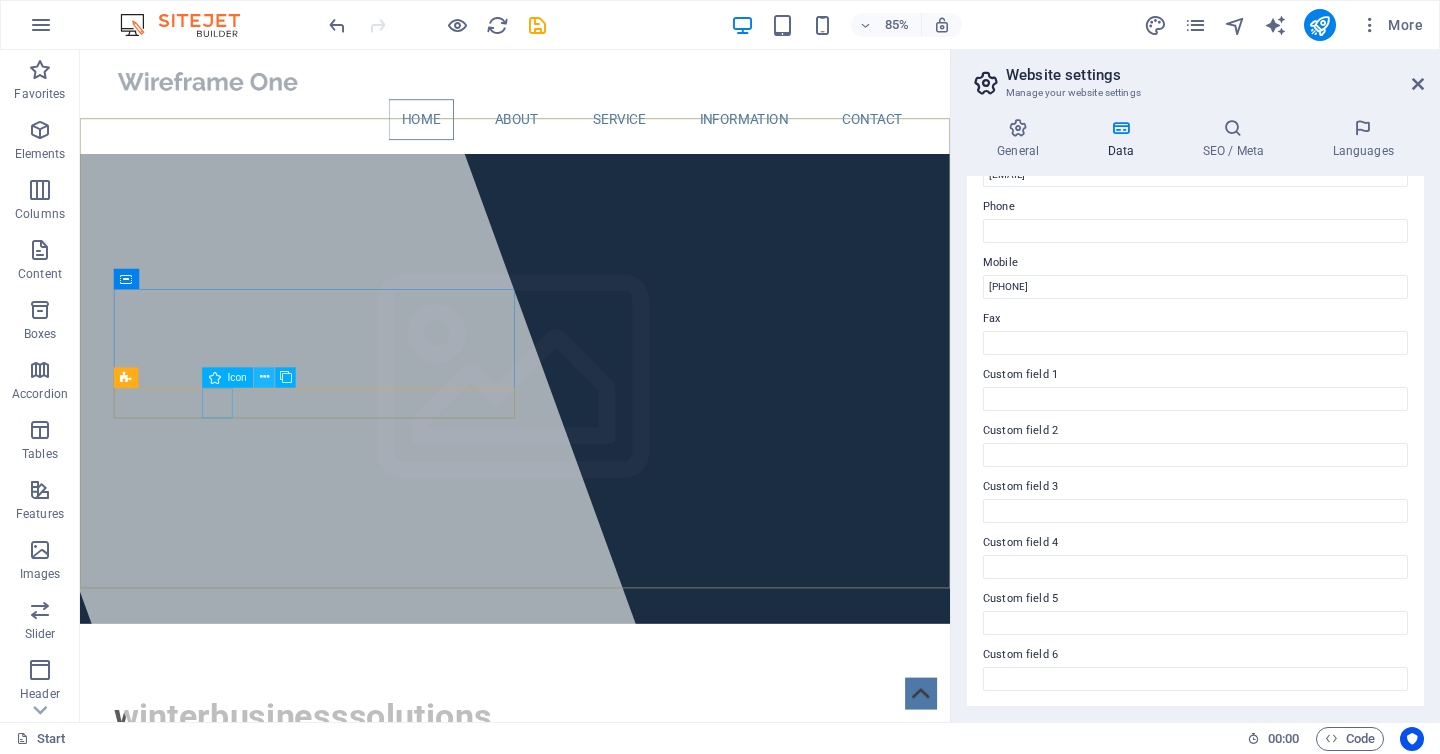click at bounding box center (264, 377) 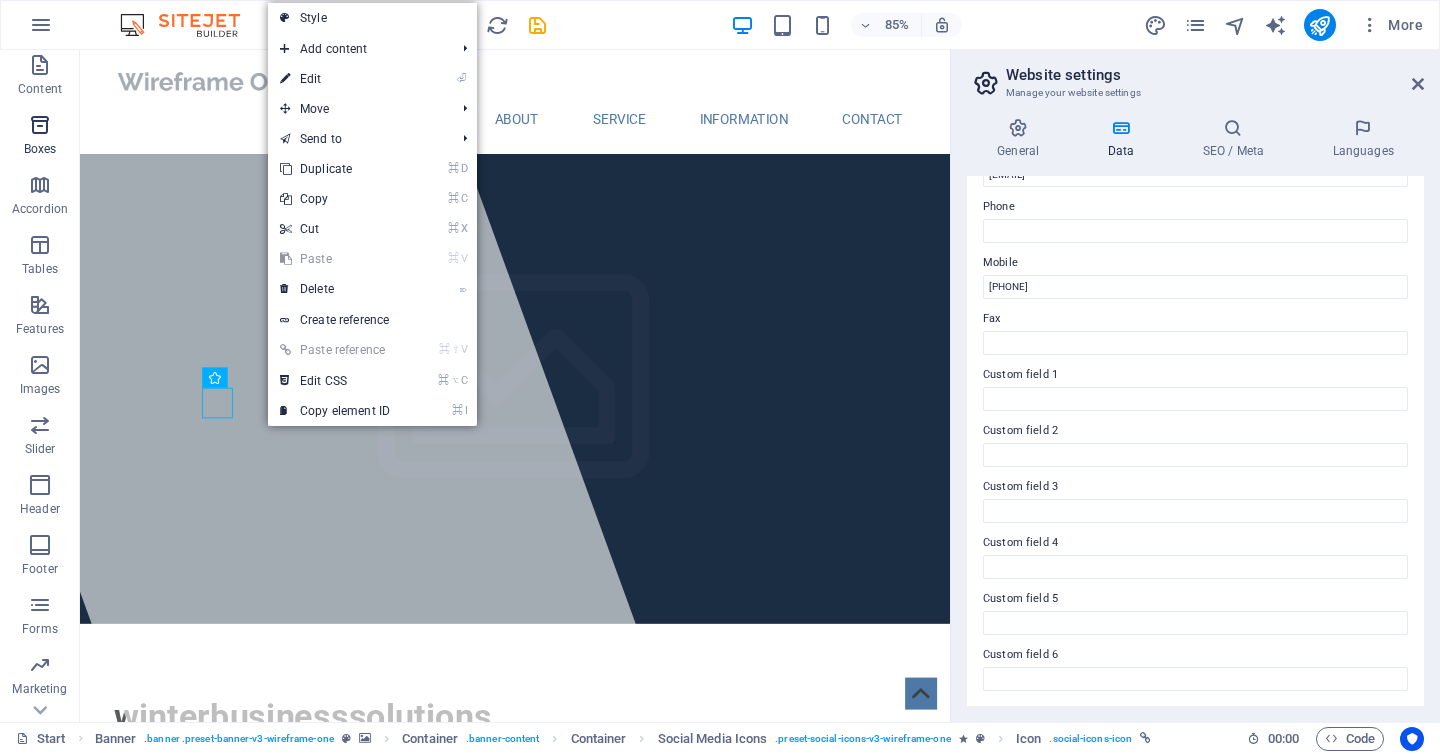 scroll, scrollTop: 228, scrollLeft: 0, axis: vertical 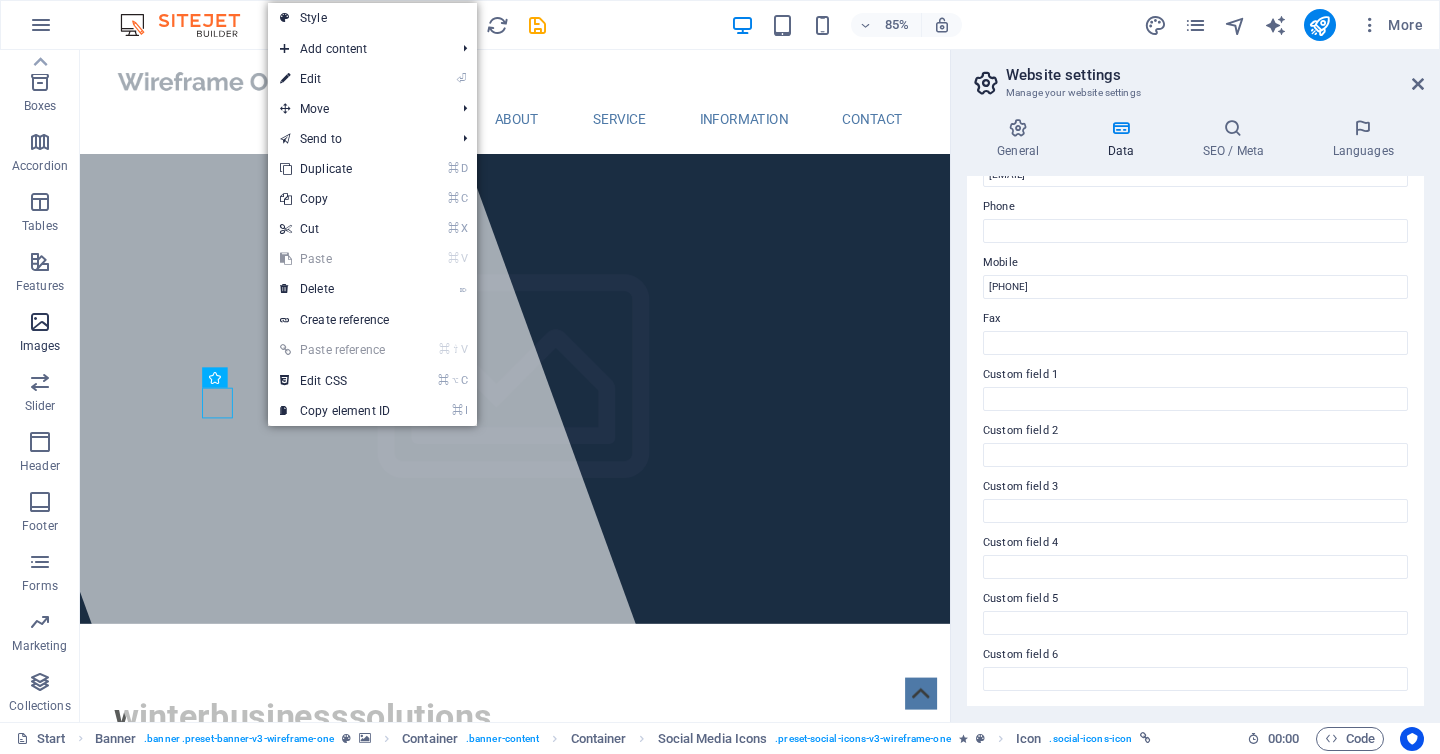 click at bounding box center [40, 322] 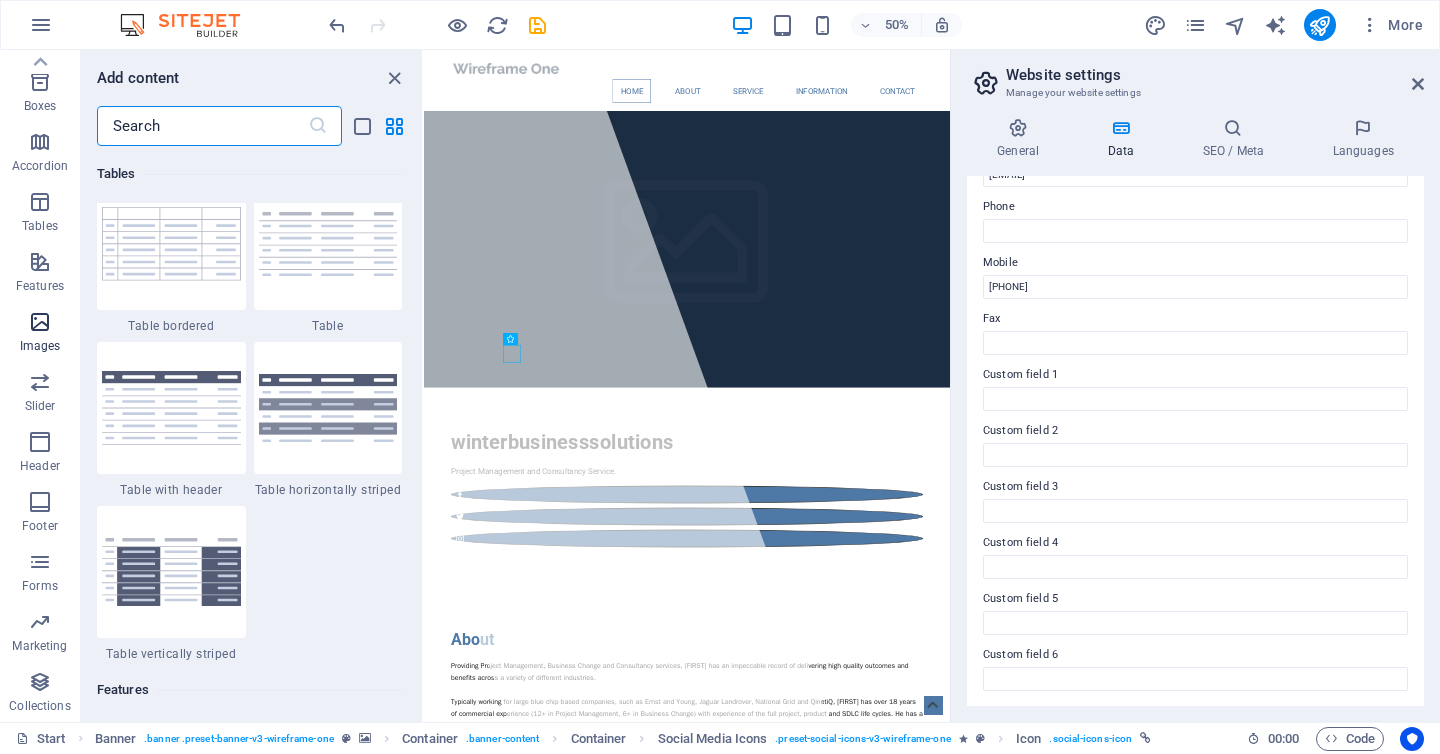 scroll, scrollTop: 10140, scrollLeft: 0, axis: vertical 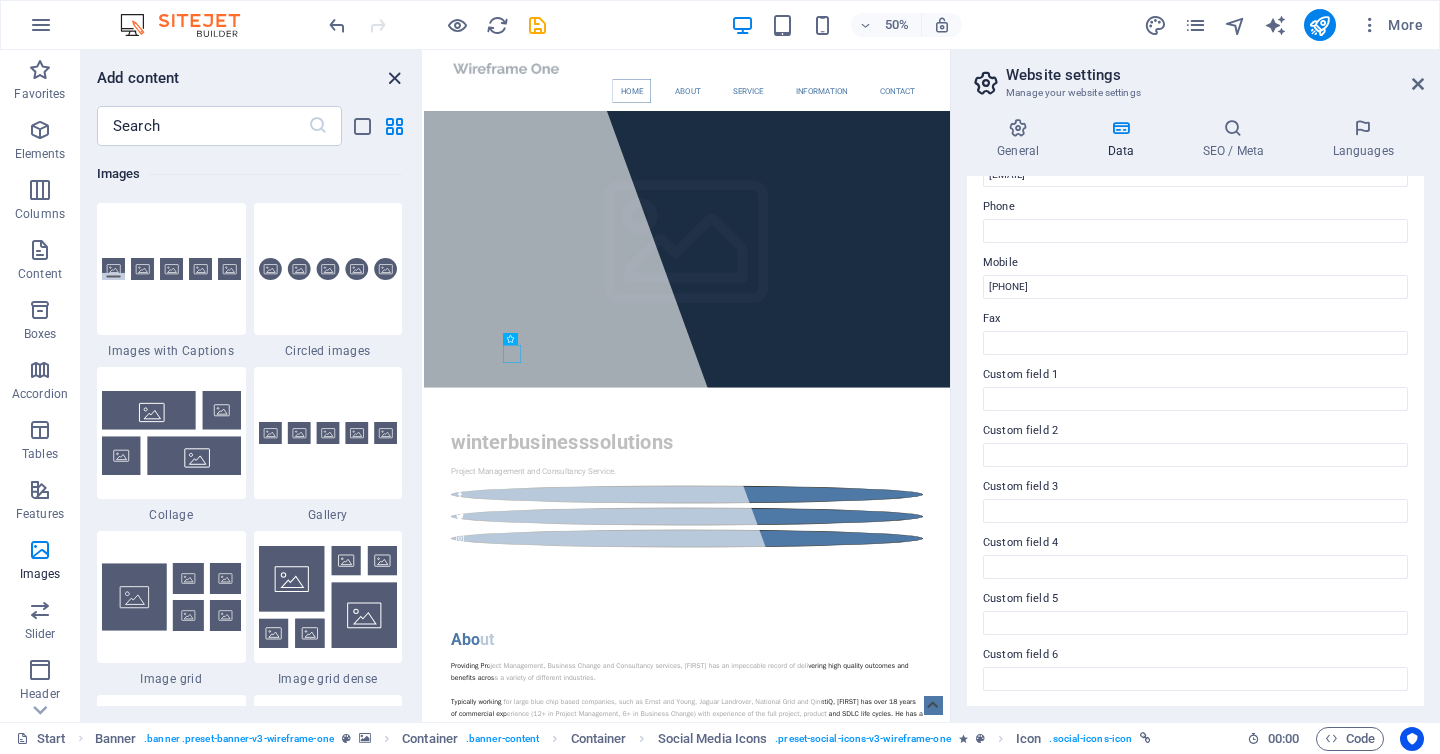 click at bounding box center [394, 78] 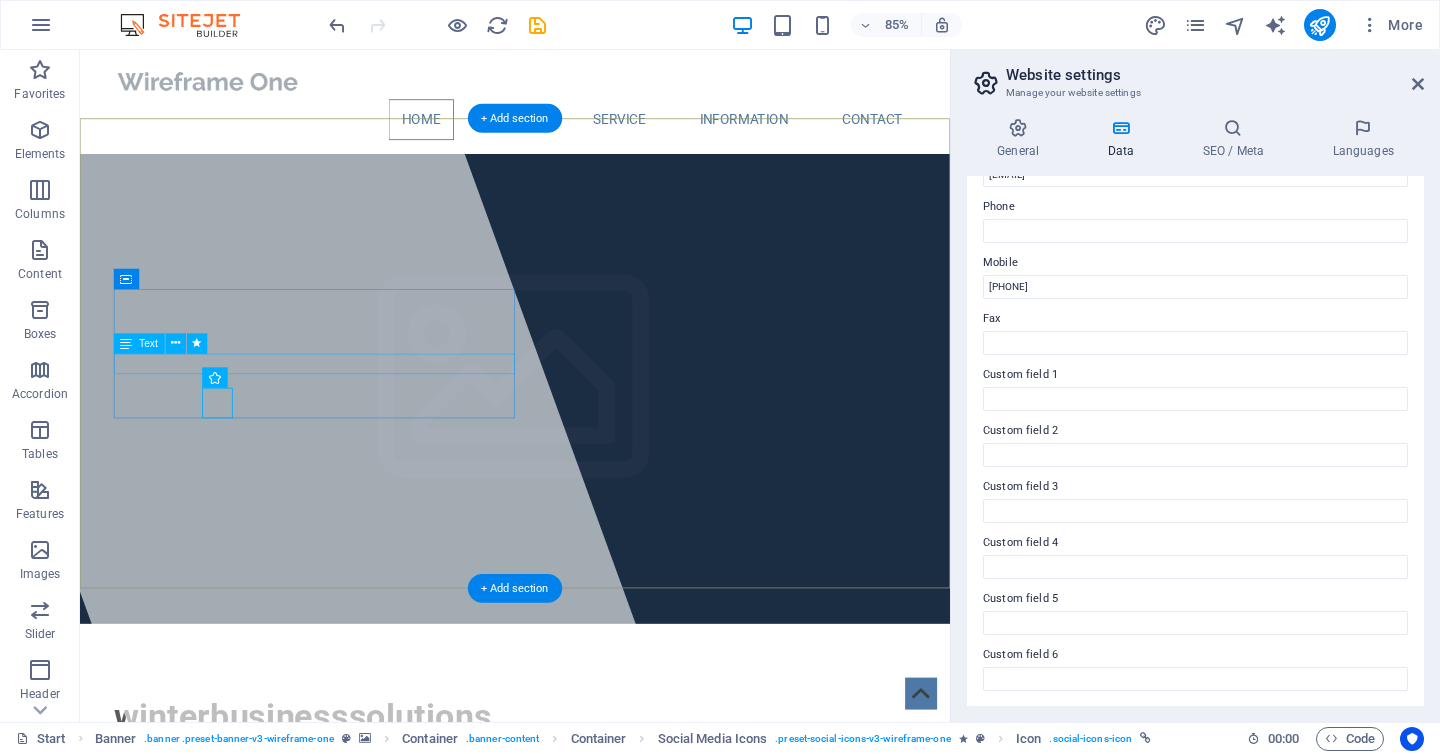 click on "Project Management and Consultancy Service." at bounding box center (592, 893) 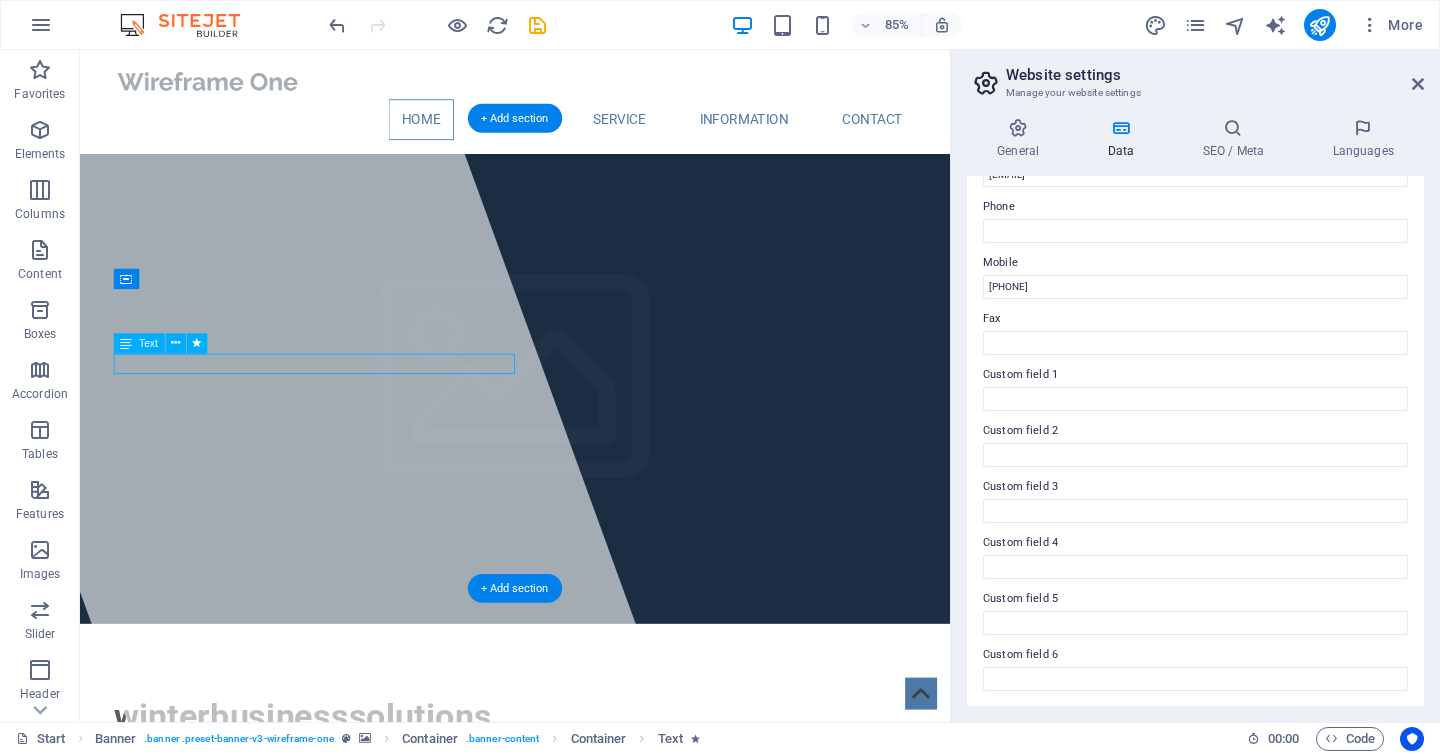 click on "Project Management and Consultancy Service." at bounding box center (592, 893) 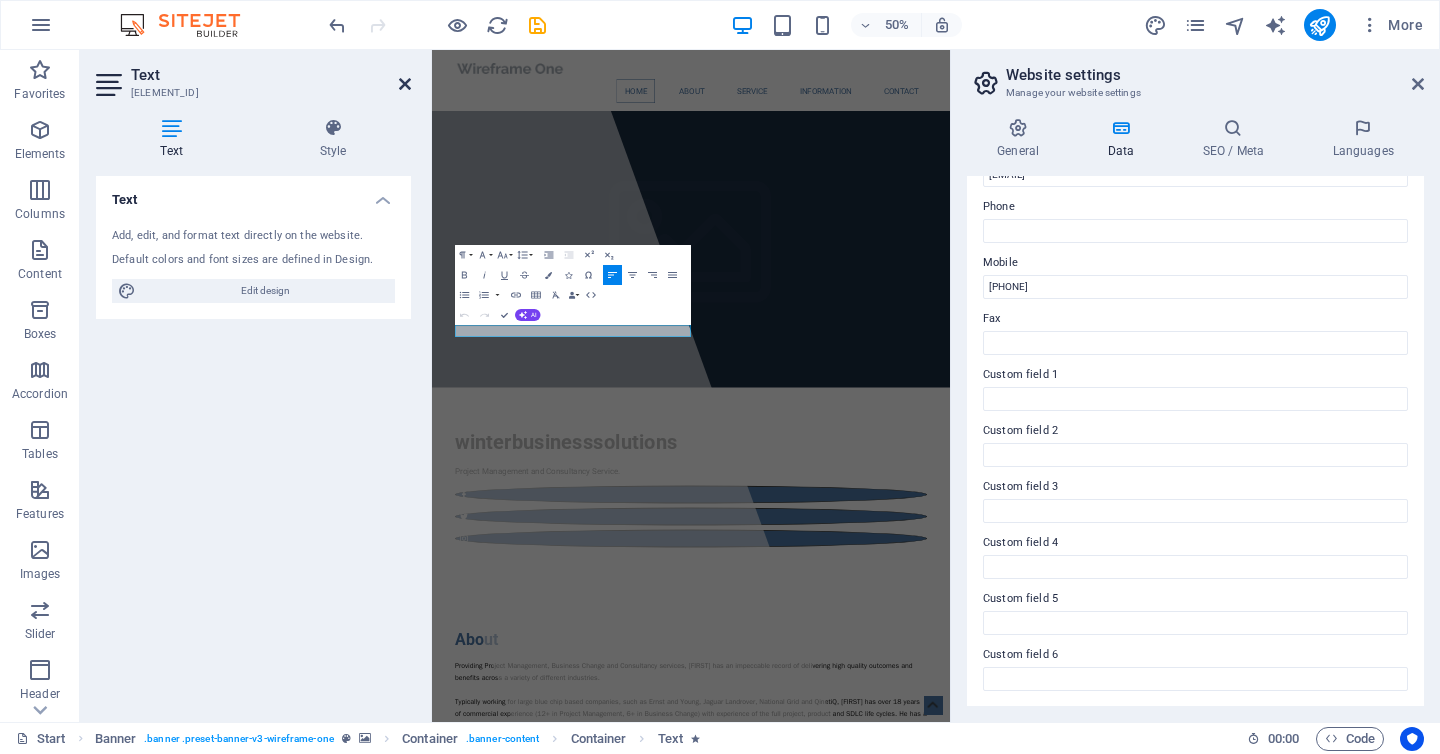 click at bounding box center (405, 84) 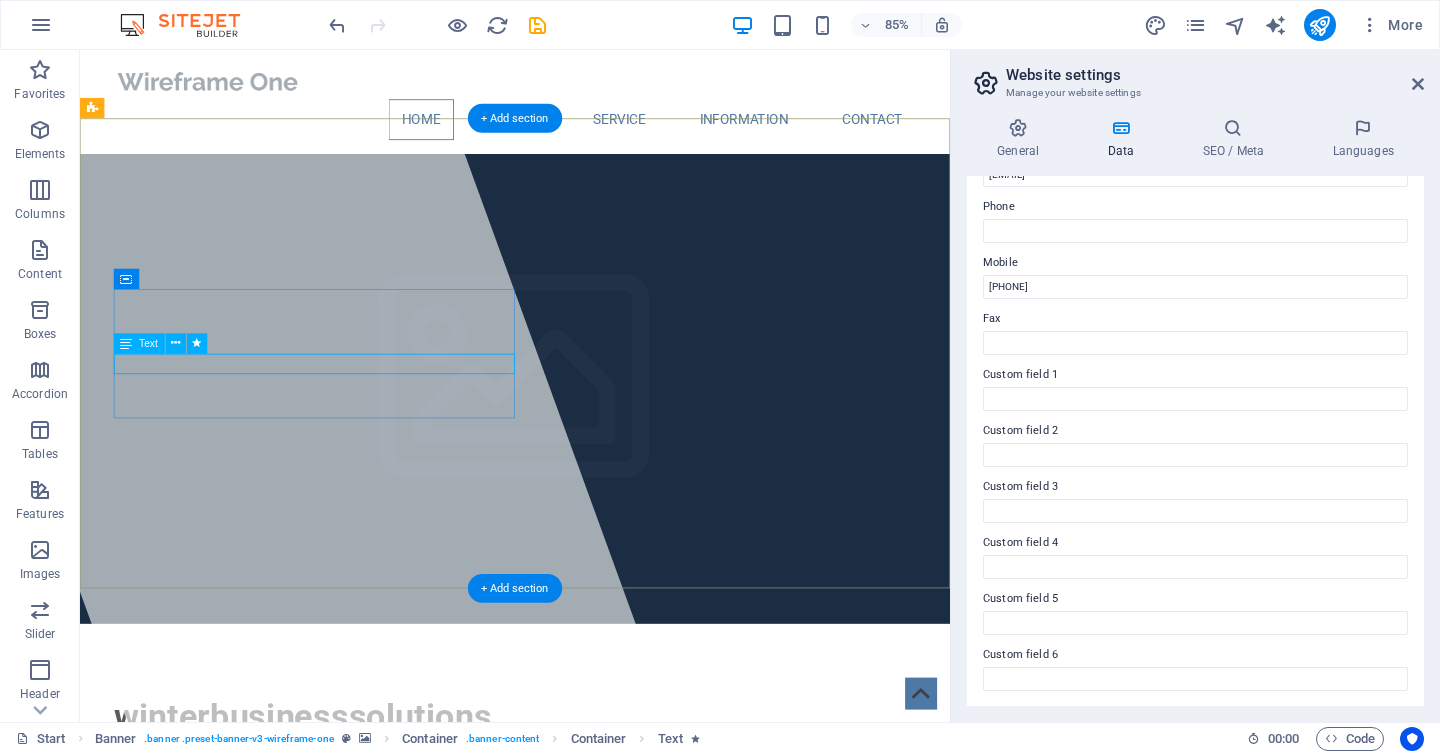 click on "Project Management and Consultancy Service." at bounding box center (592, 893) 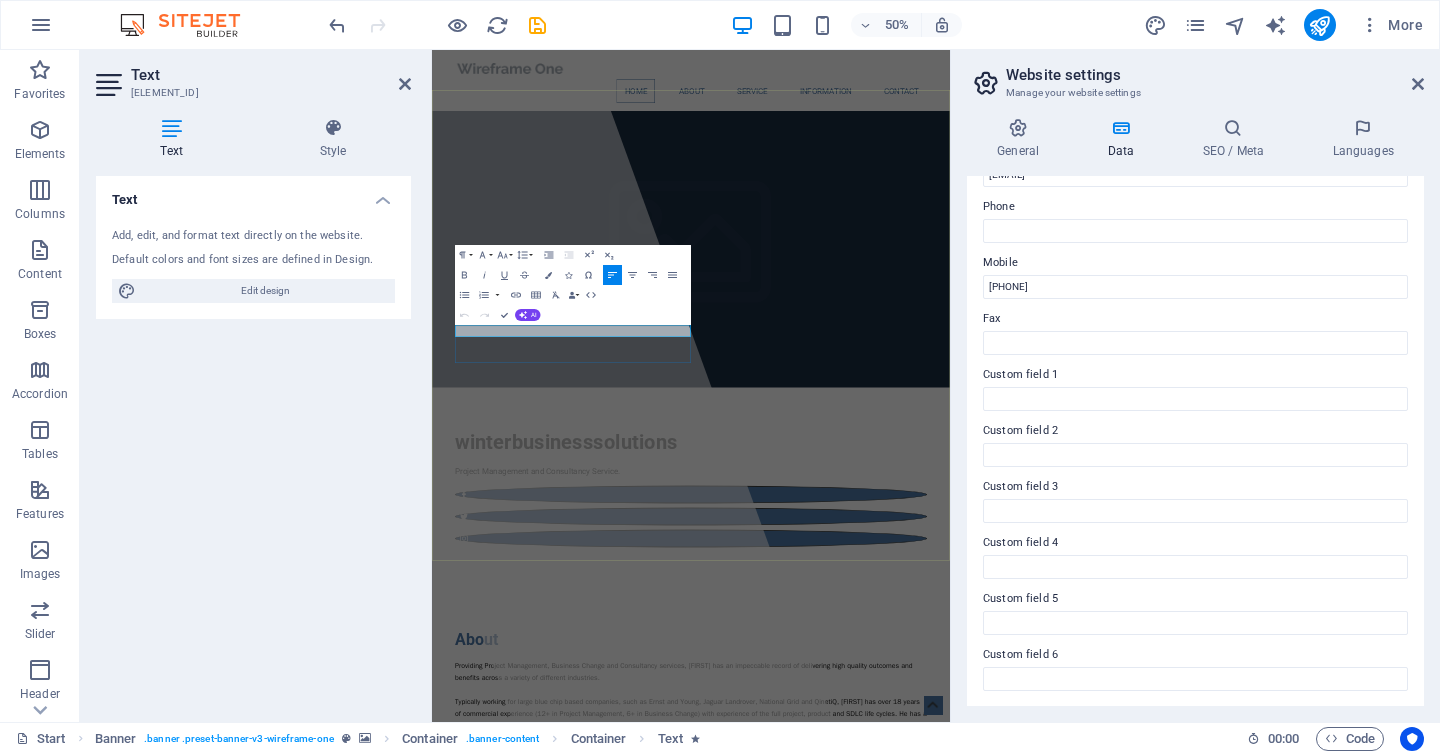 click on "Project Management and Consultancy Service." at bounding box center [950, 893] 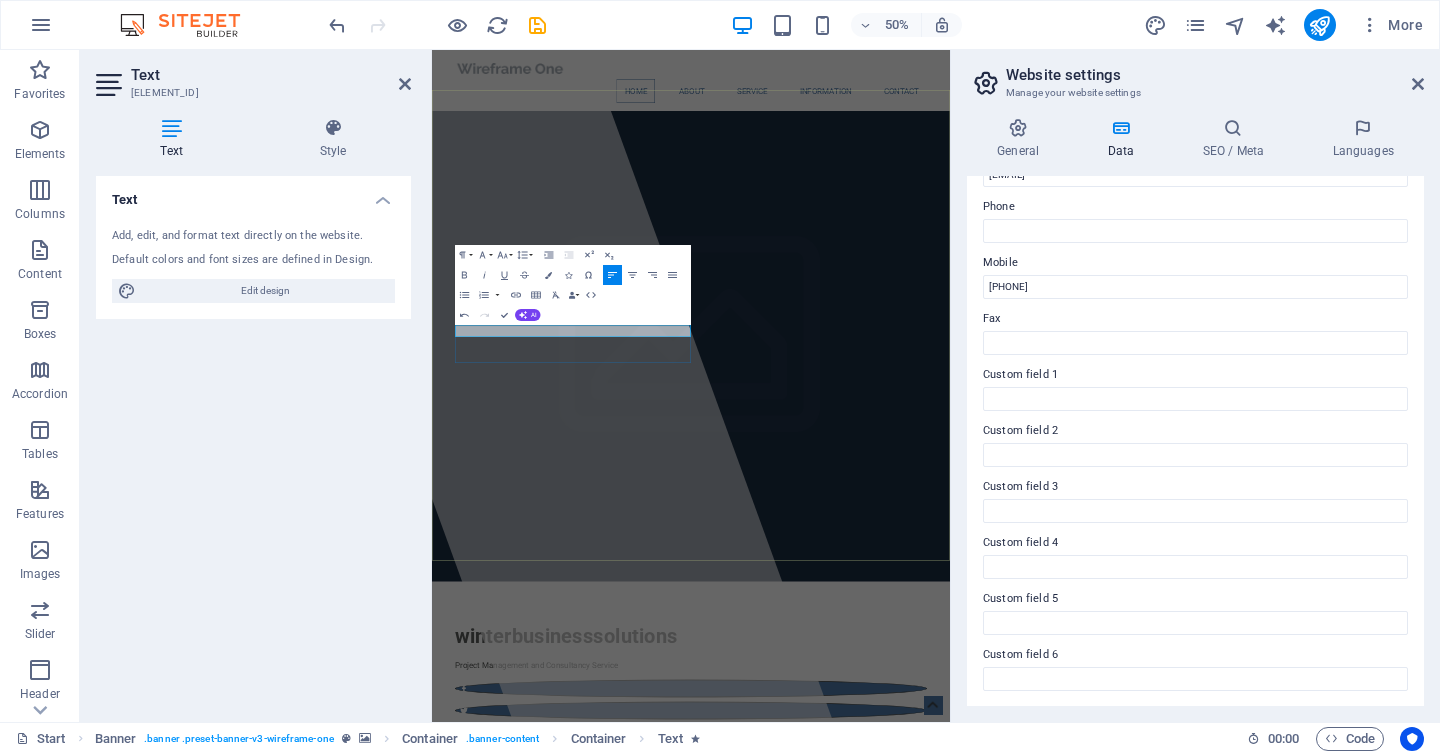 type 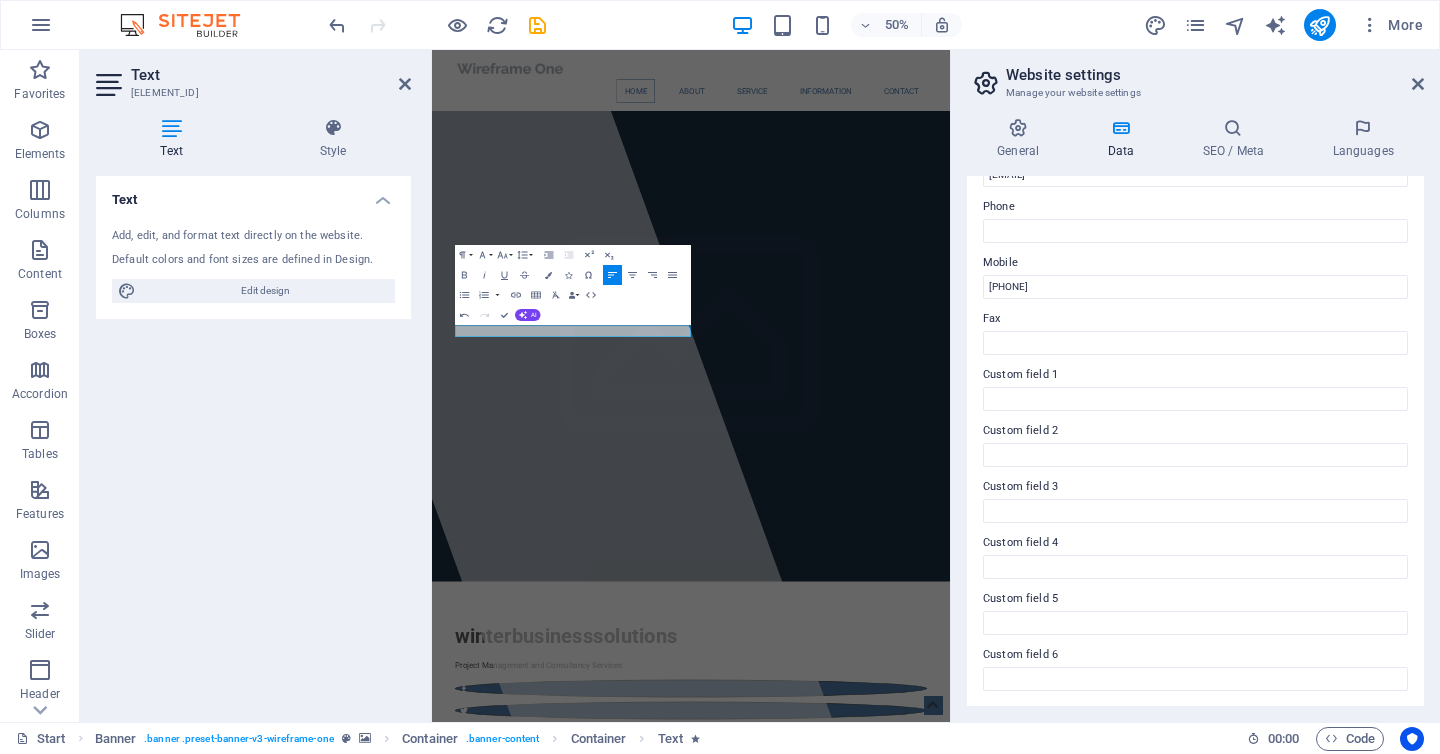 click on "Text Add, edit, and format text directly on the website. Default colors and font sizes are defined in Design. Edit design Alignment Left aligned Centered Right aligned" at bounding box center (253, 441) 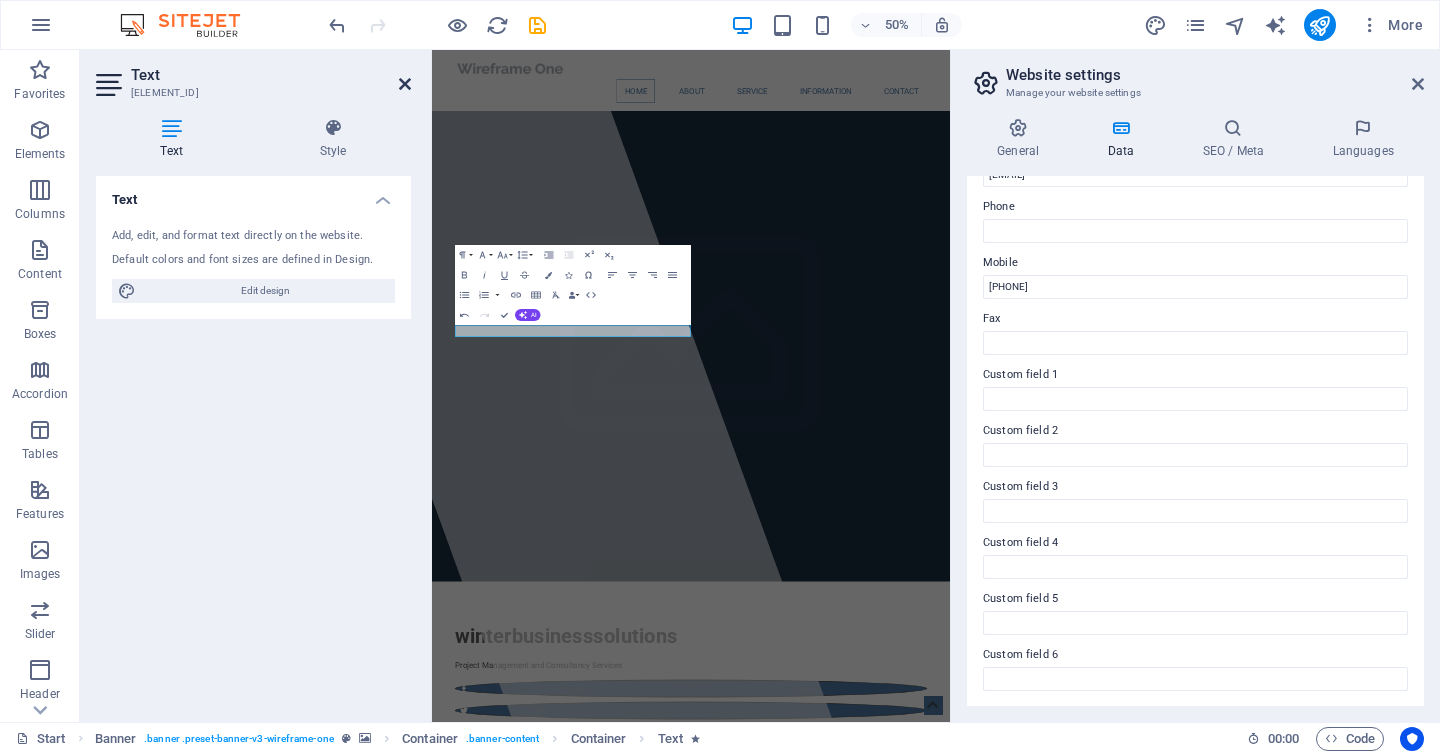 click at bounding box center (405, 84) 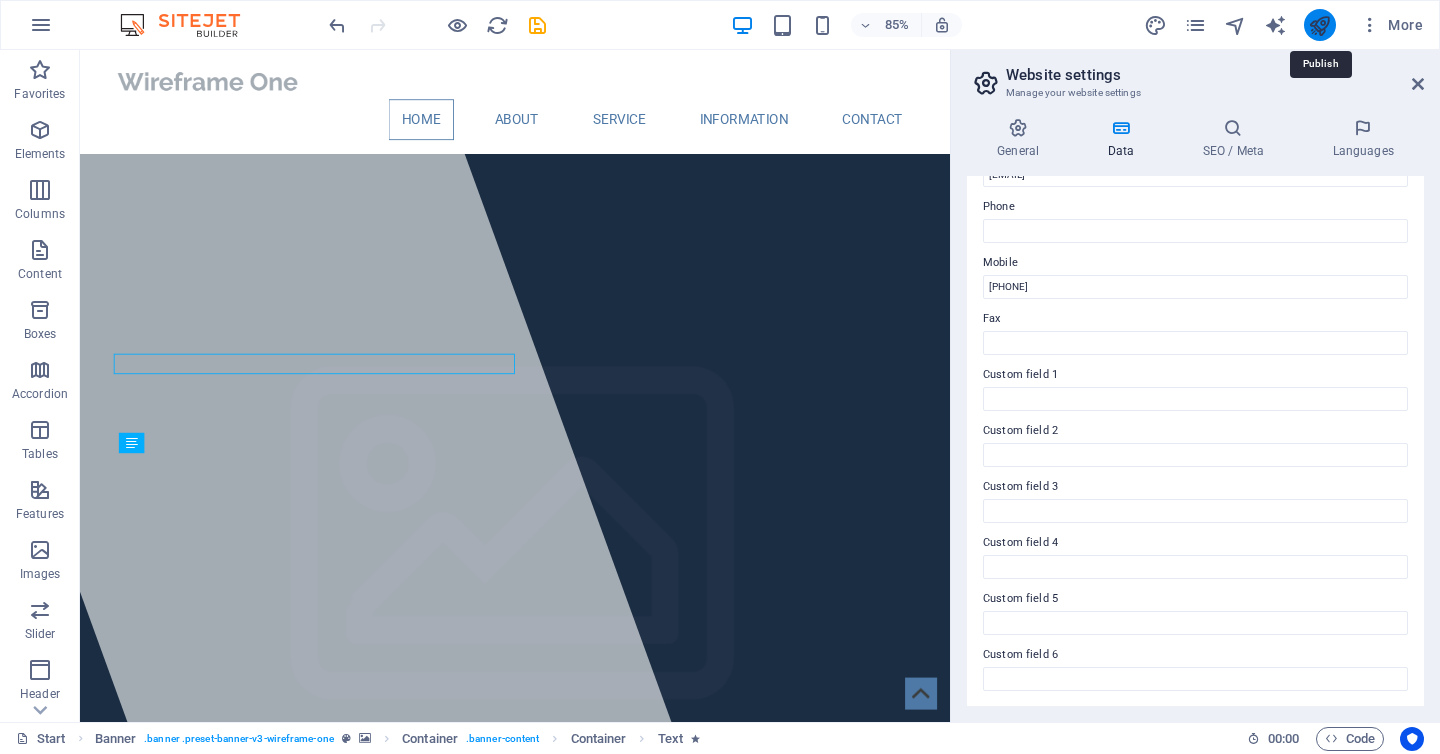 click at bounding box center [1319, 25] 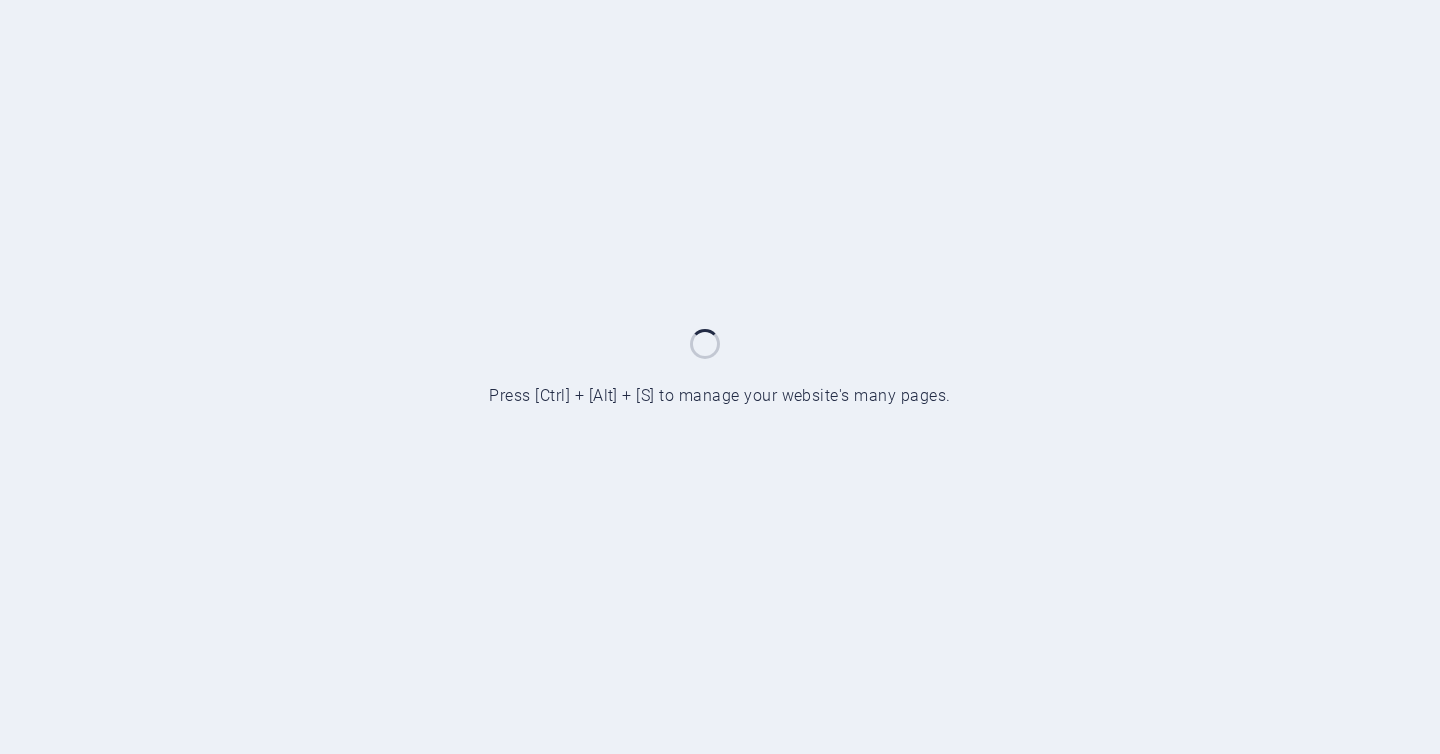 scroll, scrollTop: 0, scrollLeft: 0, axis: both 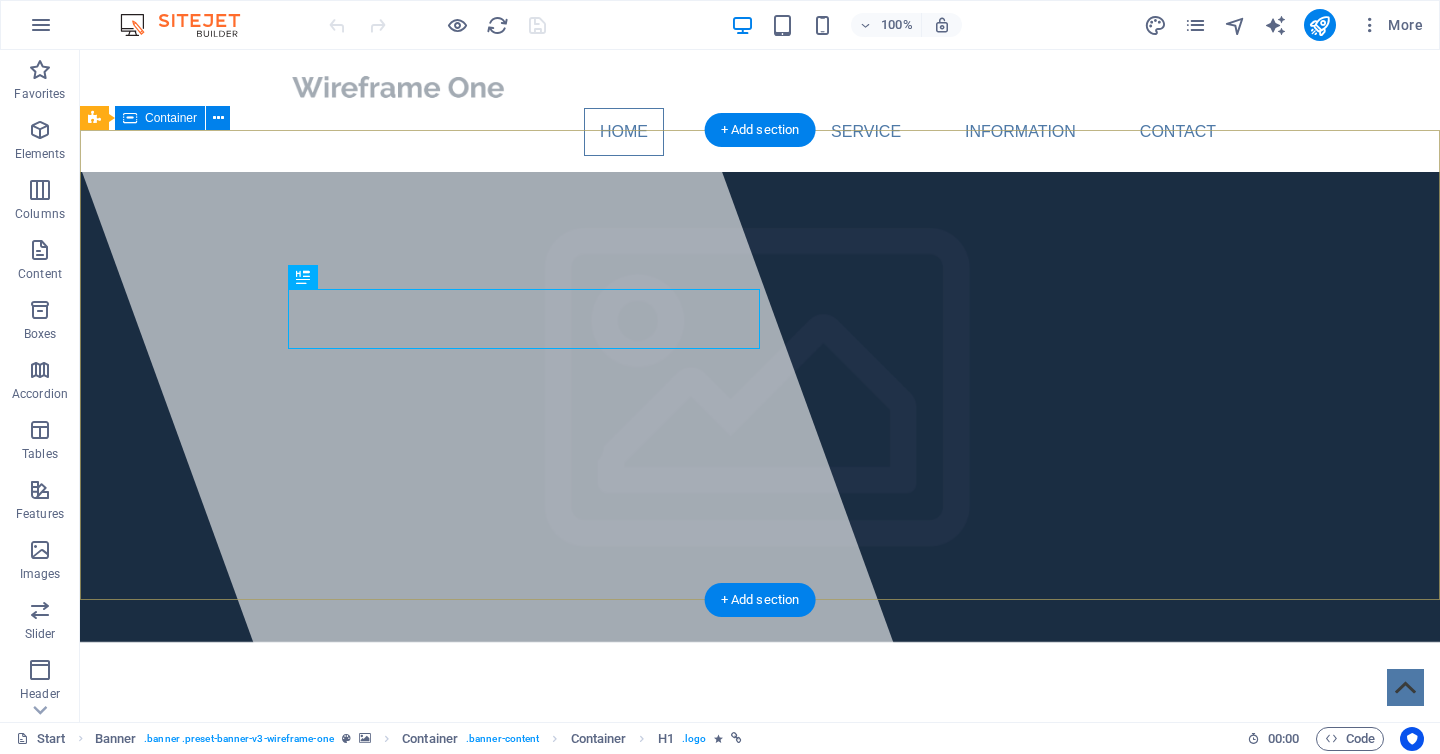 click on "winterbusinesssolutions Project Management and Consultancy Services" at bounding box center (760, 842) 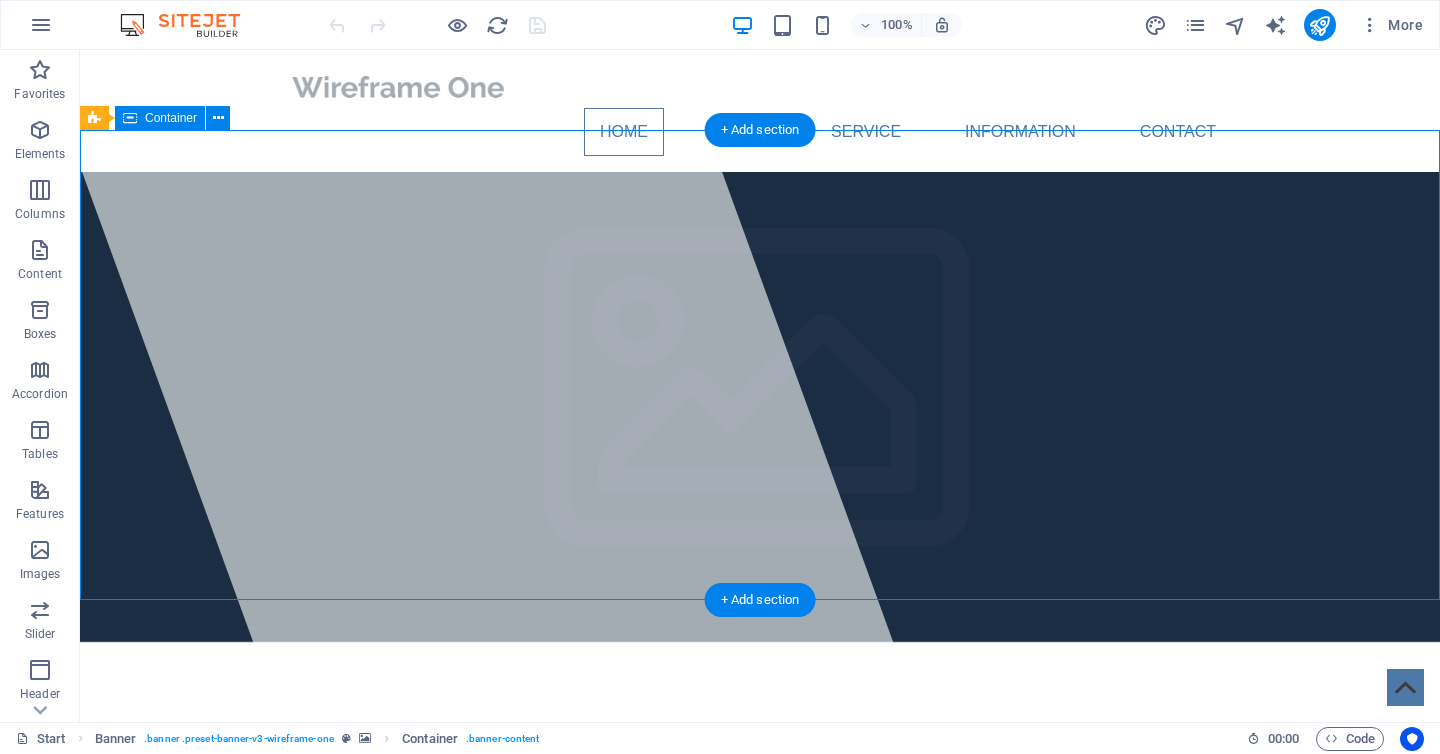 click on "winterbusinesssolutions Project Management and Consultancy Services" at bounding box center [760, 842] 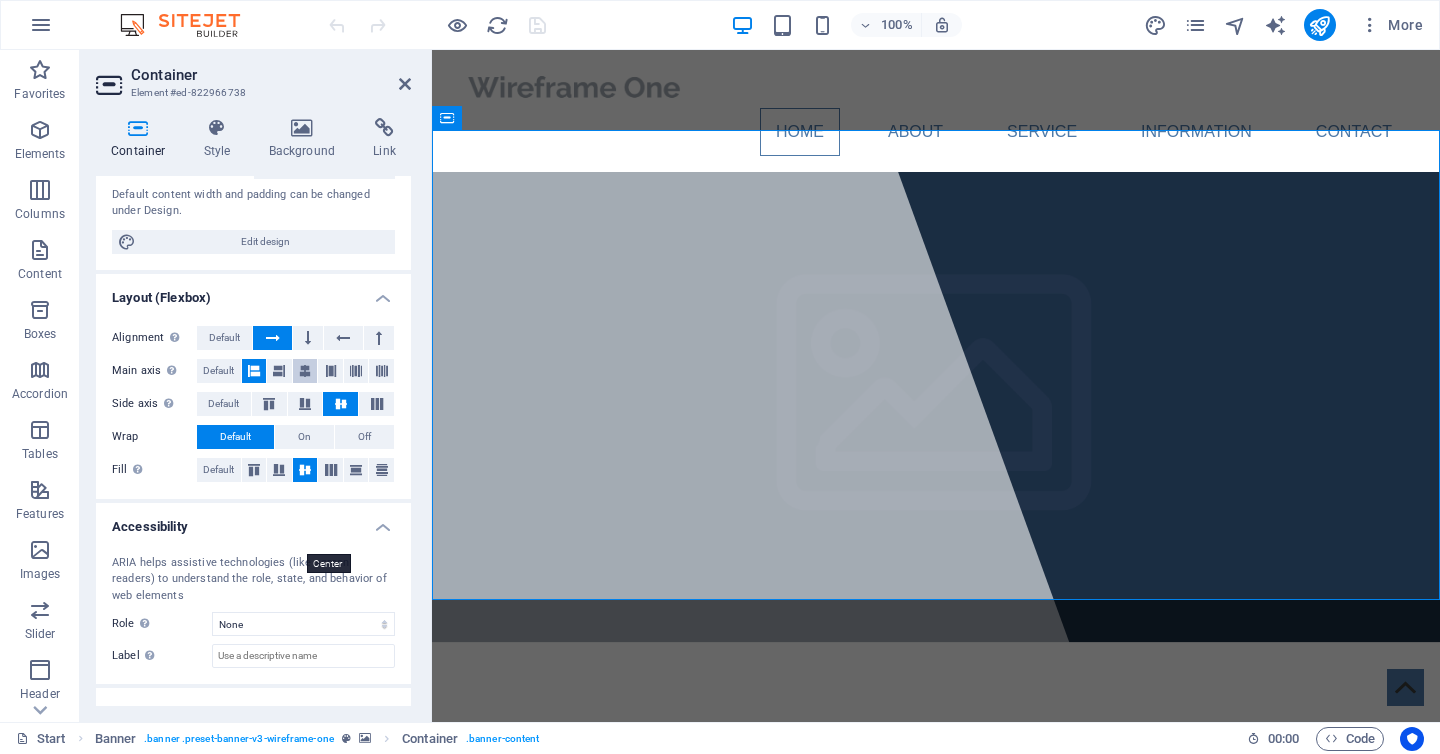 scroll, scrollTop: 245, scrollLeft: 0, axis: vertical 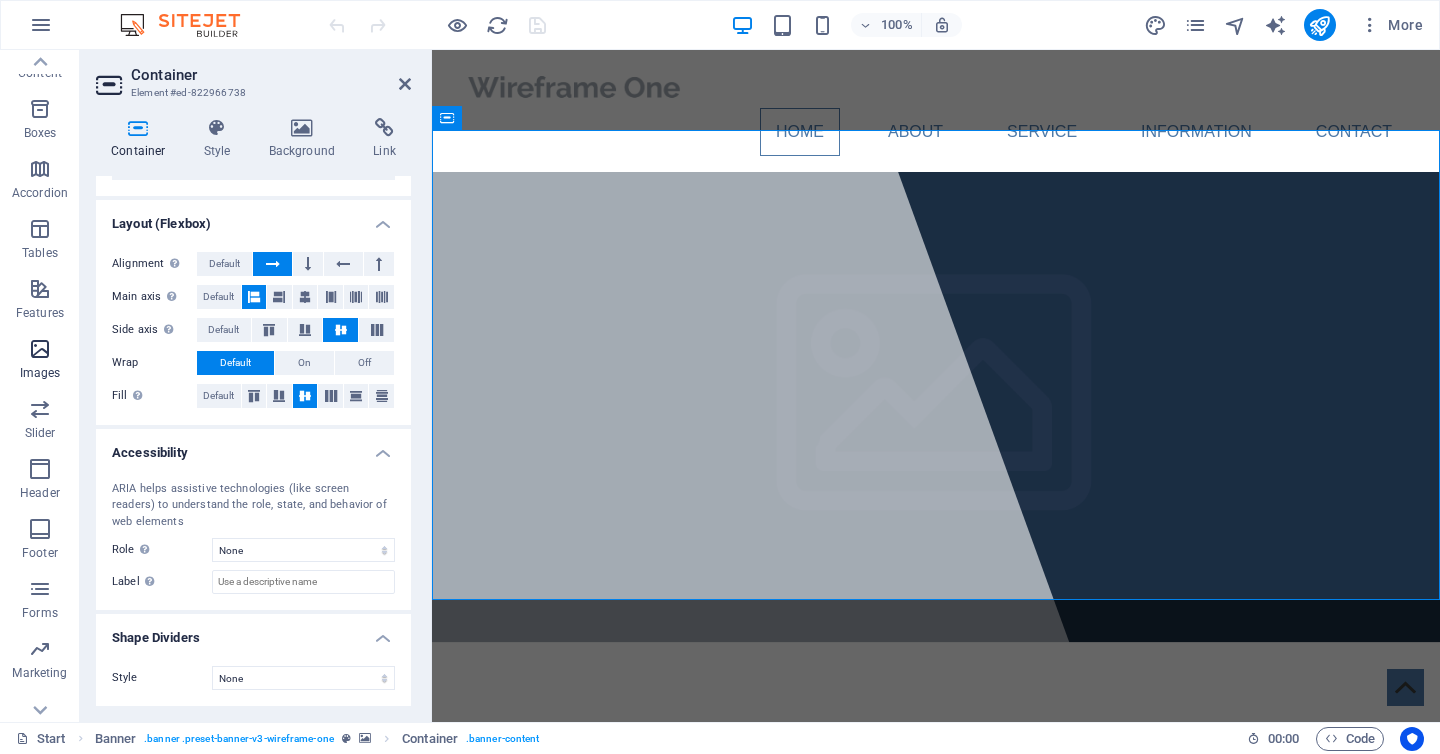 click at bounding box center [40, 349] 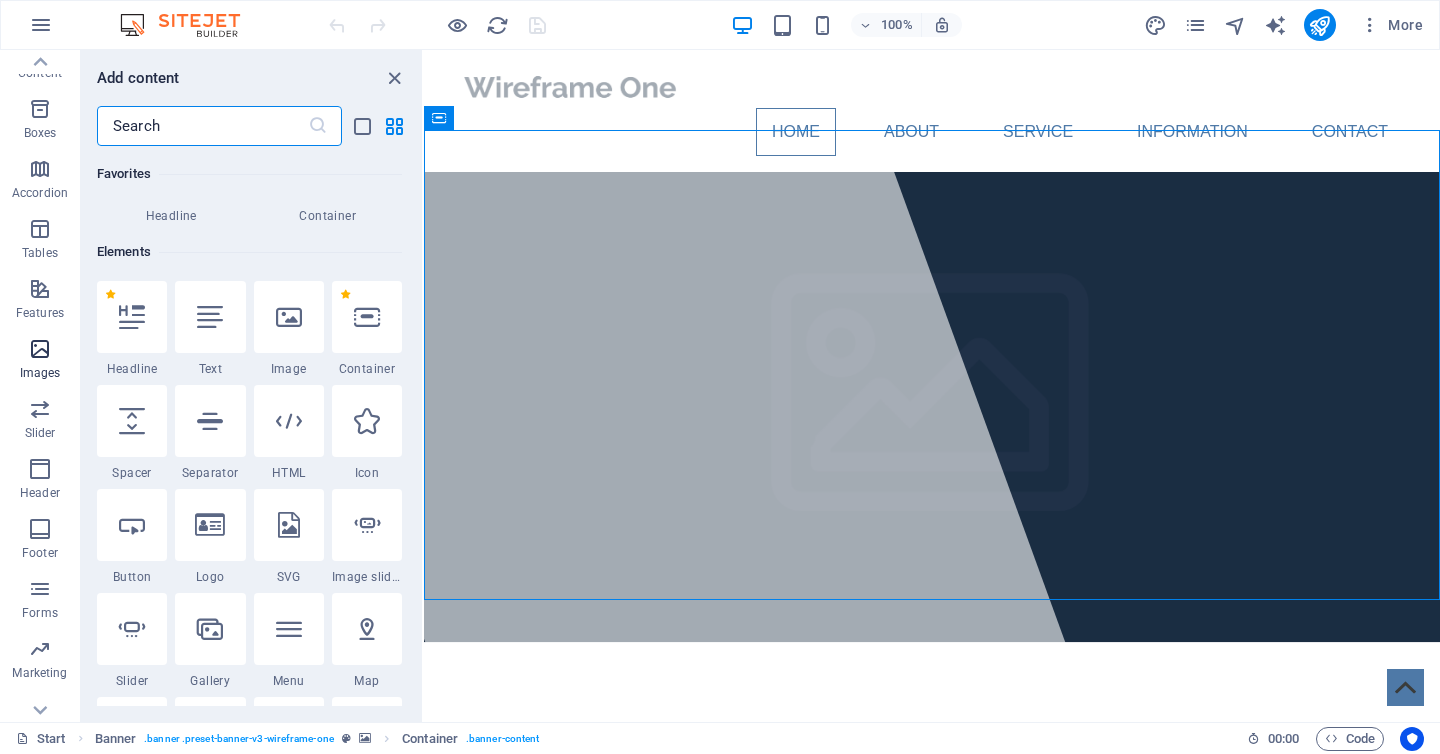 scroll, scrollTop: 10140, scrollLeft: 0, axis: vertical 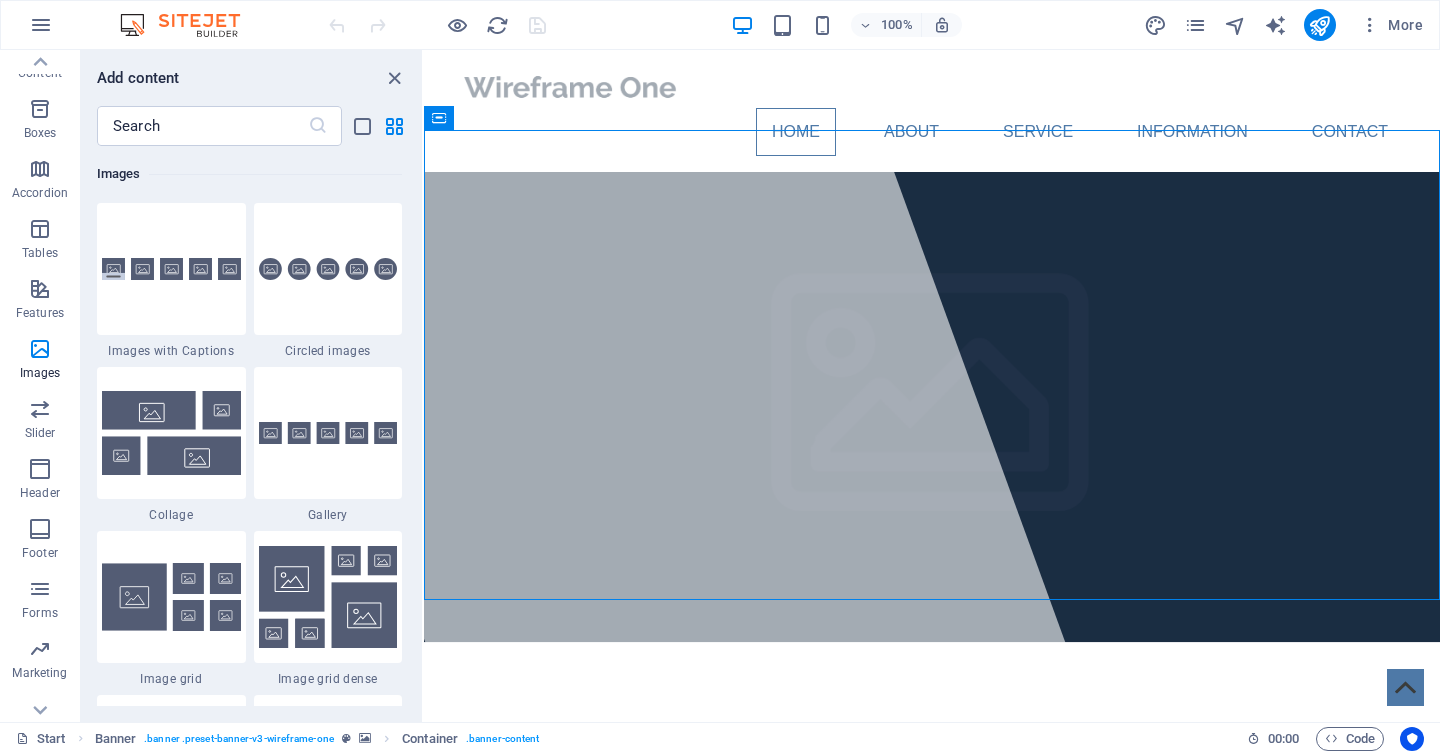 click on "Add content" at bounding box center (138, 78) 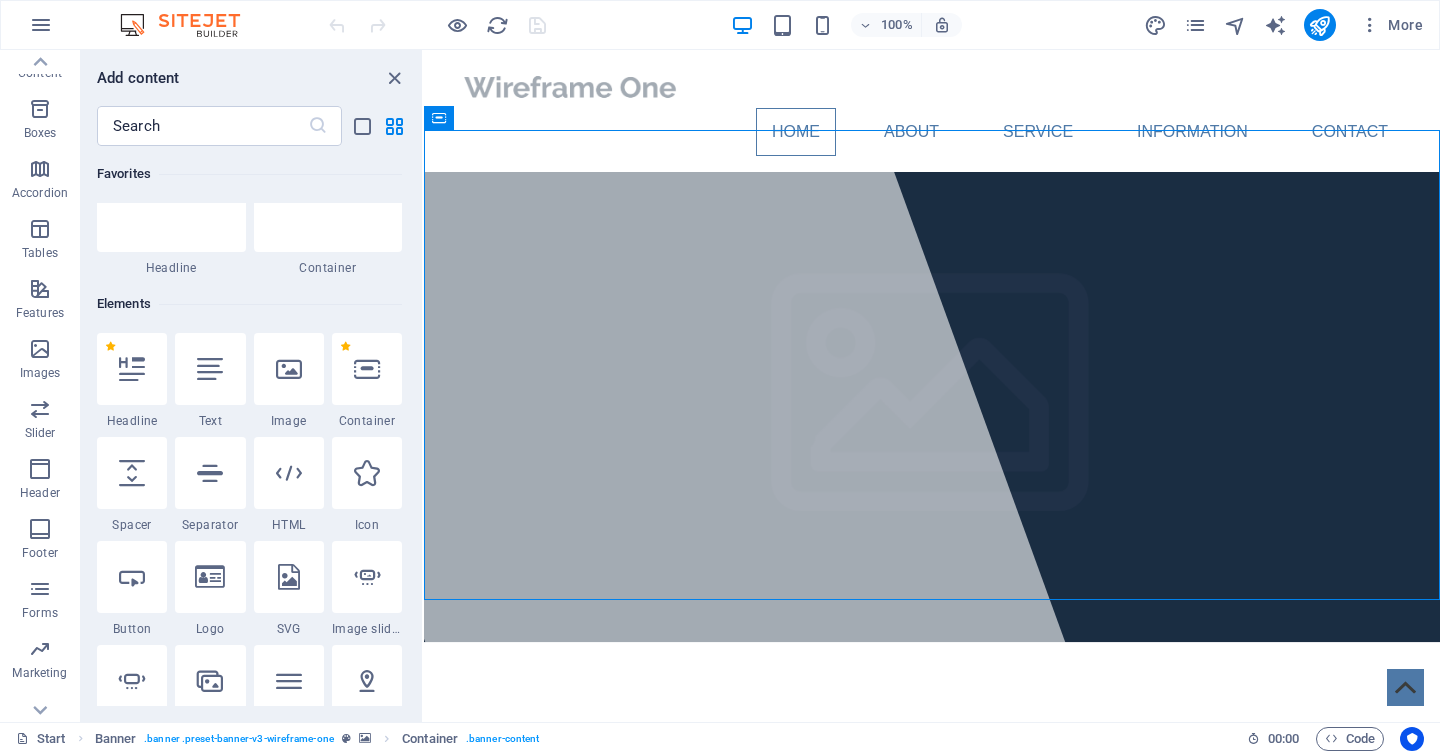 scroll, scrollTop: 0, scrollLeft: 0, axis: both 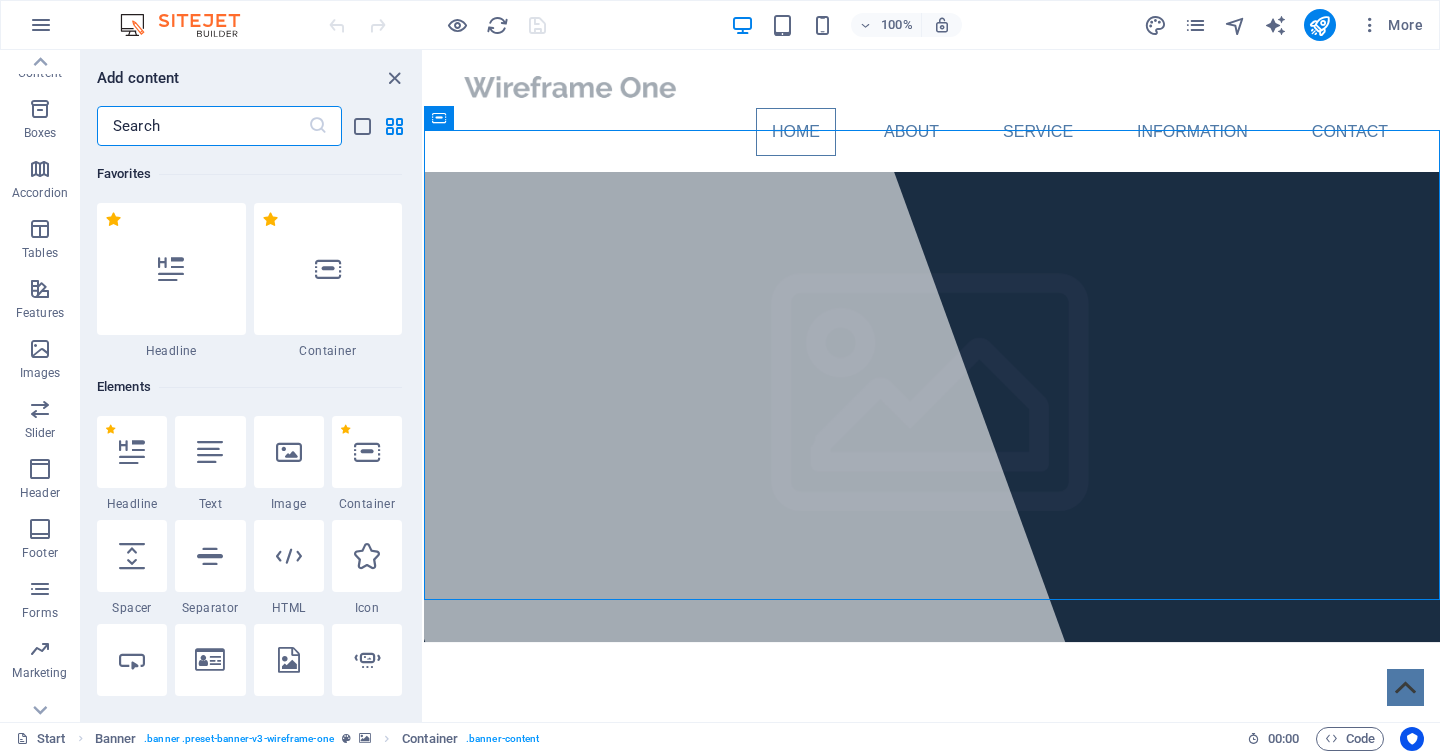 click at bounding box center (202, 126) 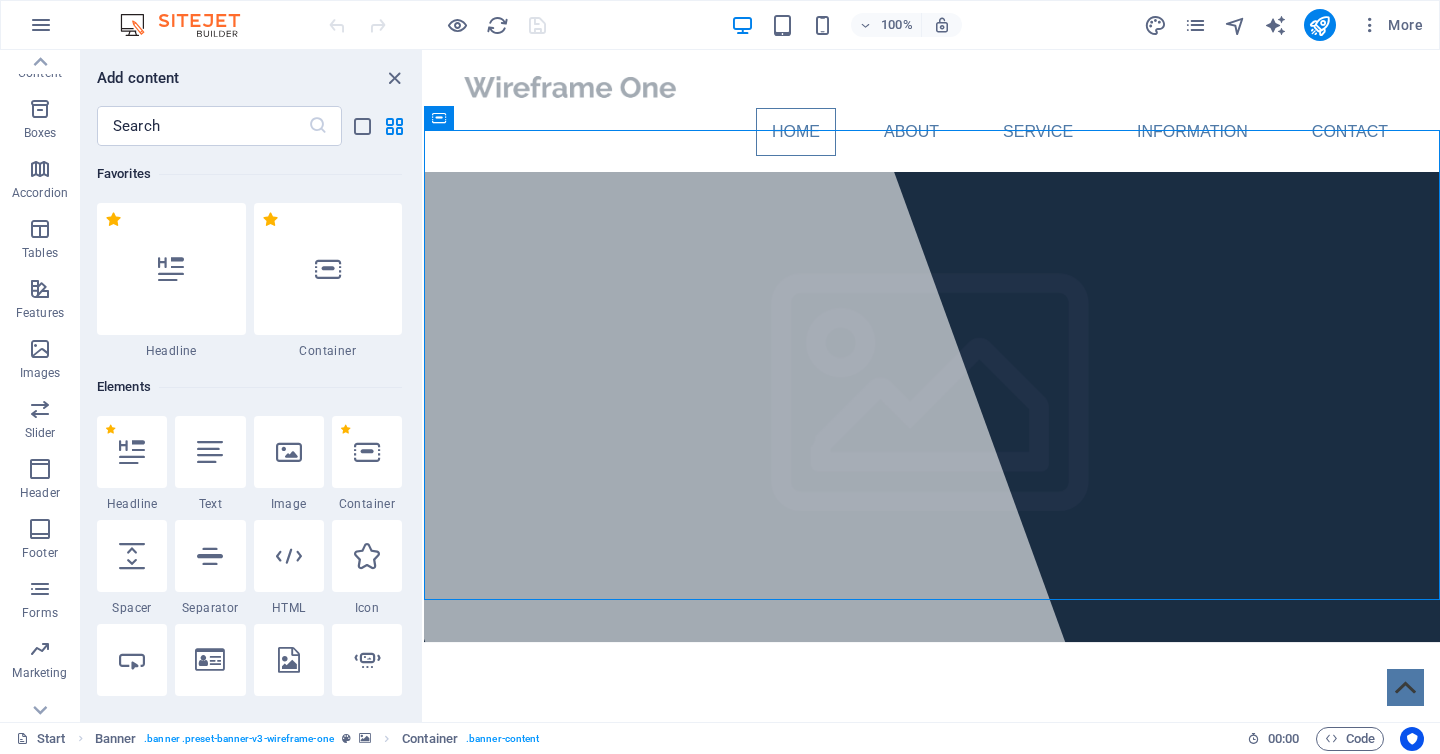 click on "Add content" at bounding box center [138, 78] 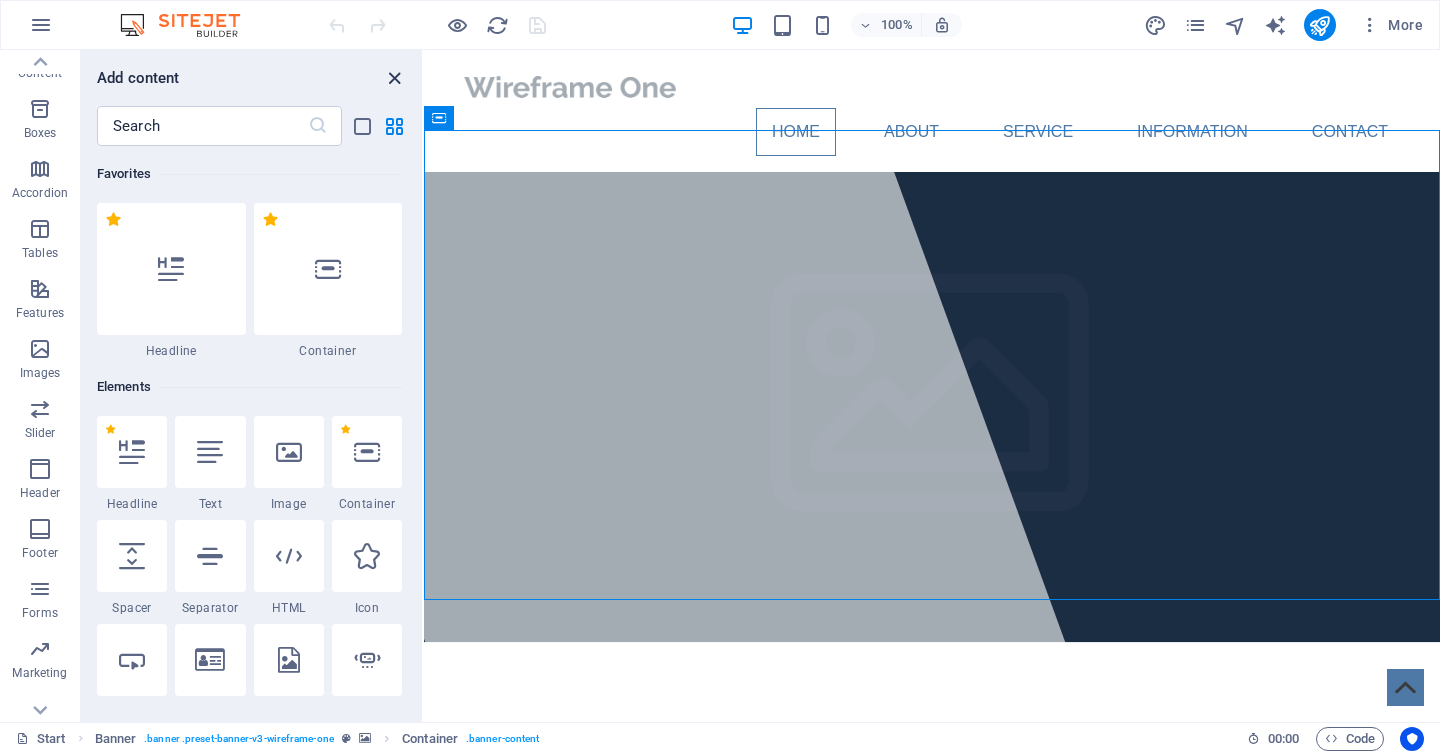 click at bounding box center [394, 78] 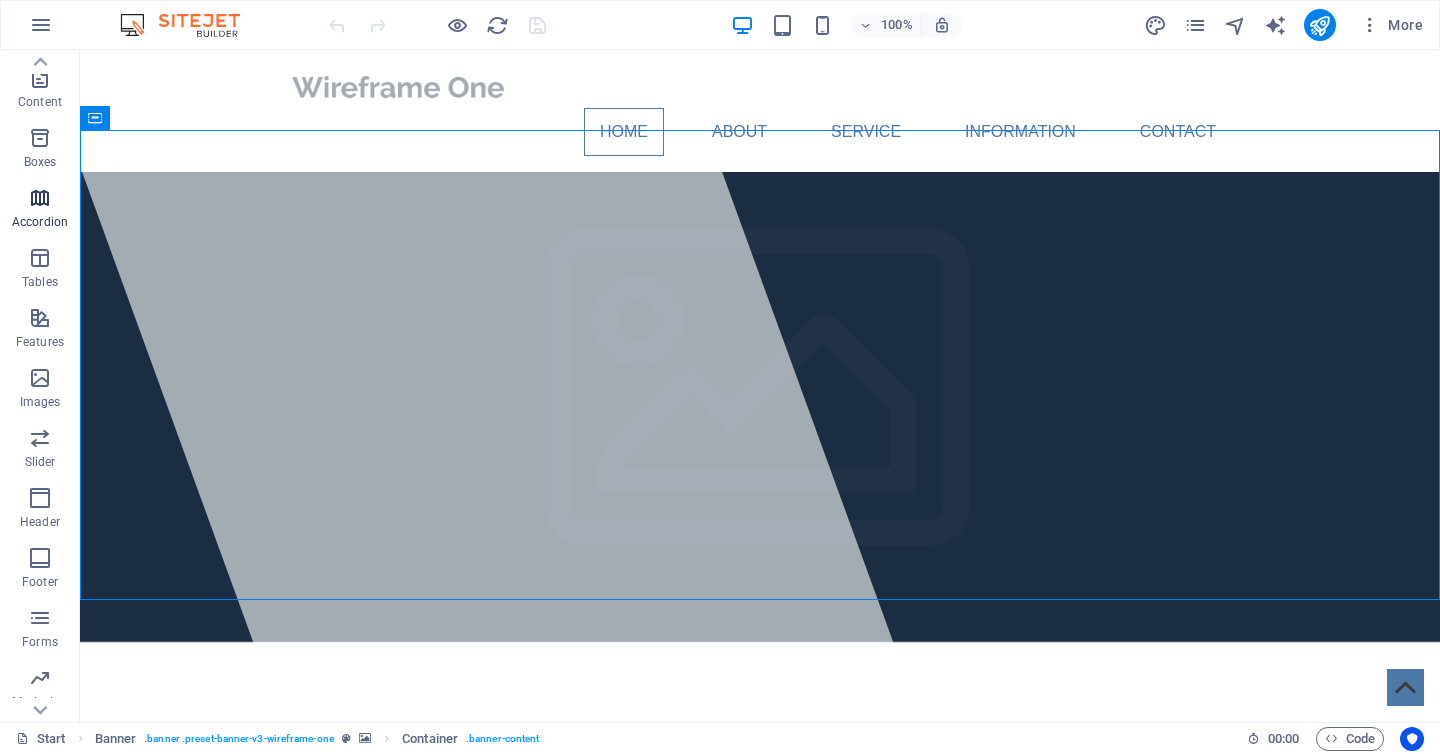 scroll, scrollTop: 0, scrollLeft: 0, axis: both 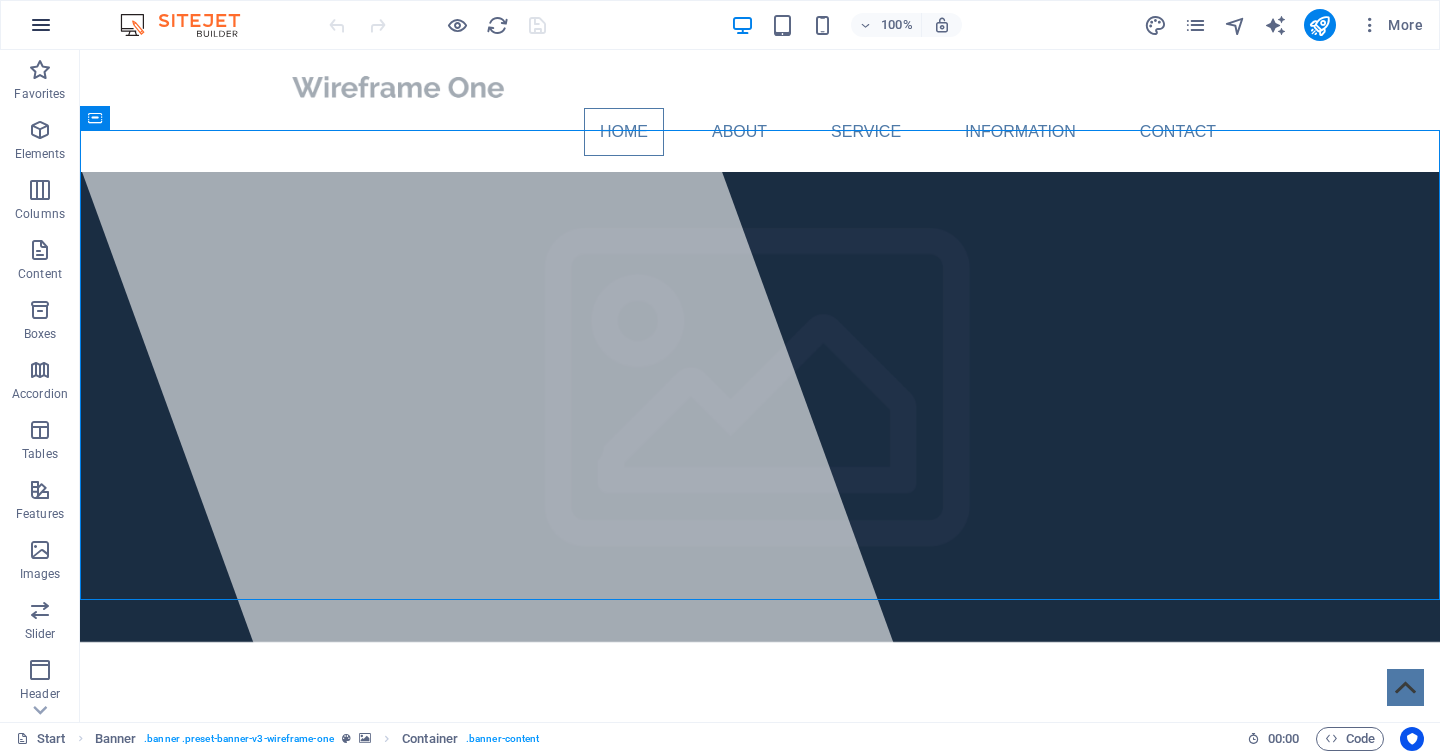 click at bounding box center (41, 25) 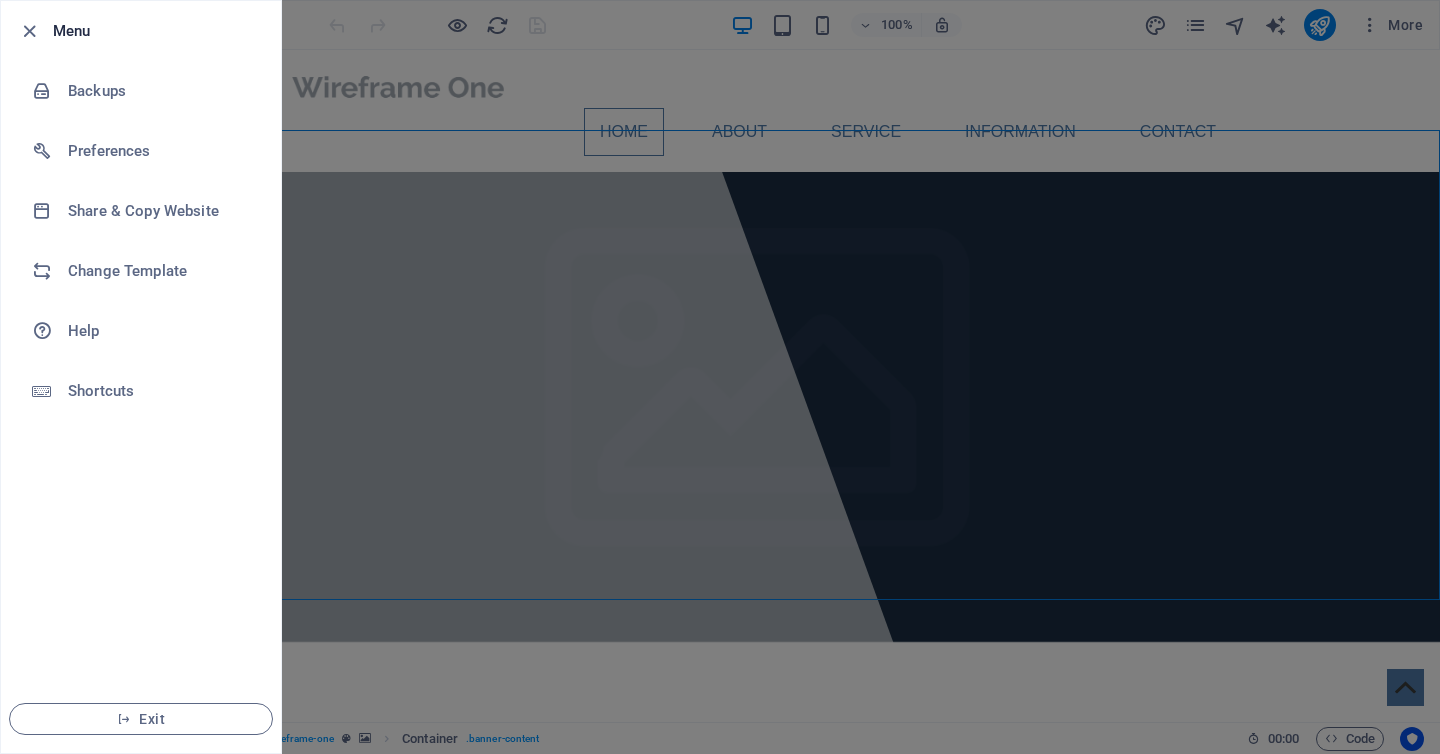click at bounding box center [720, 377] 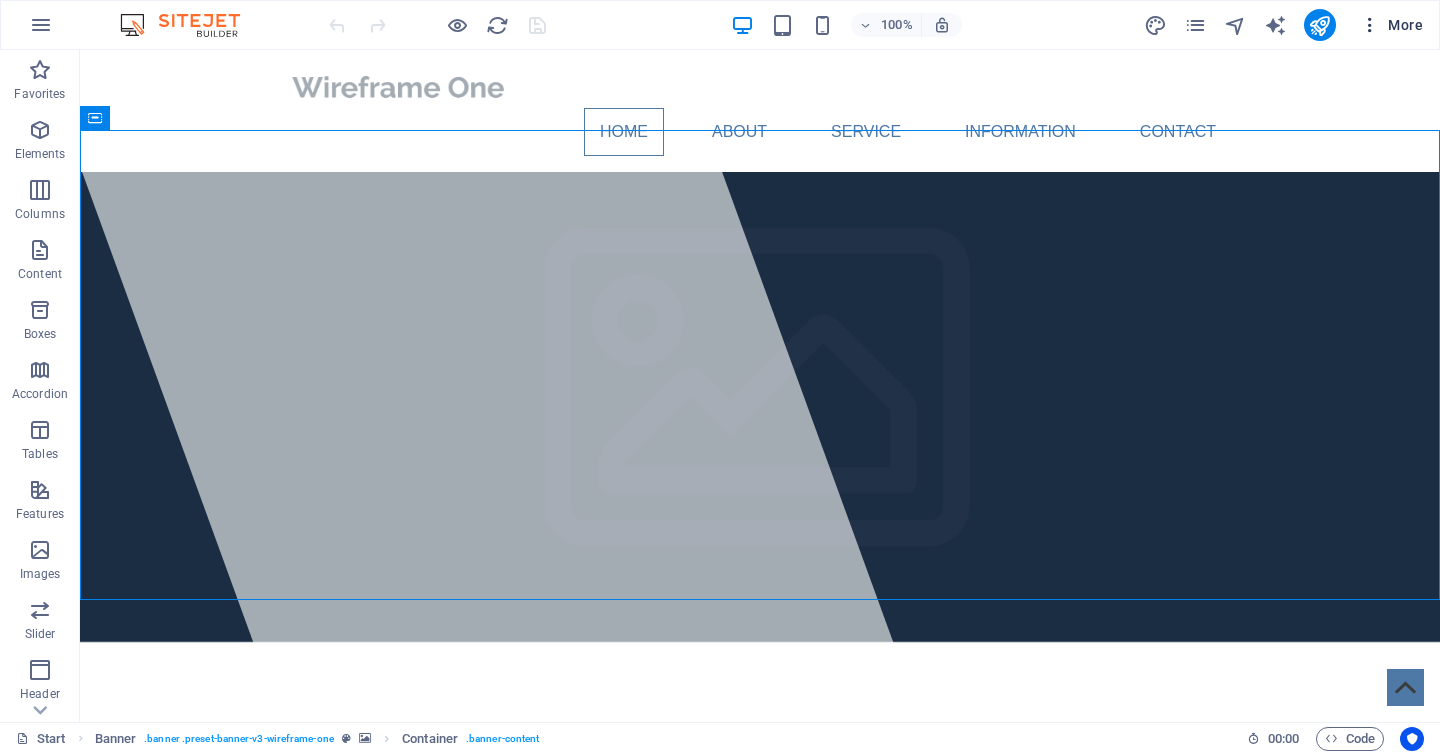 click at bounding box center (1370, 25) 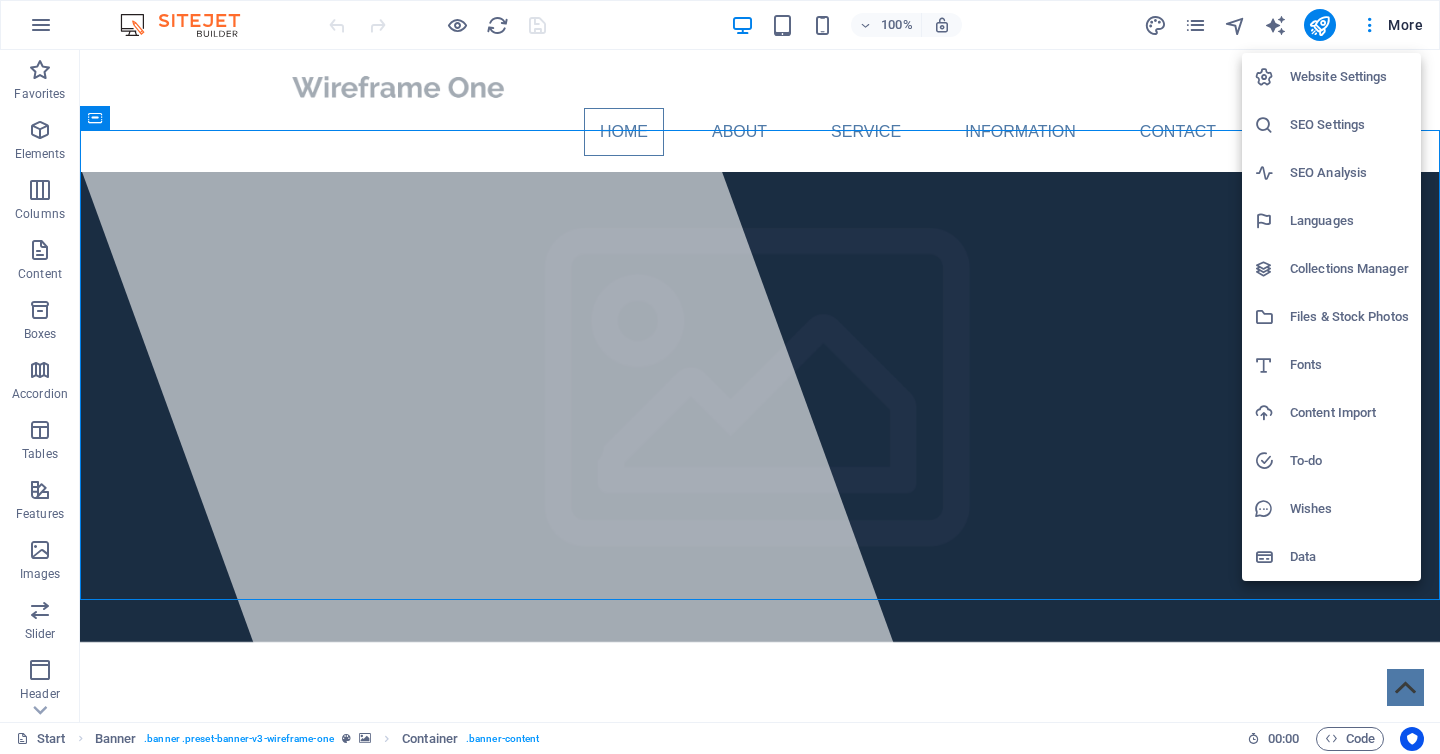 click at bounding box center (720, 377) 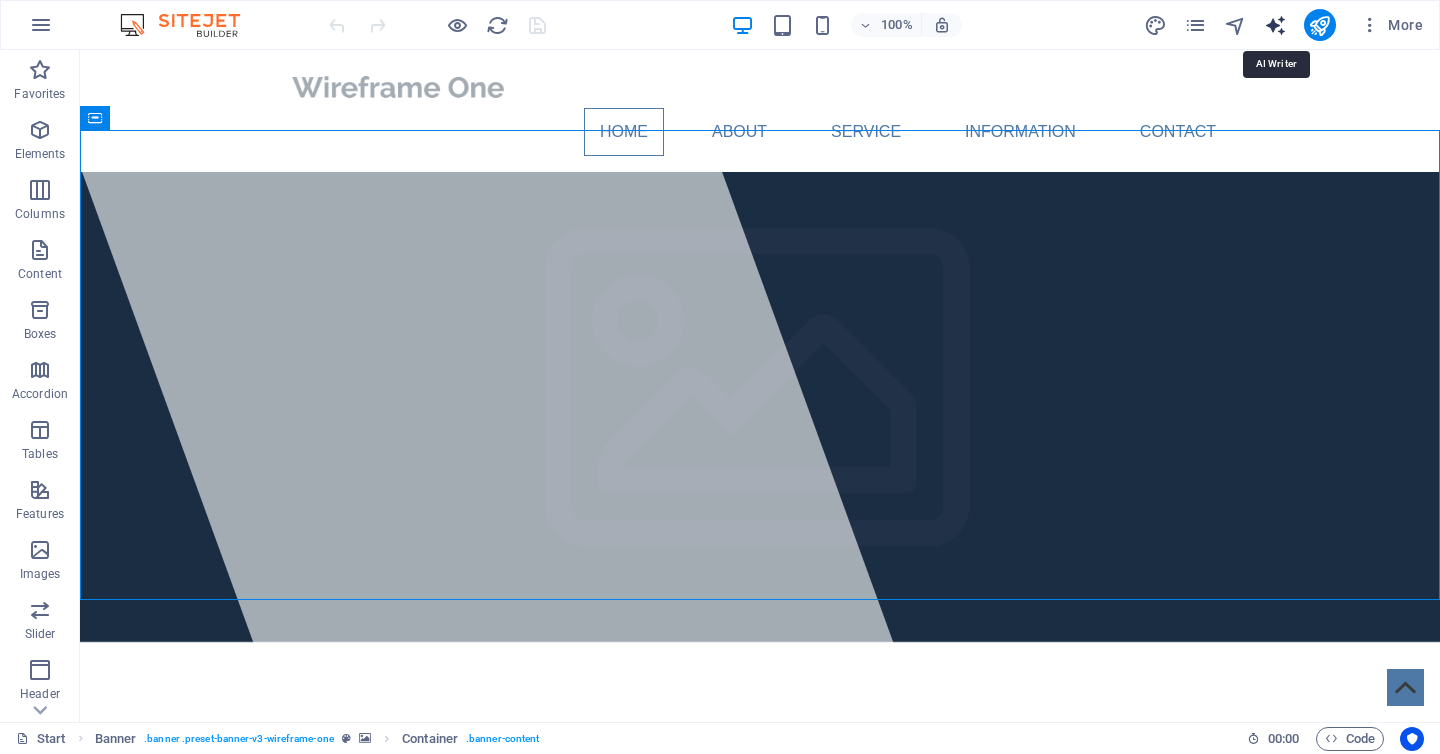 click at bounding box center (1275, 25) 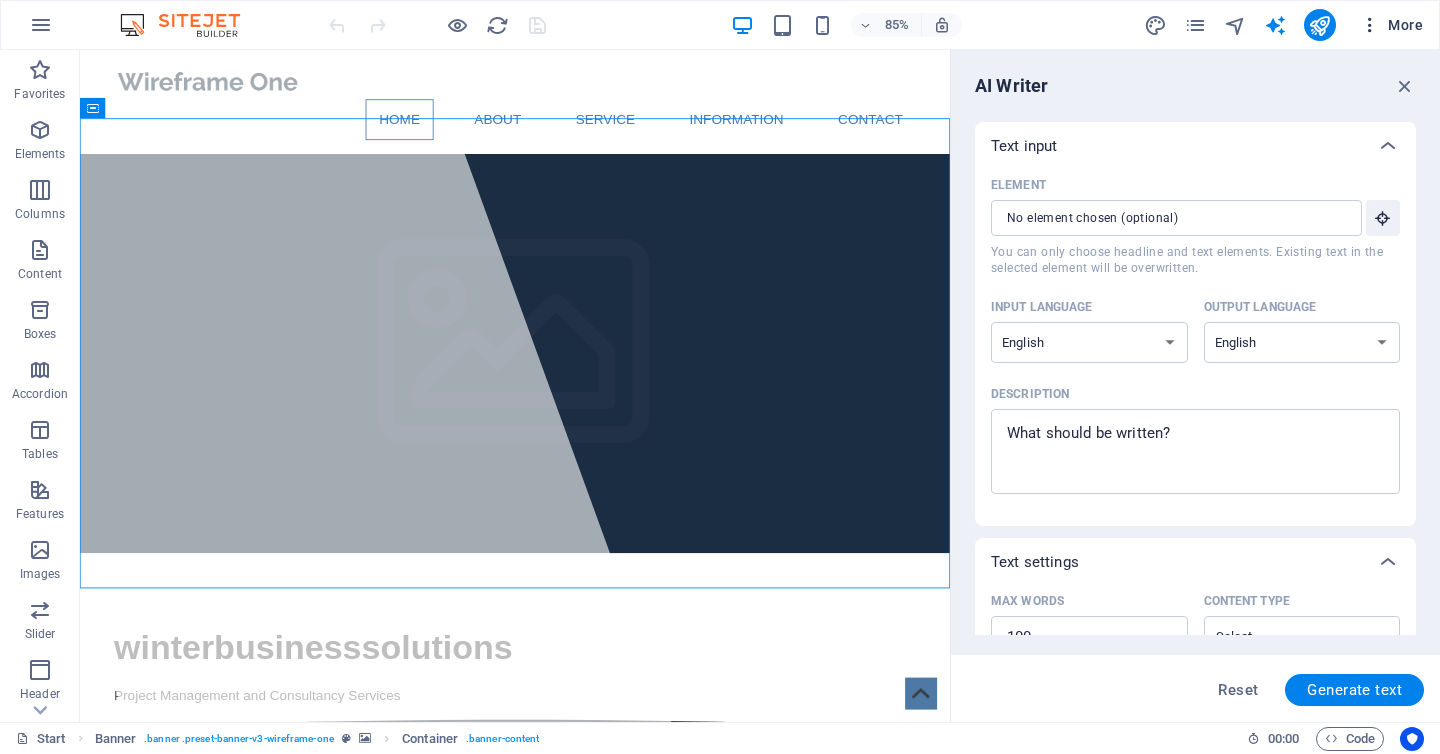click at bounding box center [1370, 25] 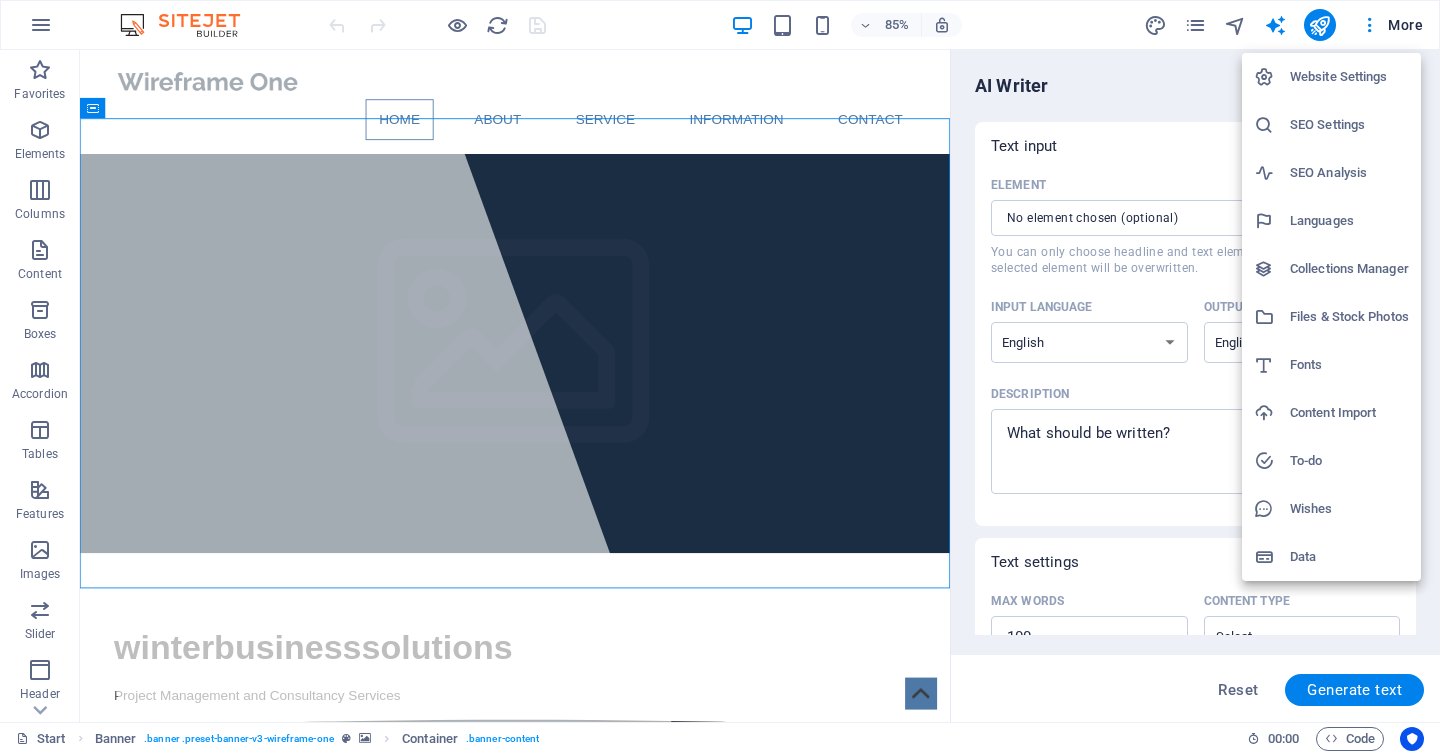 click at bounding box center (720, 377) 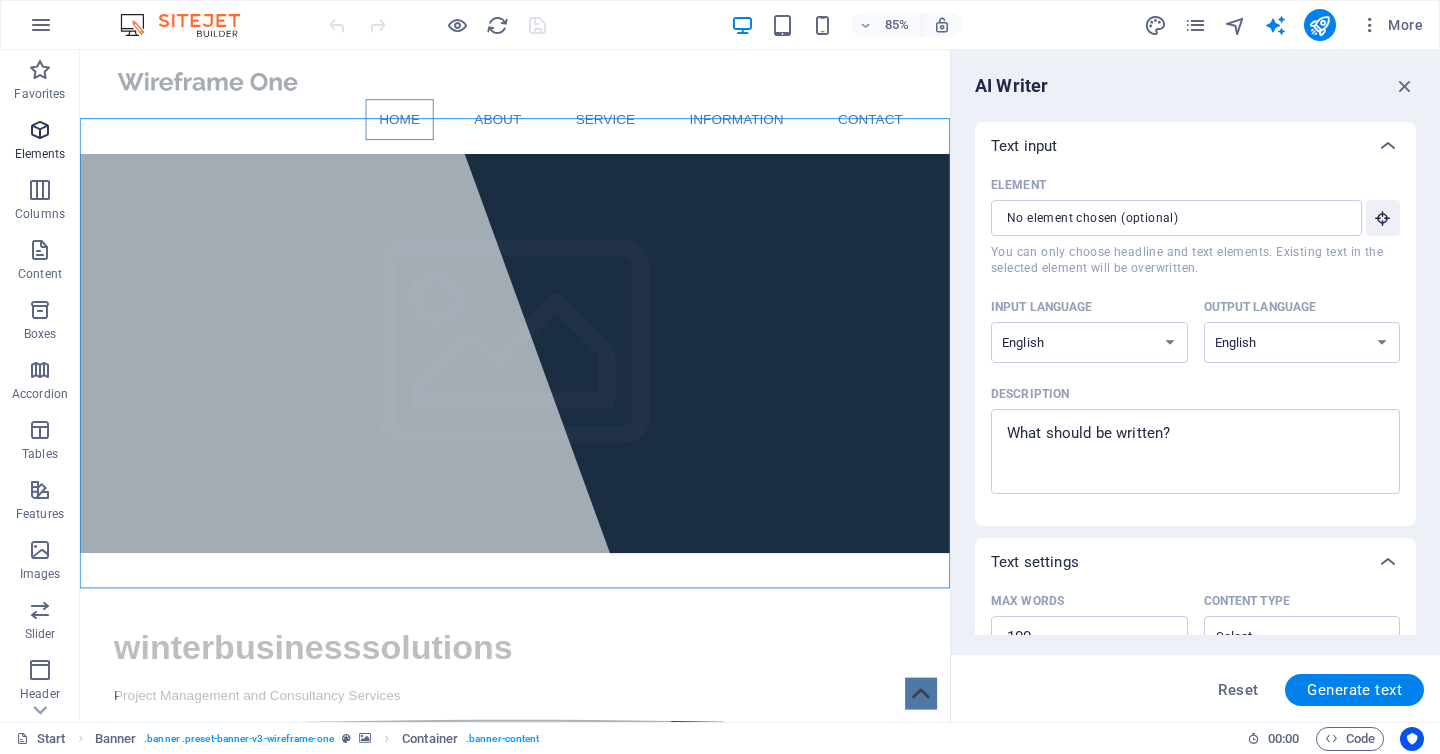 click at bounding box center [40, 130] 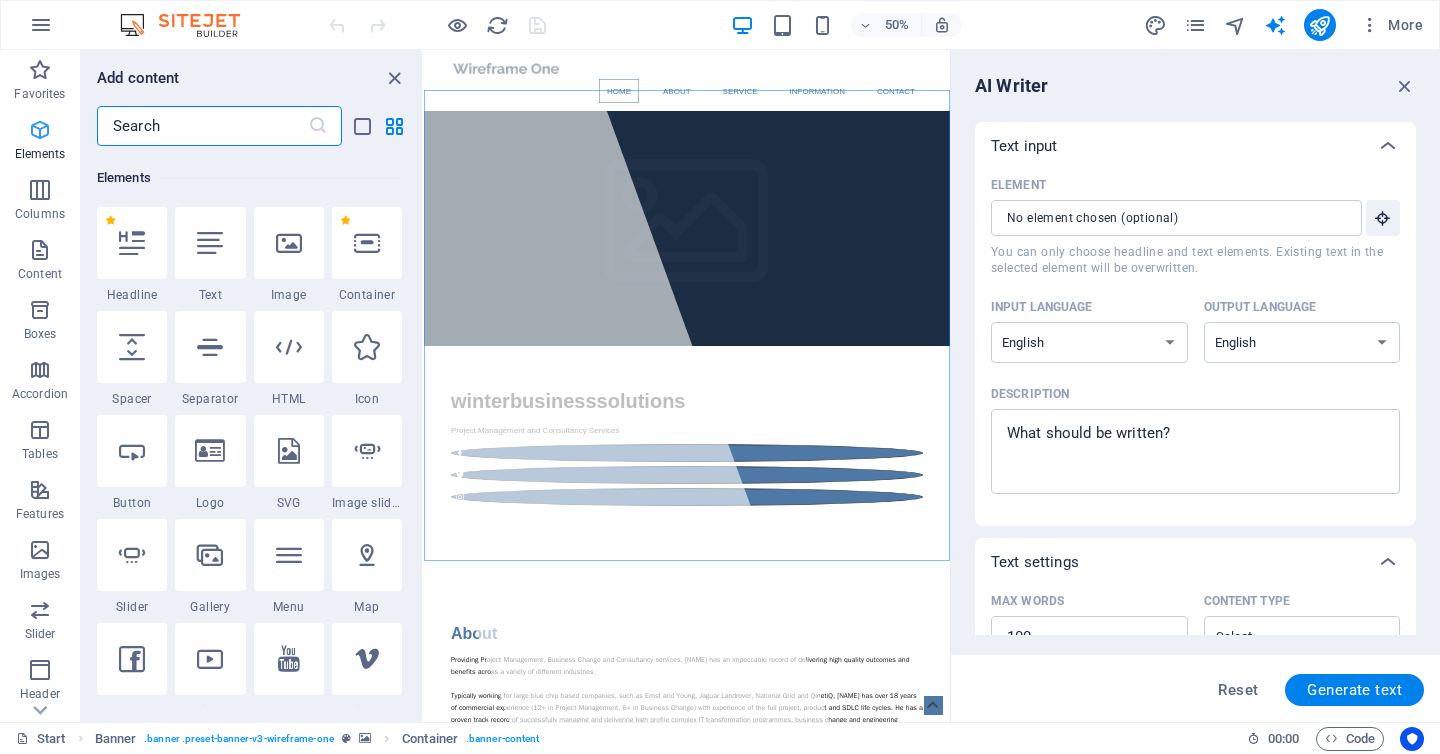 scroll, scrollTop: 213, scrollLeft: 0, axis: vertical 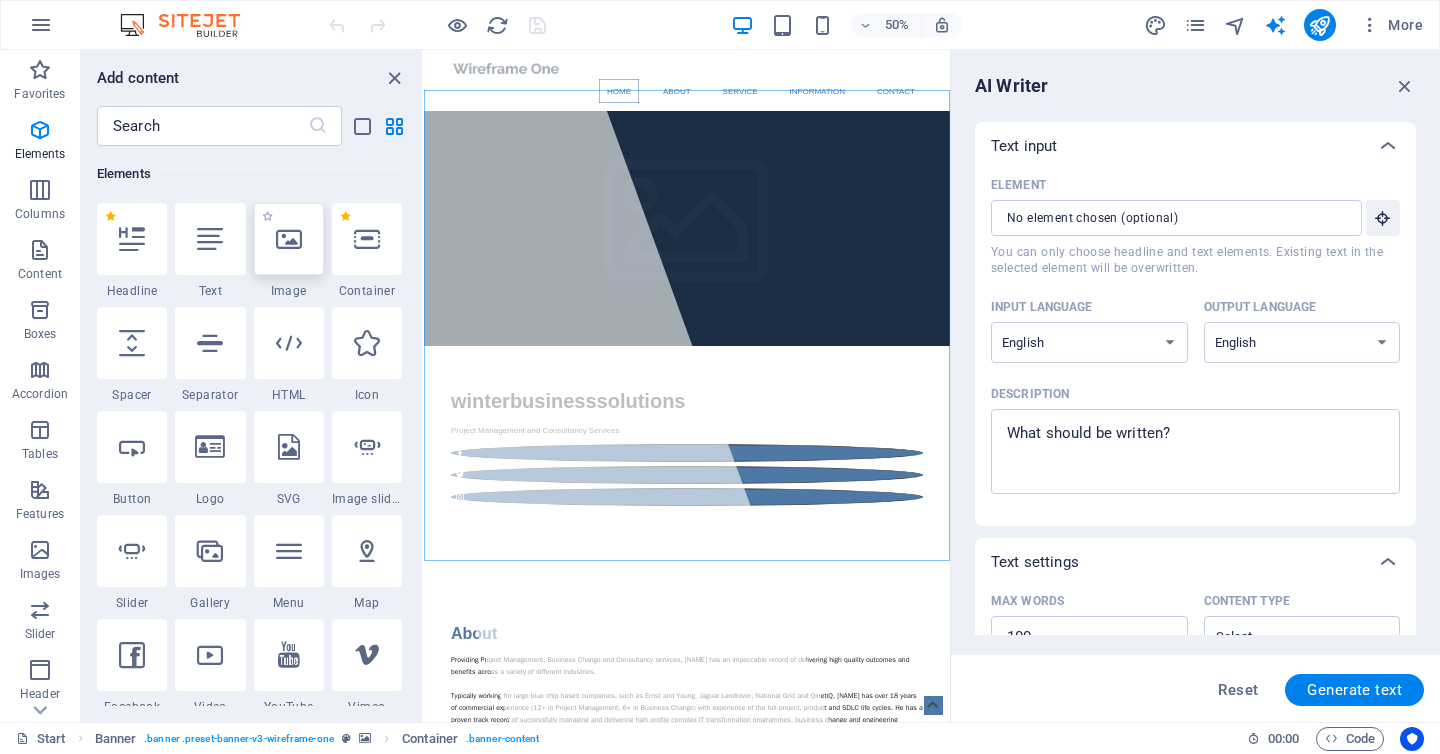 click at bounding box center [289, 239] 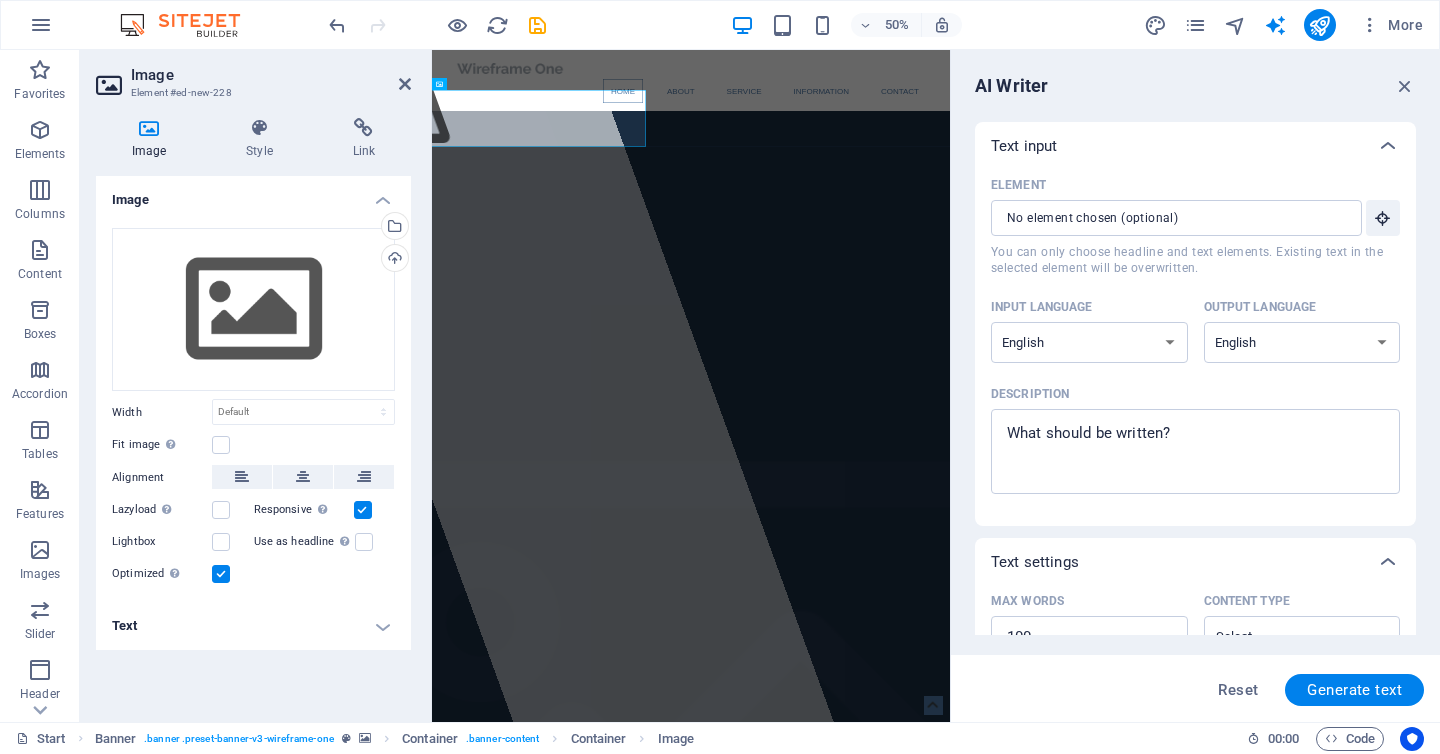 click at bounding box center (149, 128) 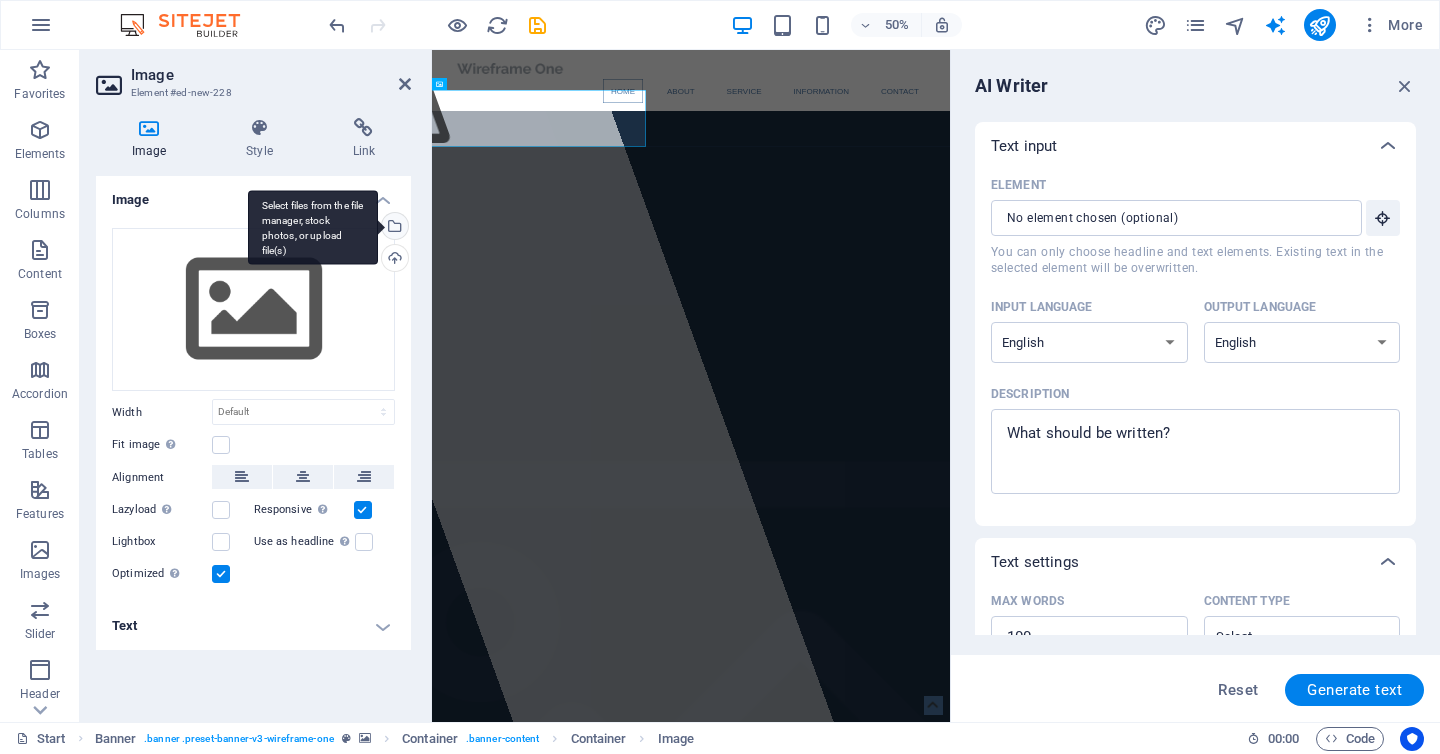 click on "Select files from the file manager, stock photos, or upload file(s)" at bounding box center [393, 228] 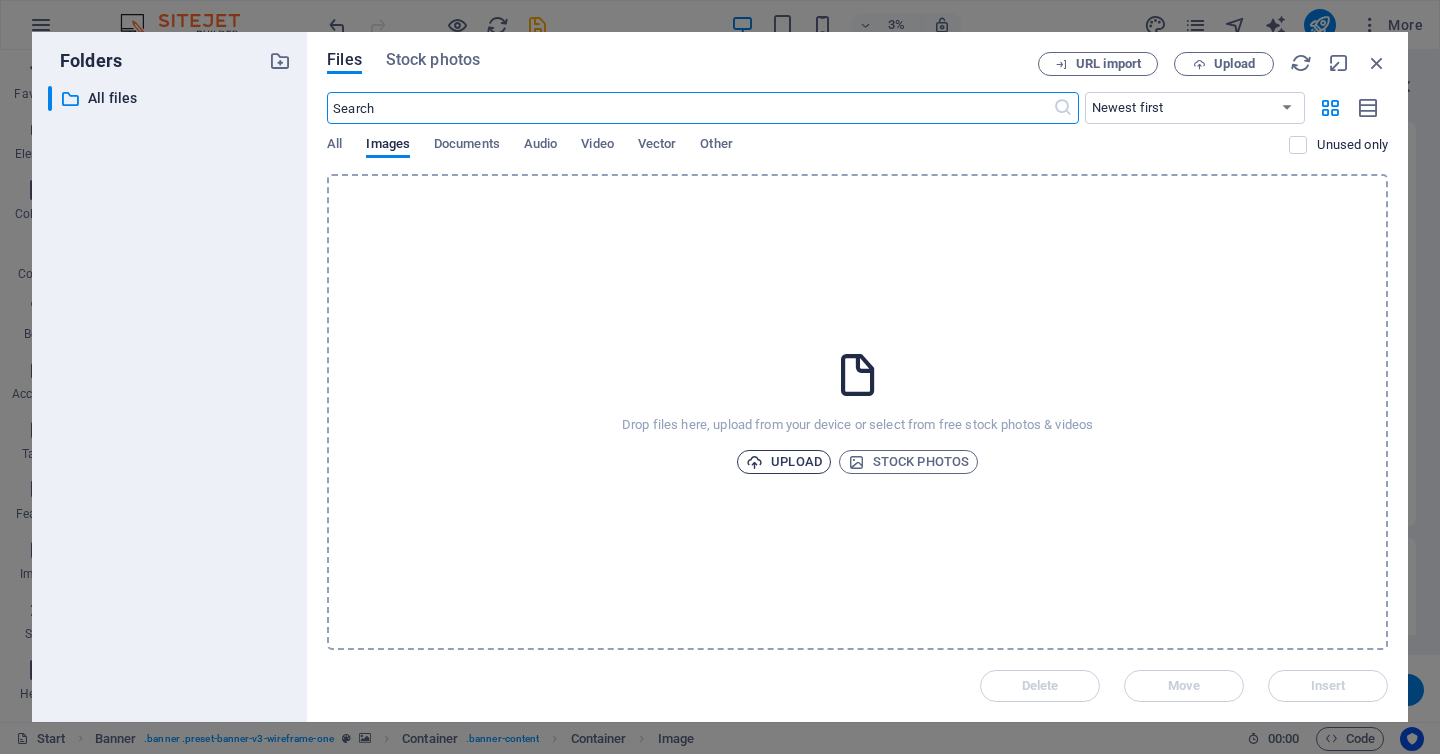 click on "Upload" at bounding box center (784, 462) 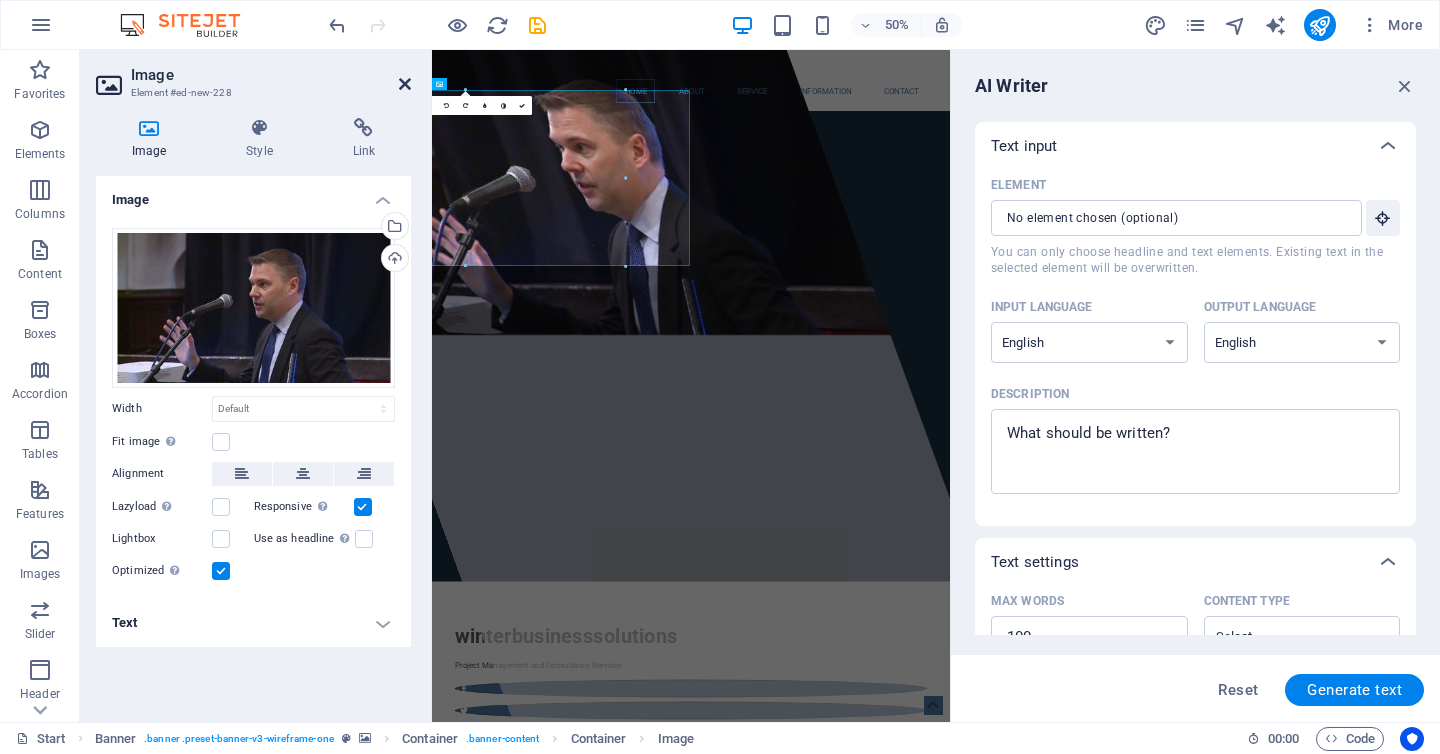 click at bounding box center (405, 84) 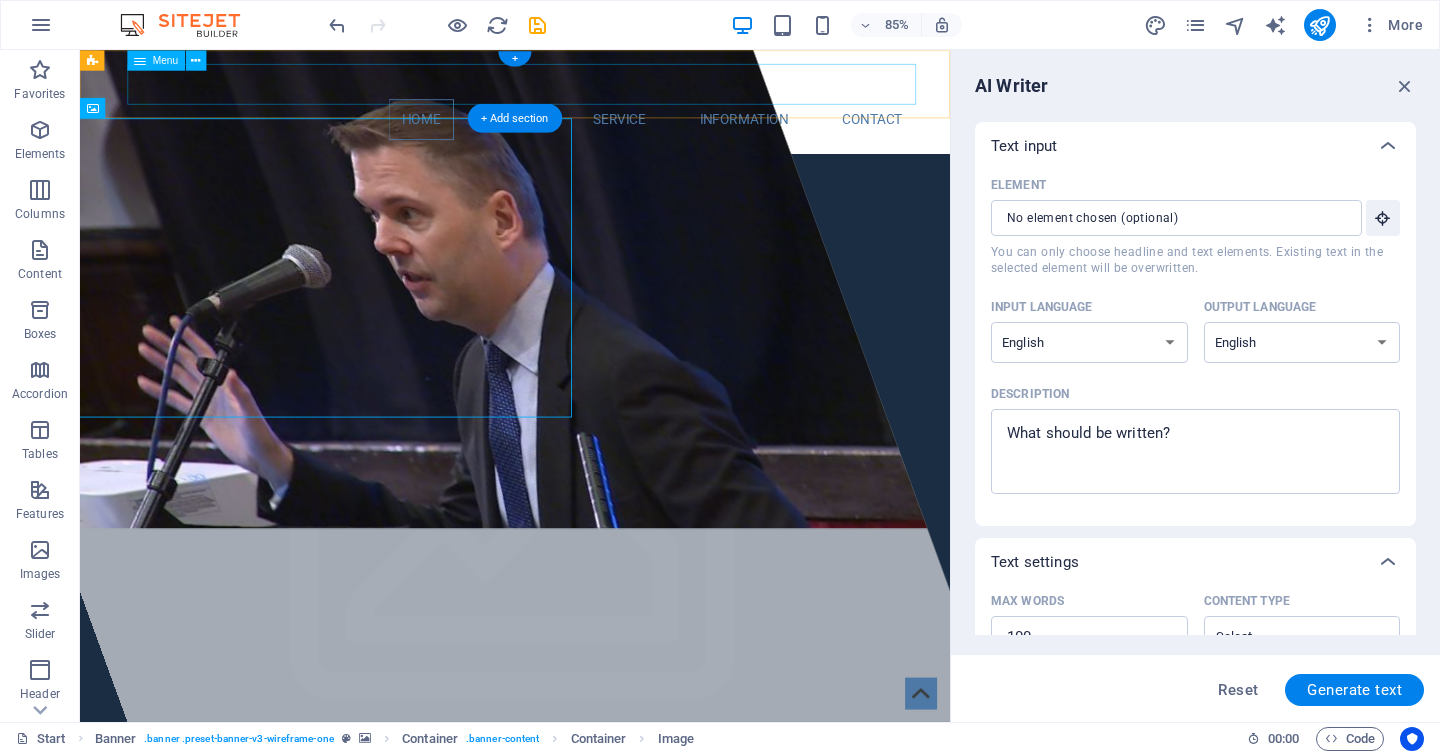 click on "Home About Service Information Contact" at bounding box center (592, 132) 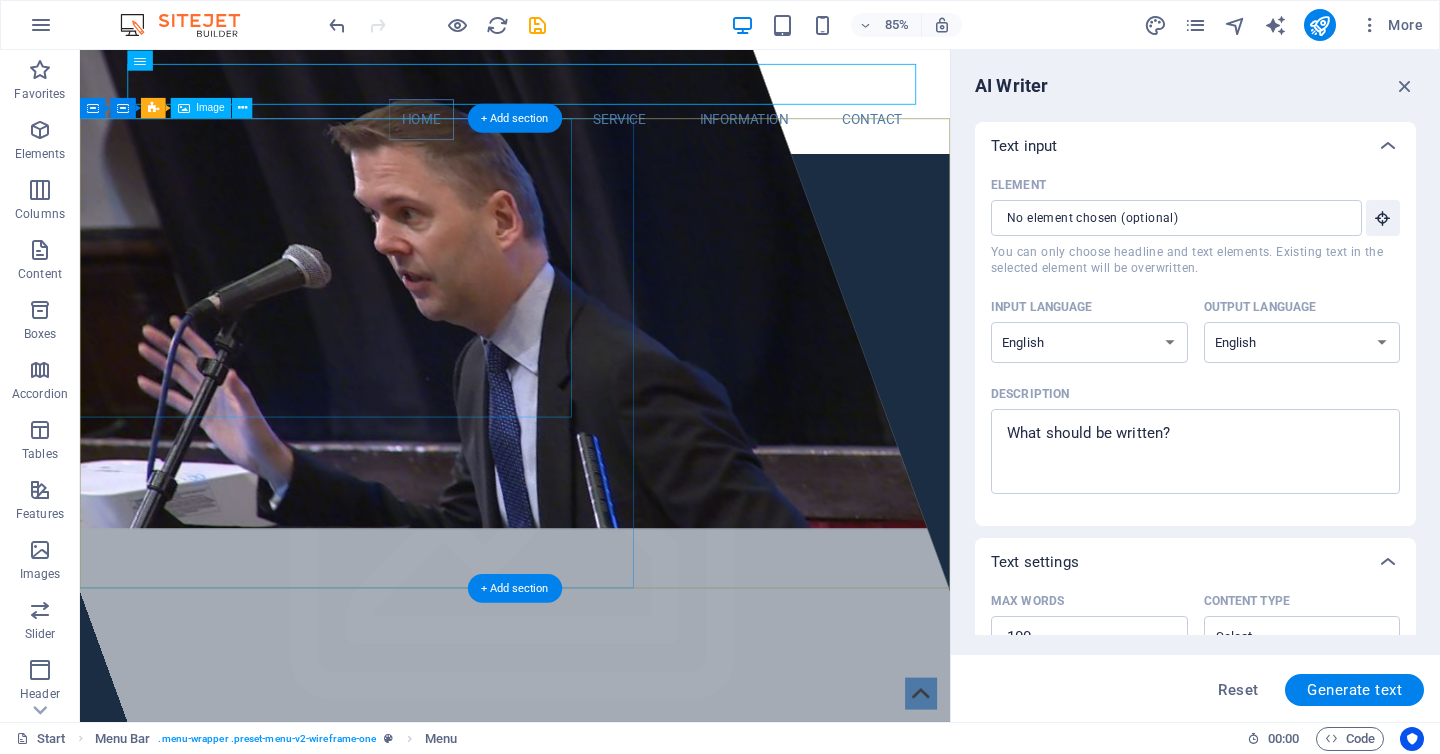 click at bounding box center [462, 331] 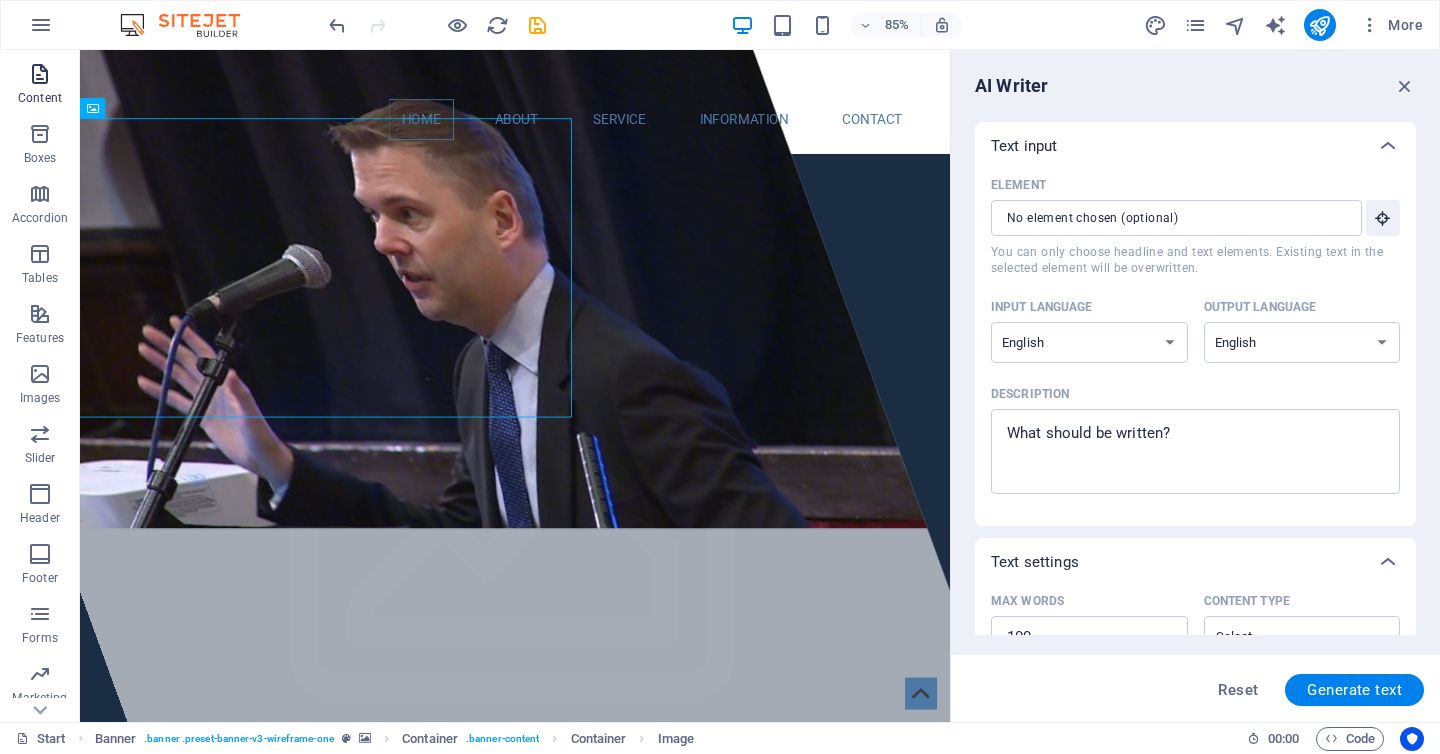 scroll, scrollTop: 228, scrollLeft: 0, axis: vertical 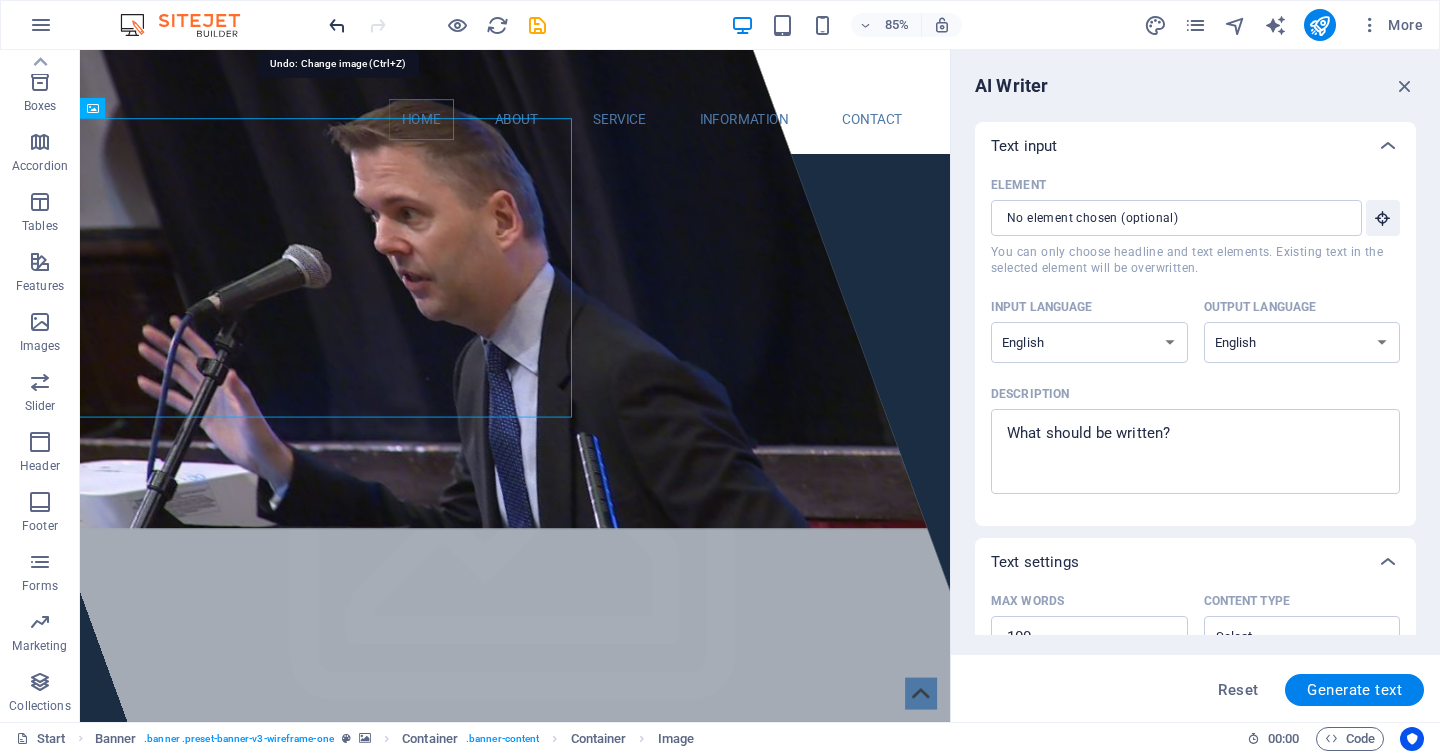 click at bounding box center (337, 25) 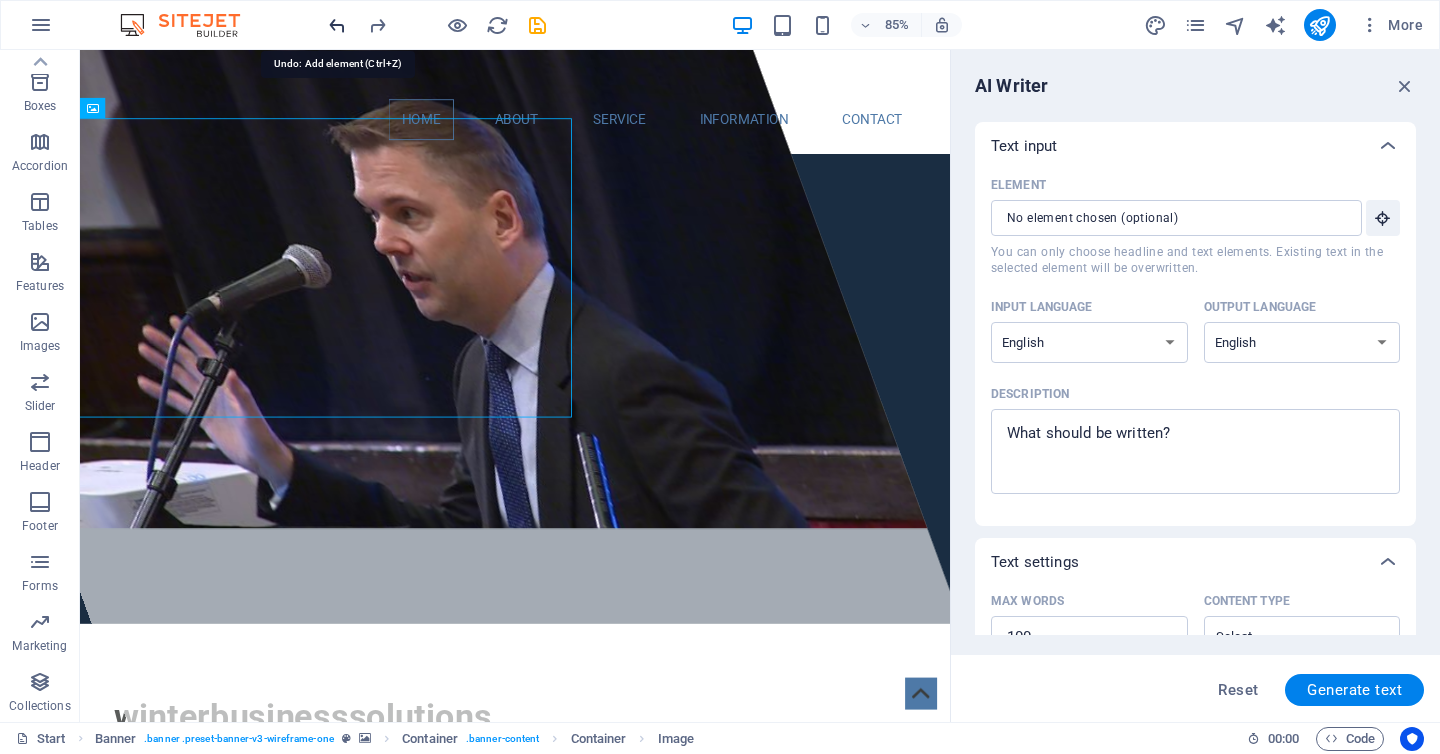 click at bounding box center [337, 25] 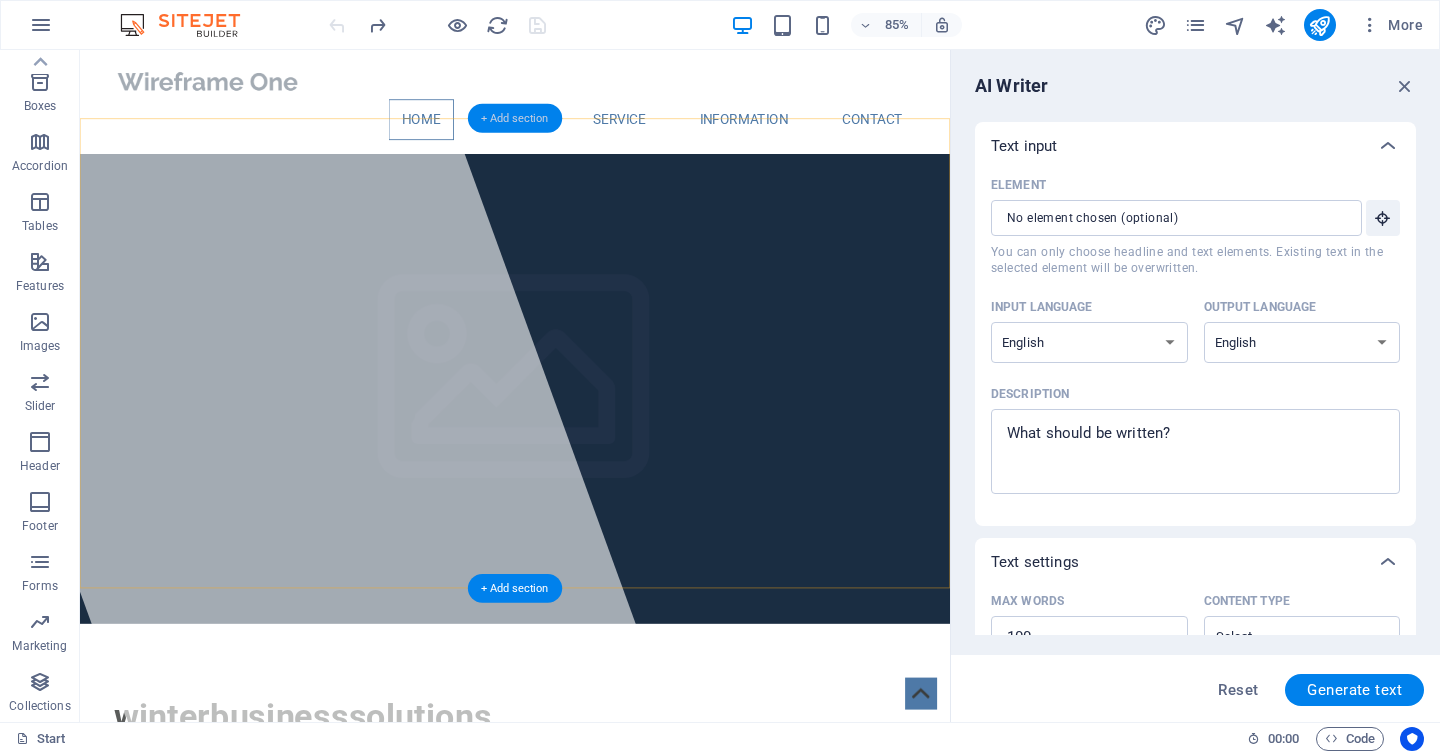 click on "+ Add section" at bounding box center (515, 118) 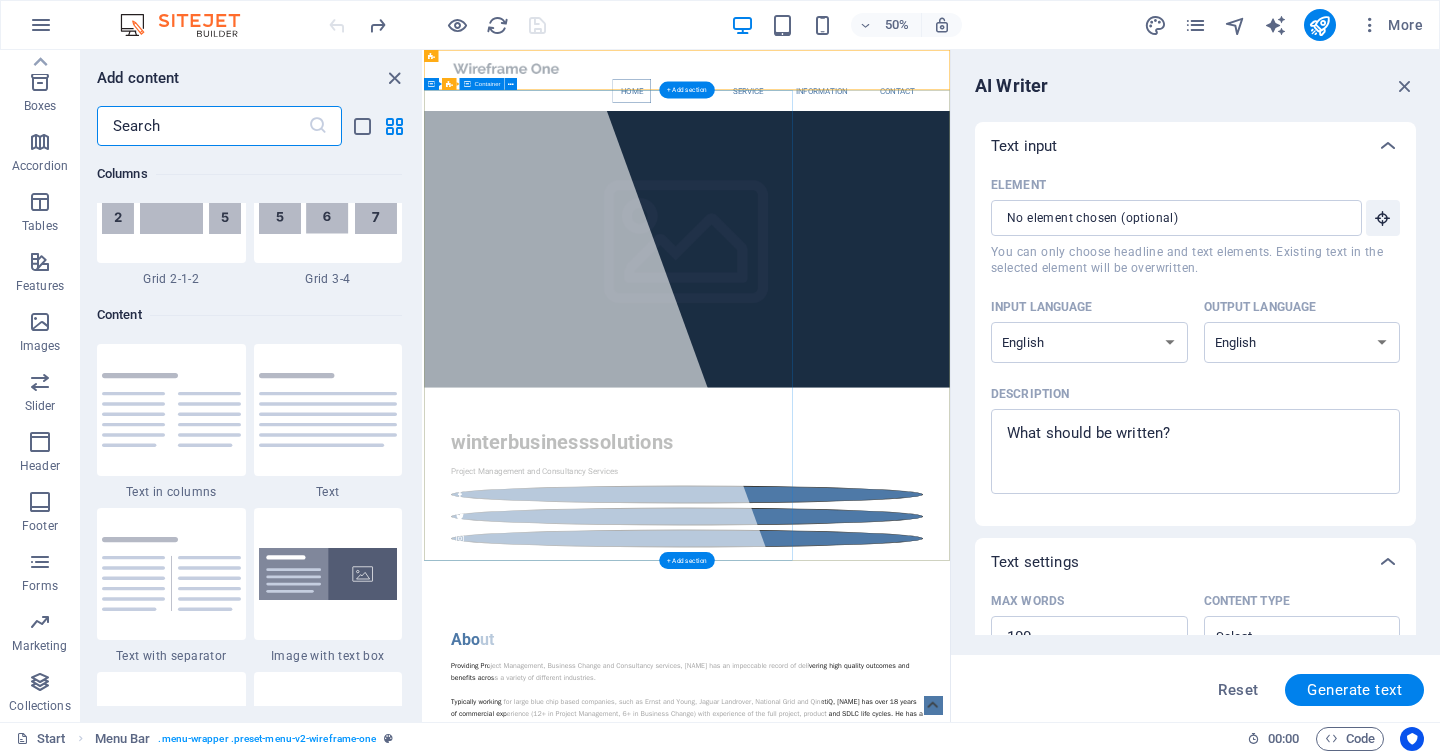 scroll, scrollTop: 3499, scrollLeft: 0, axis: vertical 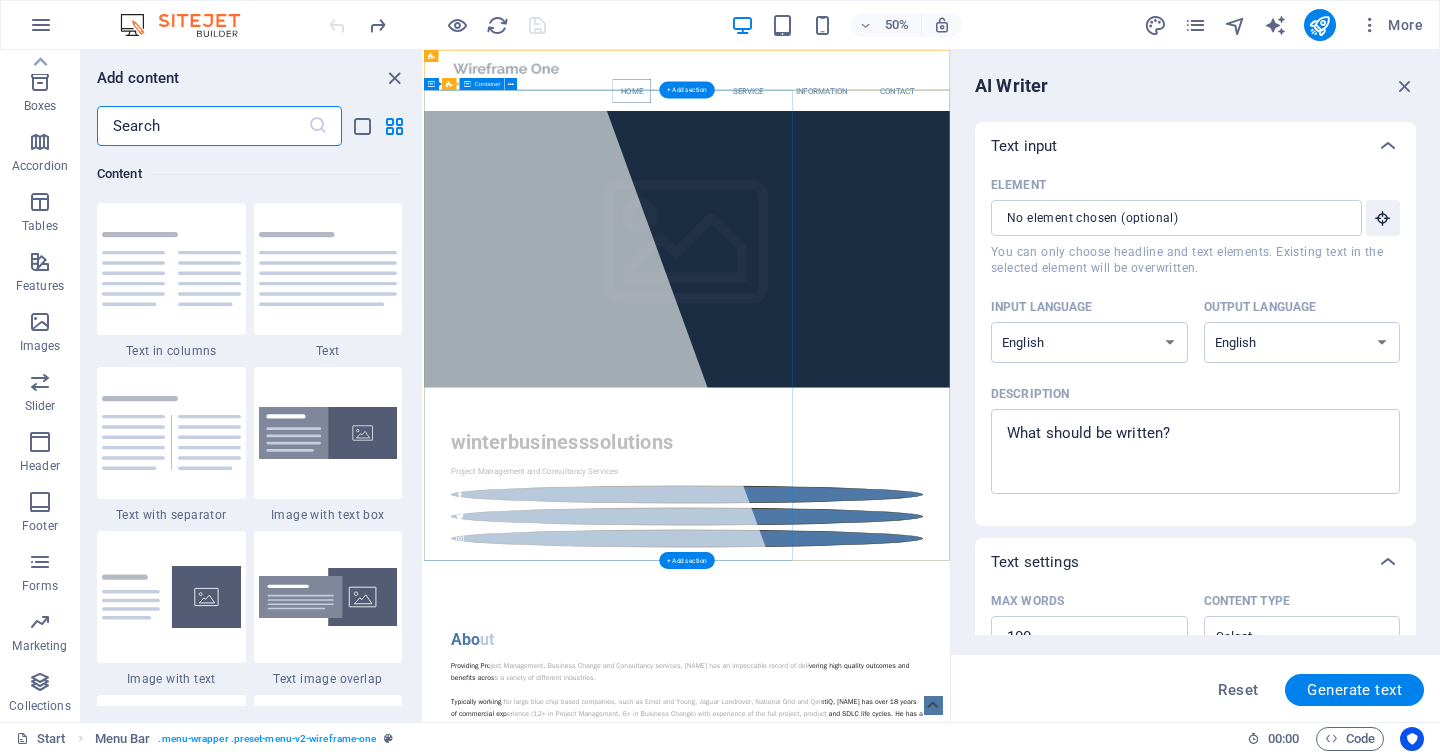 click at bounding box center [669, 722] 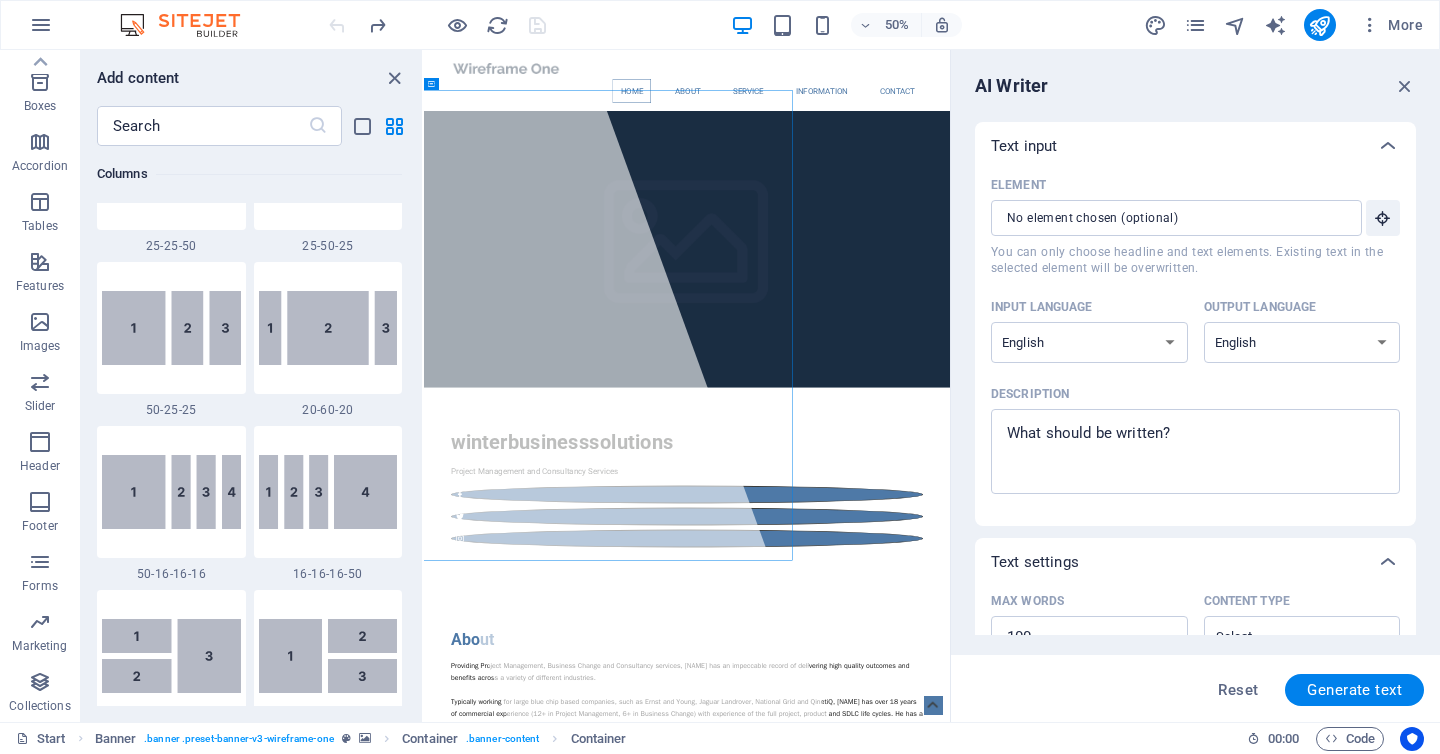 scroll, scrollTop: 2012, scrollLeft: 0, axis: vertical 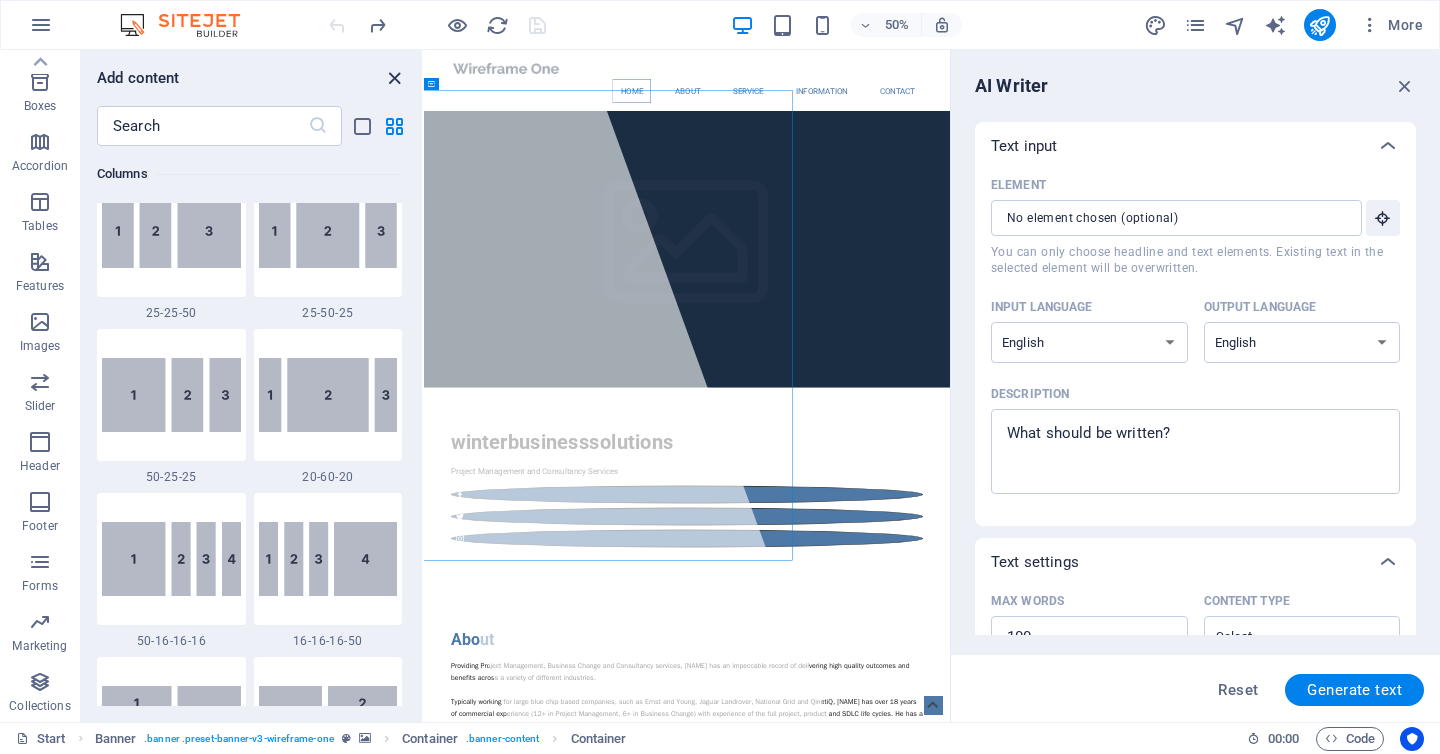 click at bounding box center [394, 78] 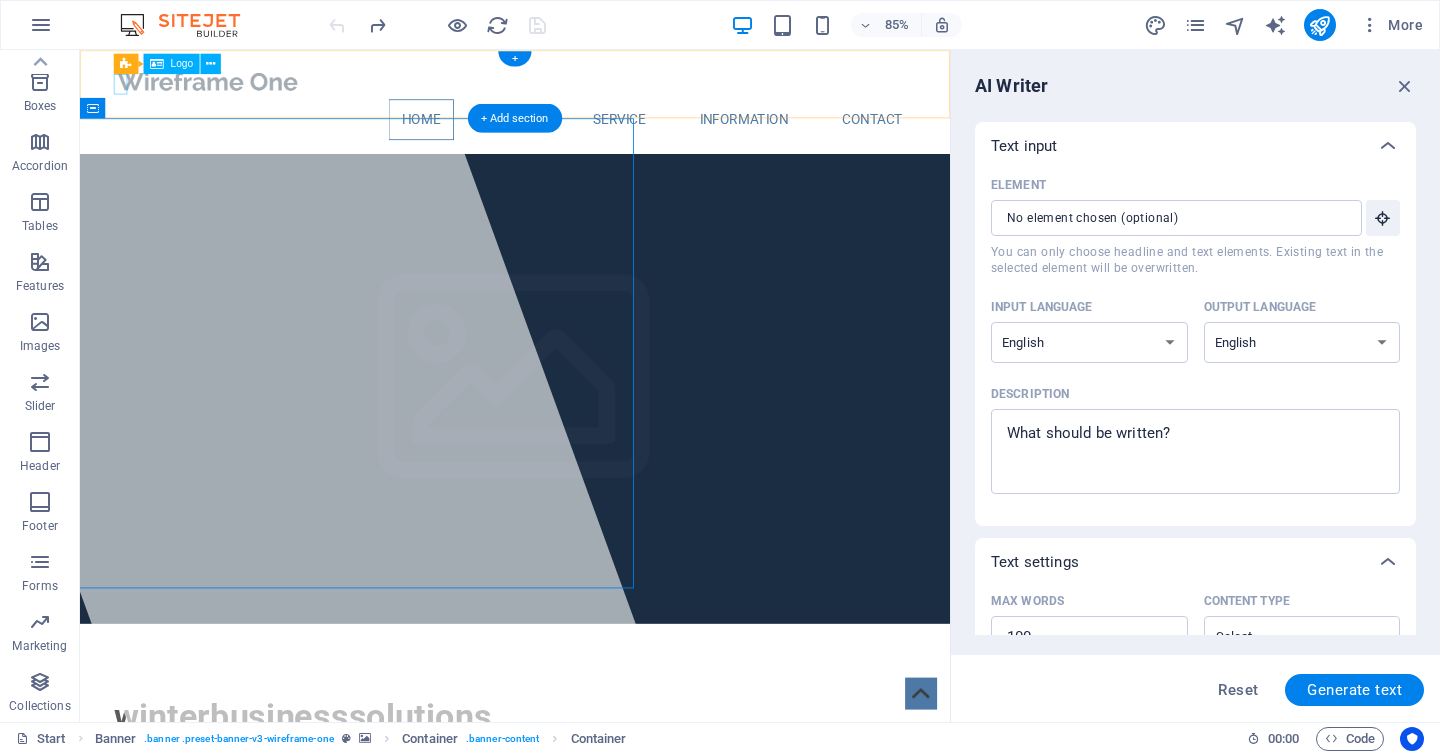 click at bounding box center [592, 87] 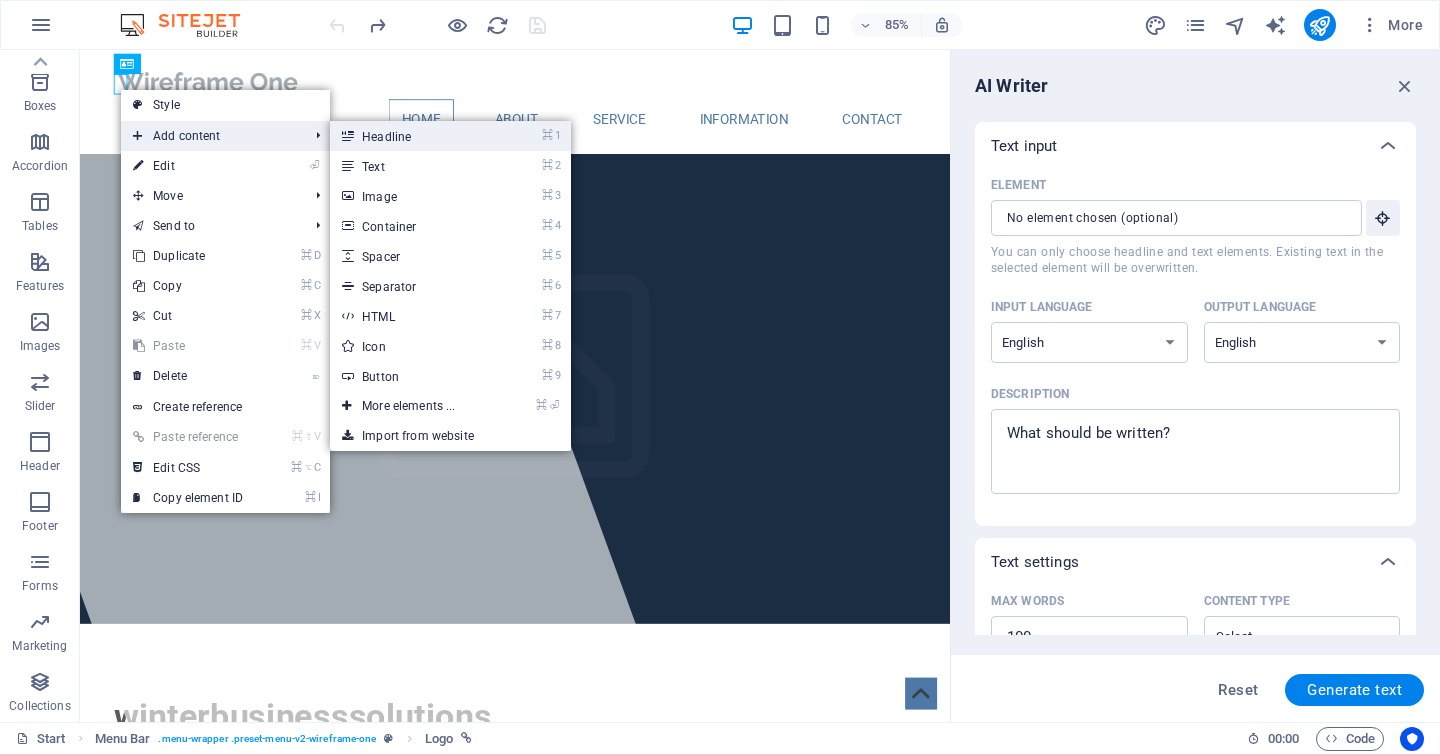 click on "⌘ 1  Headline" at bounding box center (412, 136) 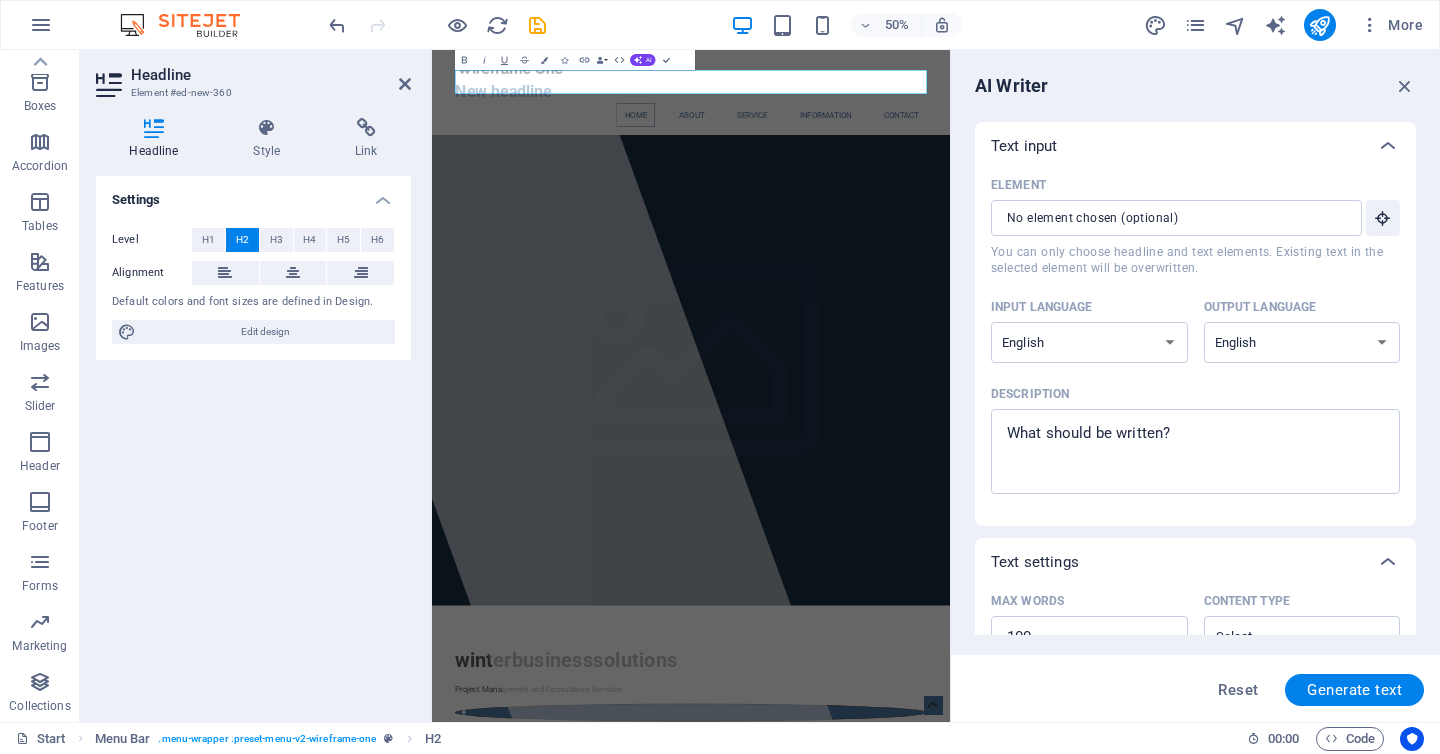 click on "Headline" at bounding box center (271, 75) 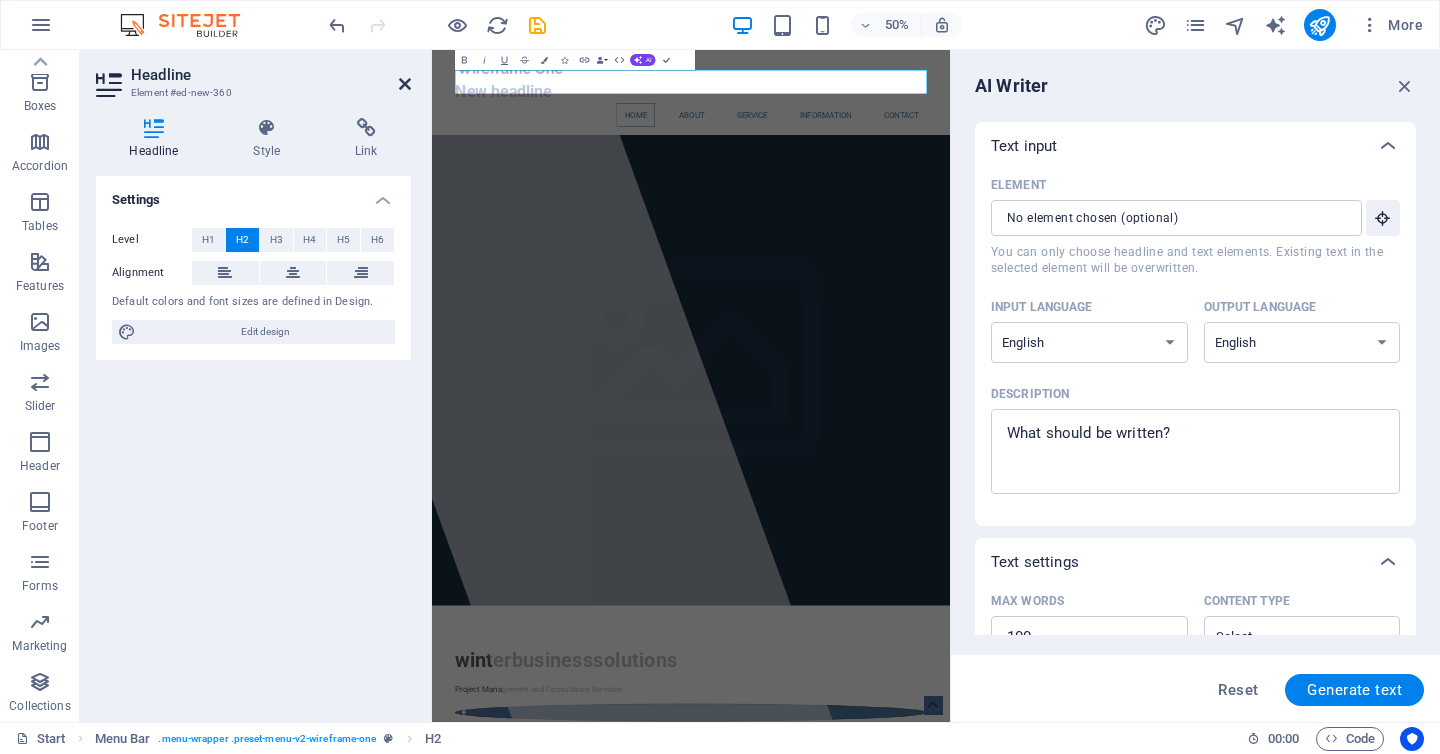 click at bounding box center (405, 84) 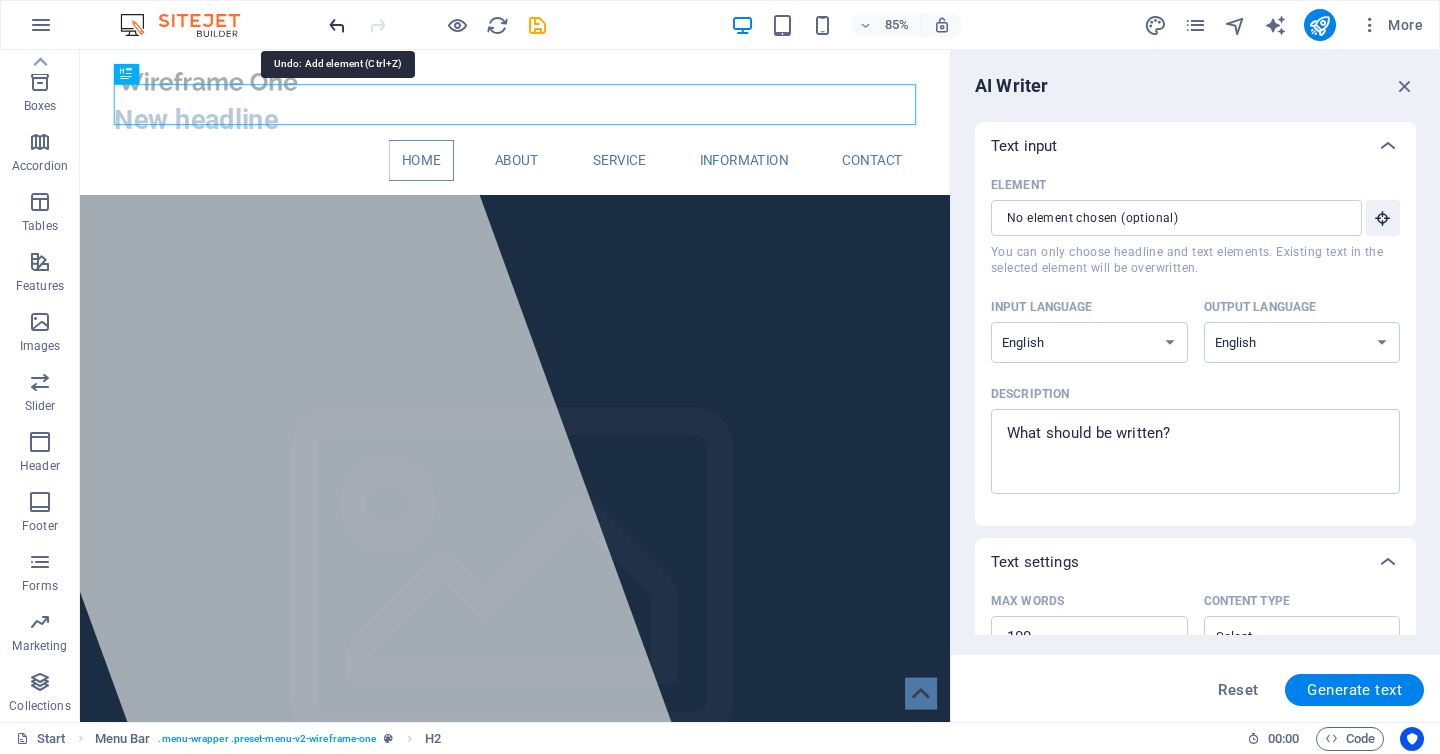 click at bounding box center [337, 25] 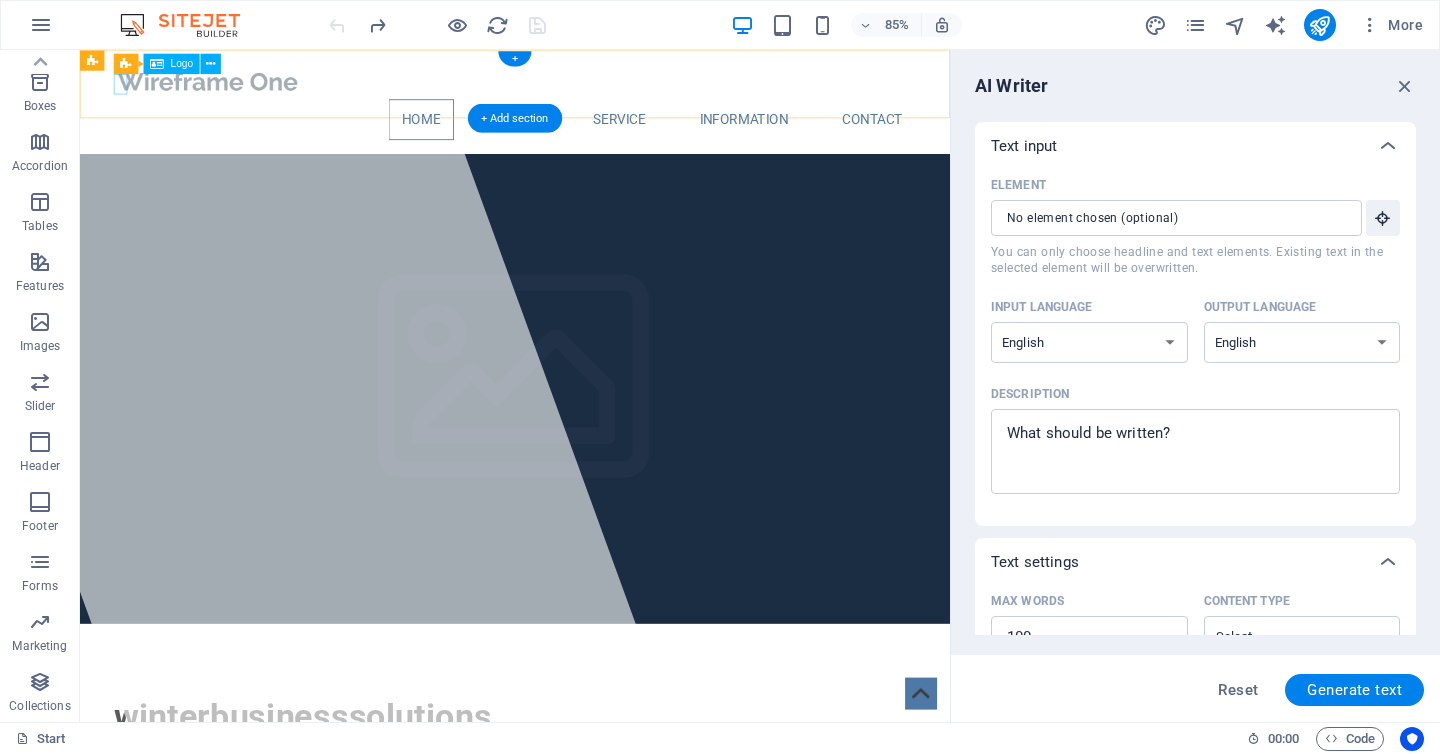 click at bounding box center (592, 87) 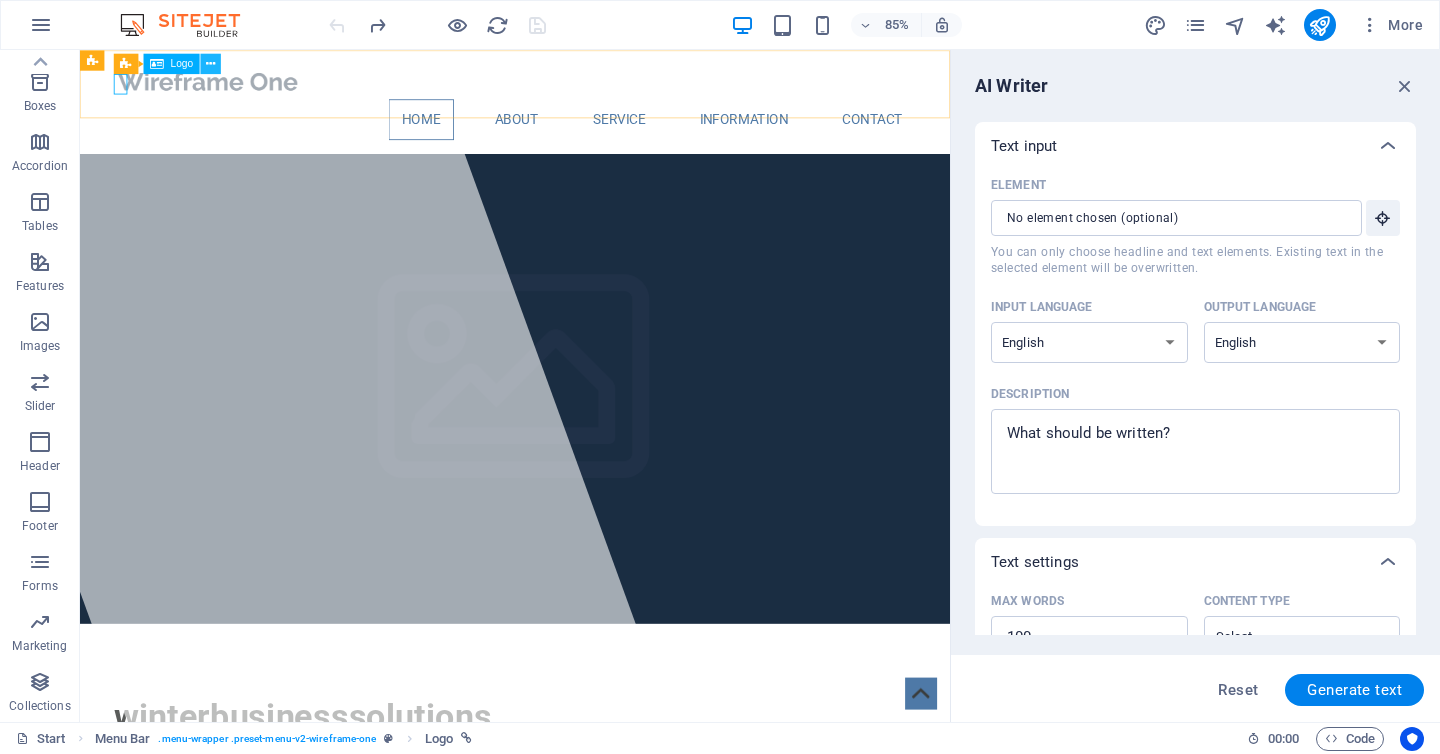 click at bounding box center (211, 64) 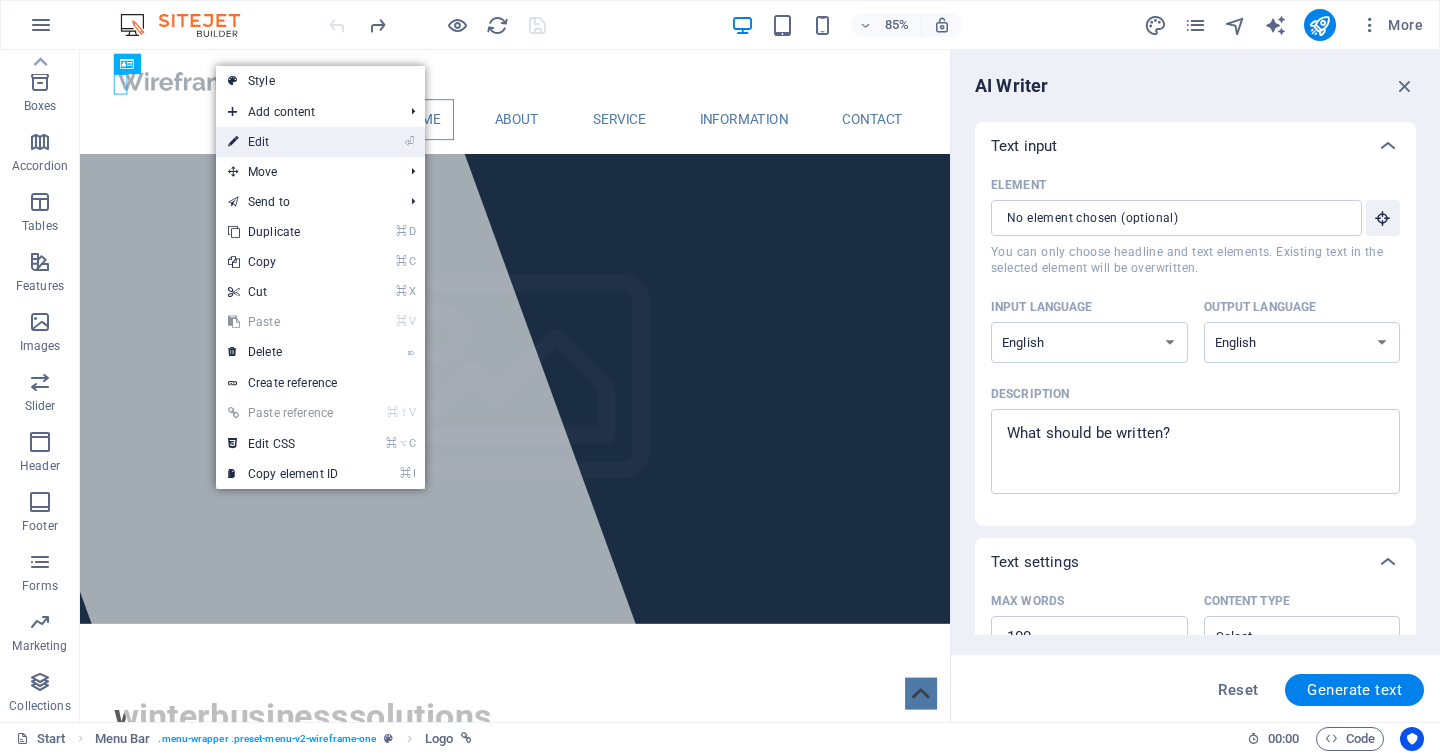 click on "⏎  Edit" at bounding box center [283, 142] 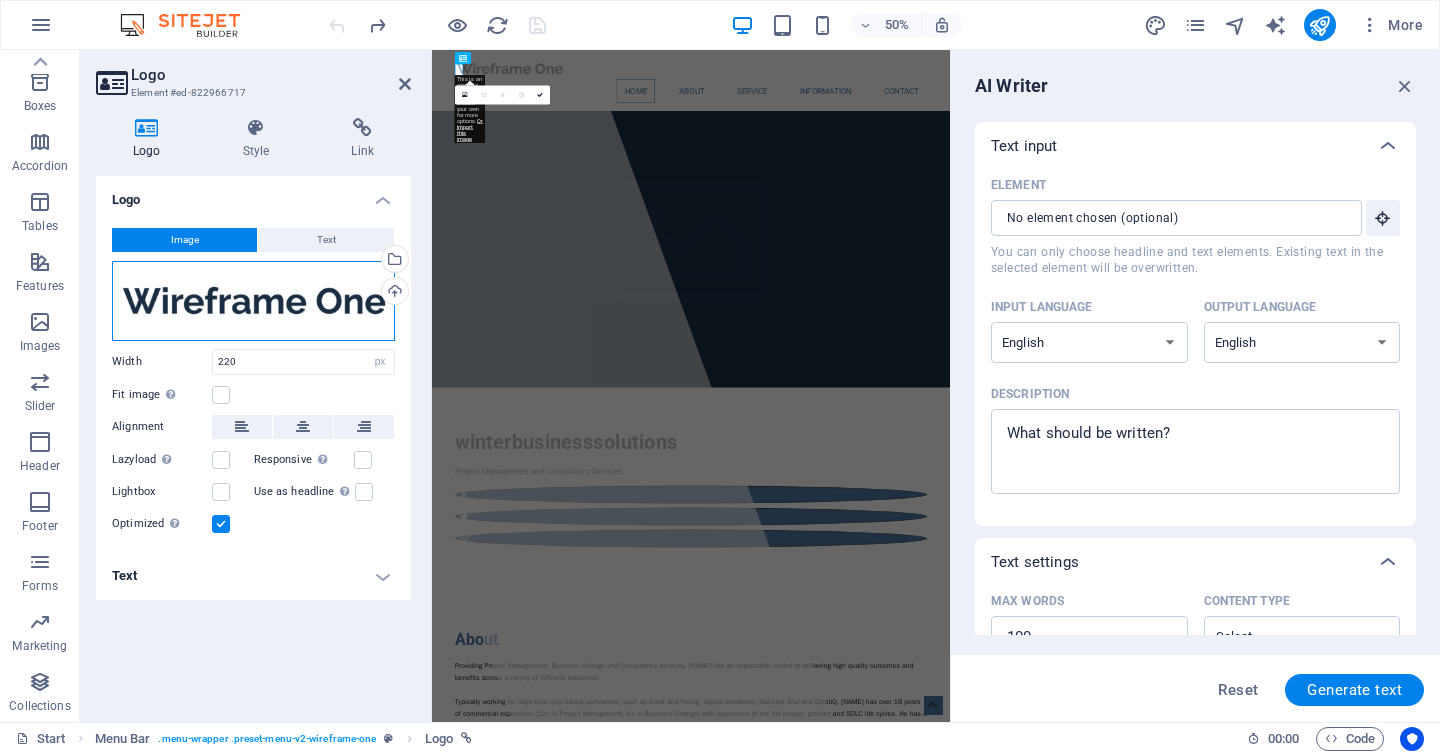 click on "Drag files here, click to choose files or select files from Files or our free stock photos & videos" at bounding box center [253, 301] 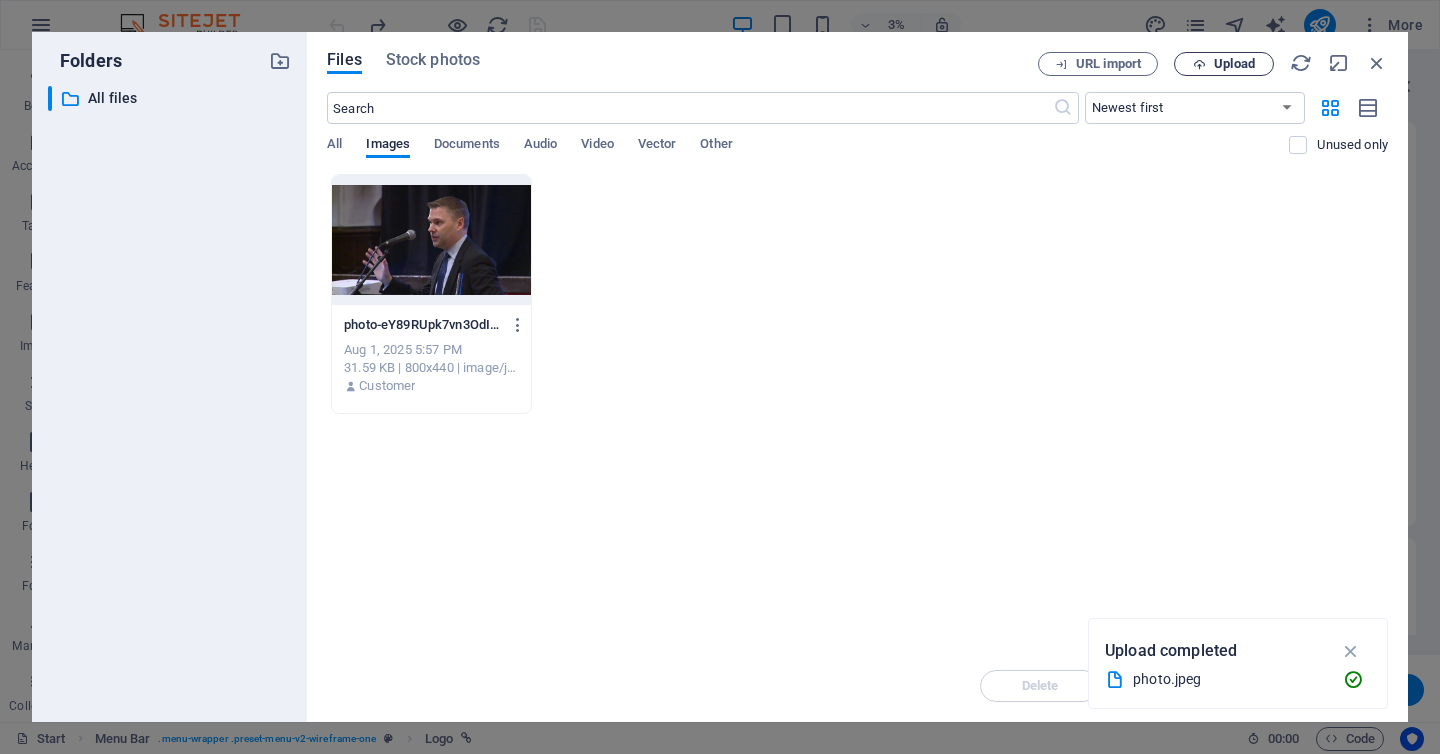click on "Upload" at bounding box center (1234, 64) 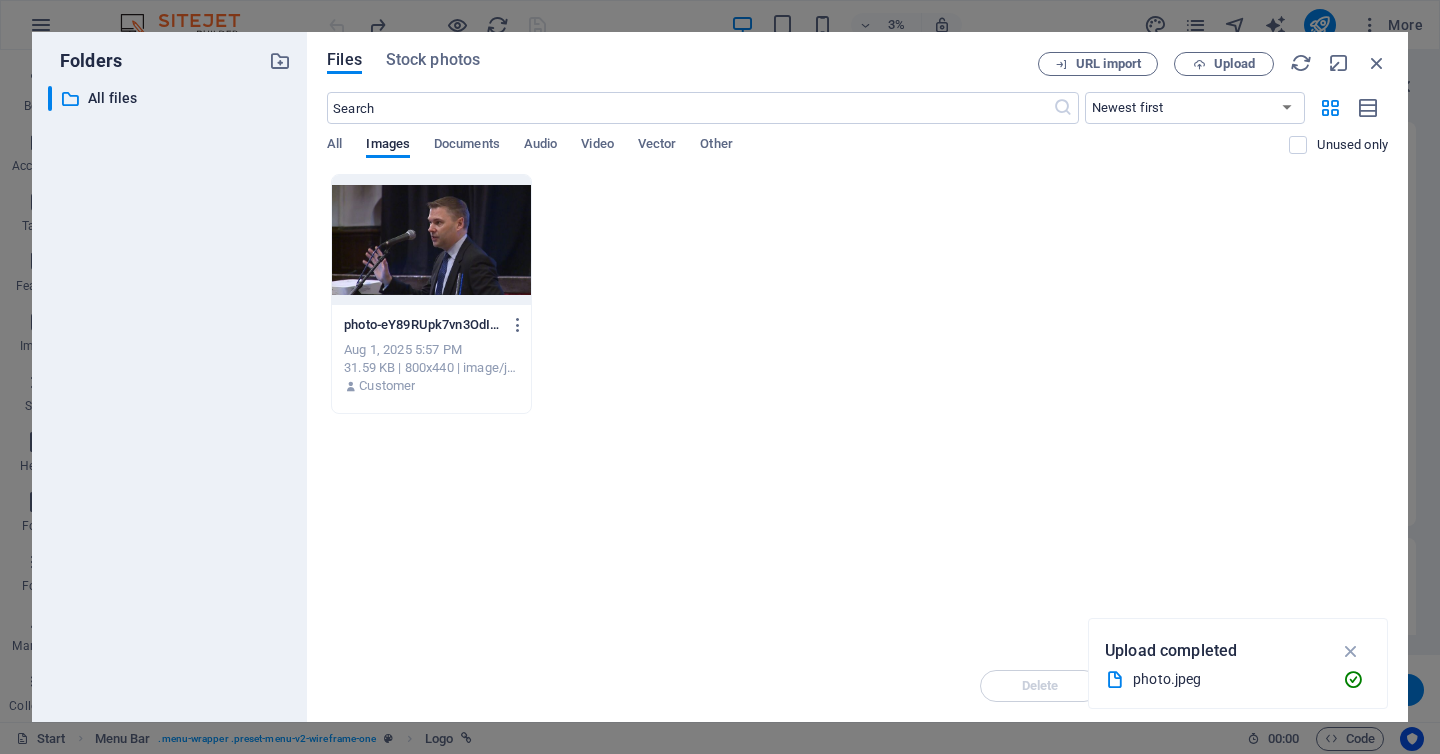 click at bounding box center (431, 240) 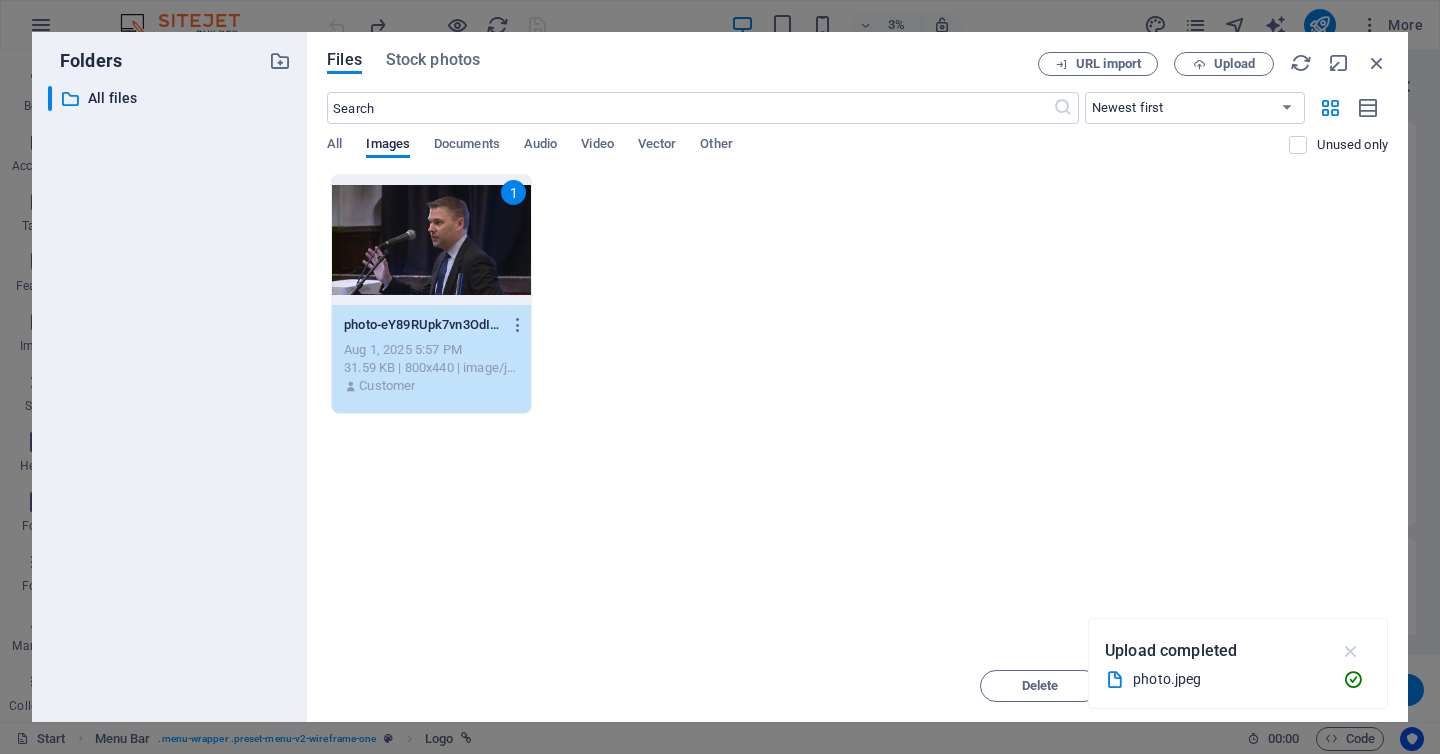 click at bounding box center (1351, 651) 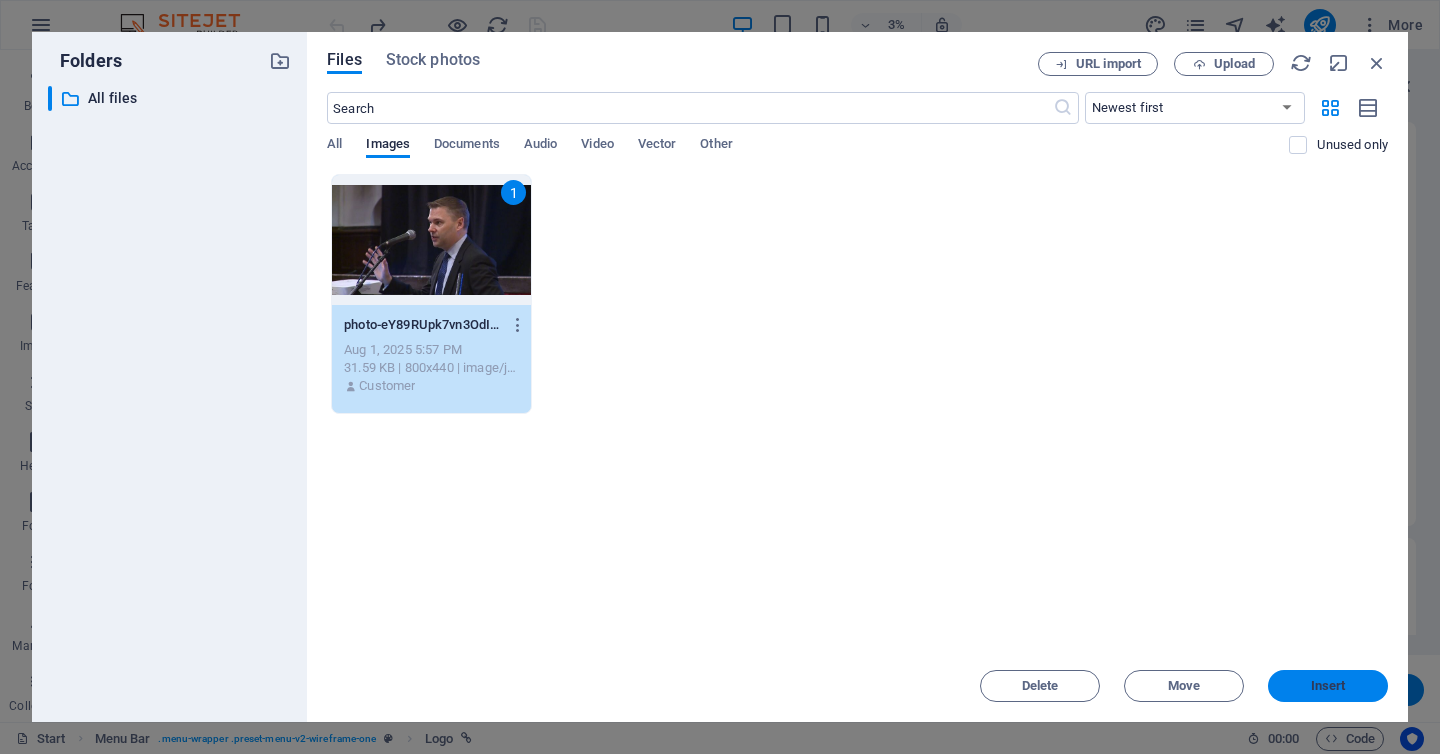 click on "Insert" at bounding box center [1328, 686] 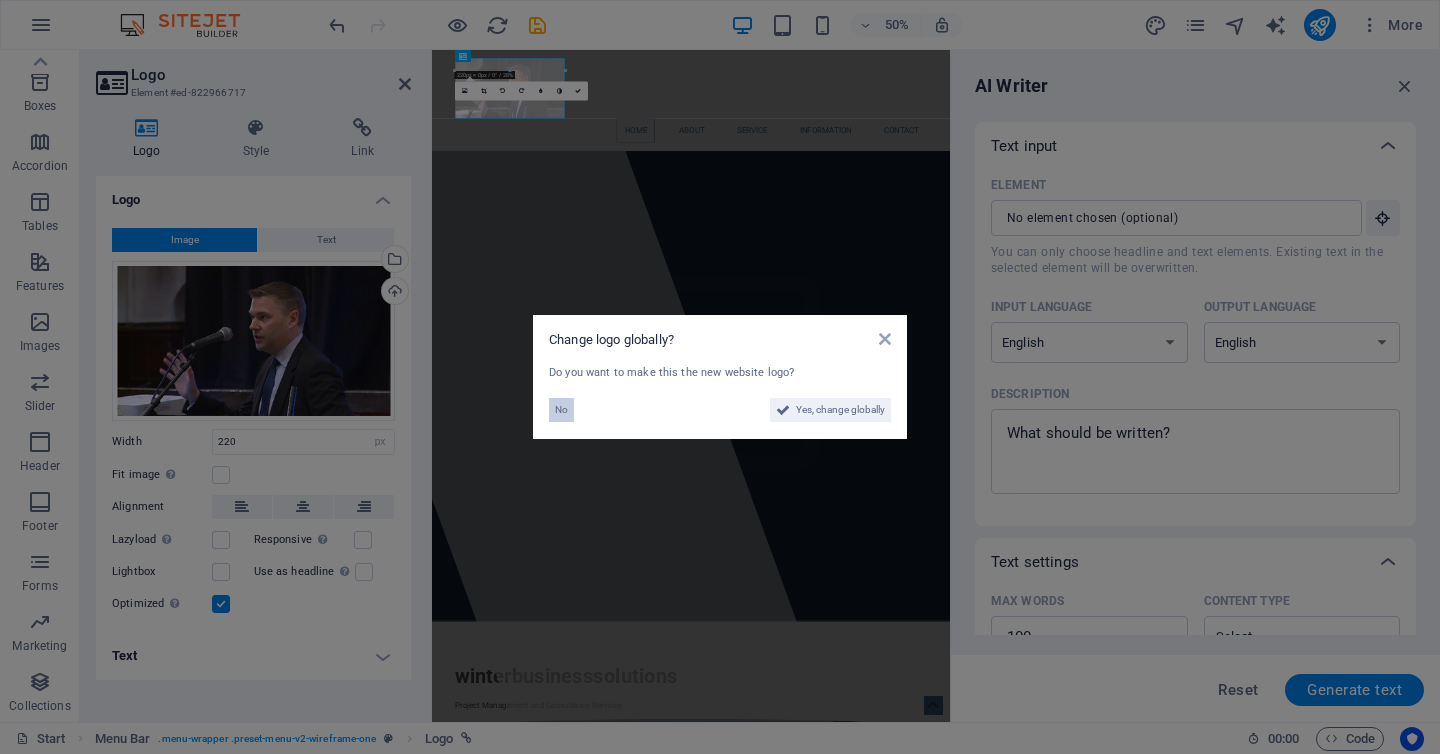 click on "No" at bounding box center [561, 410] 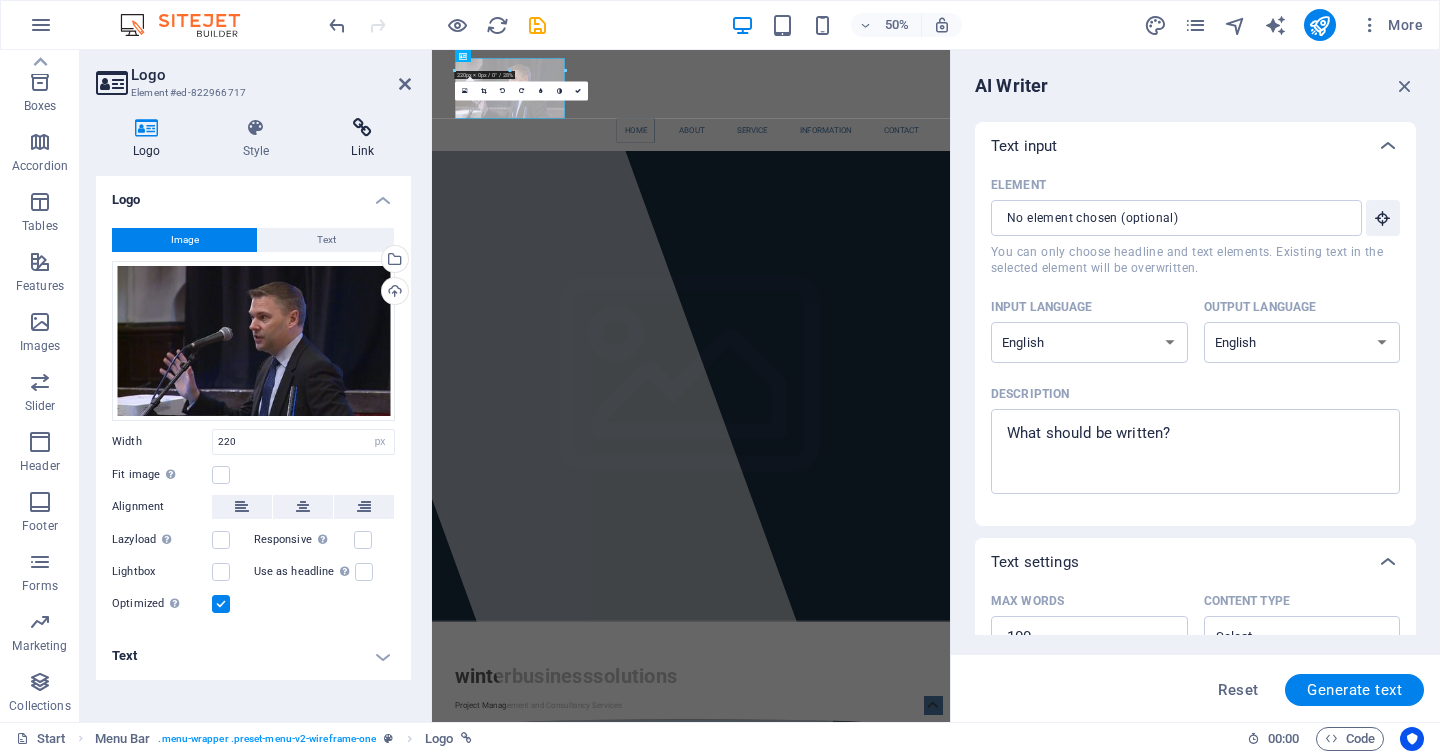 click at bounding box center [362, 128] 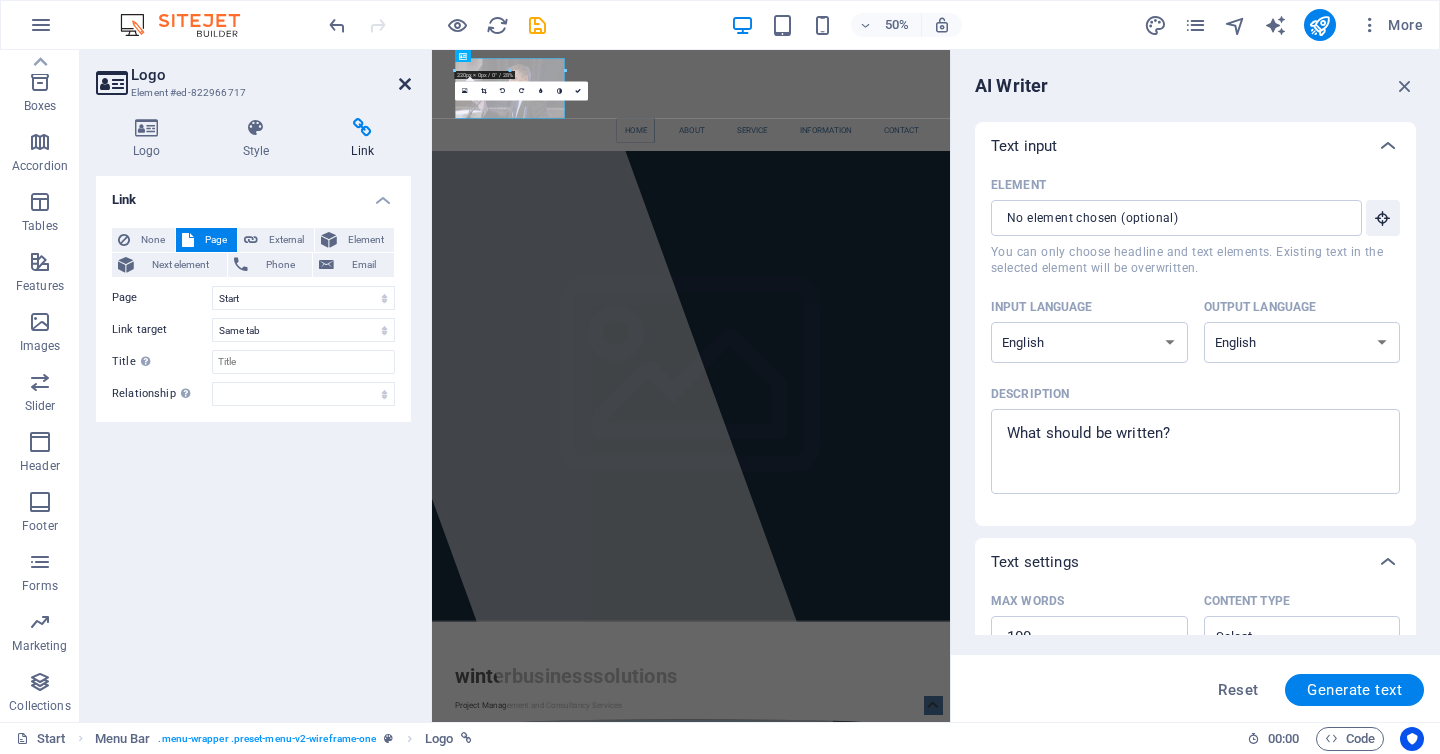 click at bounding box center [405, 84] 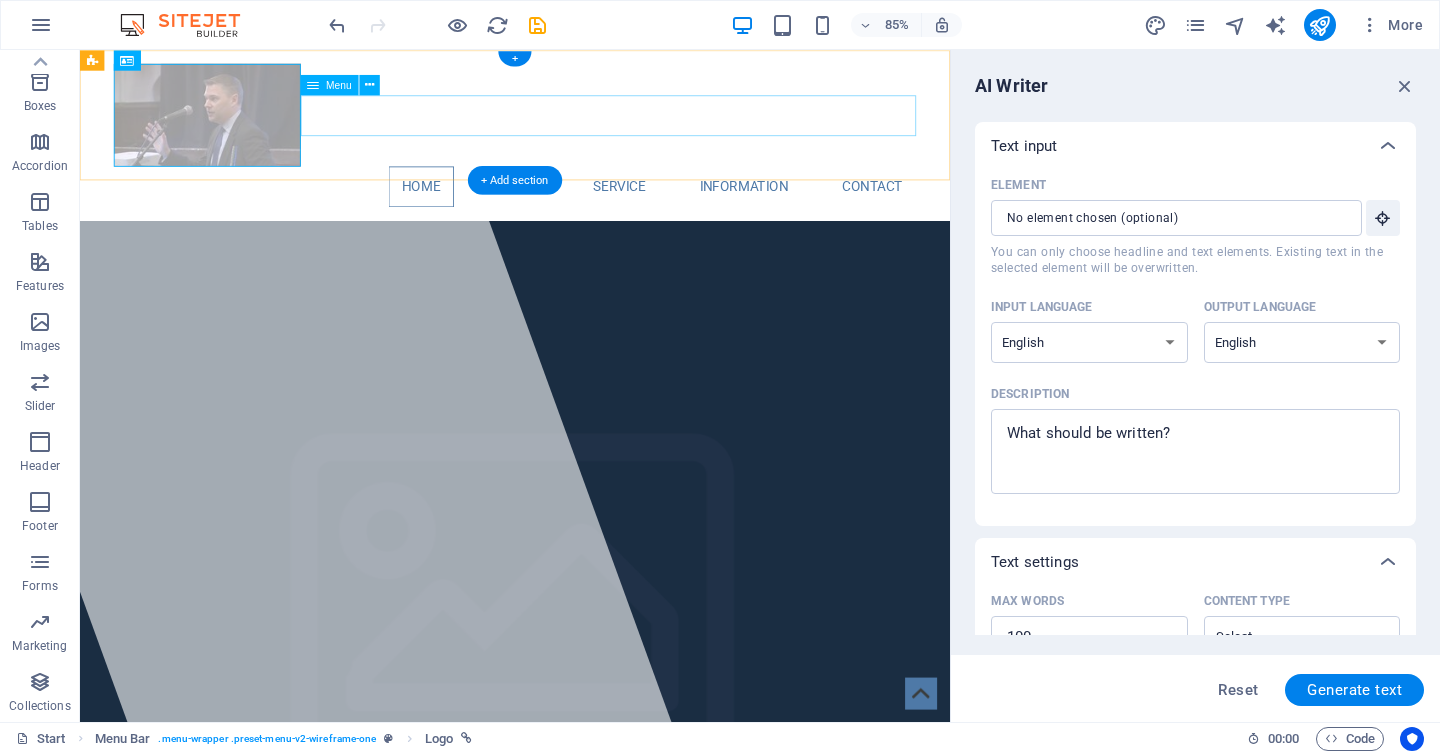 click on "Home About Service Information Contact" at bounding box center [592, 211] 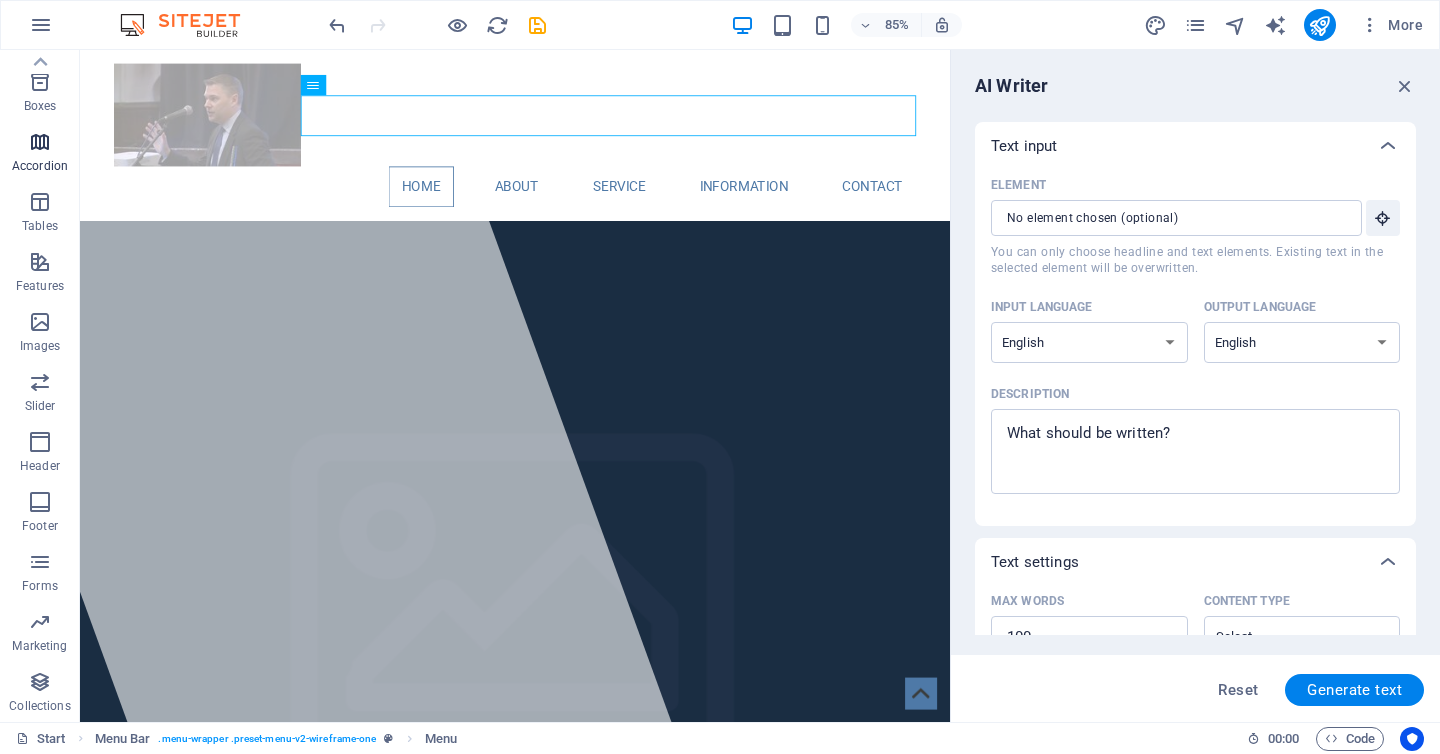 scroll, scrollTop: 0, scrollLeft: 0, axis: both 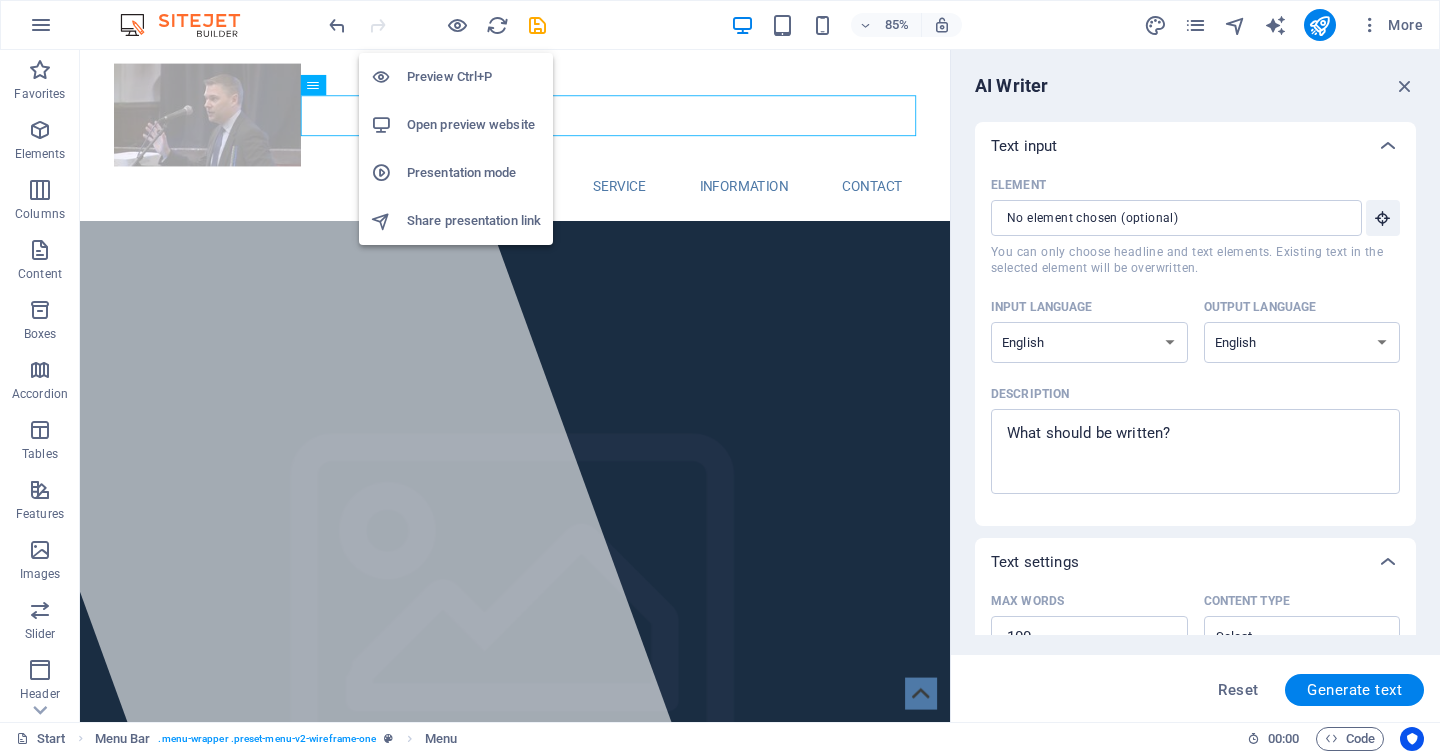 click on "Preview Ctrl+P" at bounding box center [474, 77] 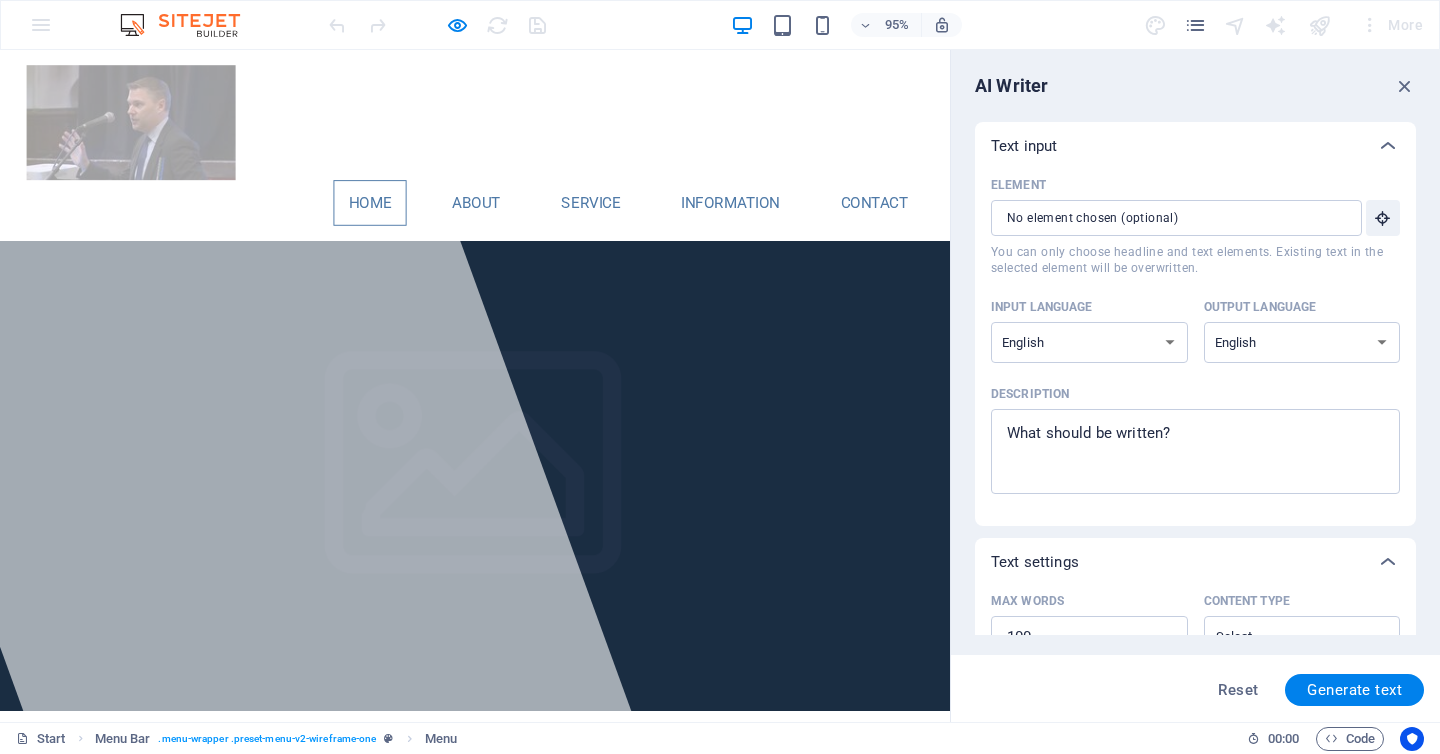 click at bounding box center [138, 126] 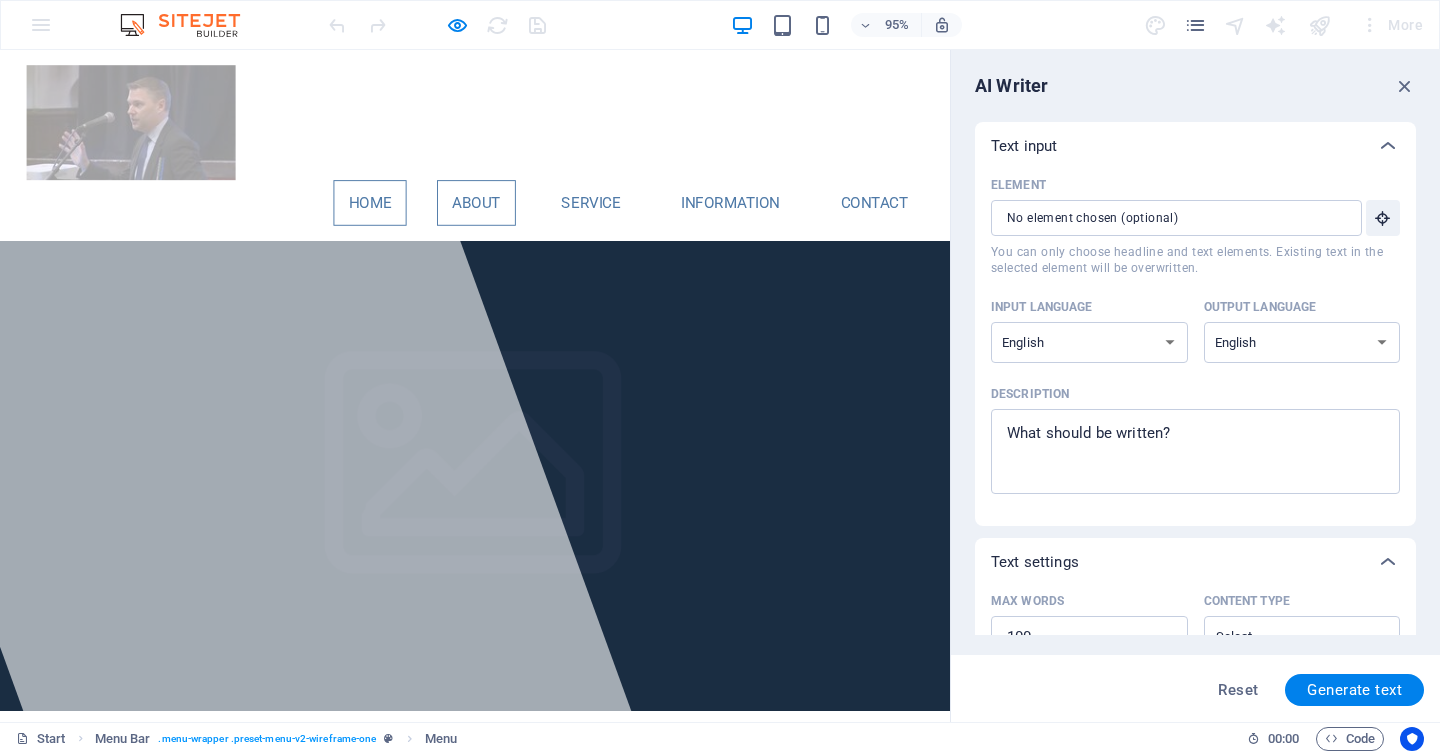 click on "About" at bounding box center (501, 211) 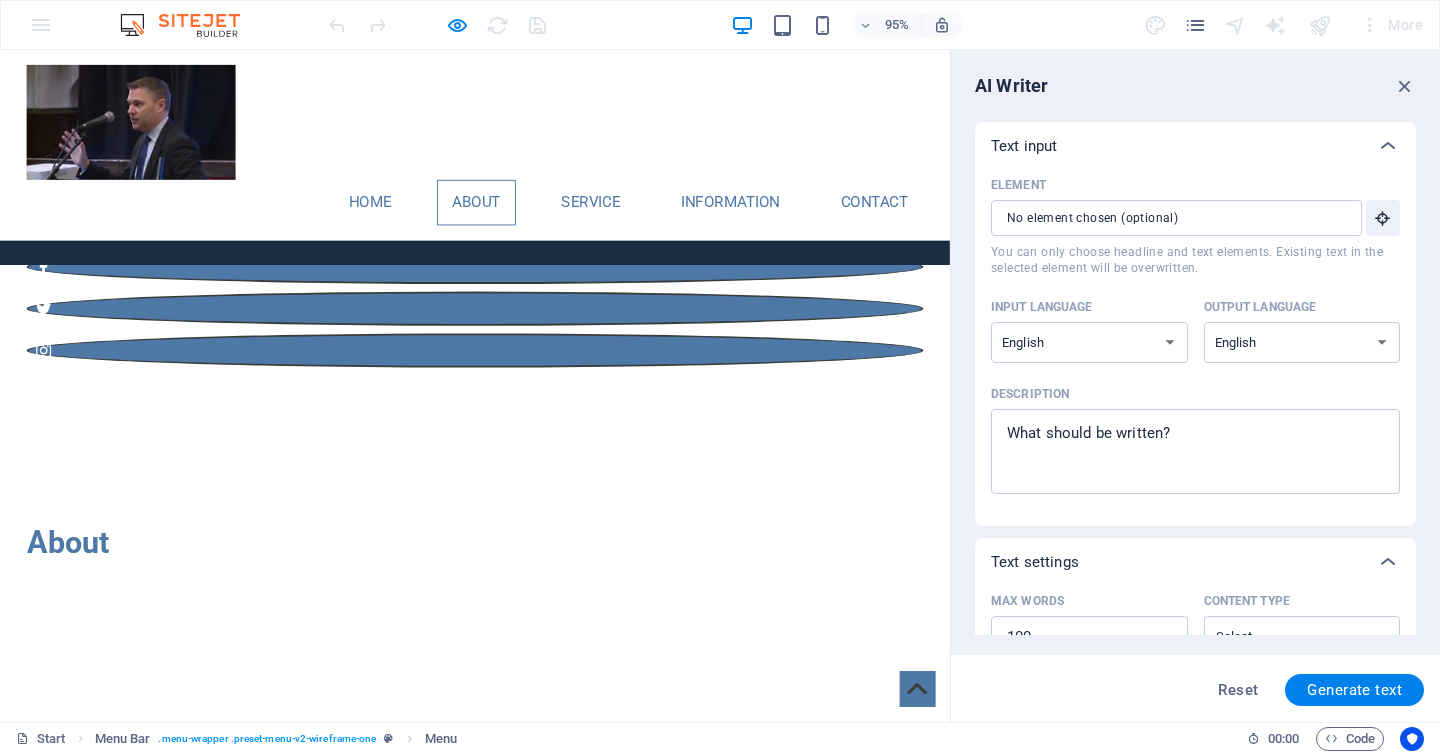 scroll, scrollTop: 342, scrollLeft: 0, axis: vertical 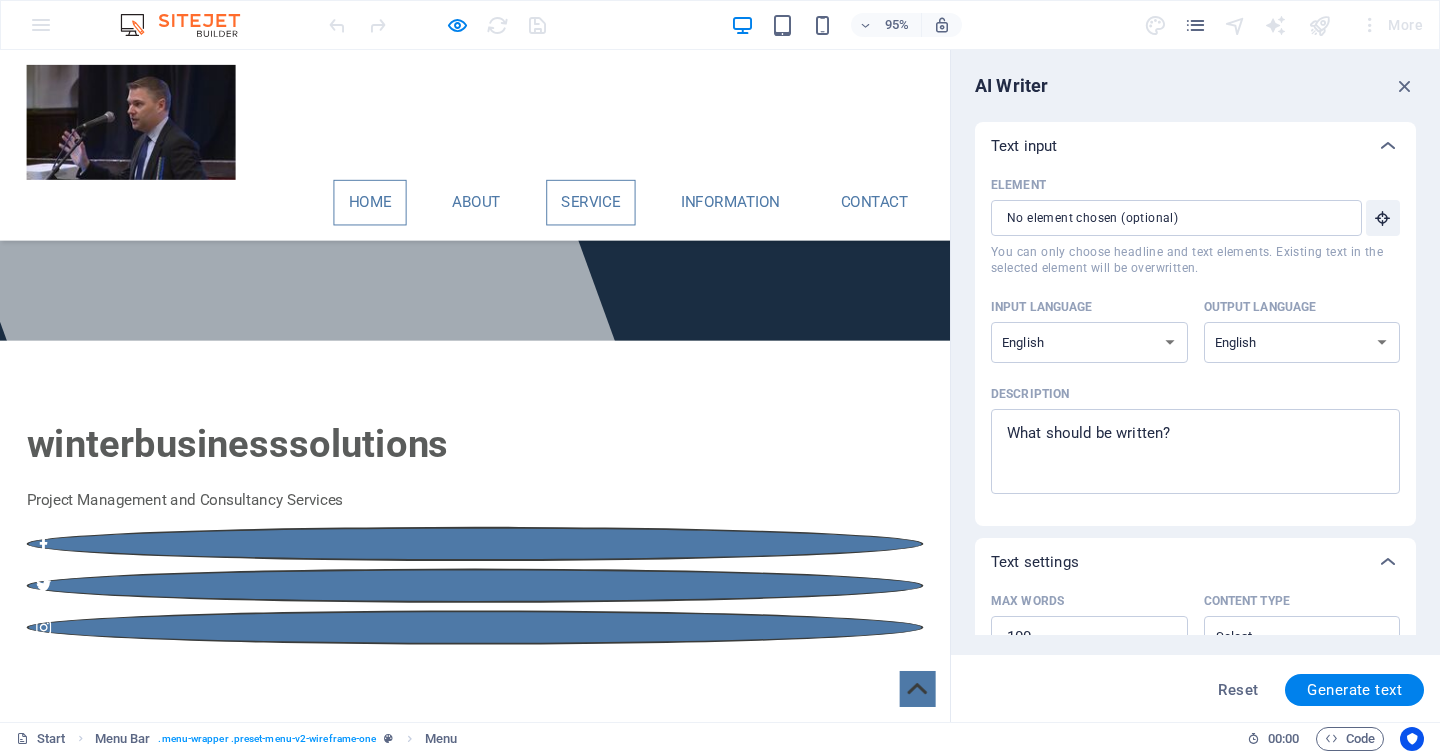 click on "Service" at bounding box center [622, 211] 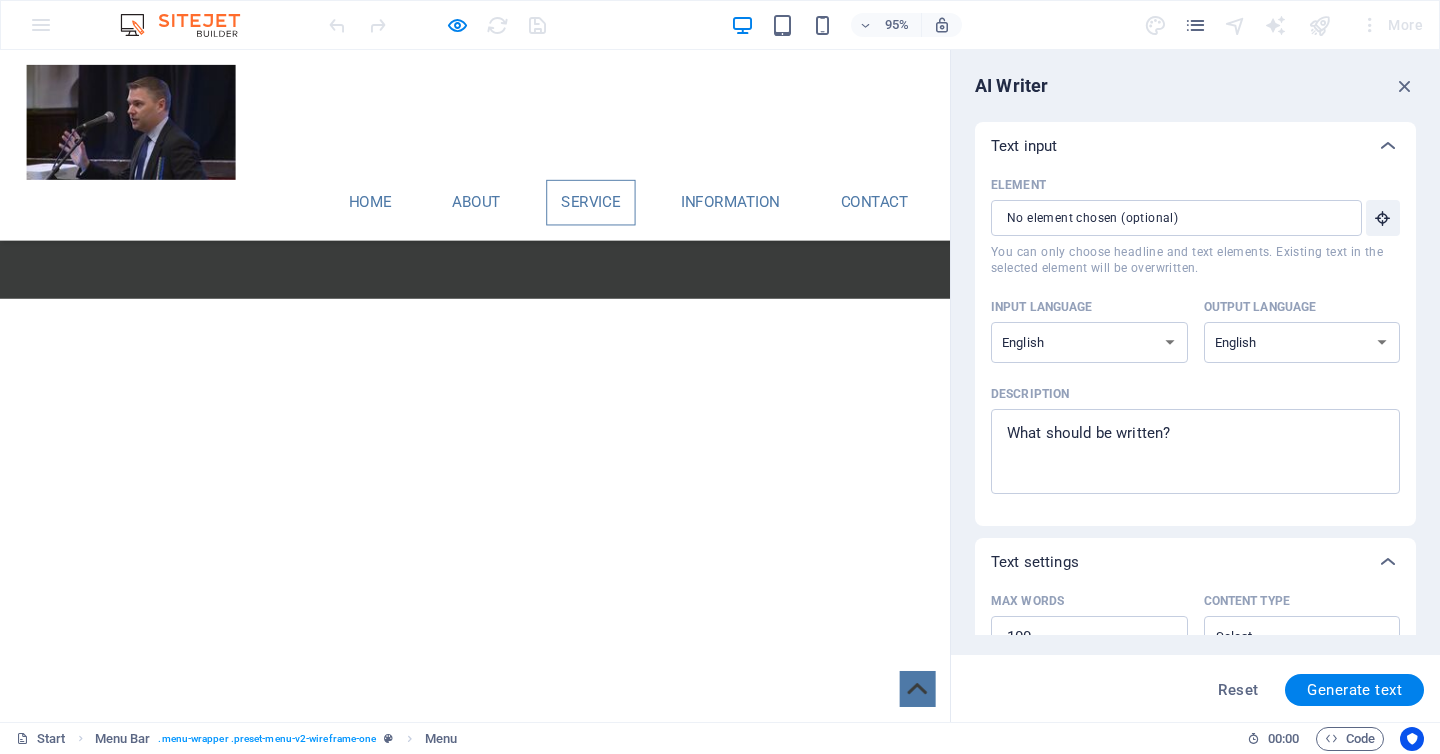 scroll, scrollTop: 2696, scrollLeft: 0, axis: vertical 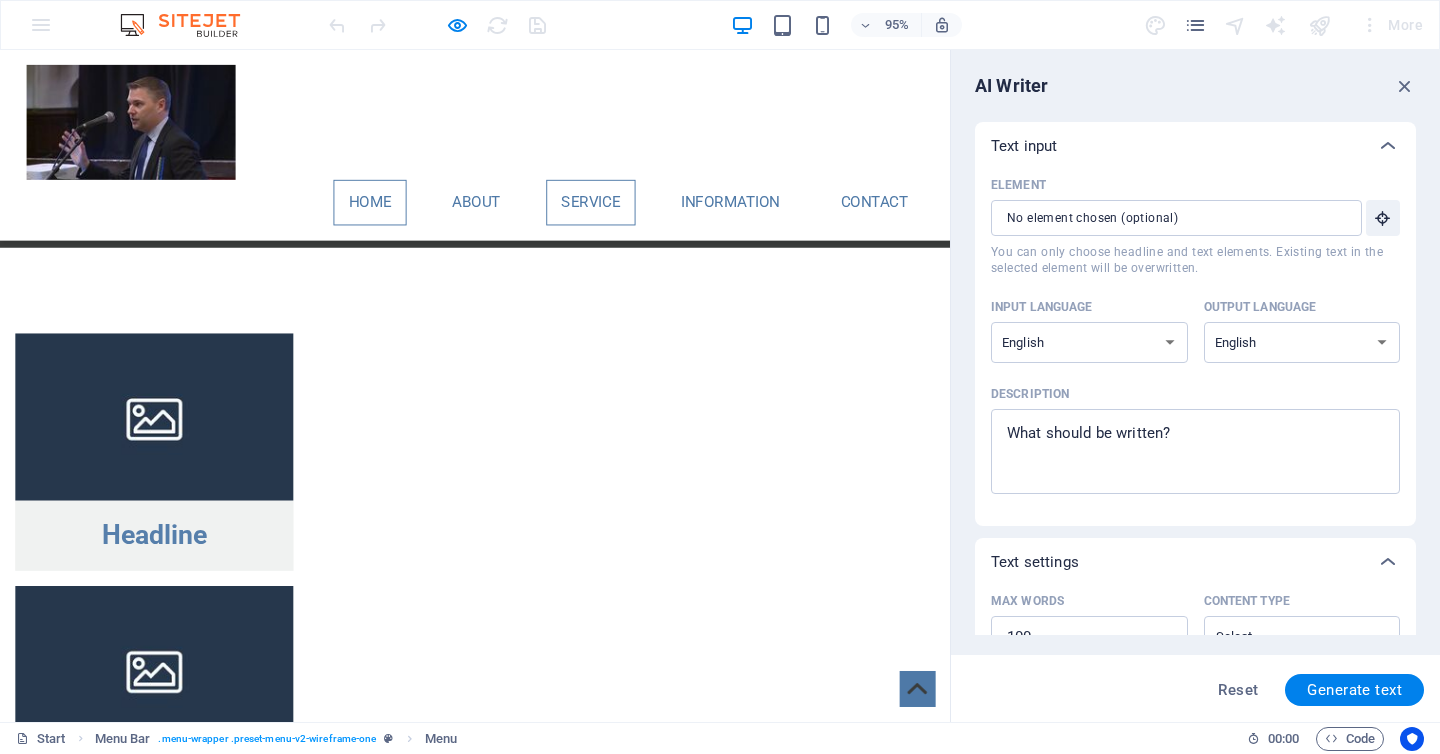 click on "Home" at bounding box center [389, 211] 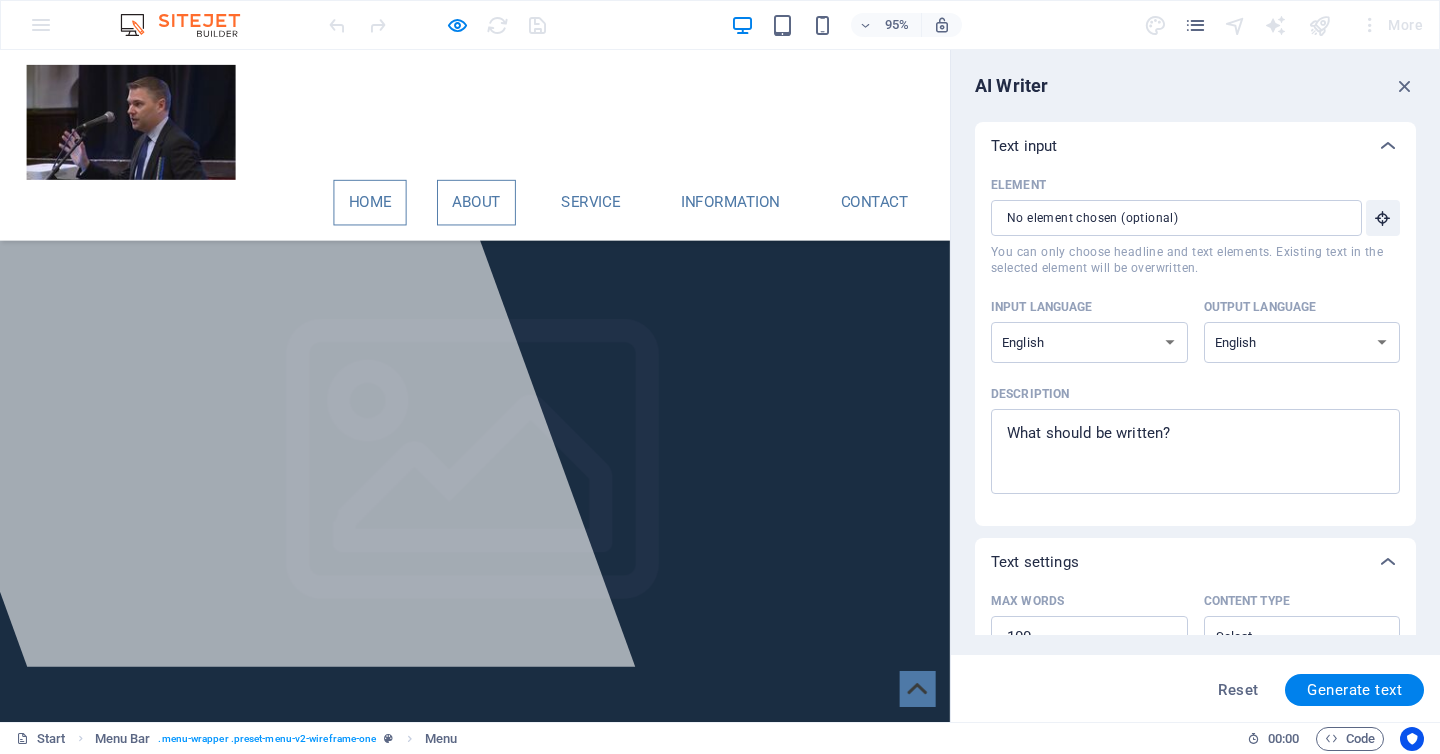 scroll, scrollTop: 153, scrollLeft: 0, axis: vertical 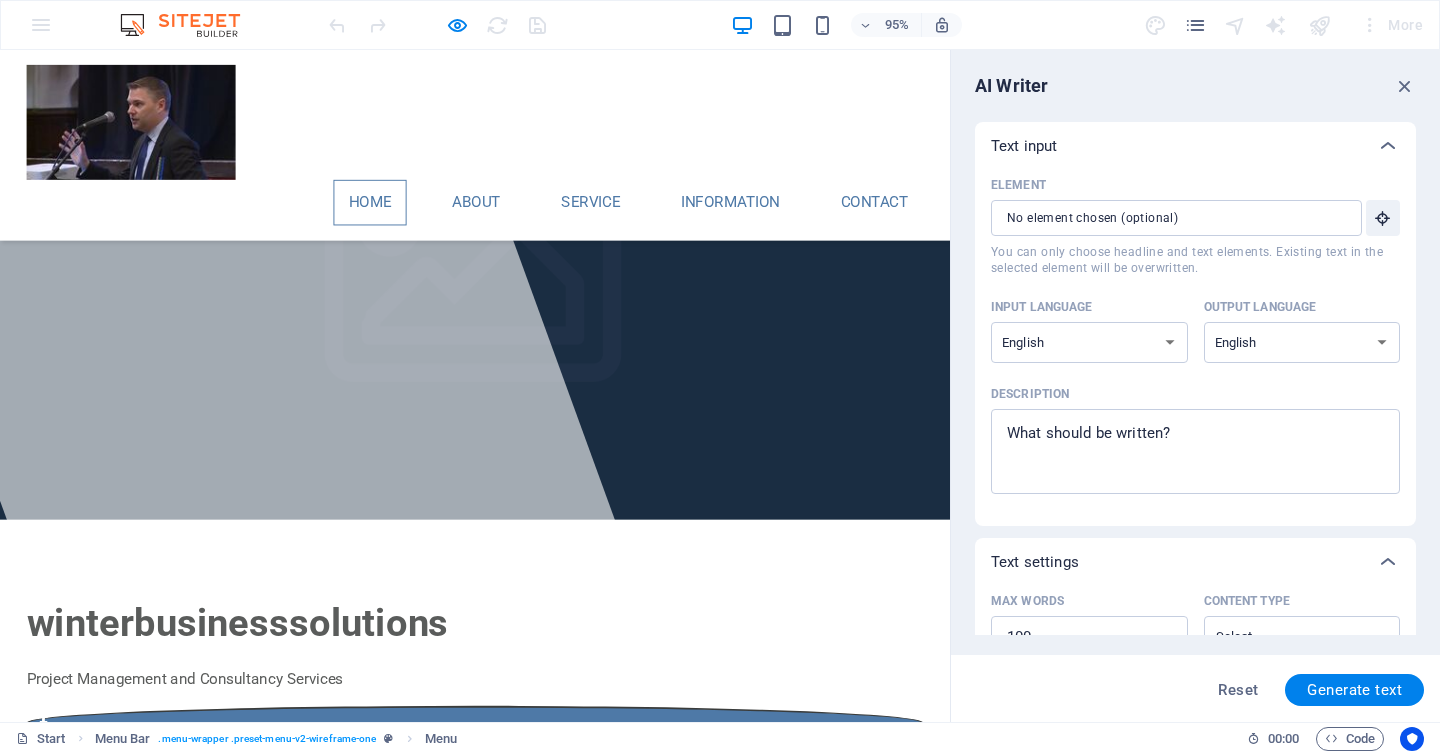 click on "Home" at bounding box center [389, 211] 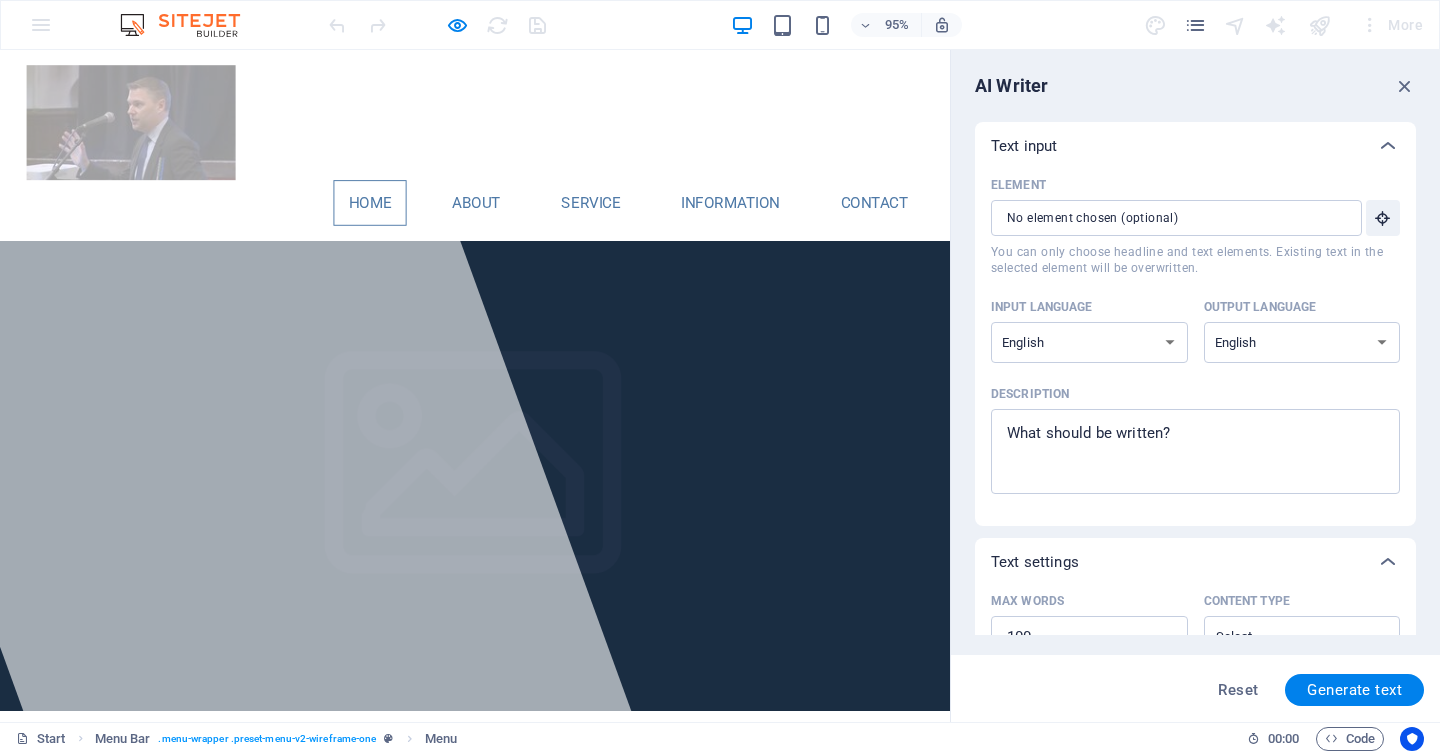 scroll, scrollTop: 153, scrollLeft: 0, axis: vertical 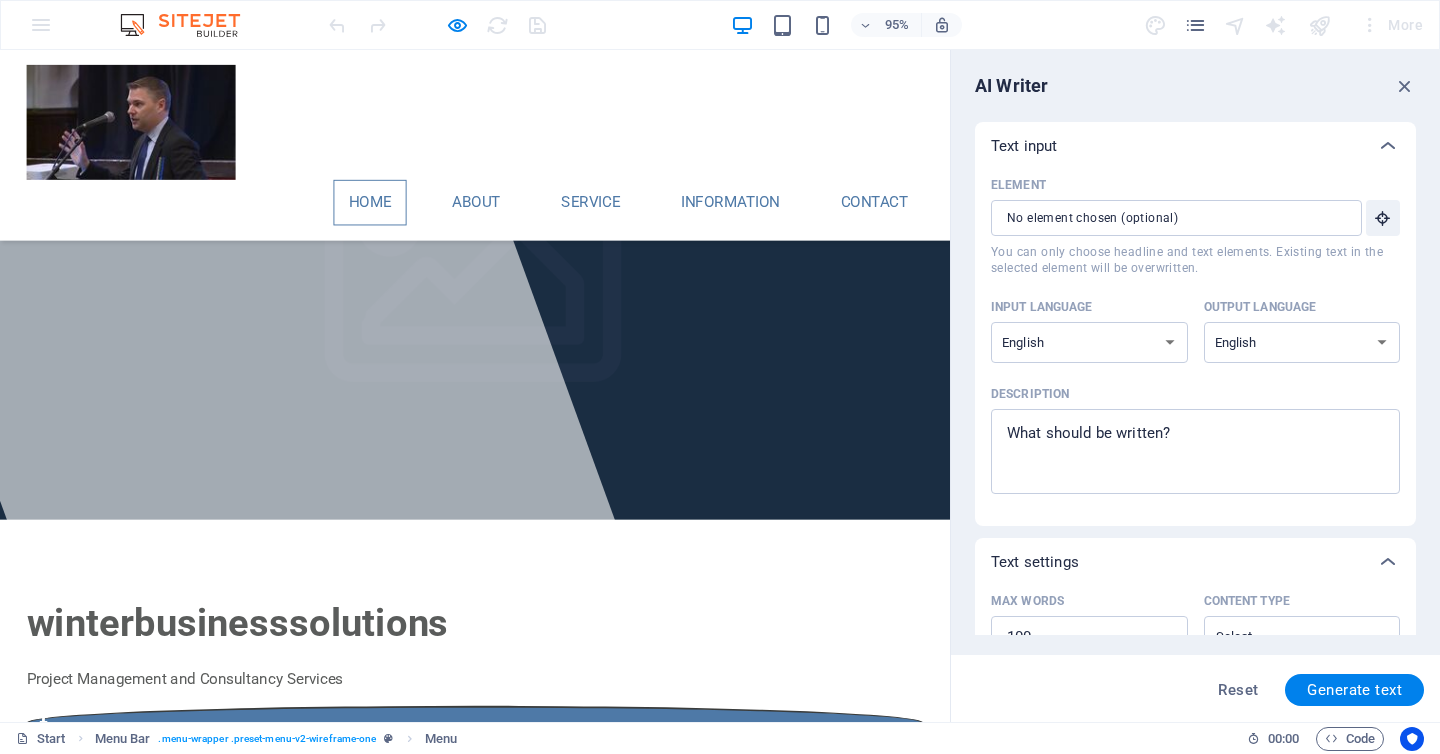 click at bounding box center (138, 126) 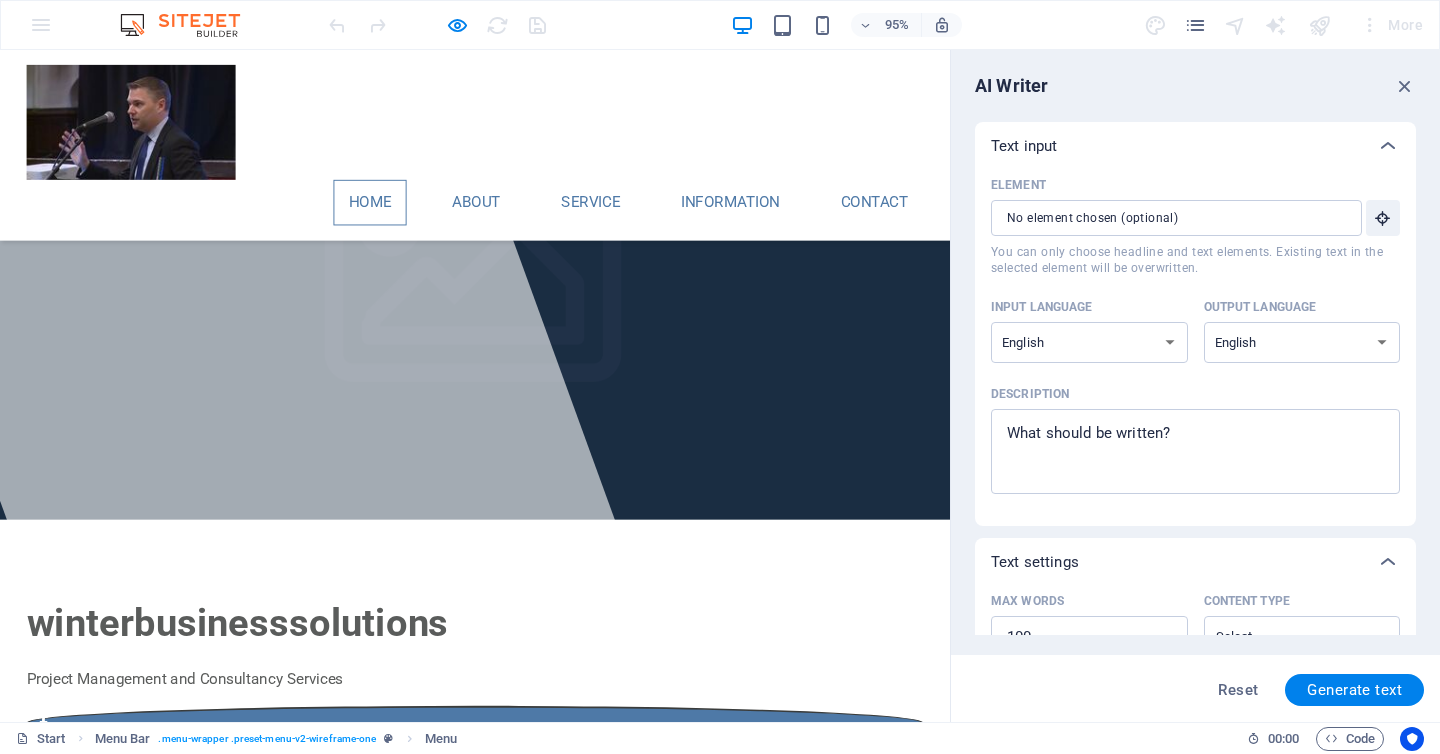 click at bounding box center (437, 25) 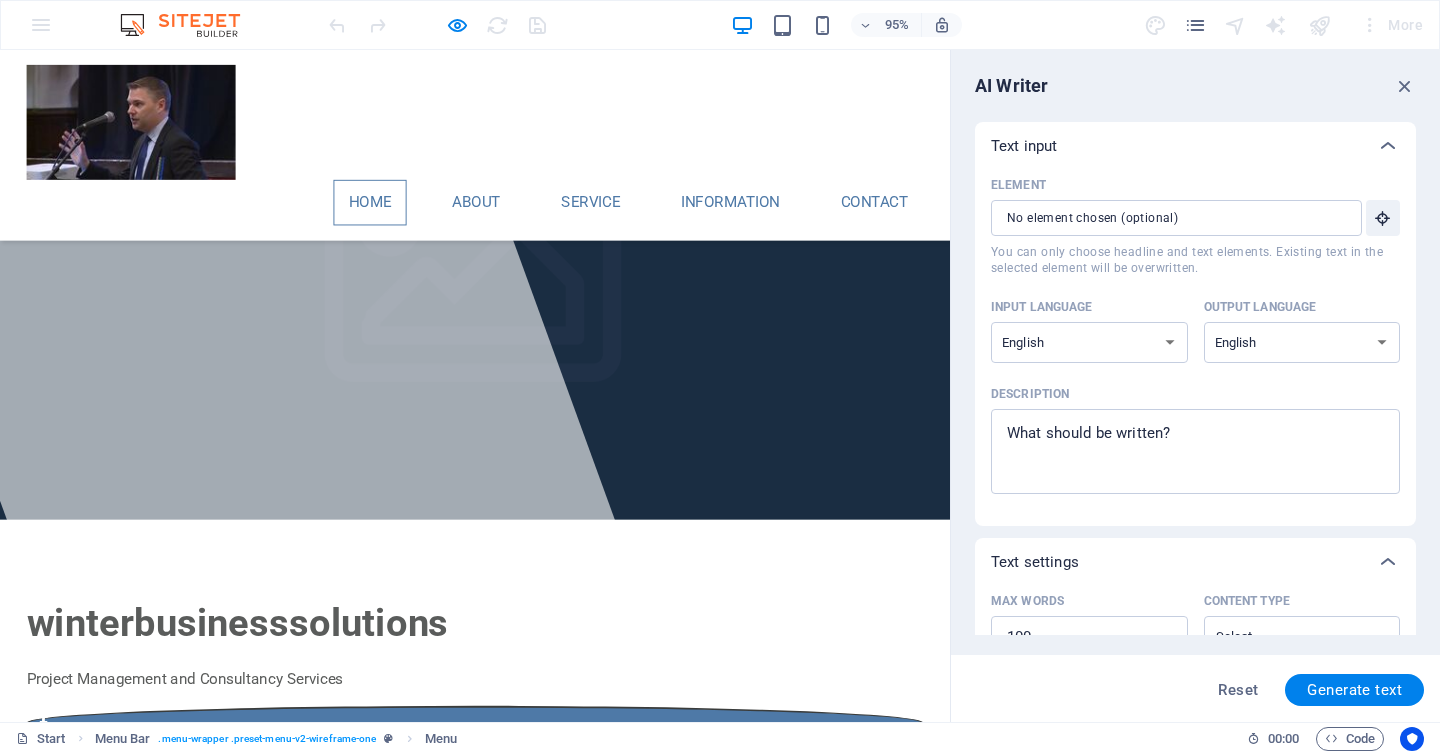 click at bounding box center [138, 126] 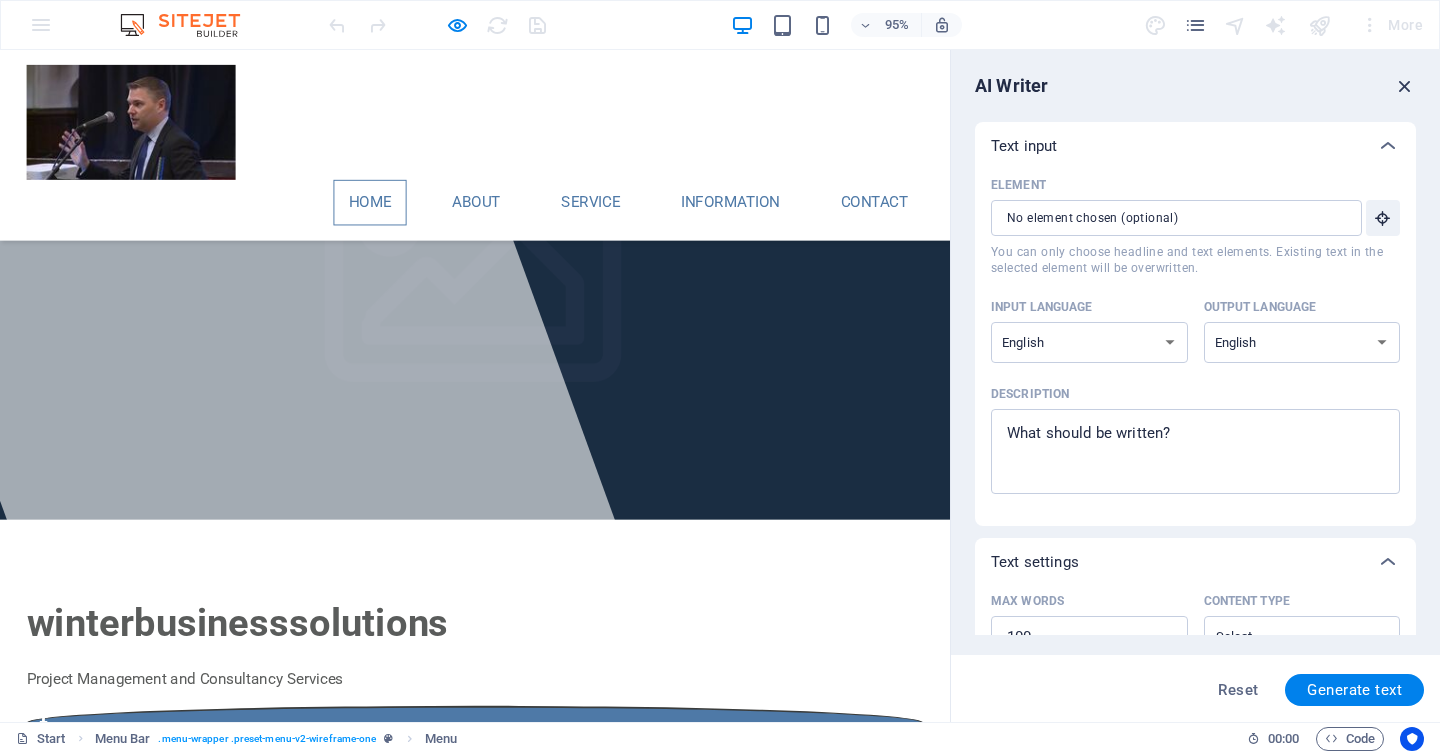 click at bounding box center [1405, 86] 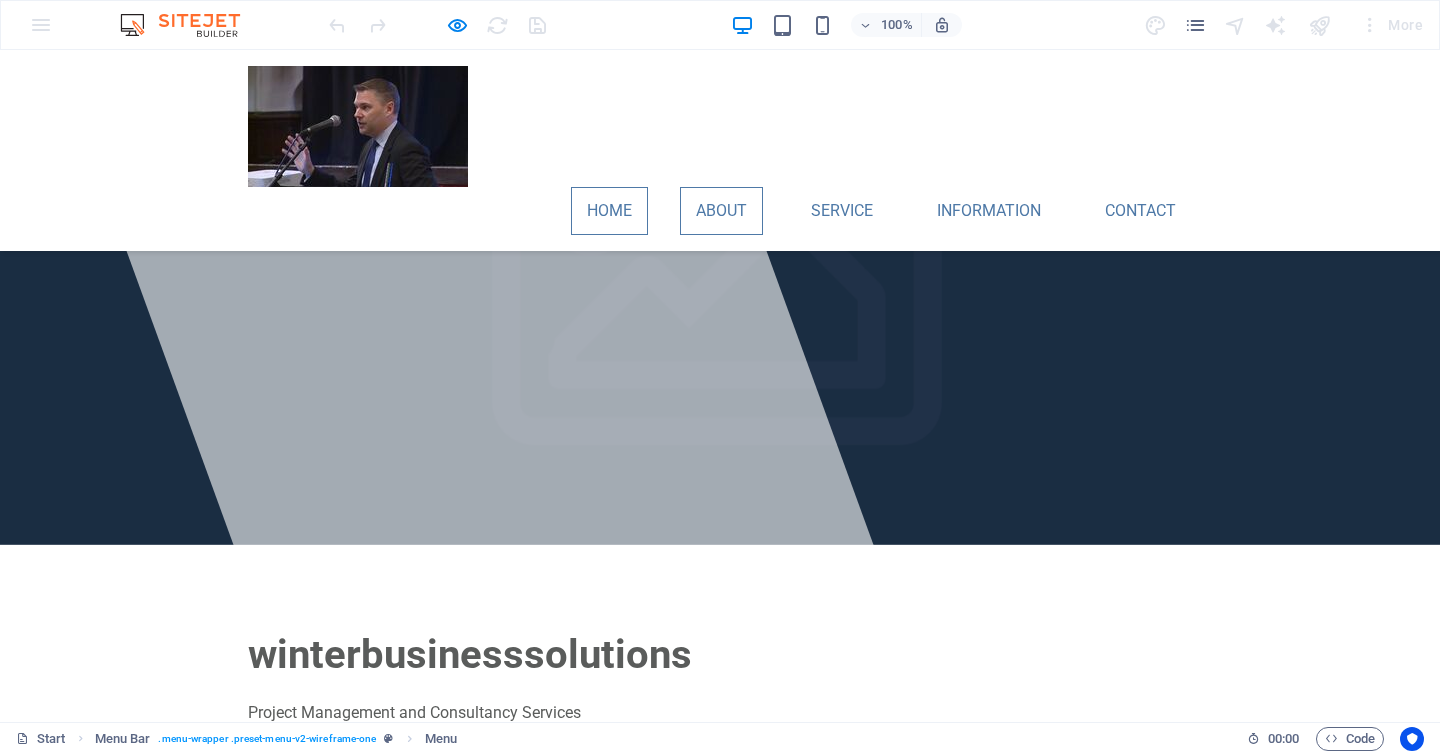 click on "About" at bounding box center [721, 211] 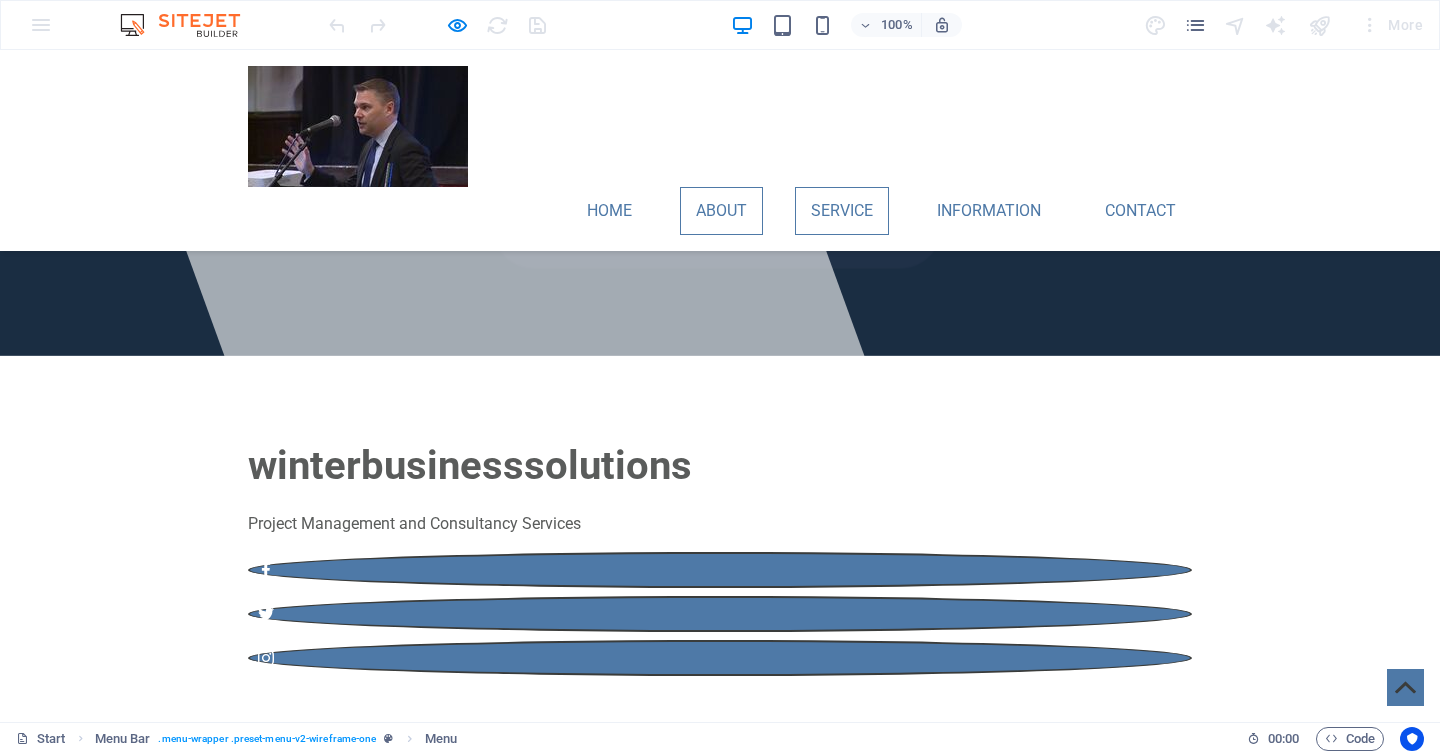 click on "Service" at bounding box center [842, 211] 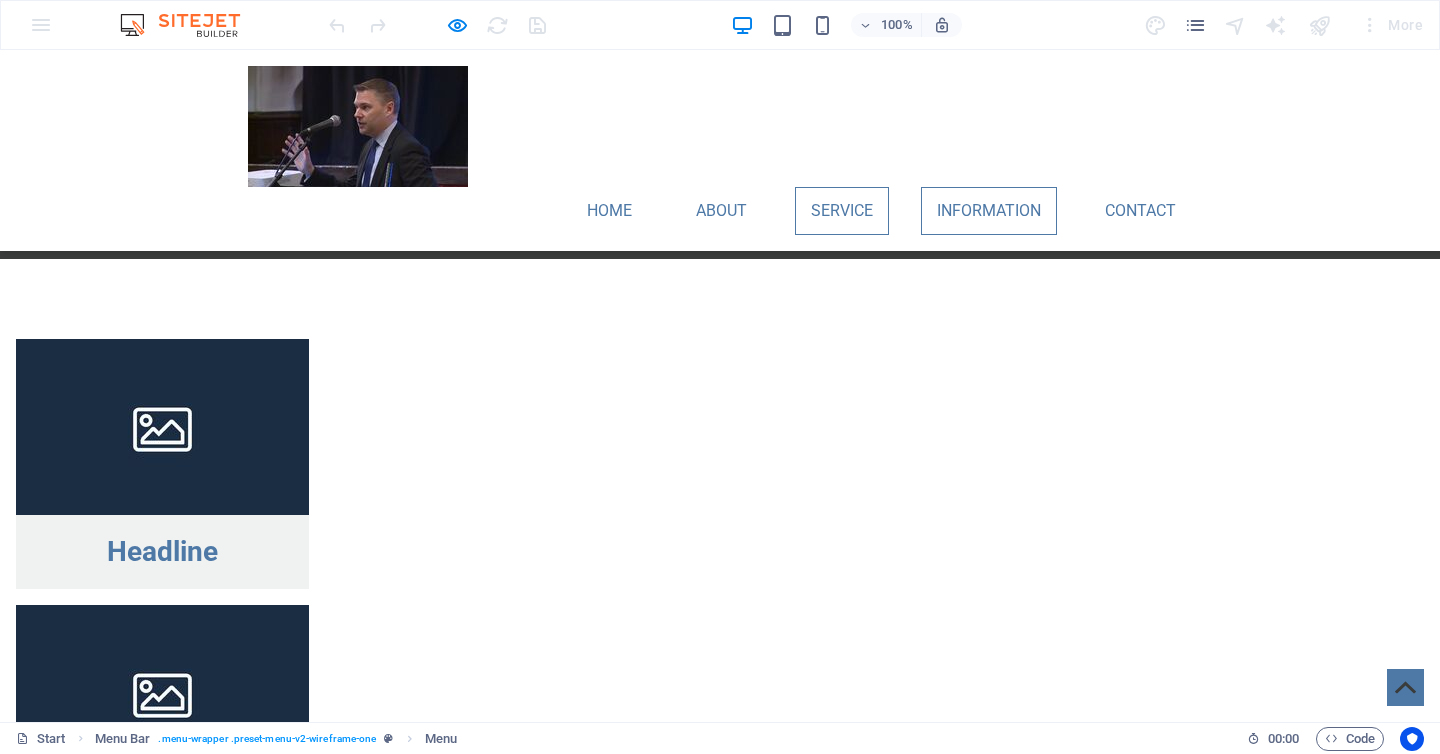 click on "Information" at bounding box center (989, 211) 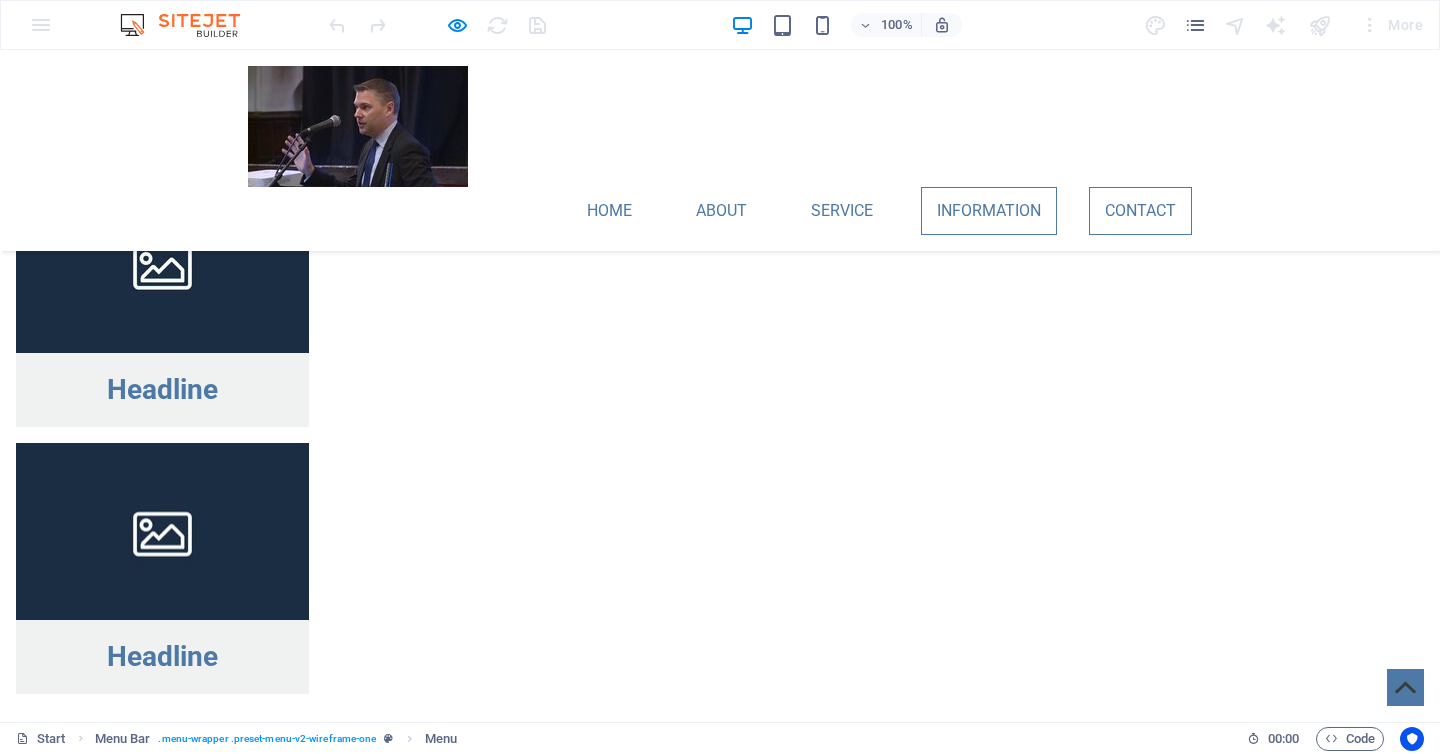 click on "Contact" at bounding box center (1140, 211) 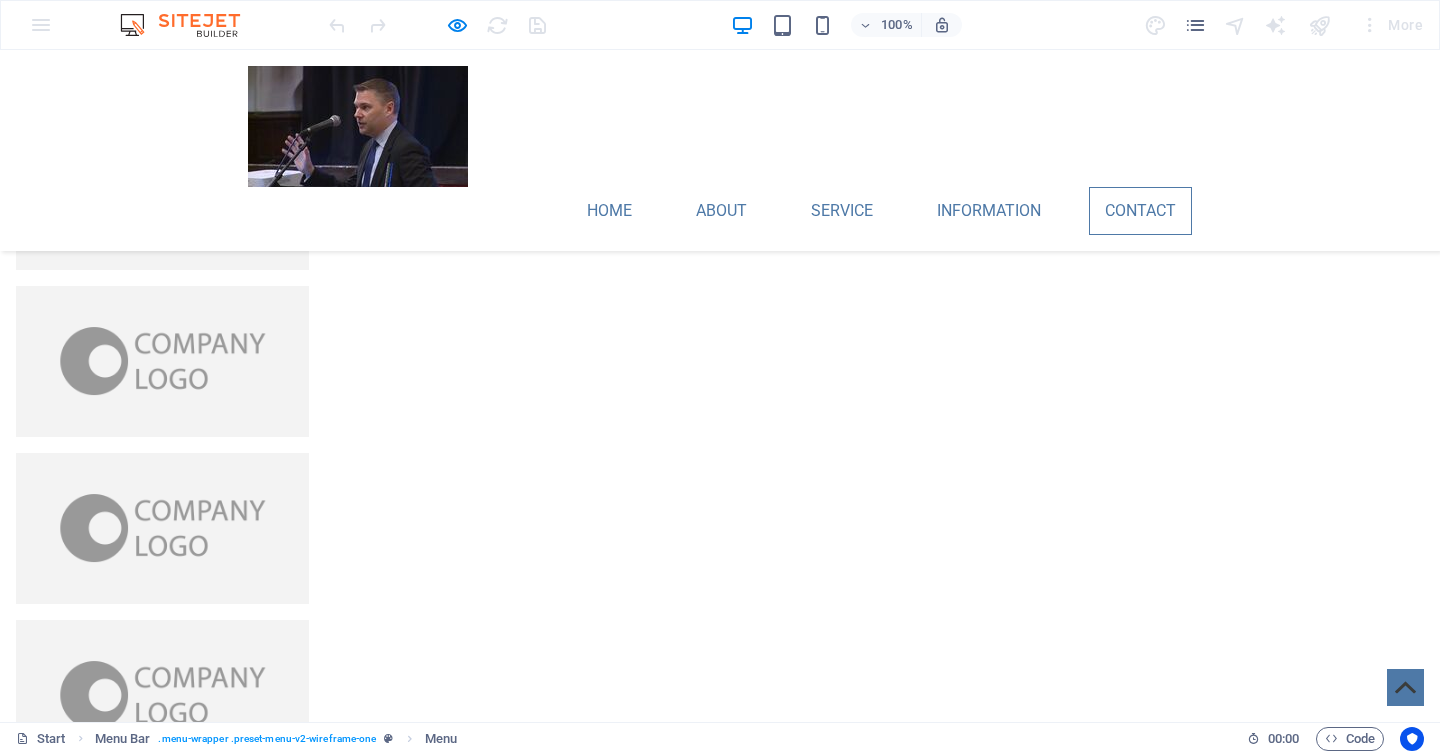 scroll, scrollTop: 4502, scrollLeft: 0, axis: vertical 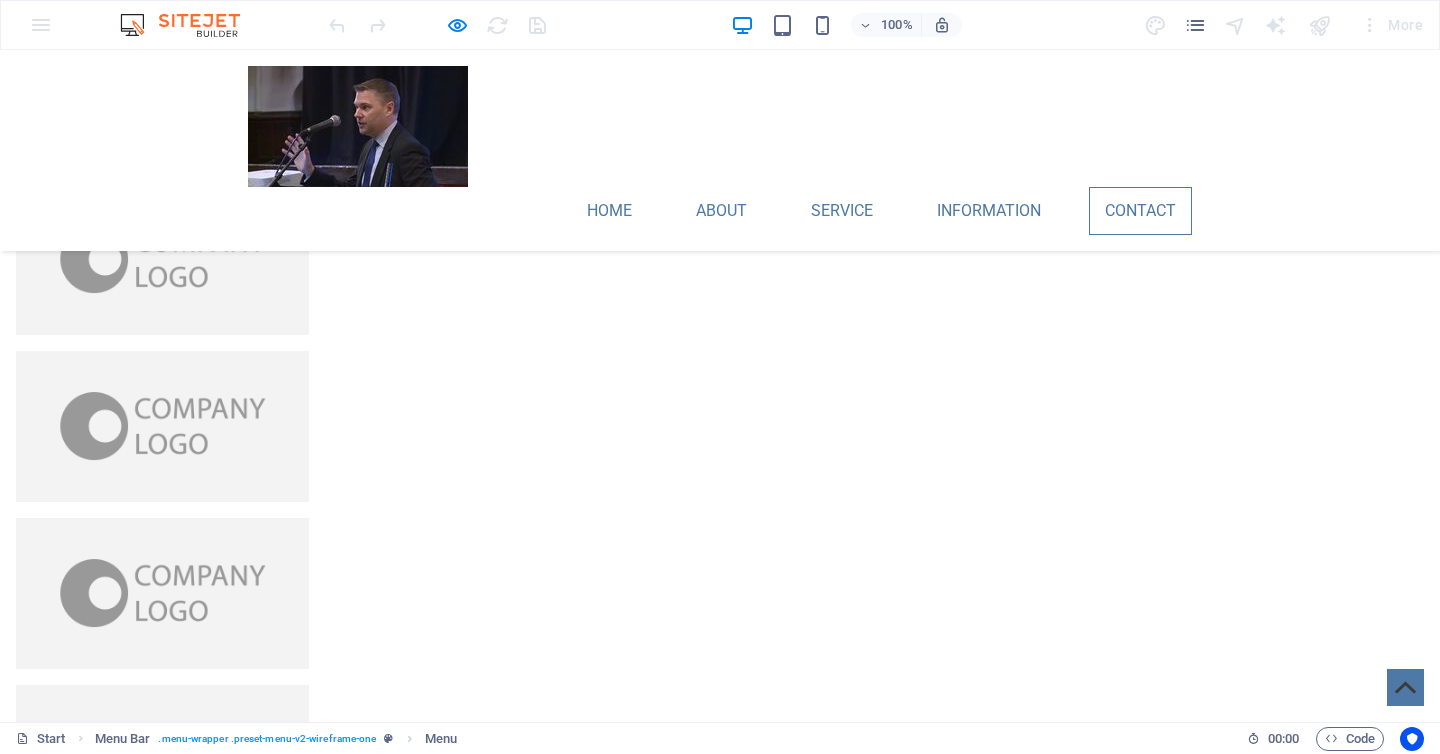 click on "+1-123-456-7890" at bounding box center (141, 4001) 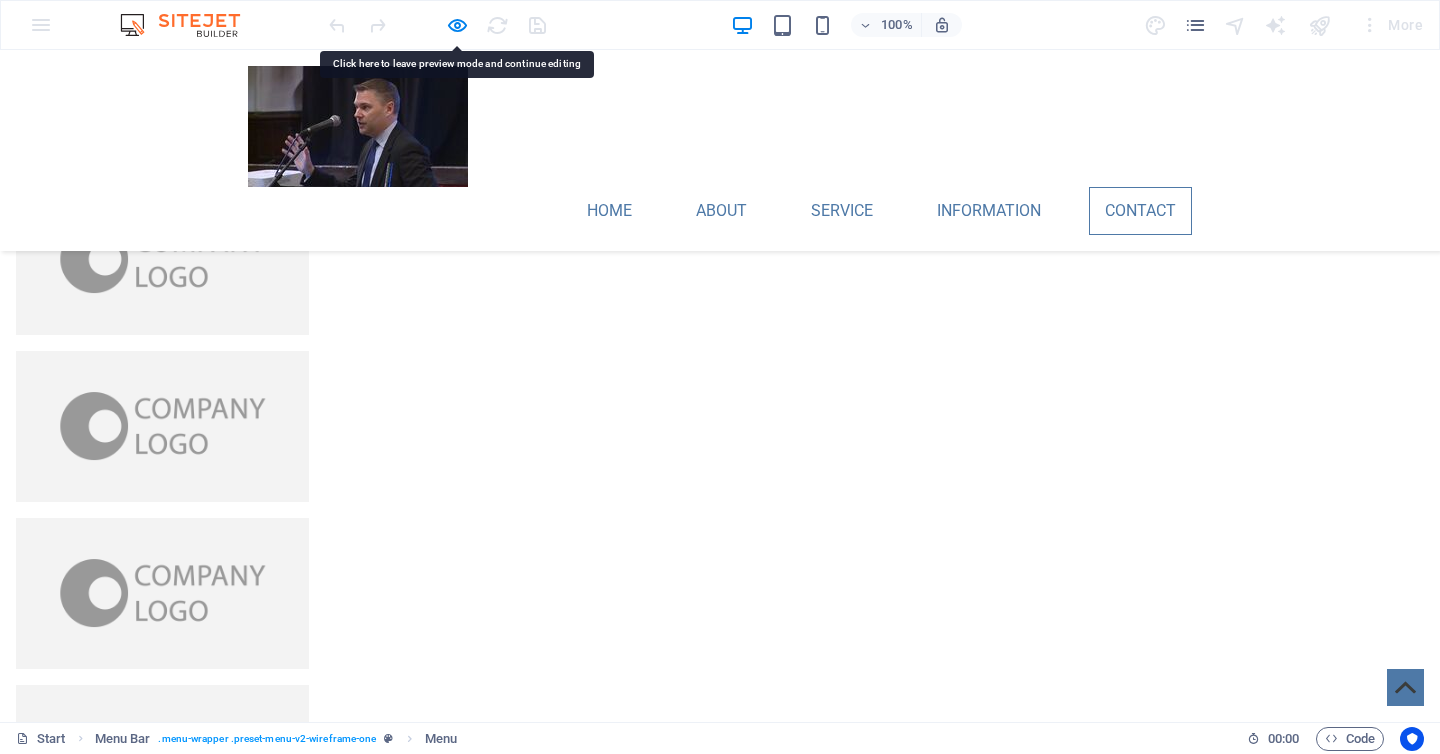 click on "+1-123-456-7890" at bounding box center (141, 4001) 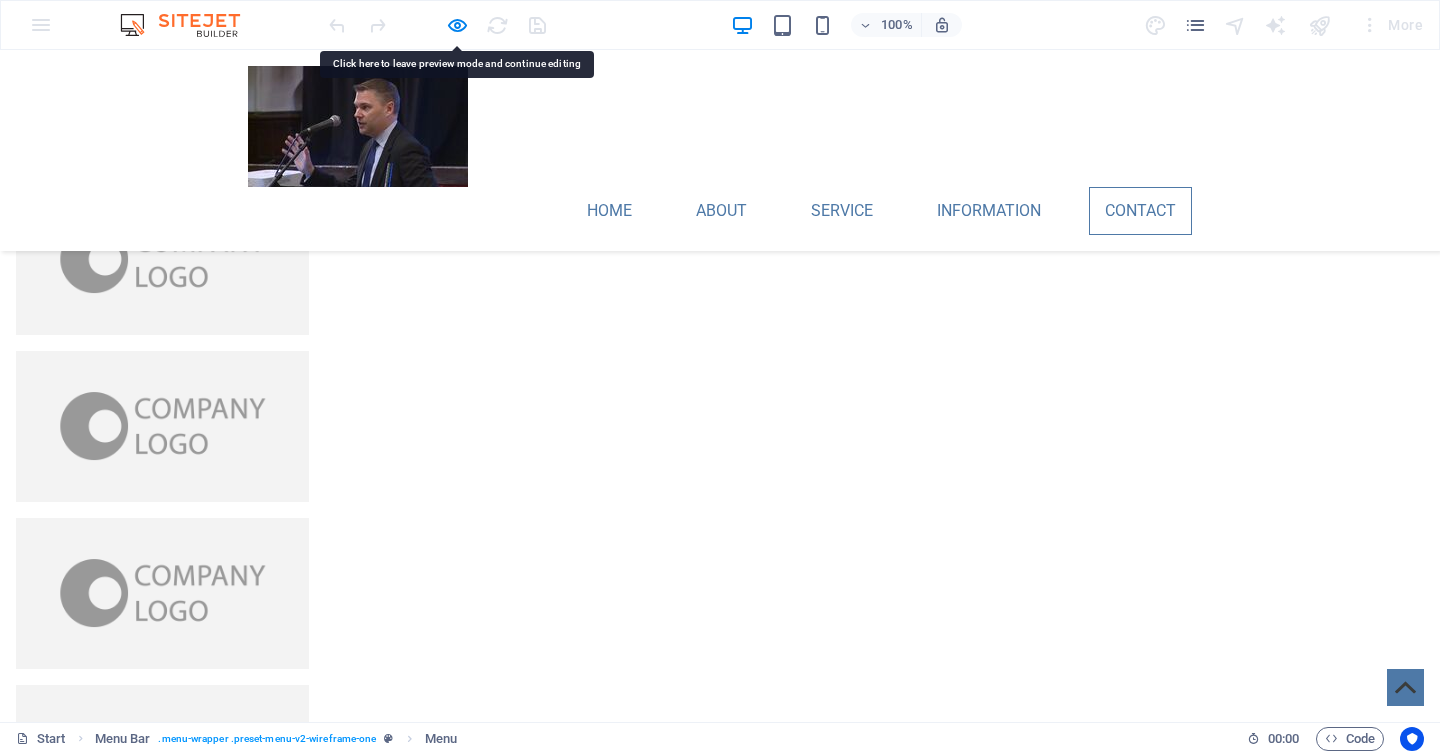 click on "+1-123-456-7890" at bounding box center [141, 4001] 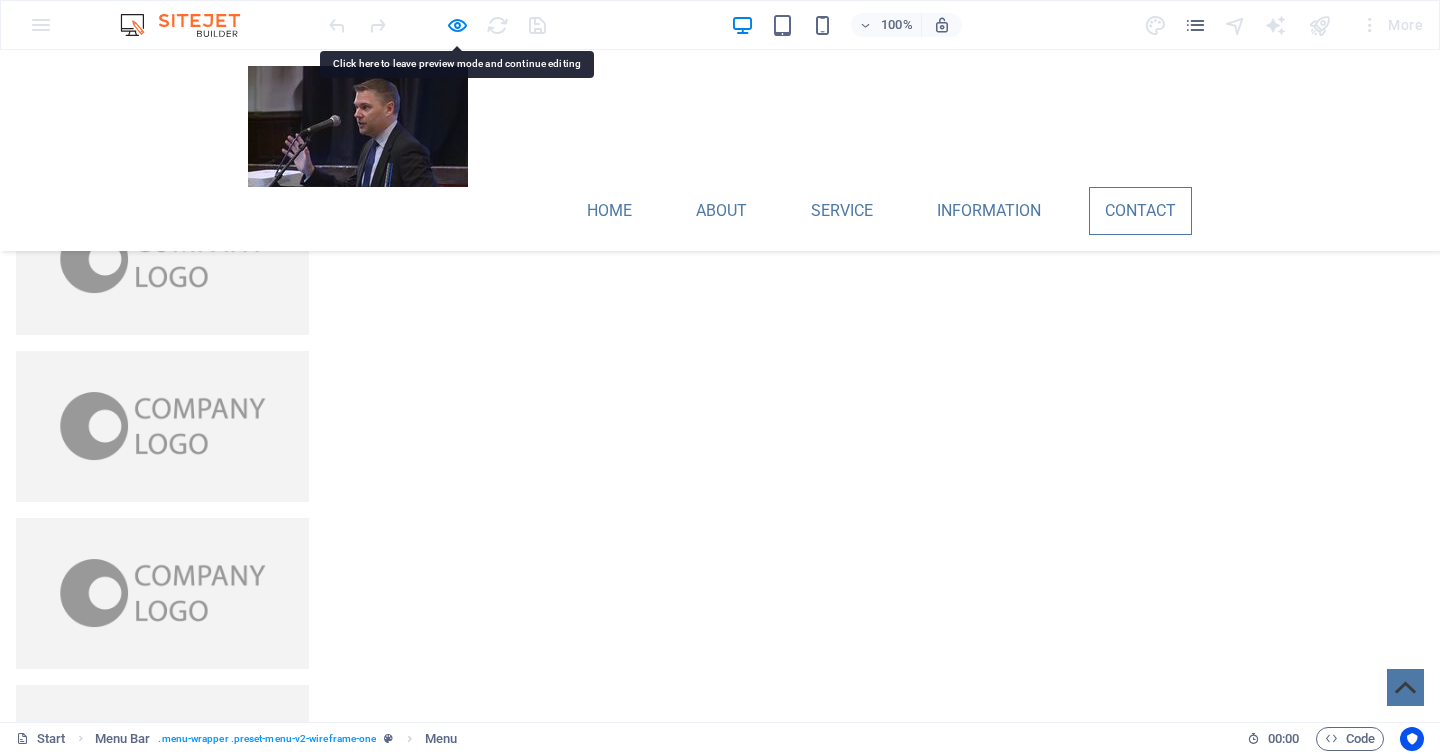 click on "+1-123-456-7890" at bounding box center [141, 4001] 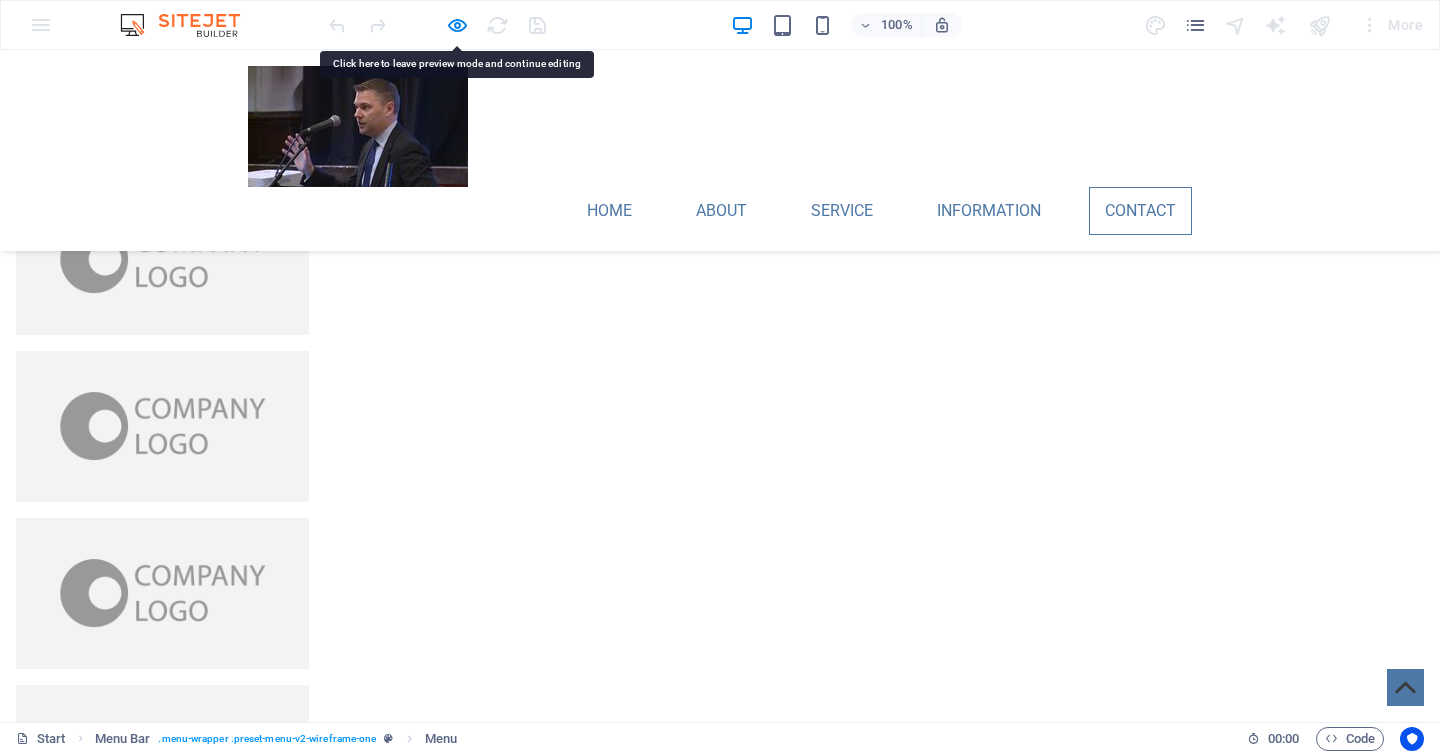 click on "+1-123-456-7890" at bounding box center (141, 4001) 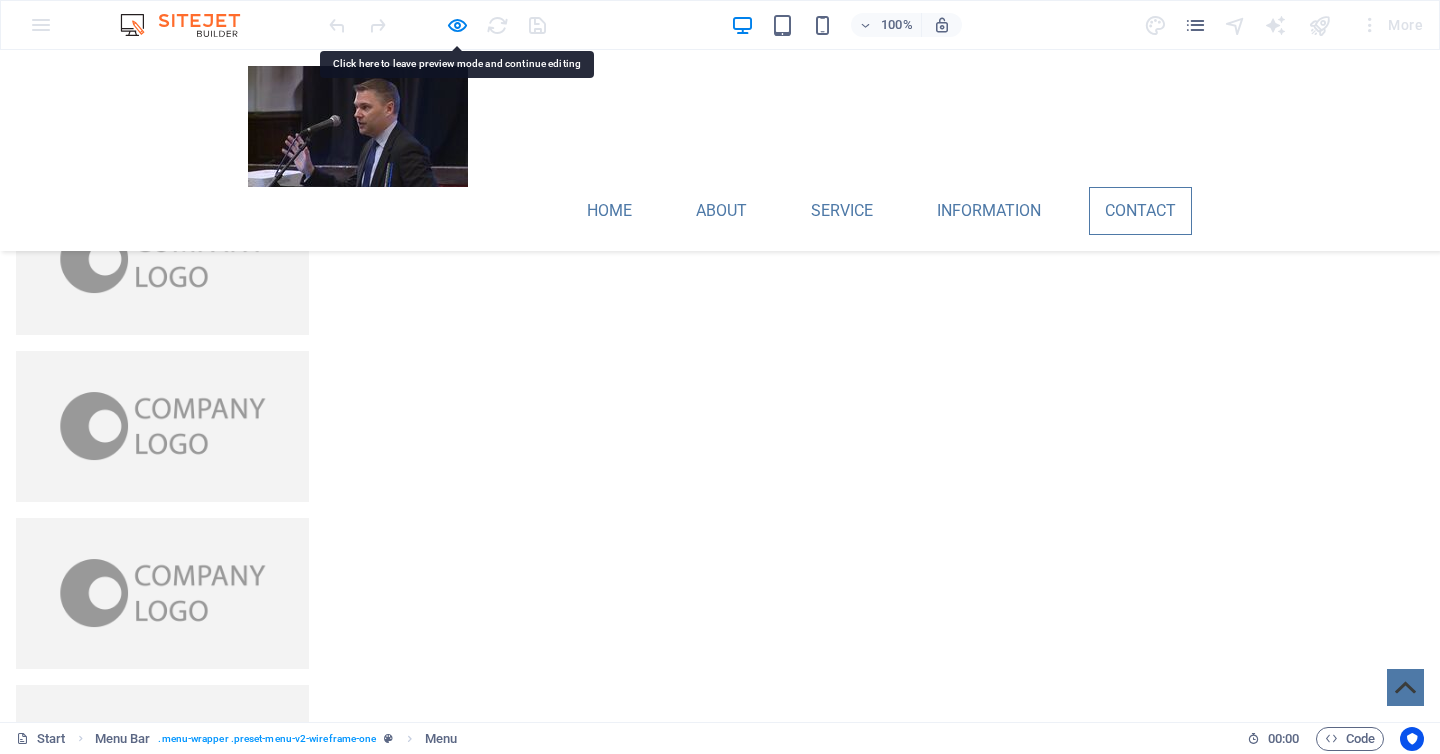 click on "+1-123-456-7890" at bounding box center (141, 4001) 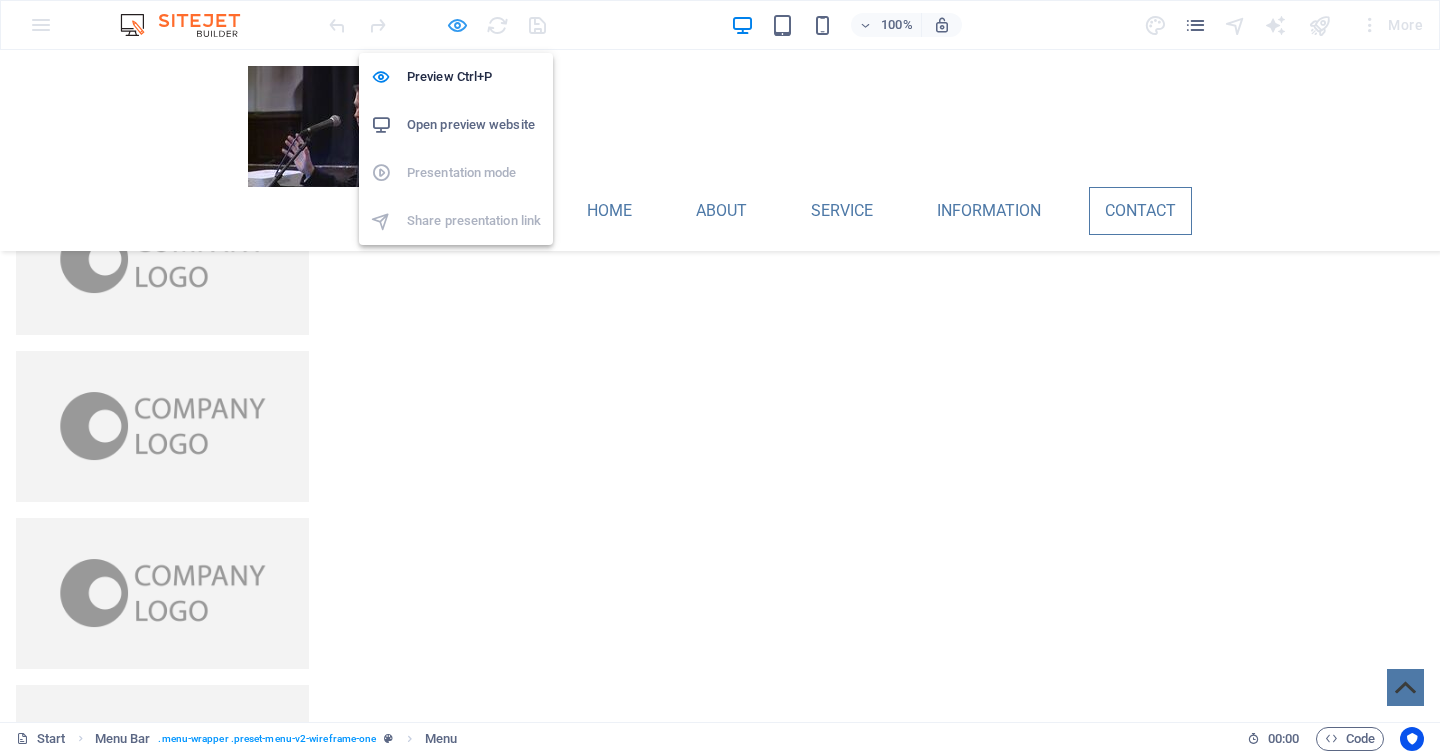 click at bounding box center (457, 25) 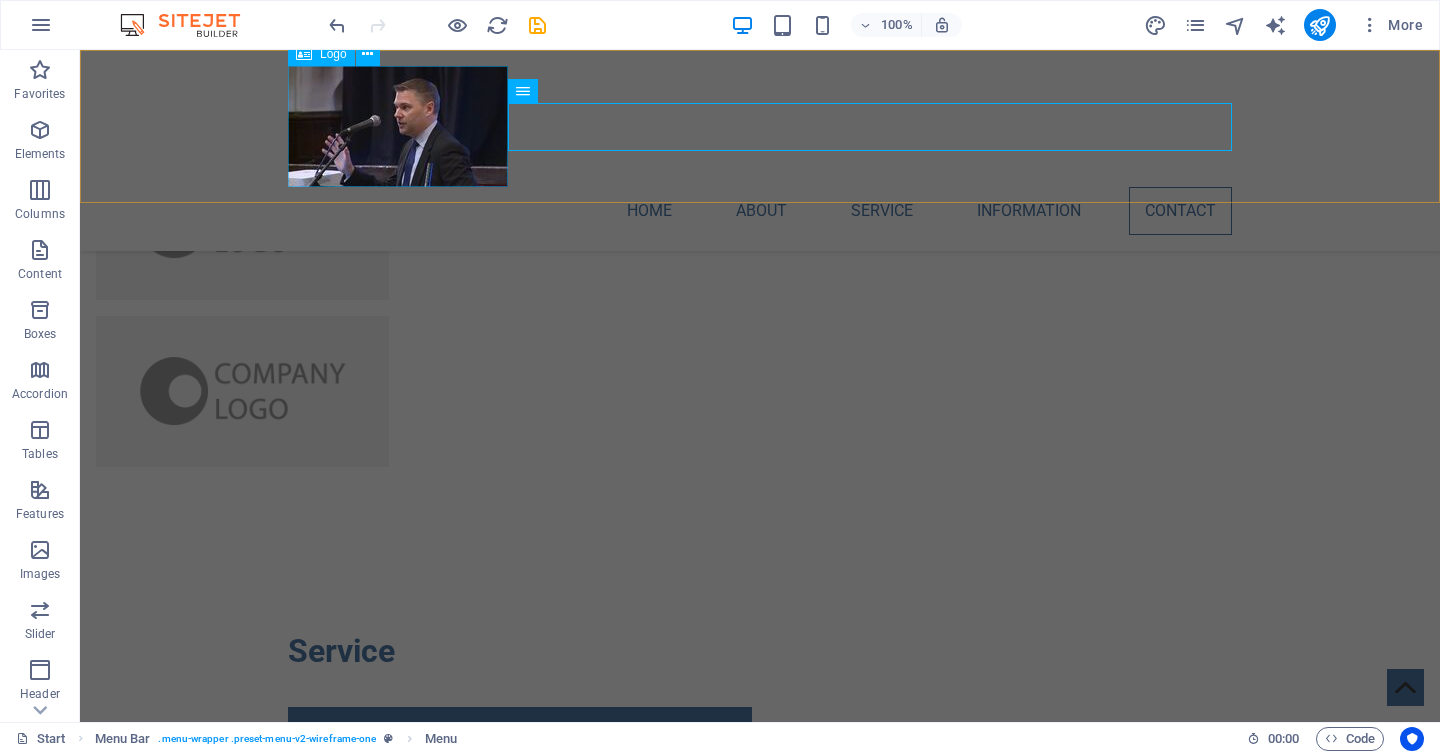 click at bounding box center [760, 126] 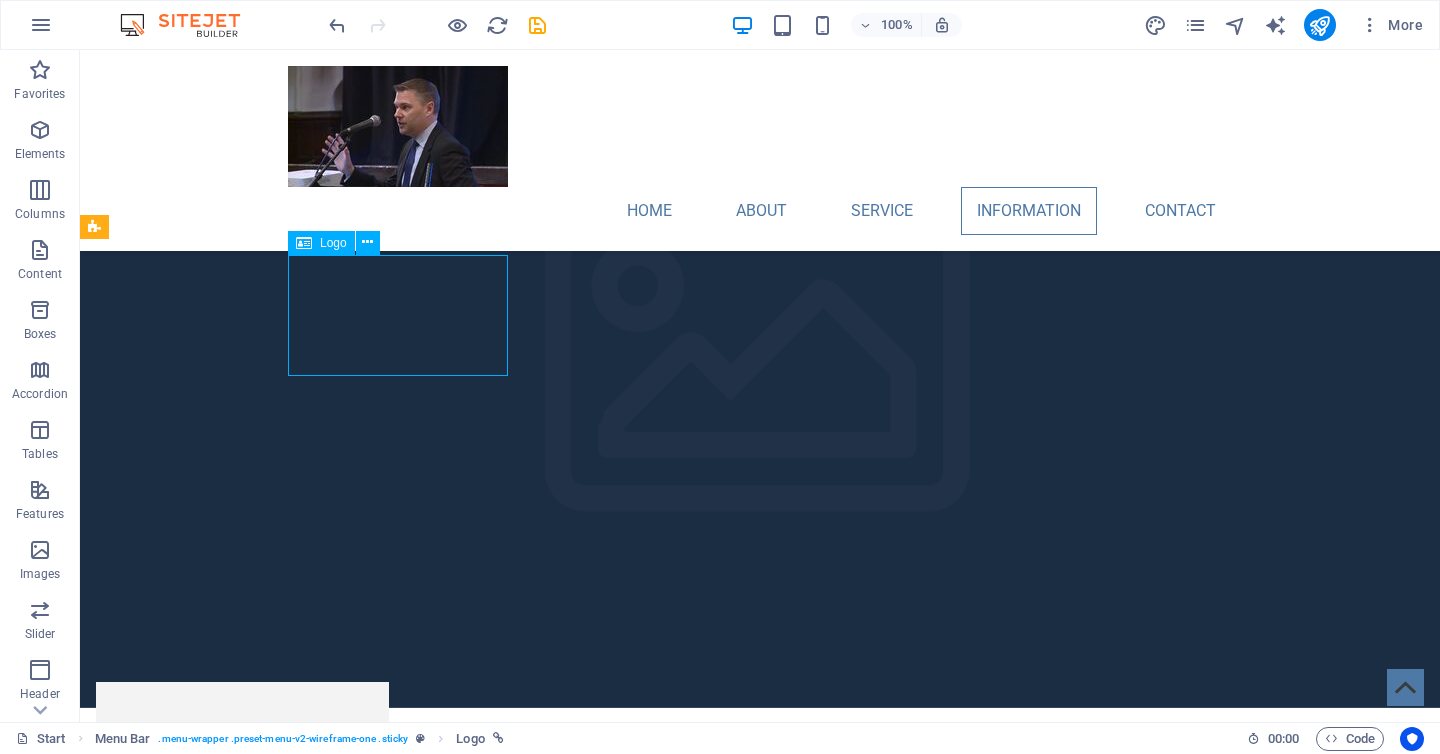 drag, startPoint x: 463, startPoint y: 120, endPoint x: 451, endPoint y: 108, distance: 16.970562 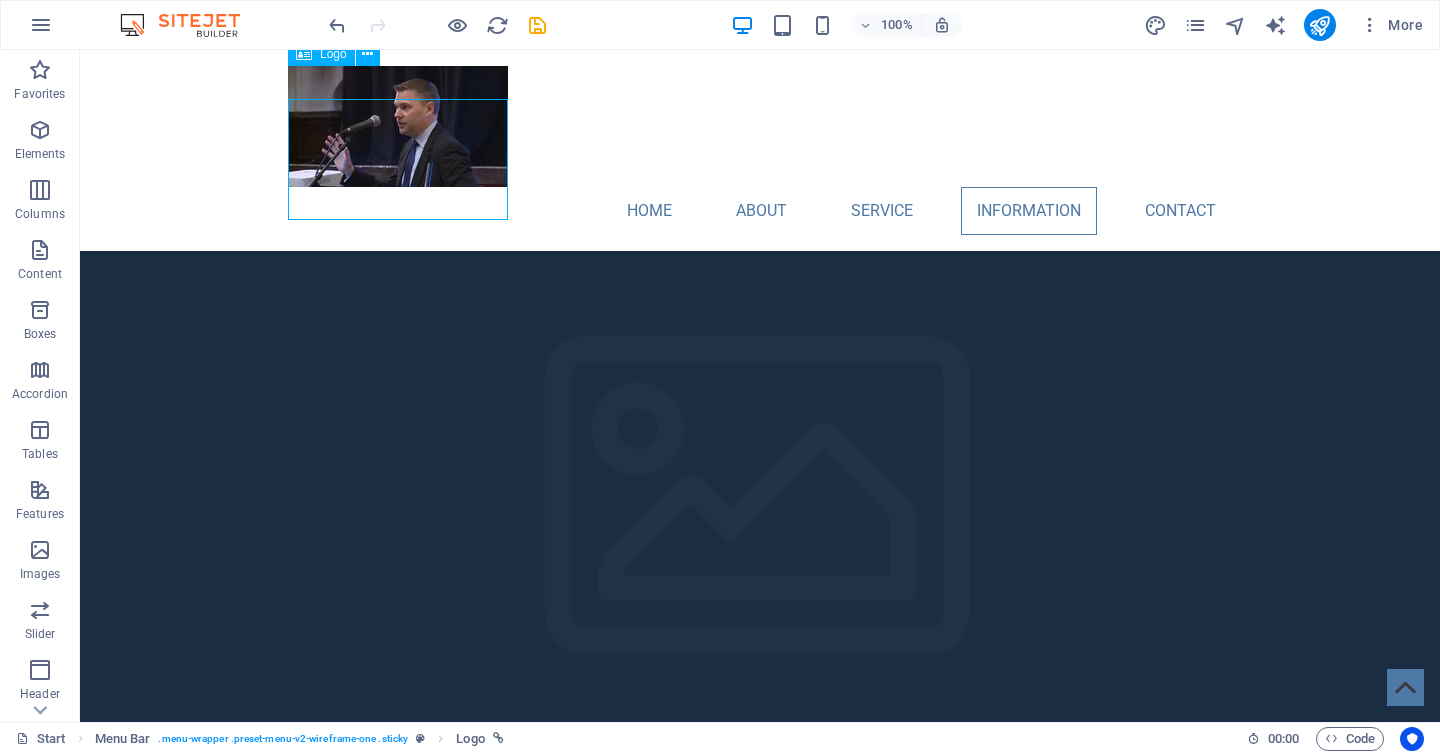 click at bounding box center [760, 126] 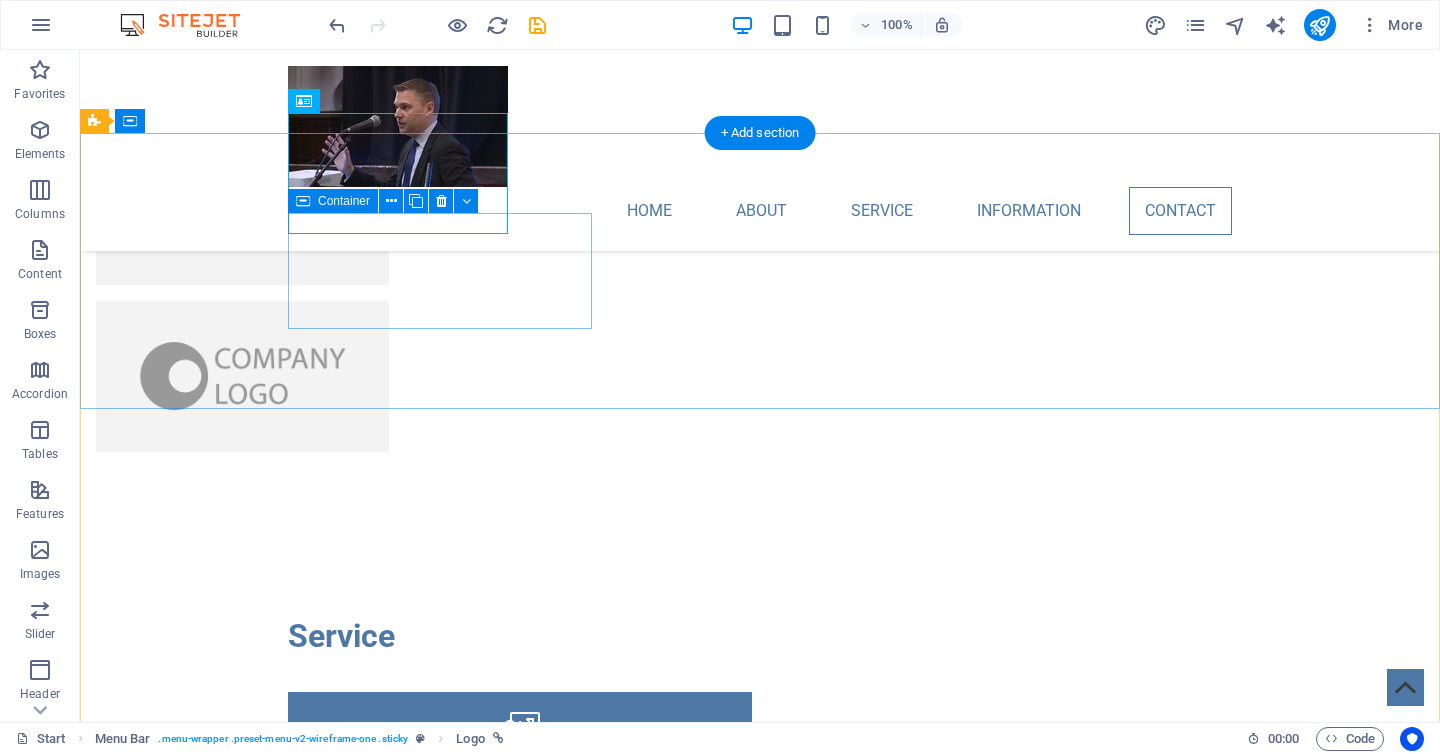 scroll, scrollTop: 5050, scrollLeft: 0, axis: vertical 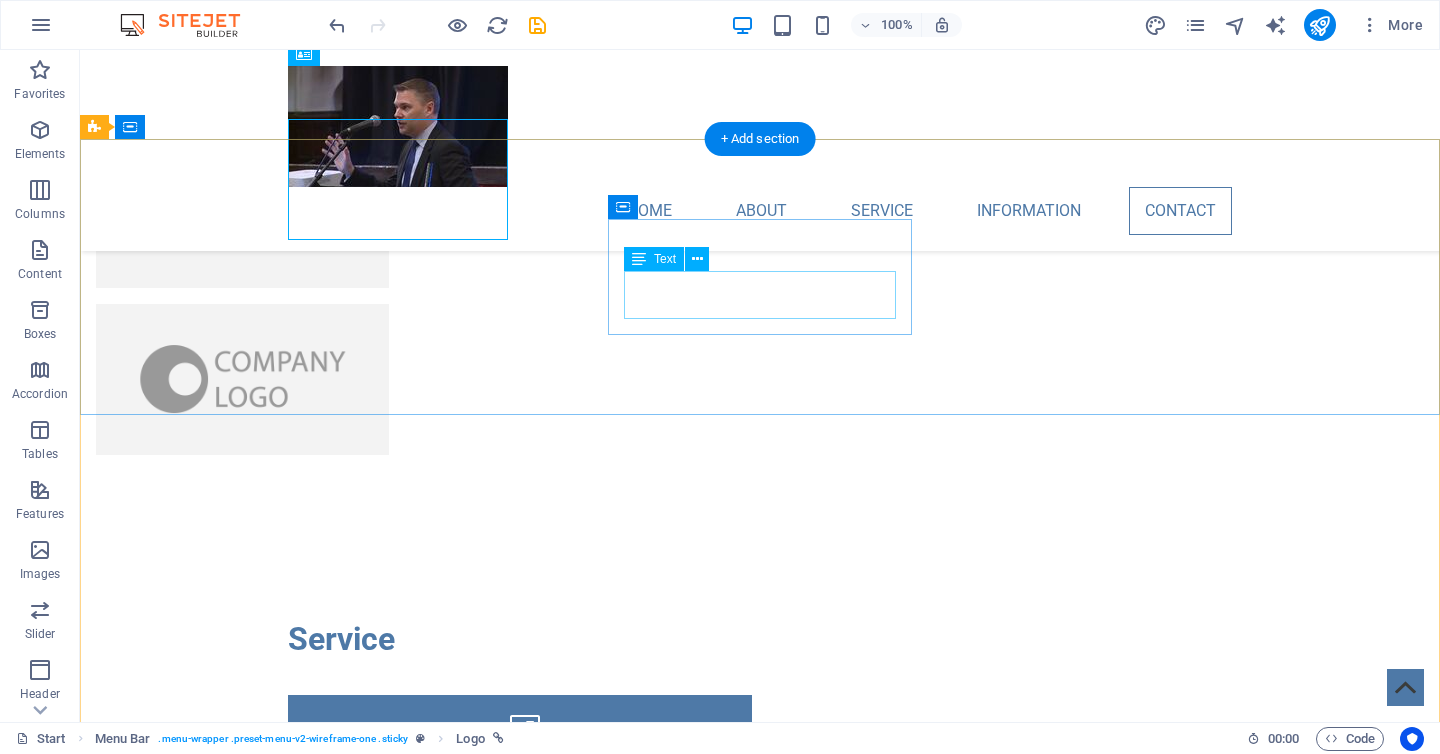 click on "Phone:  +1-123-456-7890 Mobile:  07579068691" at bounding box center [248, 4002] 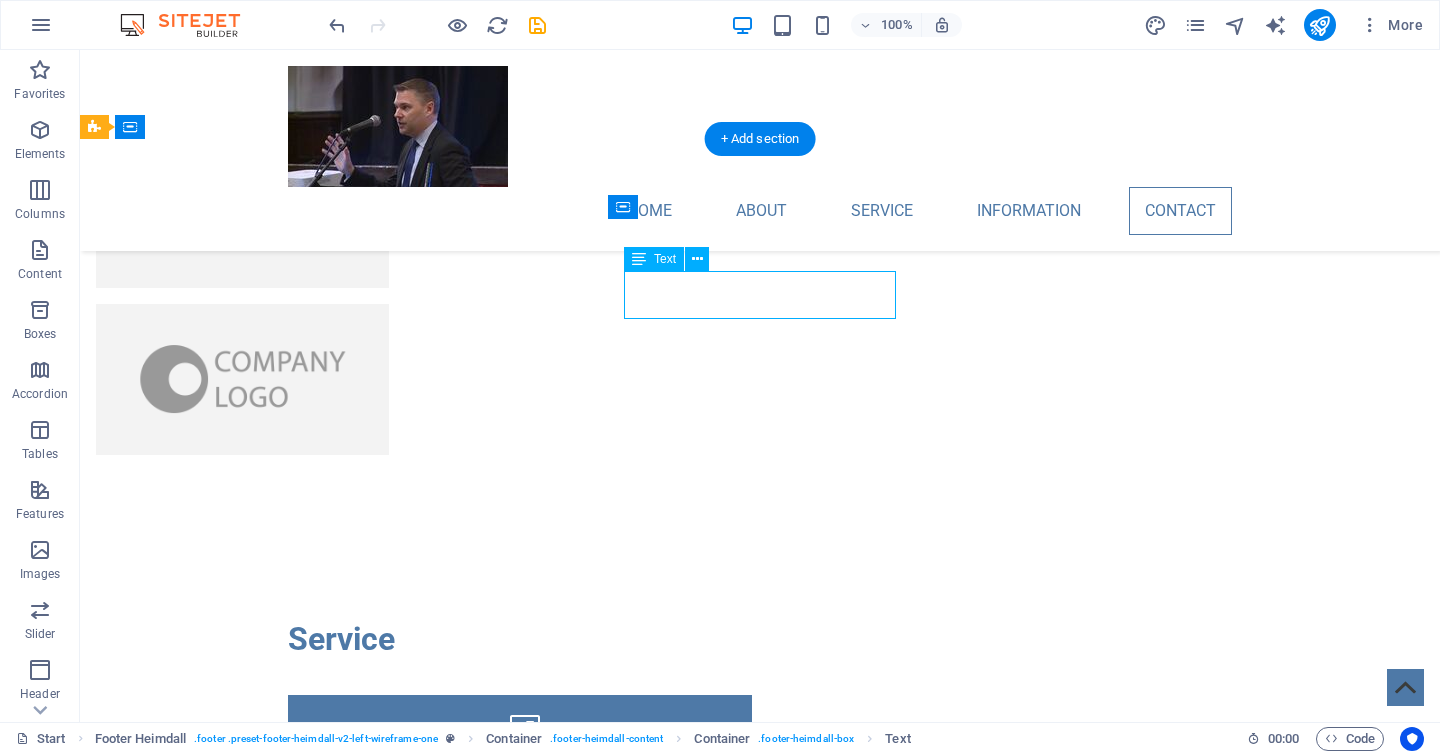 click on "Phone:  +1-123-456-7890 Mobile:  07579068691" at bounding box center (248, 4002) 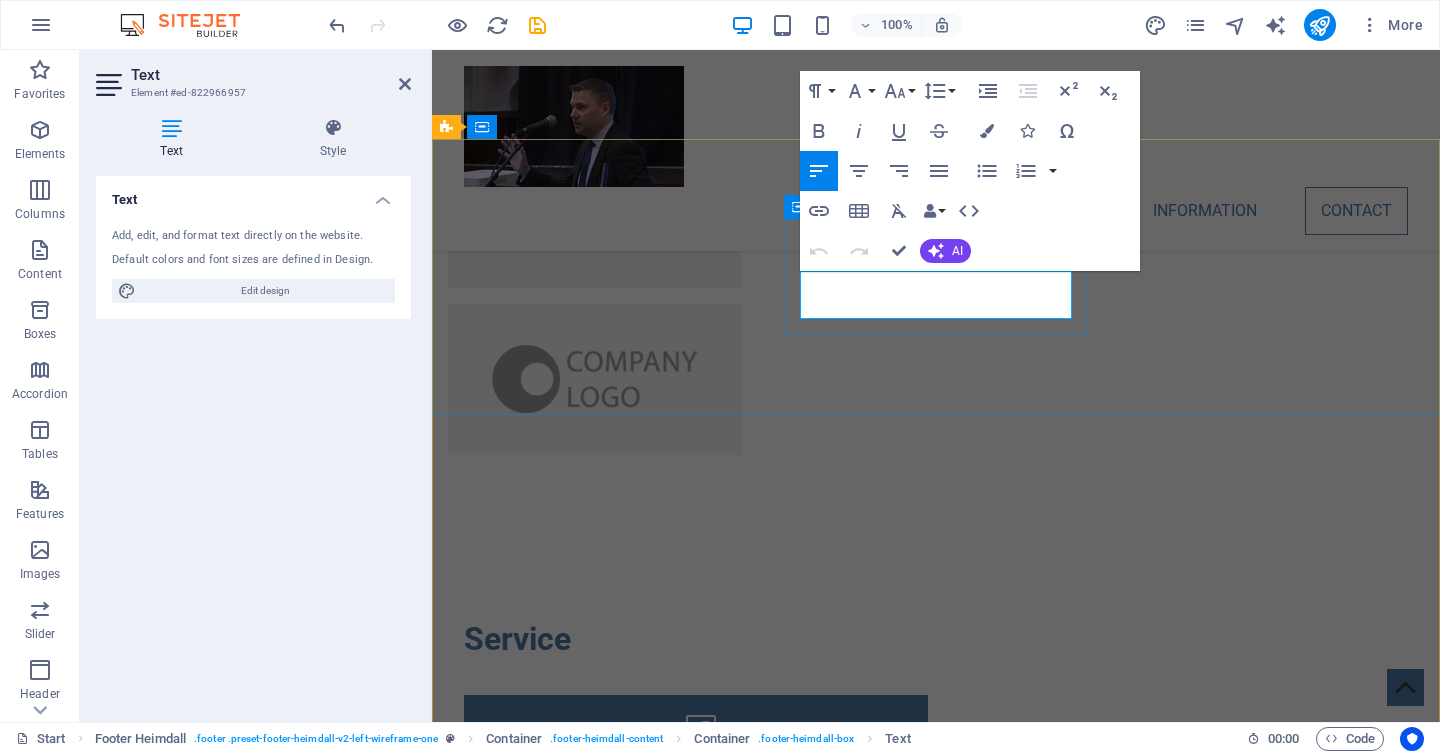 click on "Phone:  +1-123-456-7890" at bounding box center [600, 3990] 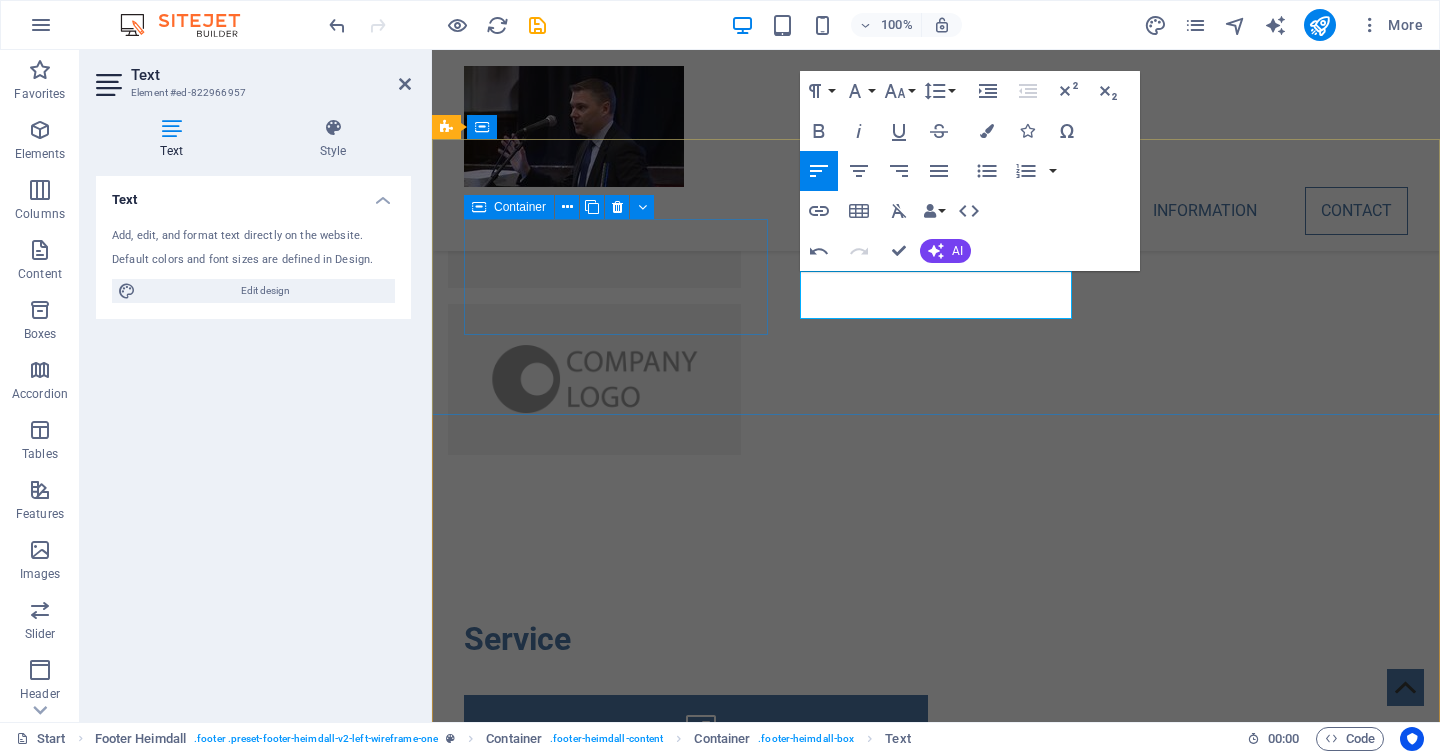drag, startPoint x: 932, startPoint y: 283, endPoint x: 753, endPoint y: 276, distance: 179.13683 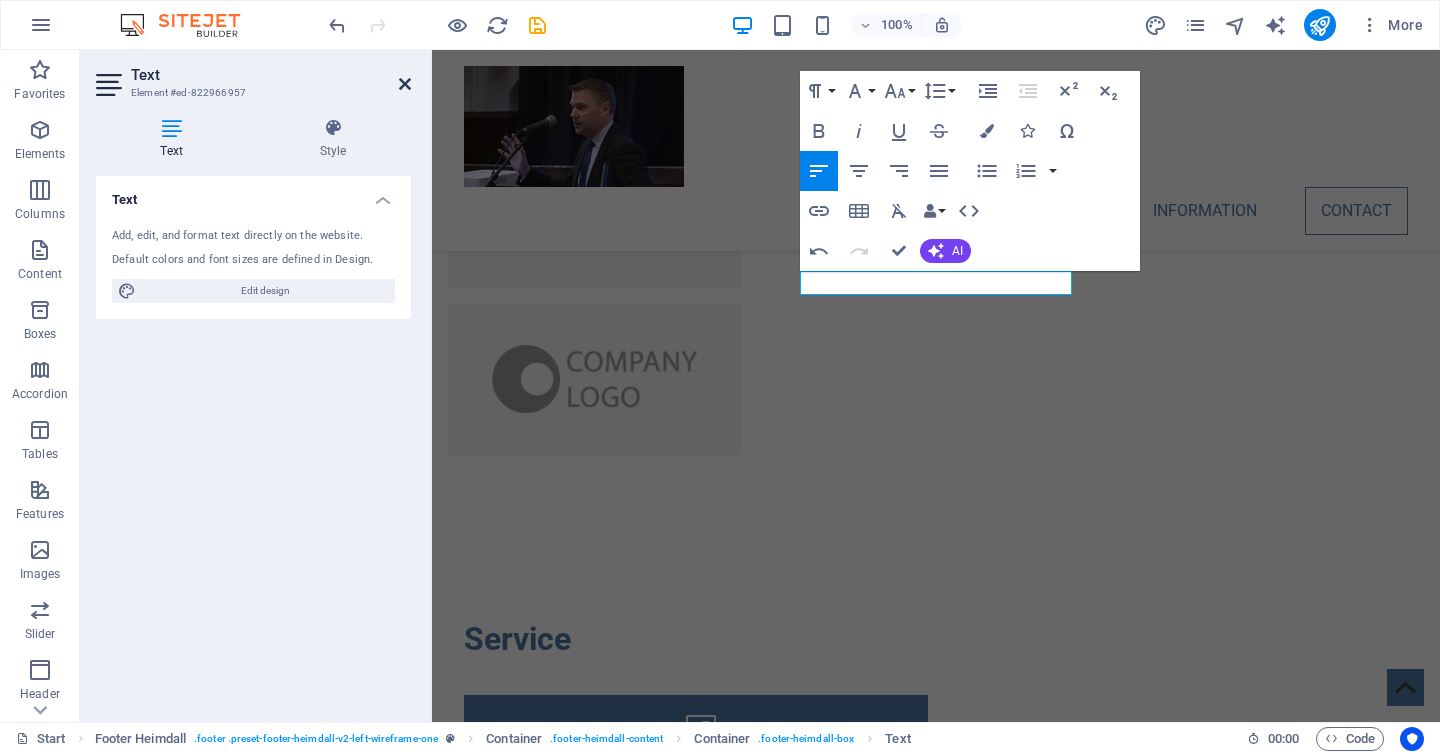 click at bounding box center [405, 84] 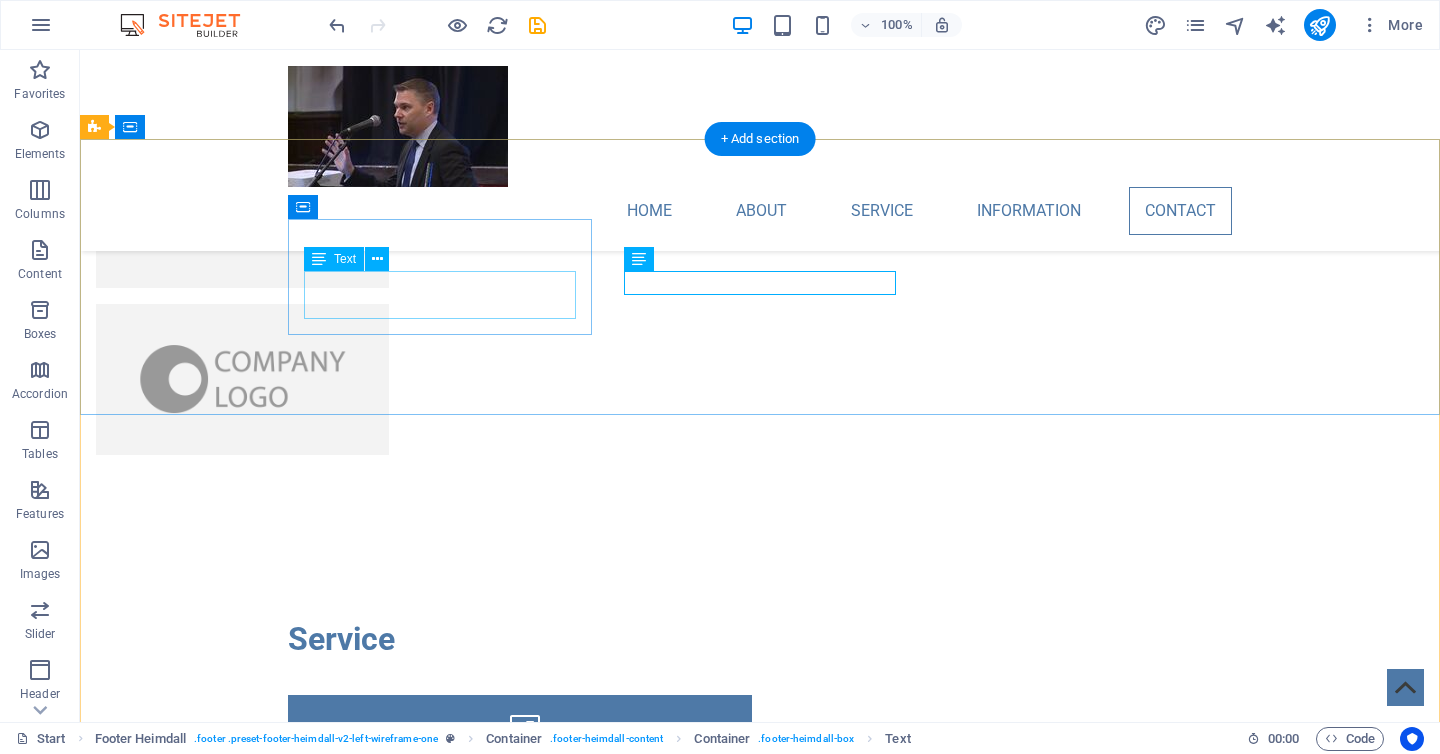 click on "Brutons Orchard Worcester   WR89BQ" at bounding box center [248, 3850] 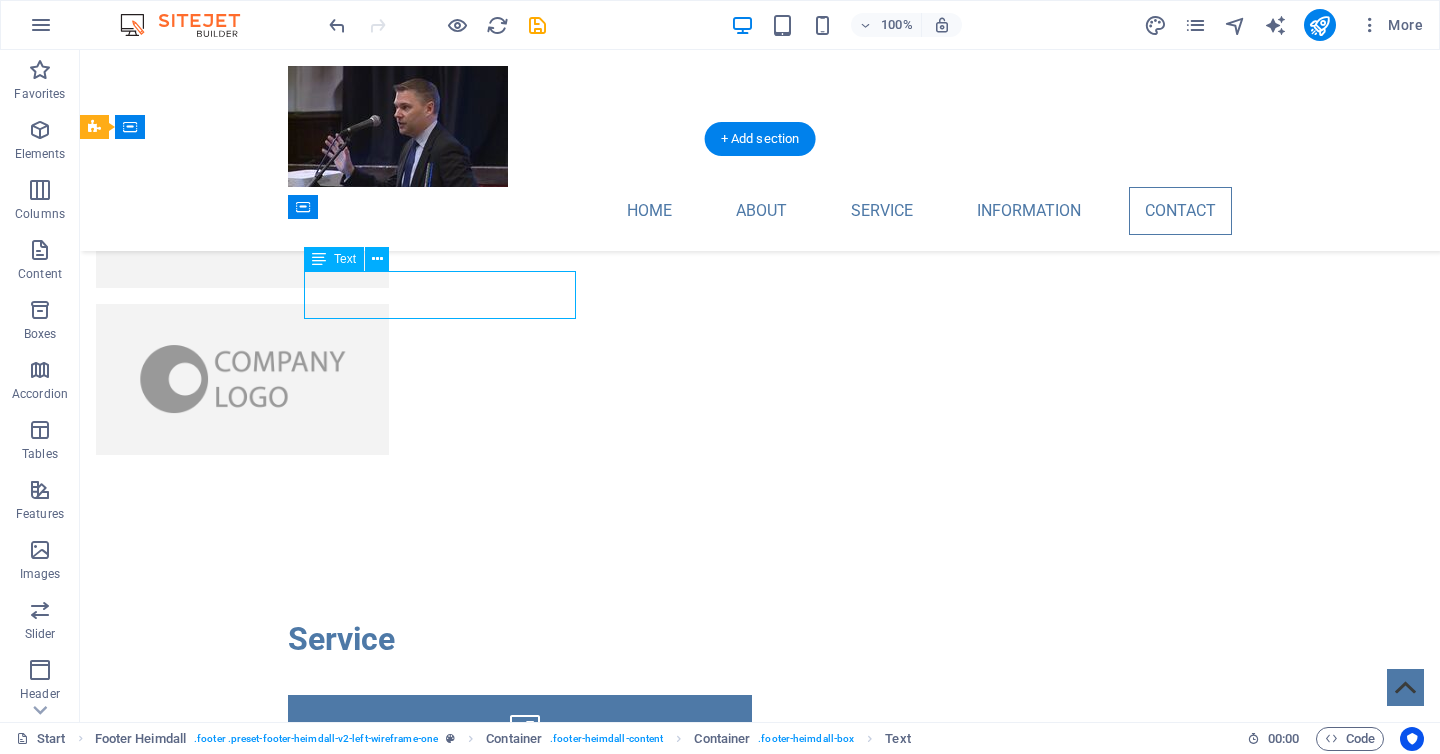 click on "Brutons Orchard Worcester   WR89BQ" at bounding box center (248, 3850) 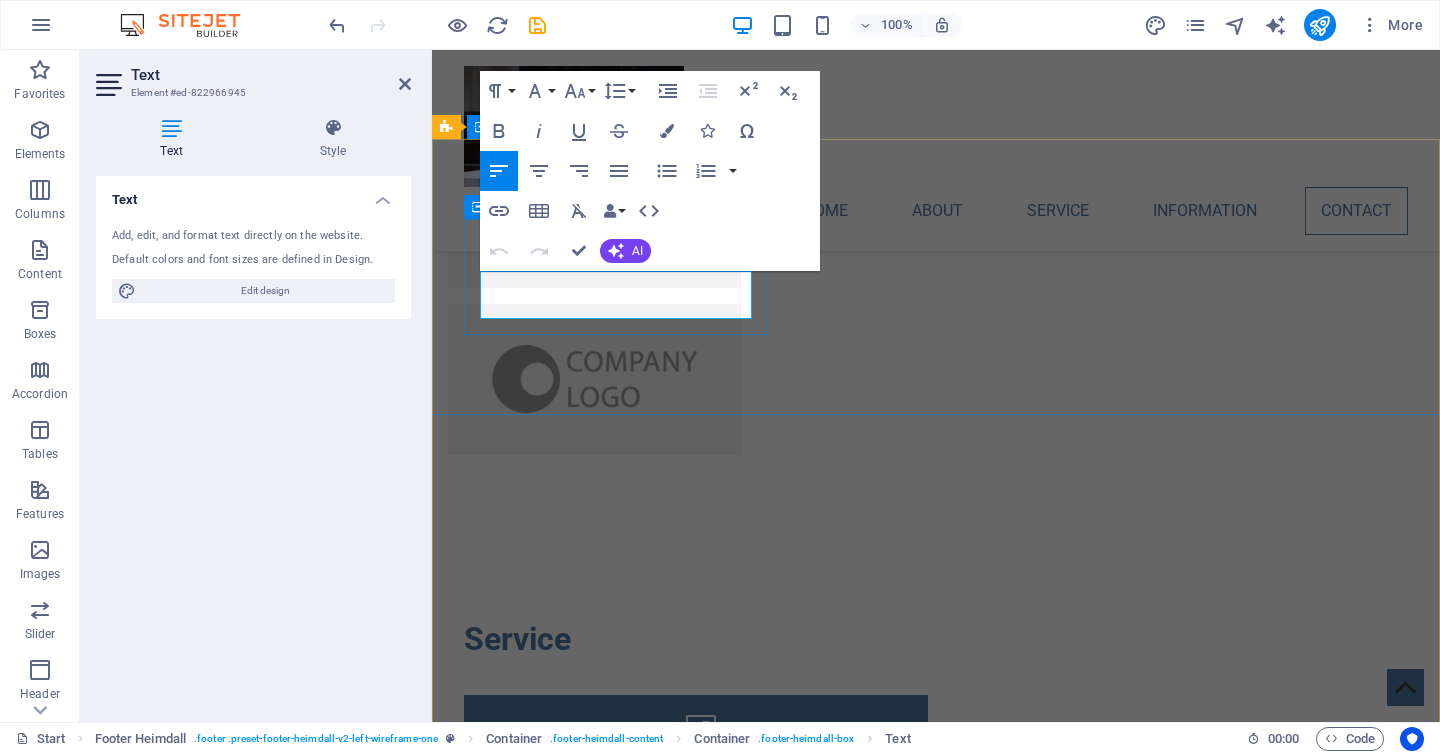 click on "WR89BQ" at bounding box center (541, 3861) 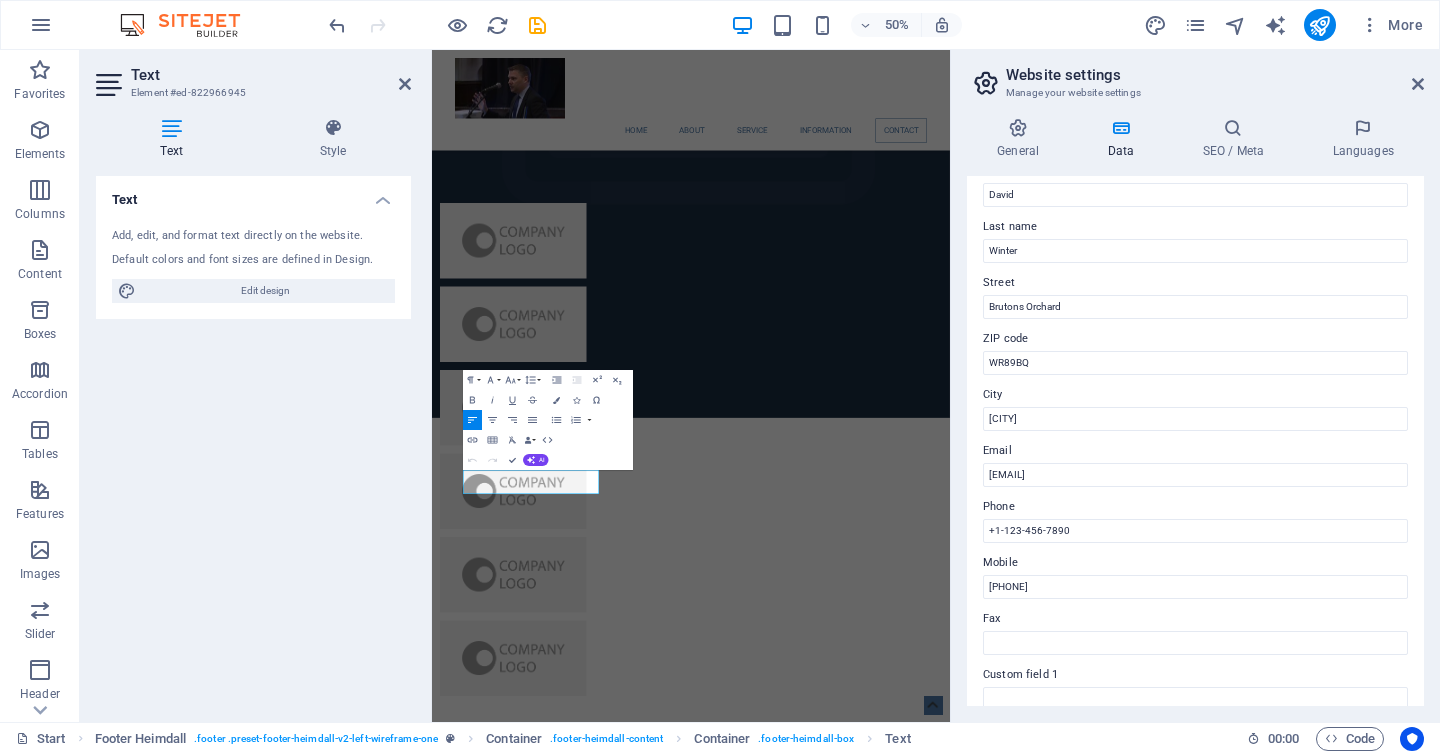 scroll, scrollTop: 54, scrollLeft: 0, axis: vertical 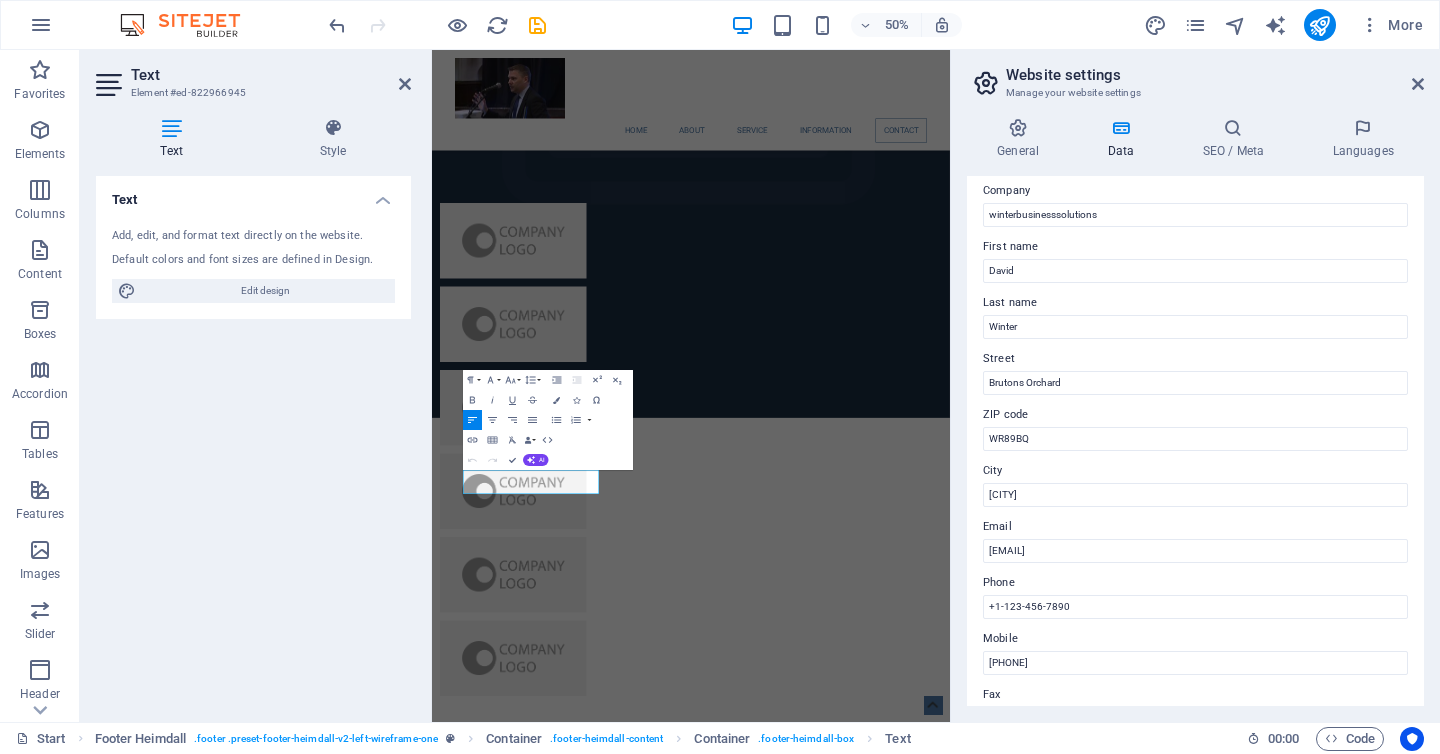 click on "ZIP code" at bounding box center [1195, 415] 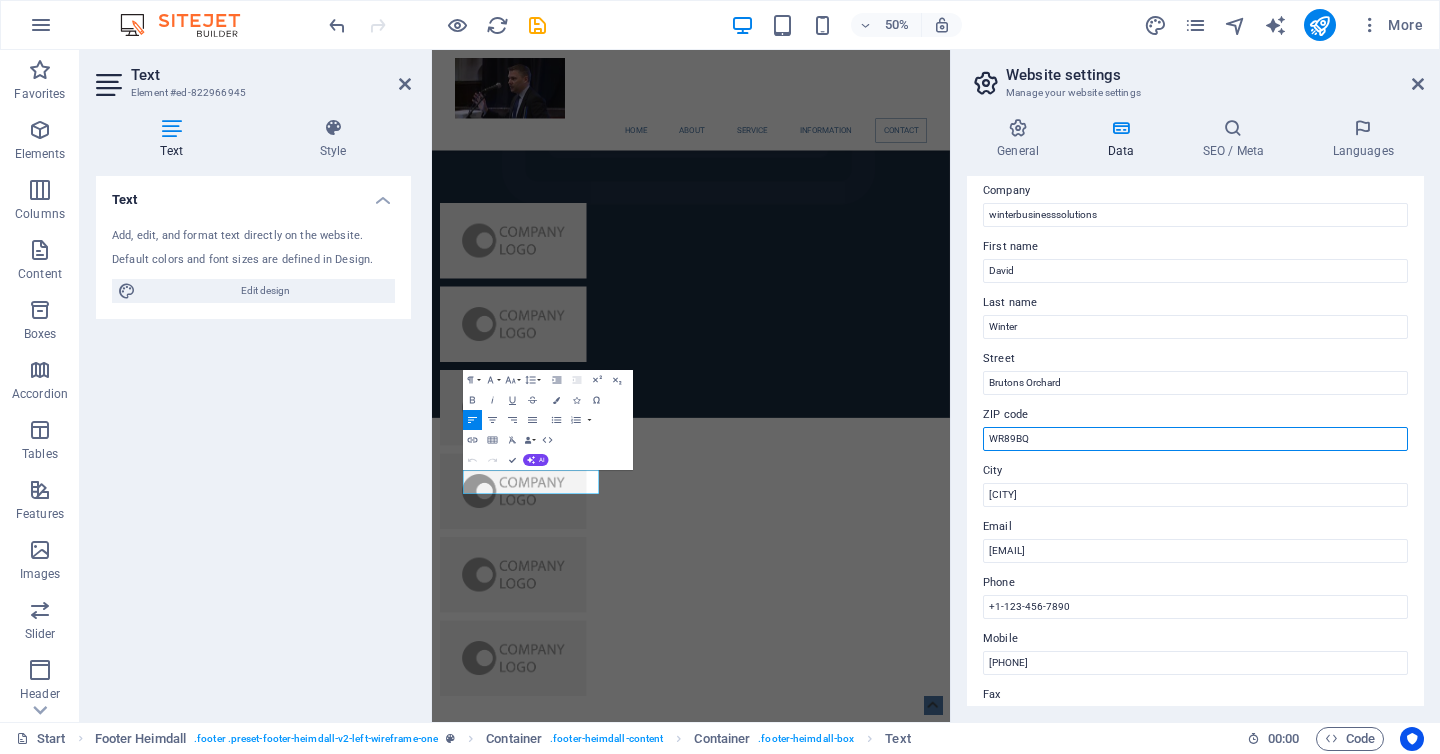 click on "WR89BQ" at bounding box center [1195, 439] 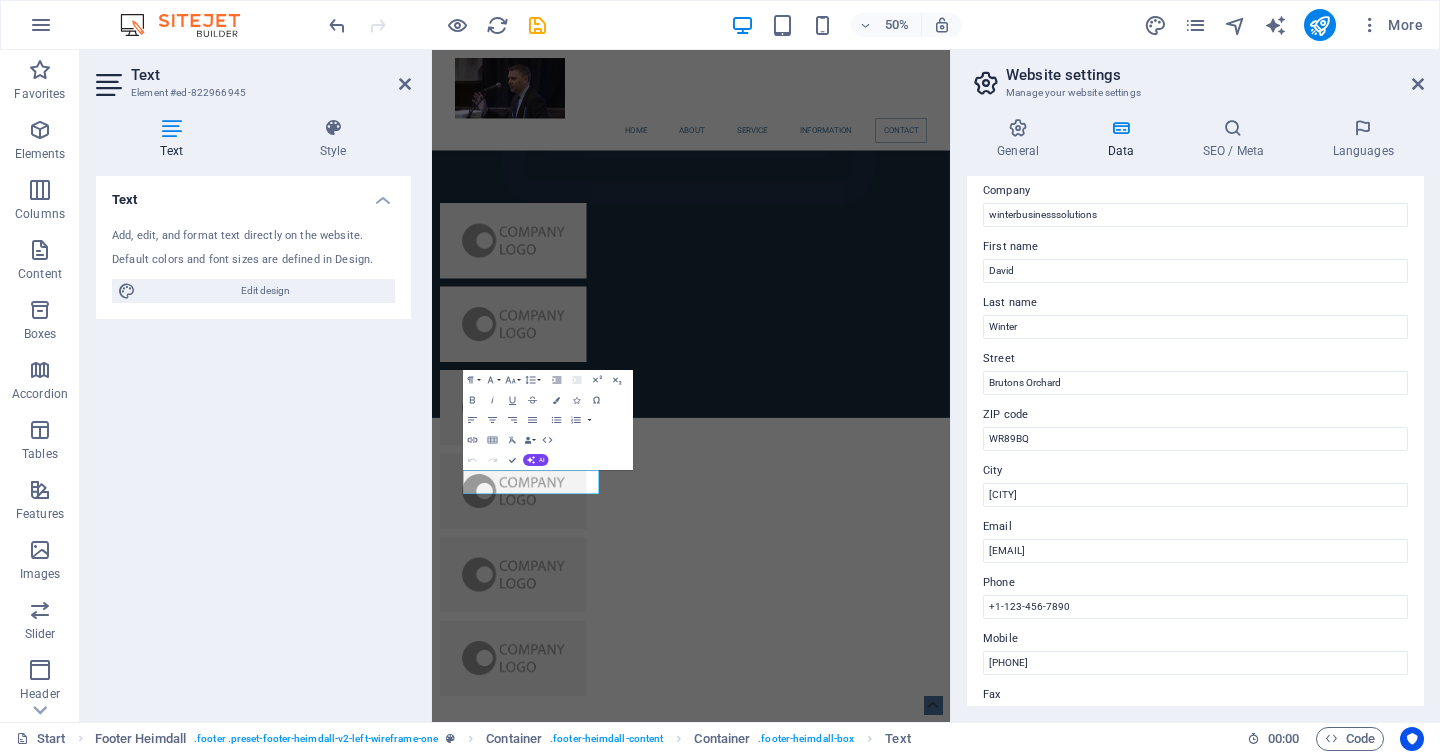 click on "ZIP code" at bounding box center (1195, 415) 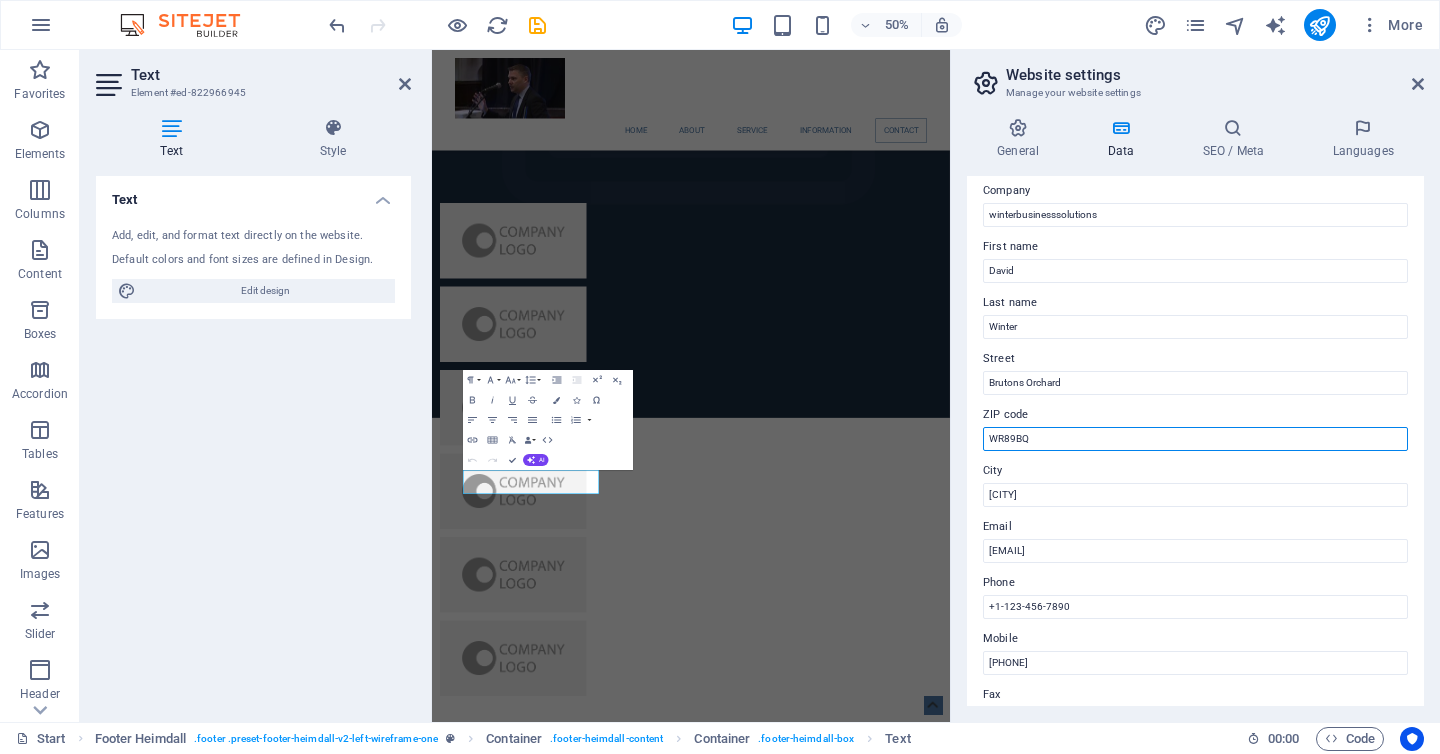click on "WR89BQ" at bounding box center [1195, 439] 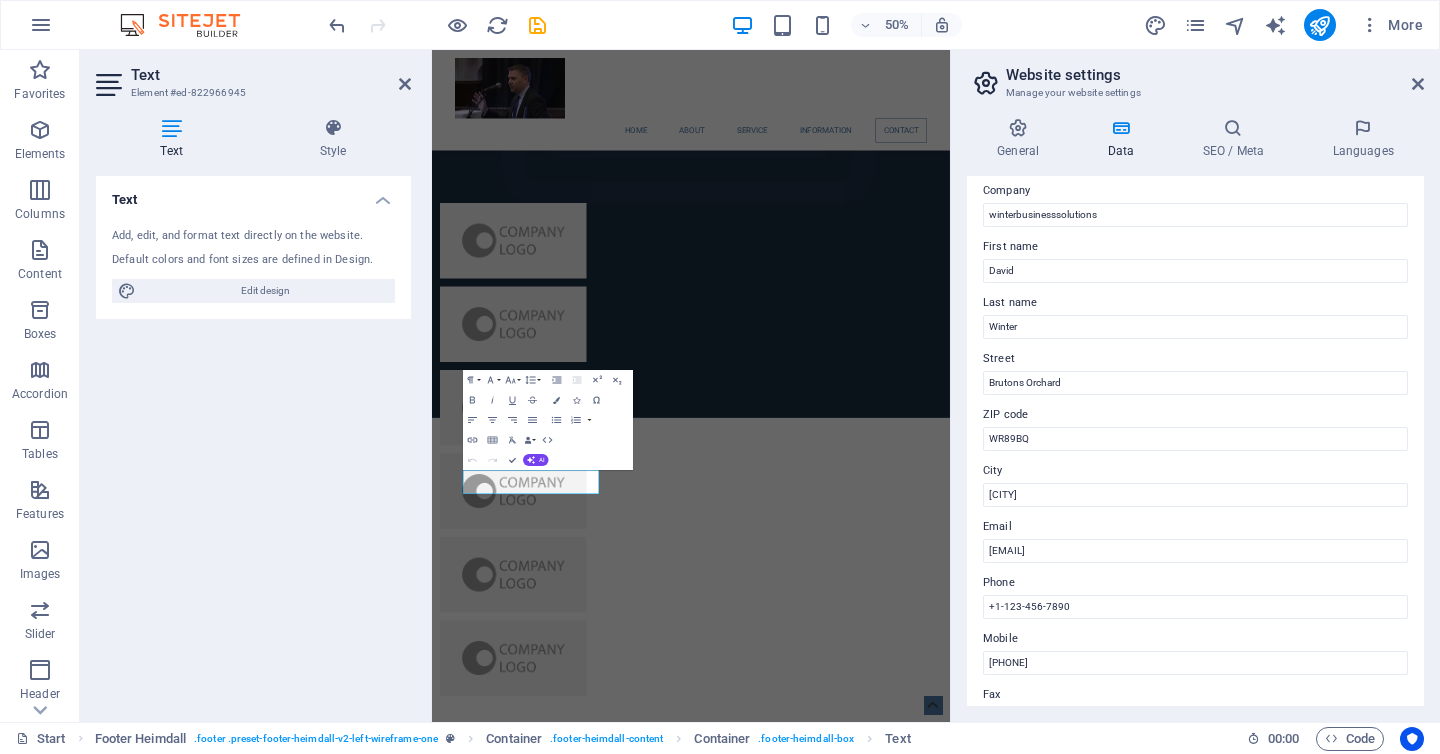 click on "ZIP code" at bounding box center [1195, 415] 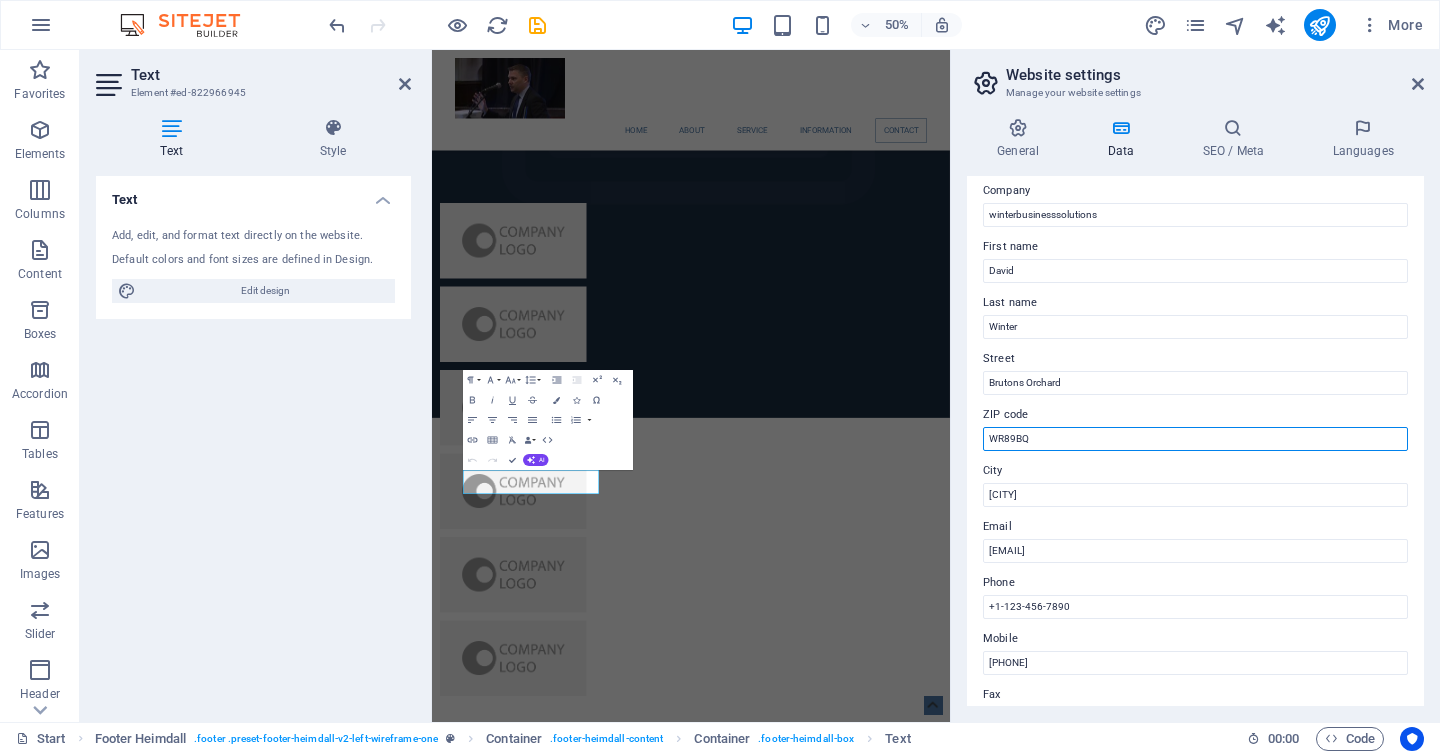 click on "WR89BQ" at bounding box center [1195, 439] 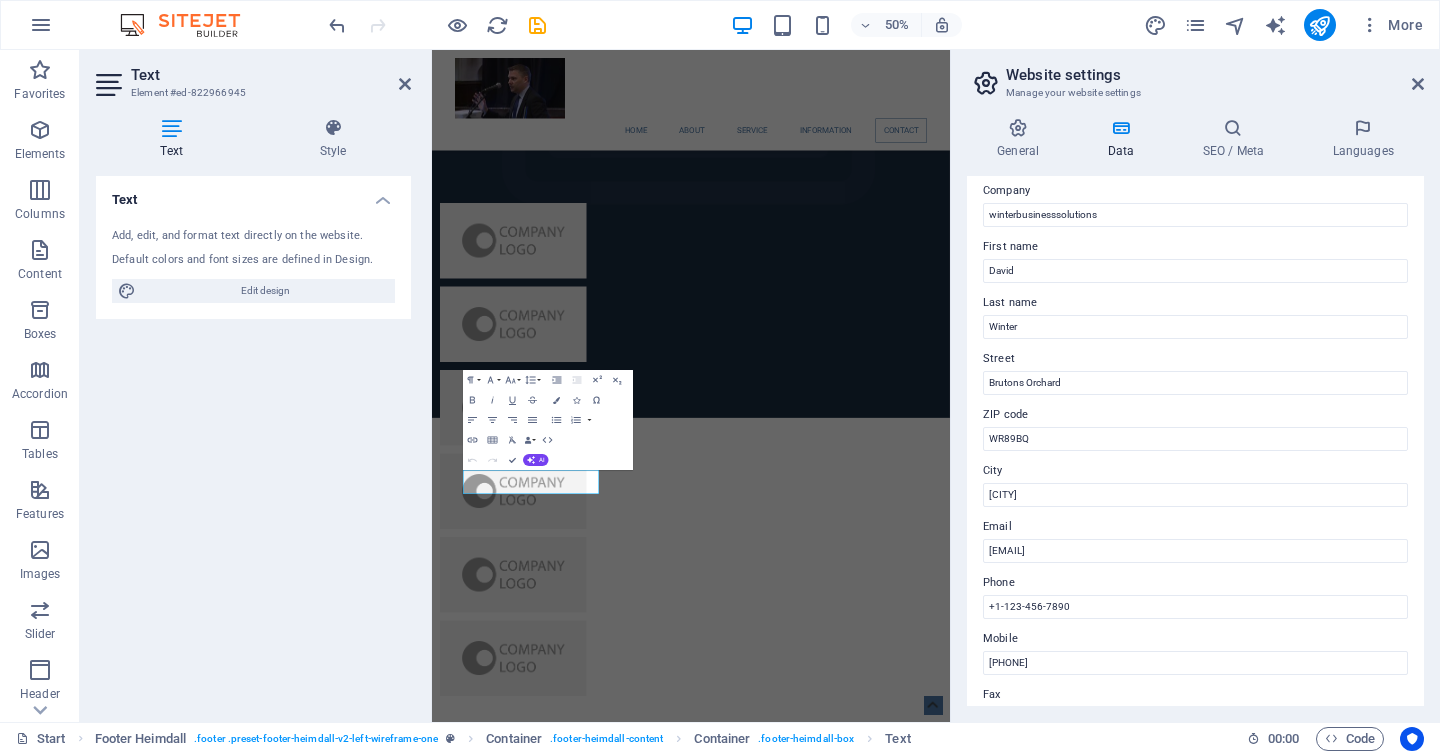 click on "ZIP code" at bounding box center [1195, 415] 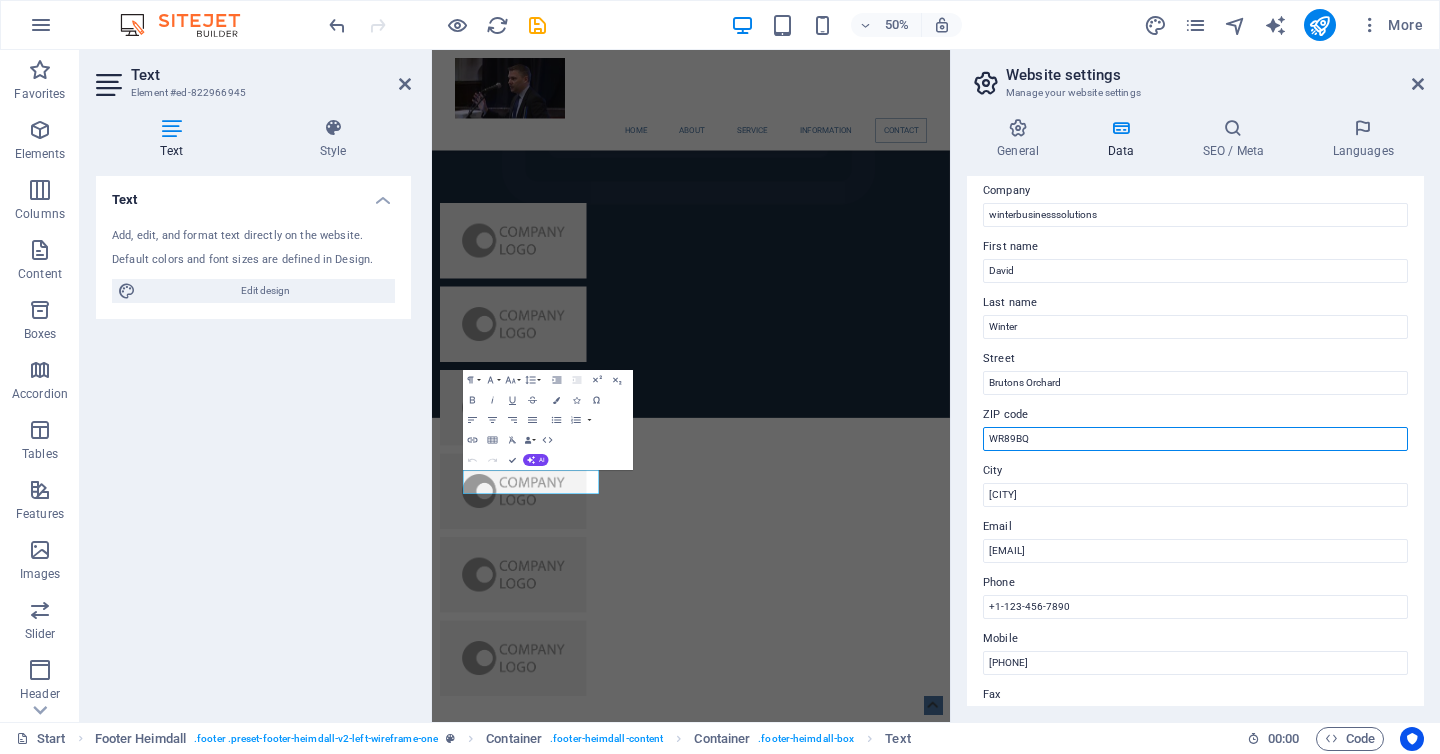 click on "WR89BQ" at bounding box center [1195, 439] 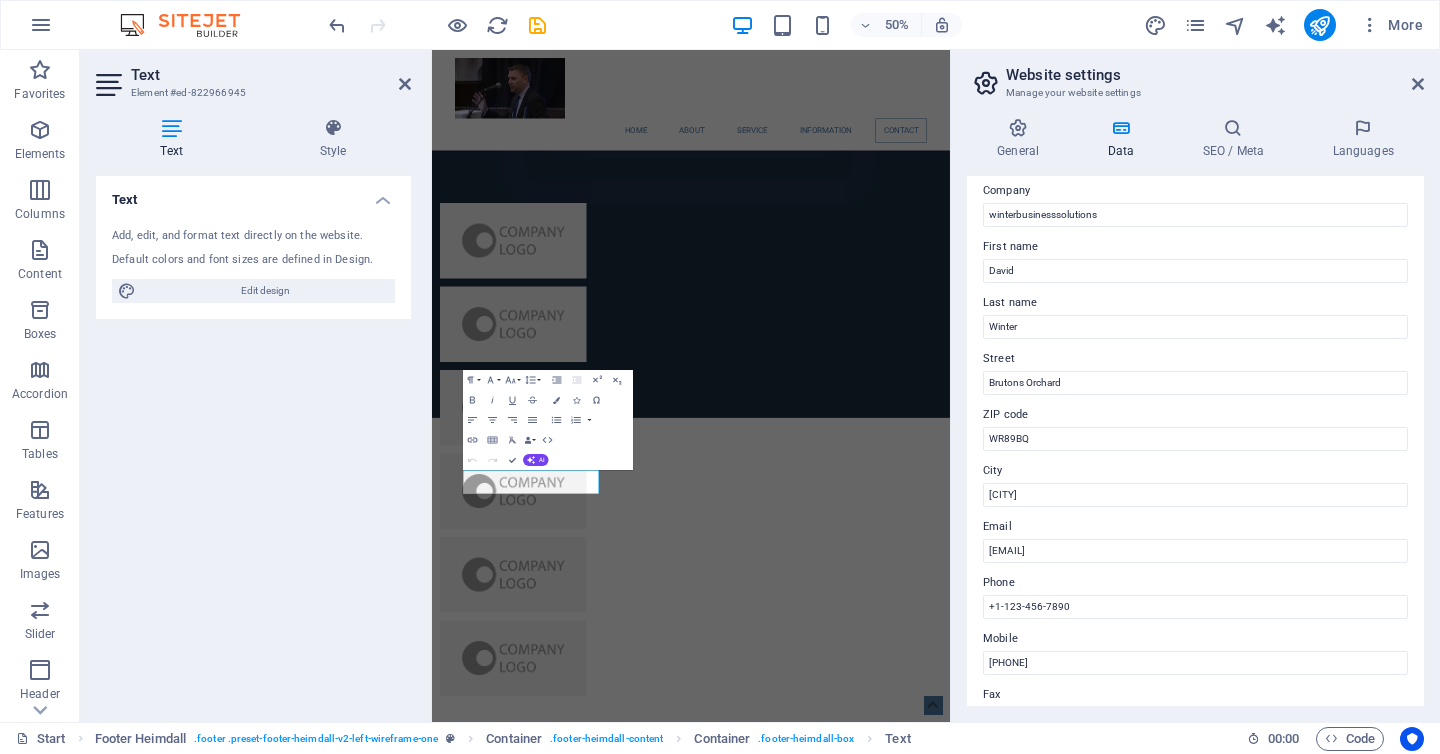 click on "ZIP code" at bounding box center (1195, 415) 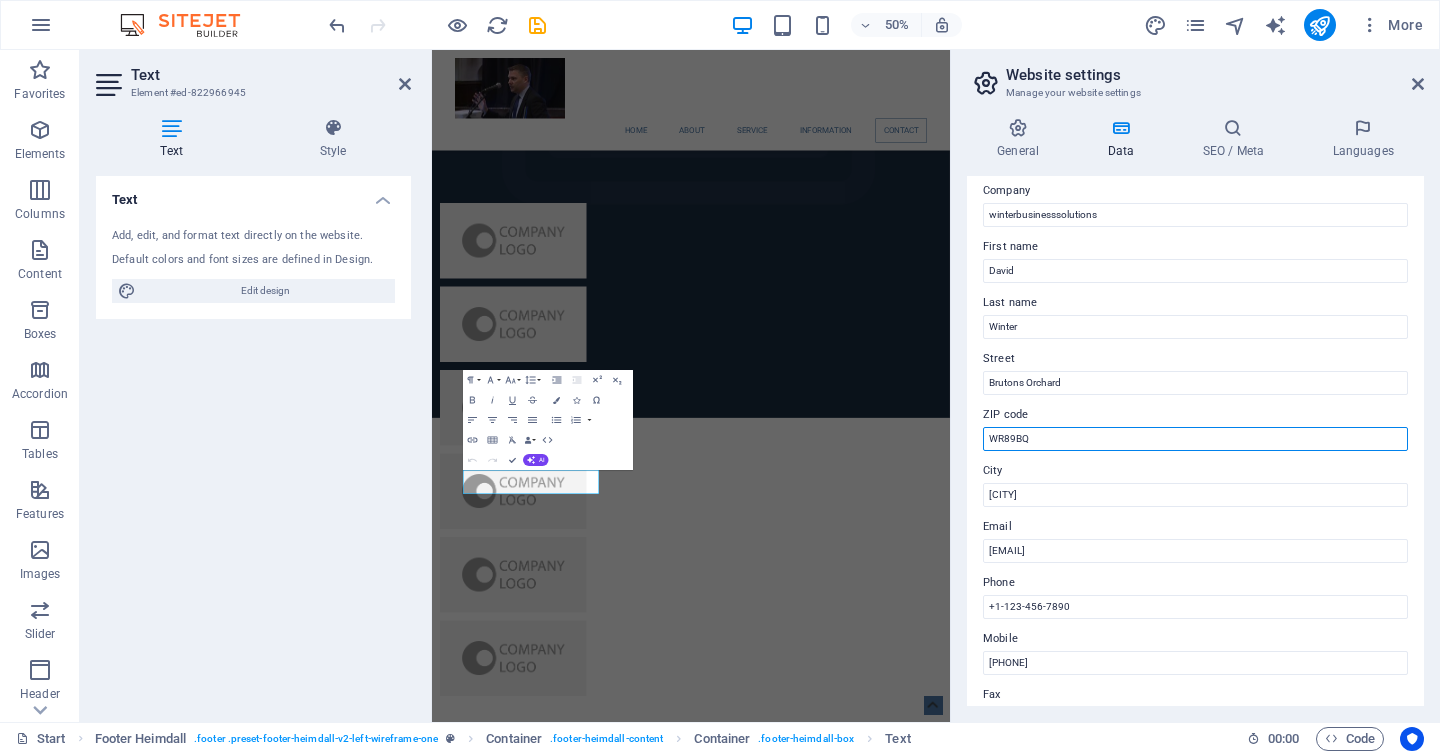 click on "WR89BQ" at bounding box center (1195, 439) 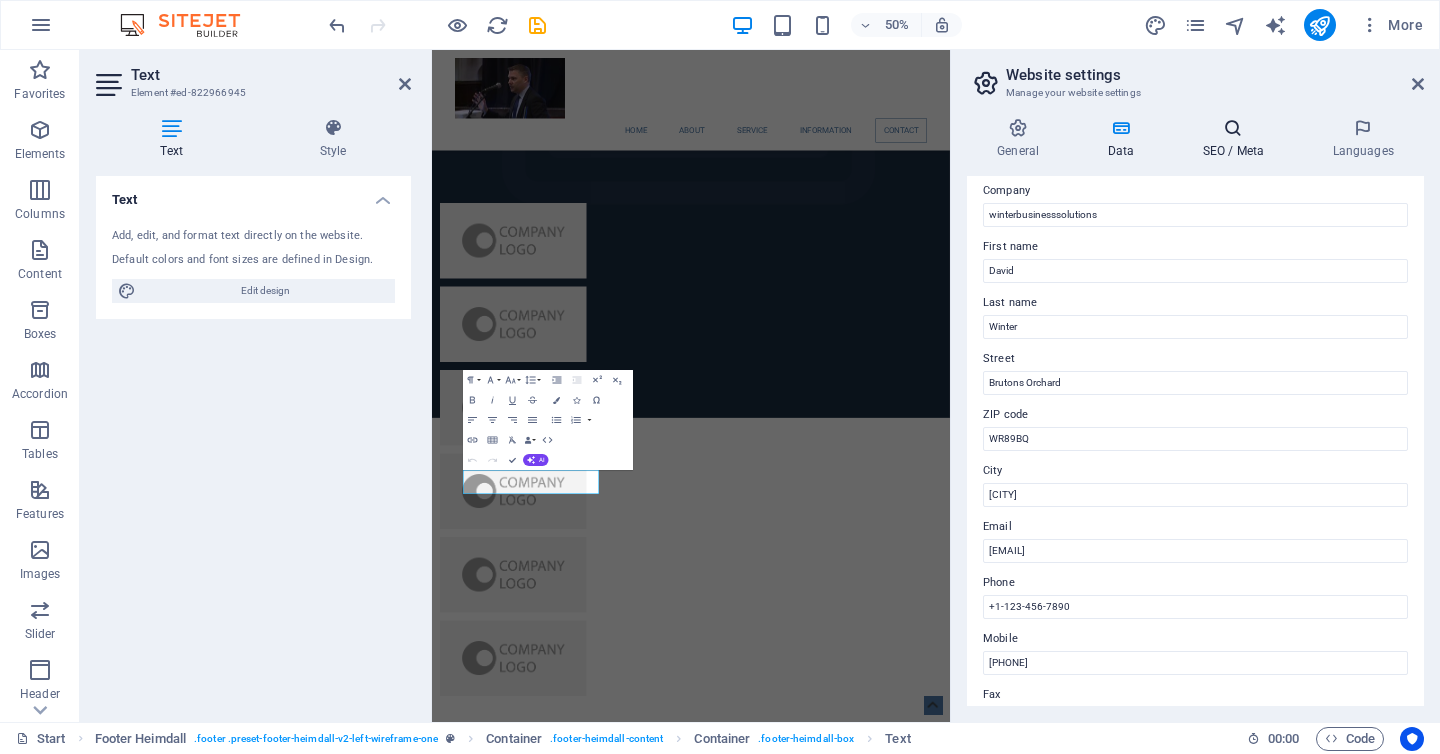 click on "SEO / Meta" at bounding box center [1237, 139] 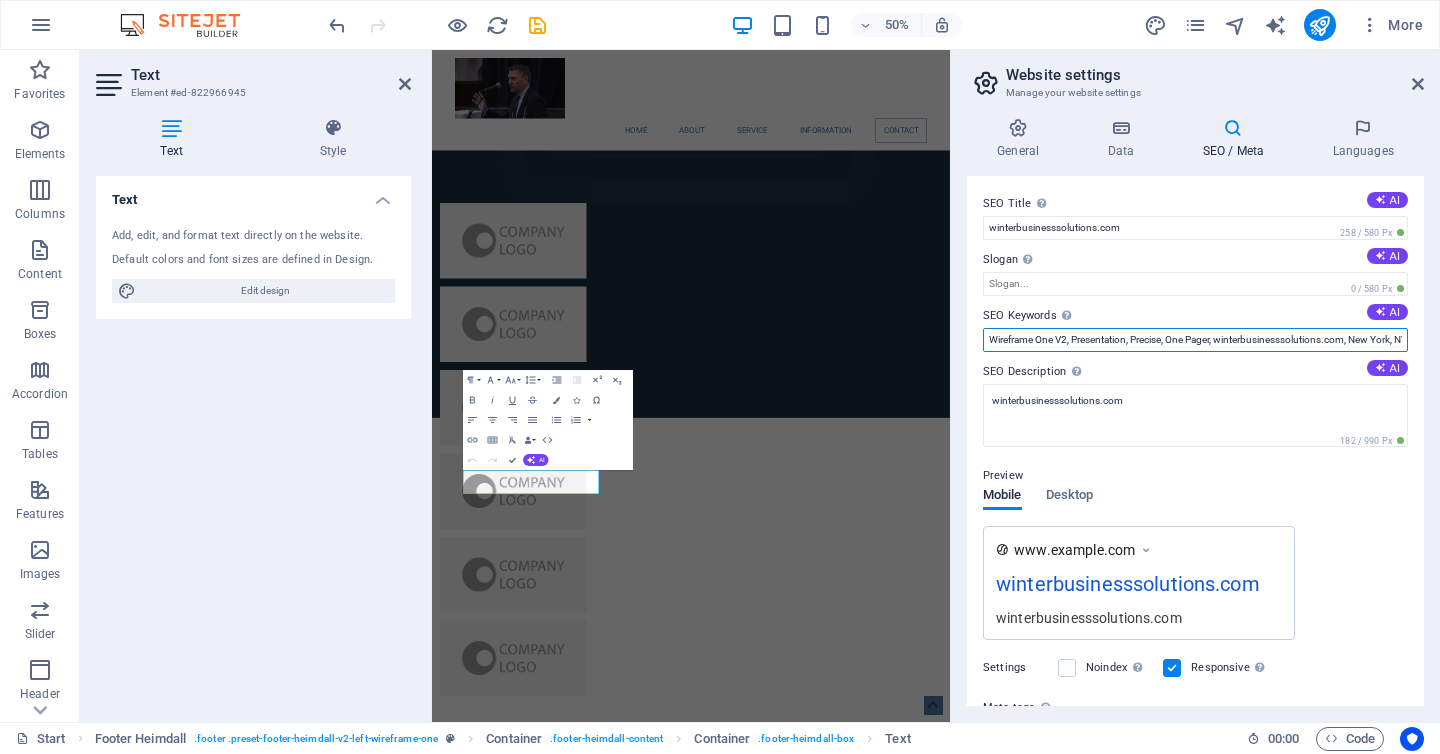 scroll, scrollTop: 0, scrollLeft: 19, axis: horizontal 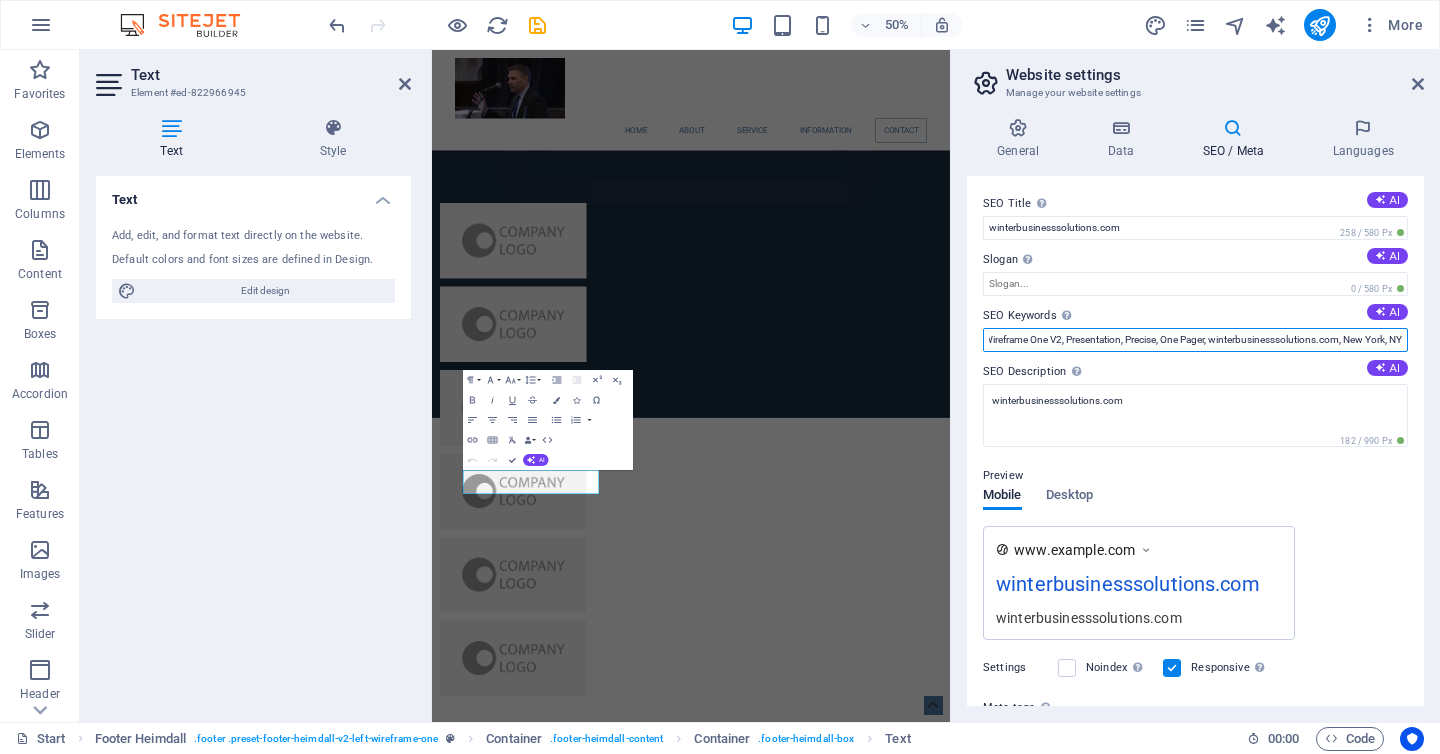 drag, startPoint x: 1359, startPoint y: 341, endPoint x: 1397, endPoint y: 344, distance: 38.118237 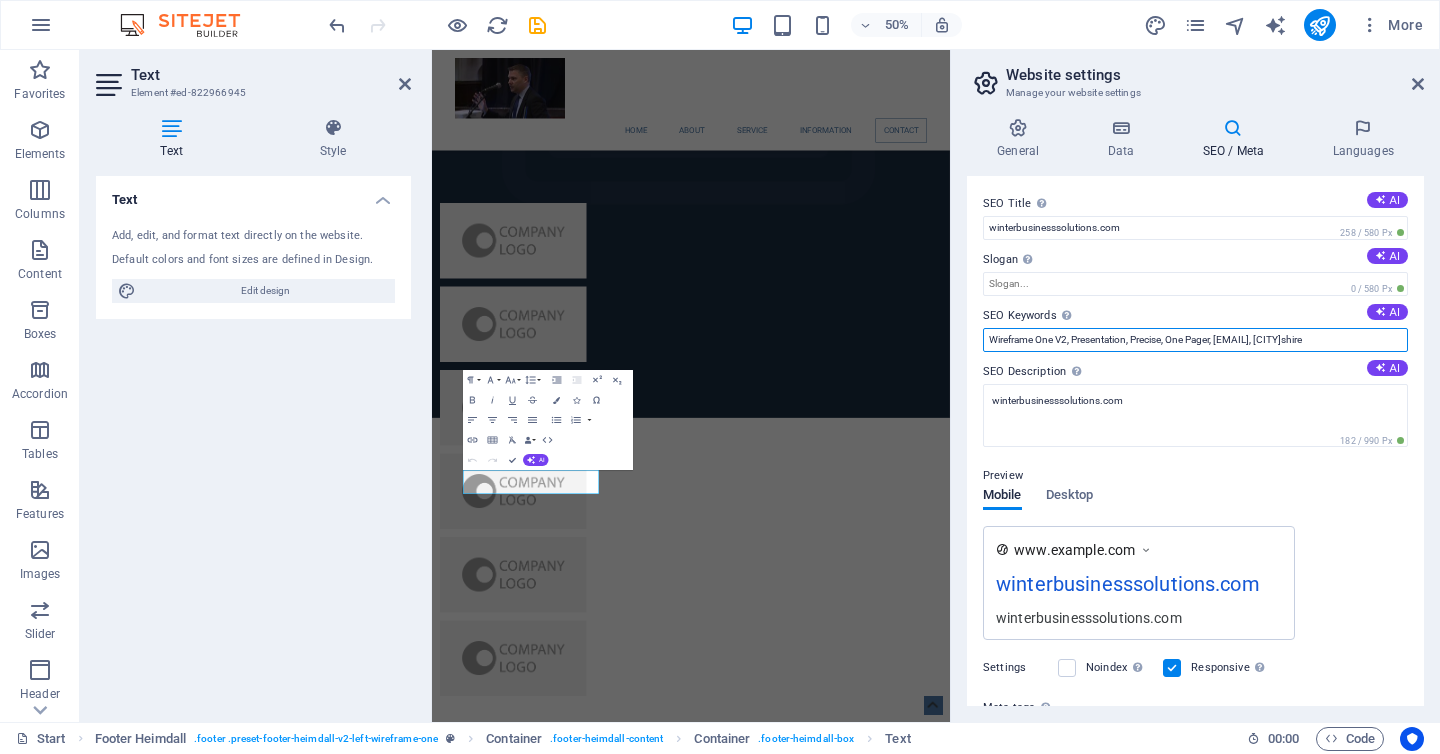 scroll, scrollTop: 0, scrollLeft: 26, axis: horizontal 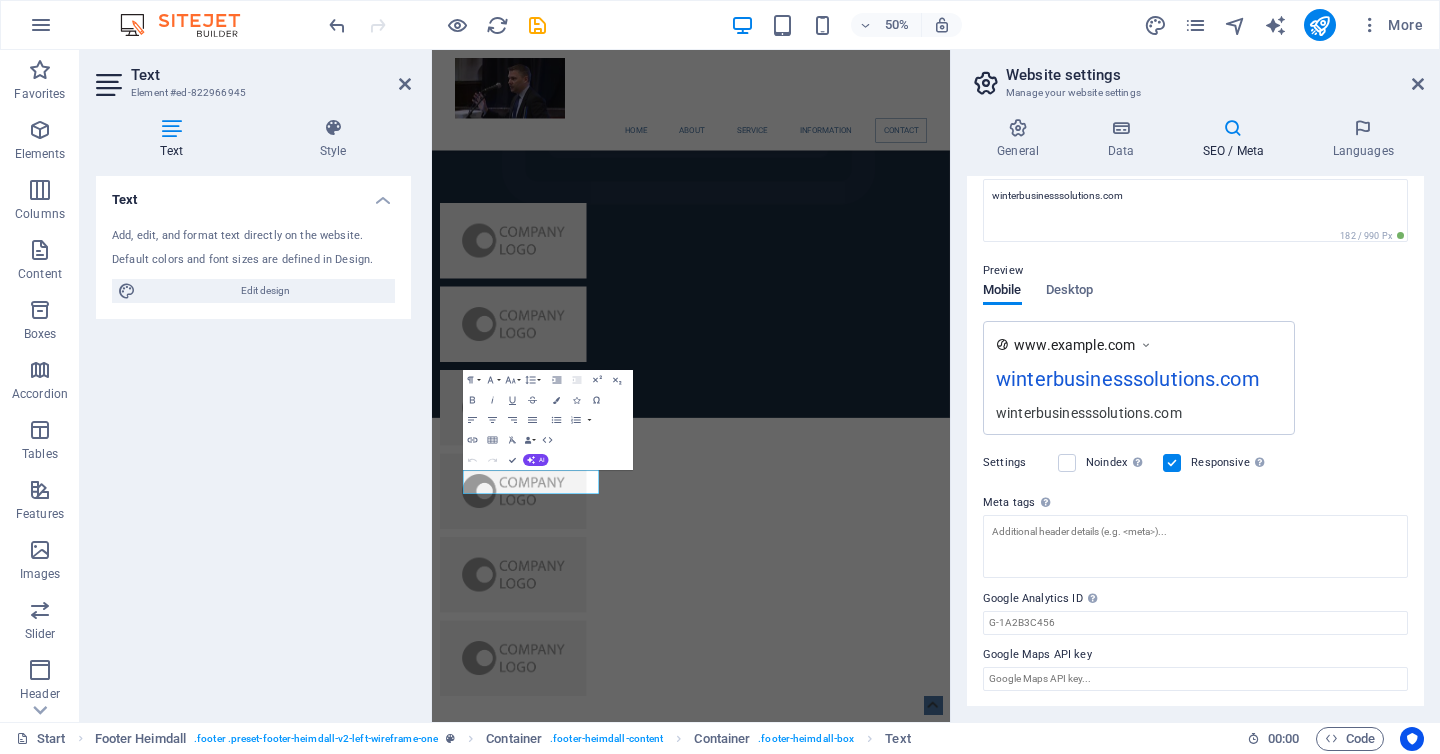 type on "Wireframe One V2, Presentation, Precise, One Pager, winterbusinesssolutions.com, Worcestershire" 